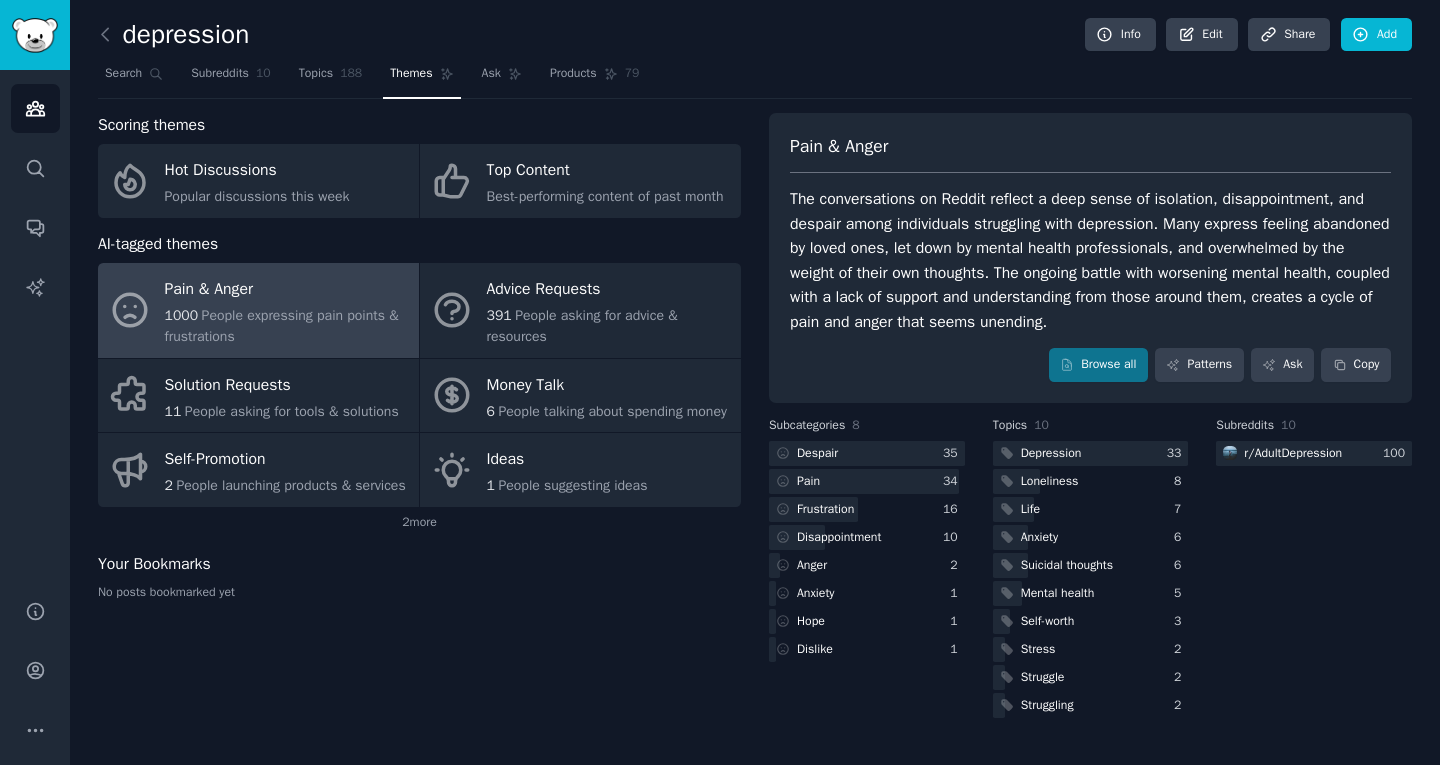 scroll, scrollTop: 0, scrollLeft: 0, axis: both 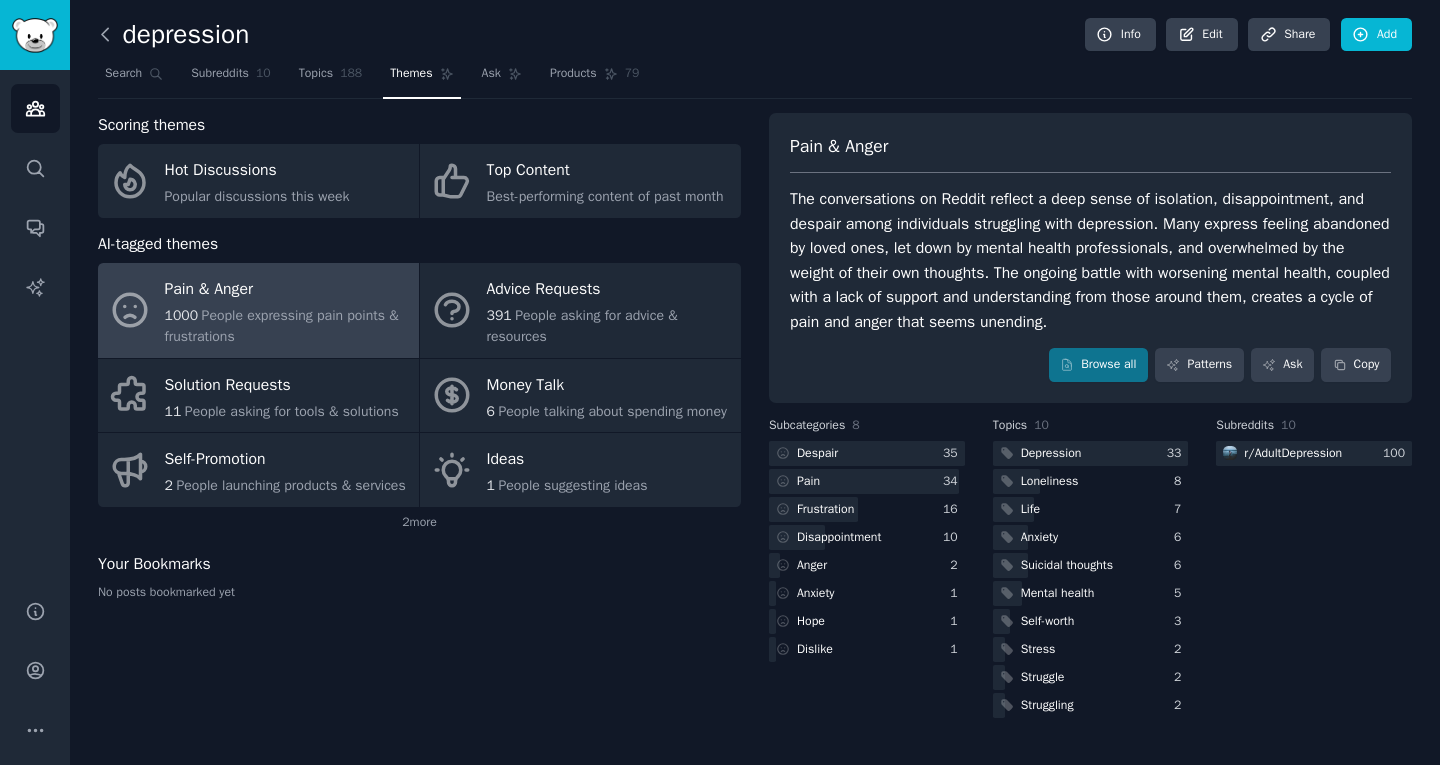 click 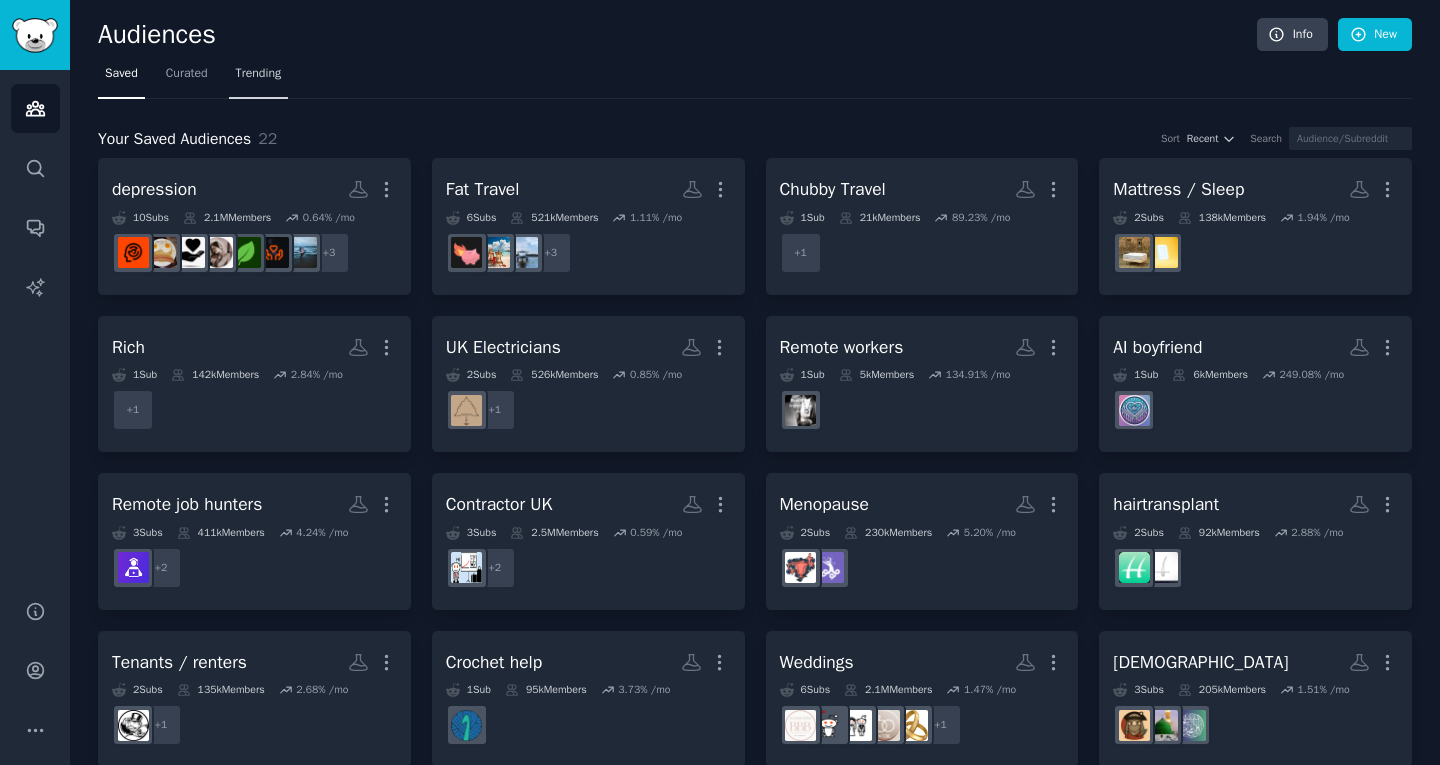 click on "Trending" at bounding box center (259, 74) 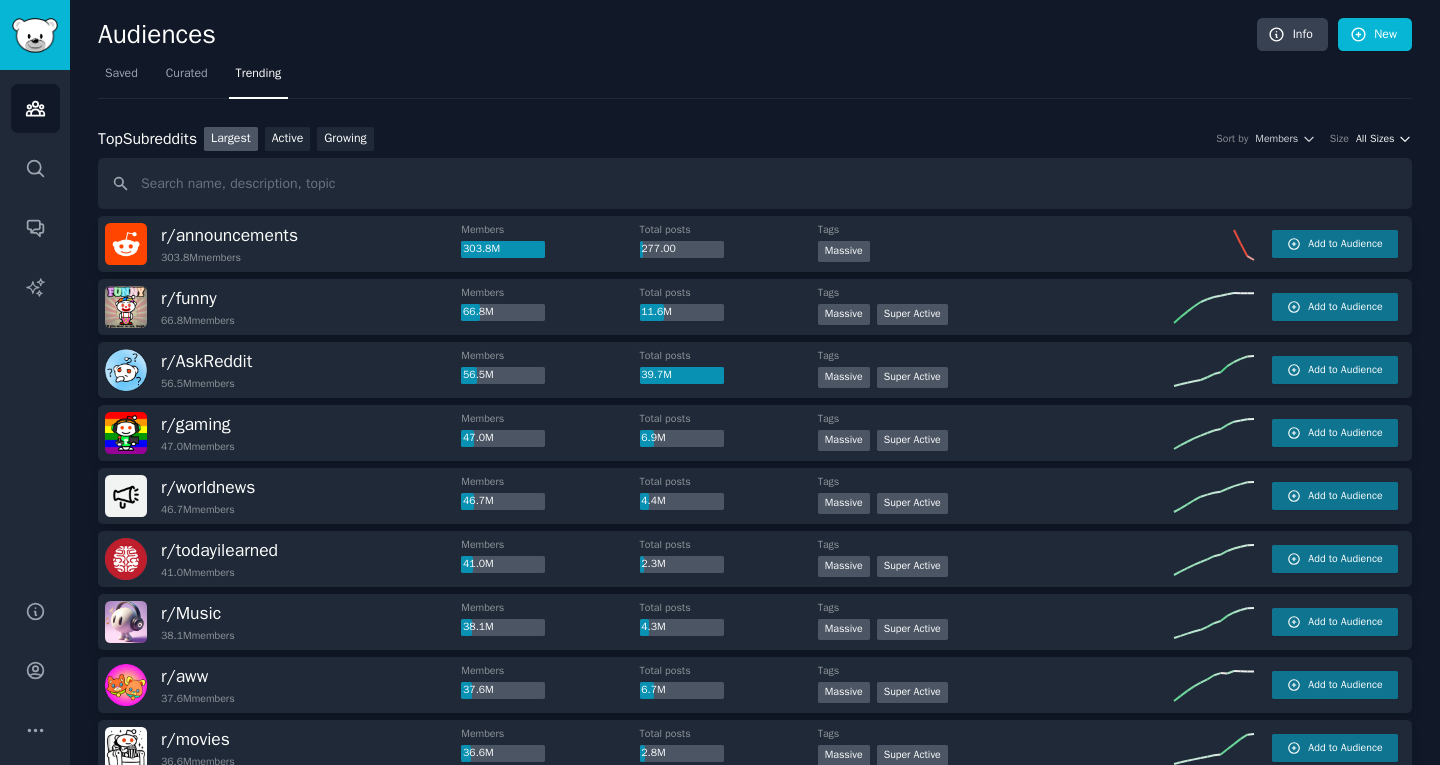 click on "All Sizes" at bounding box center [1375, 139] 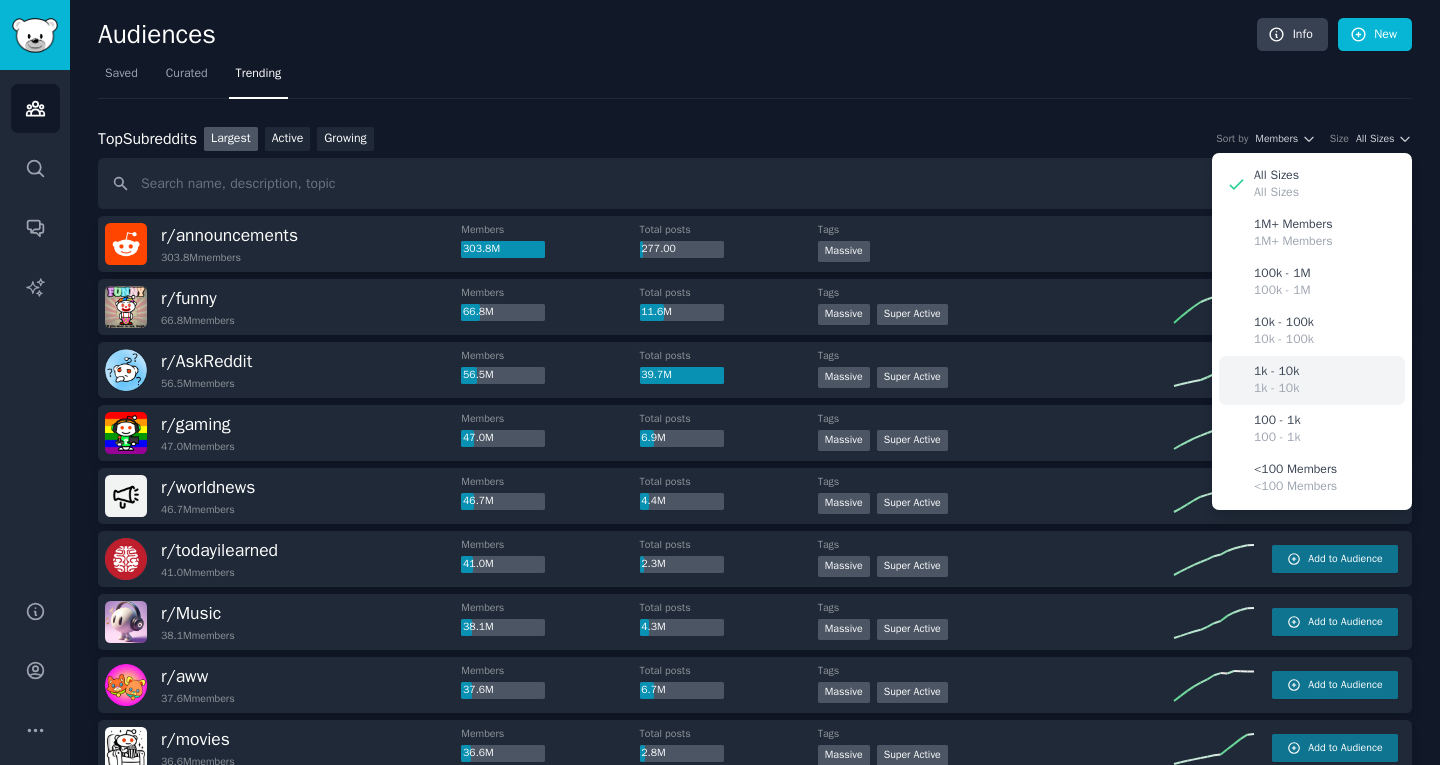 click on "1k - 10k" at bounding box center (1276, 372) 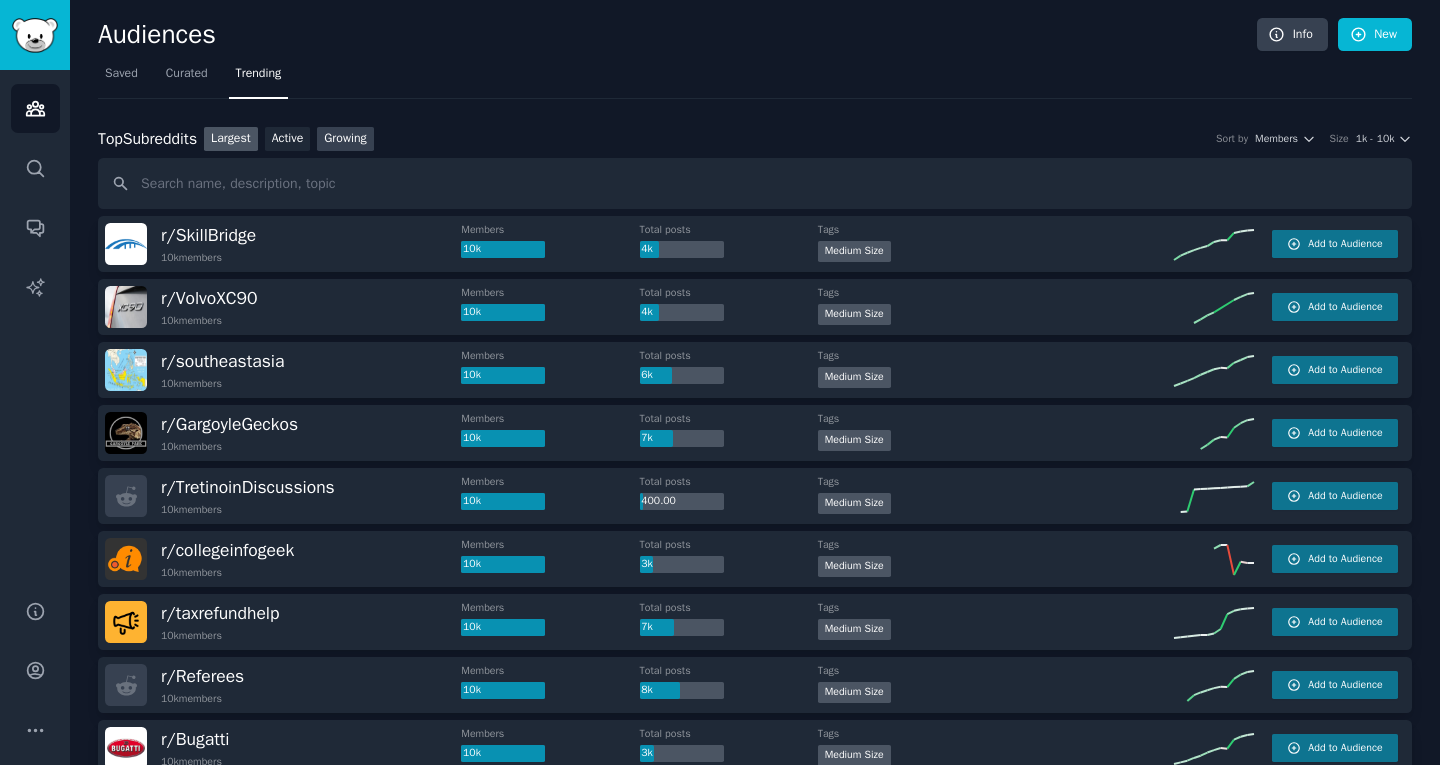 click on "Growing" at bounding box center [345, 139] 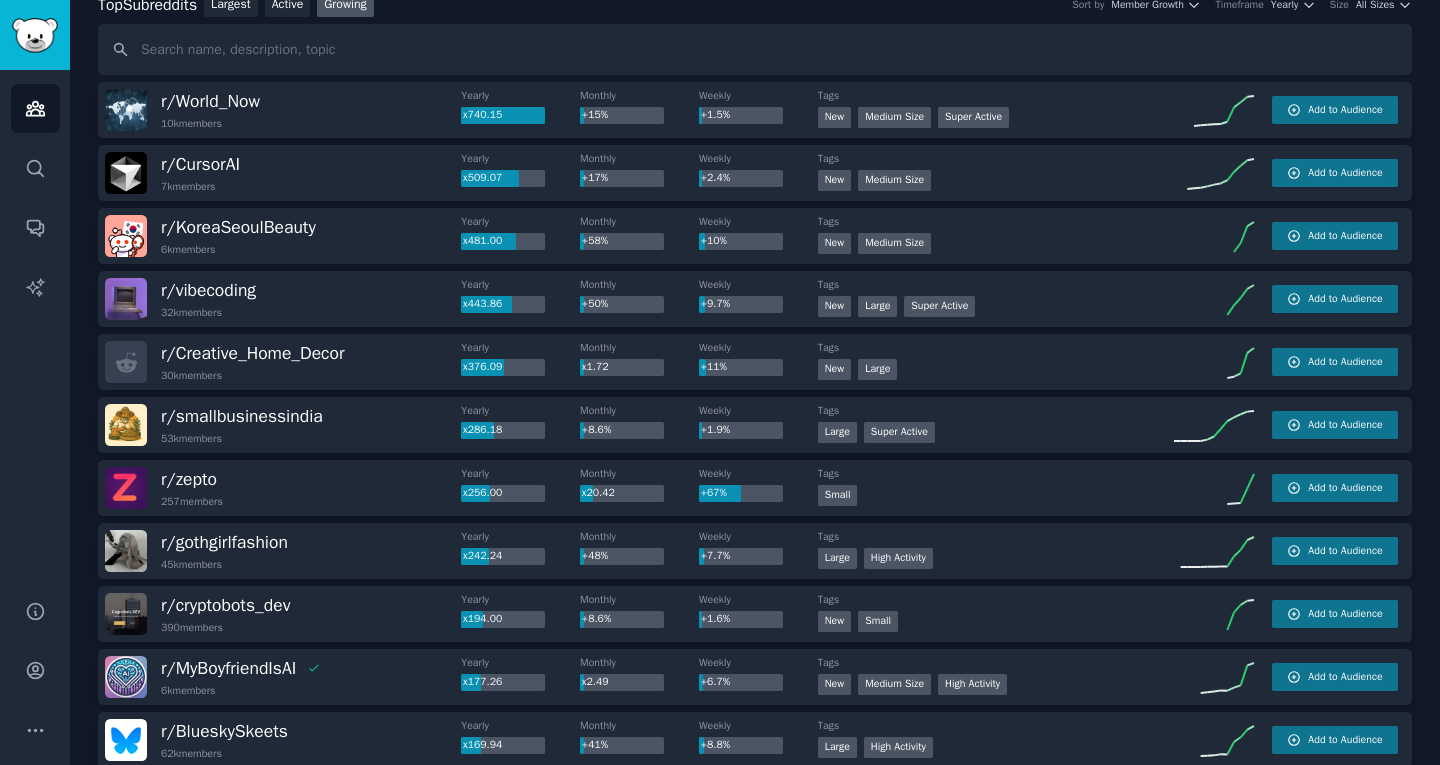 scroll, scrollTop: 0, scrollLeft: 0, axis: both 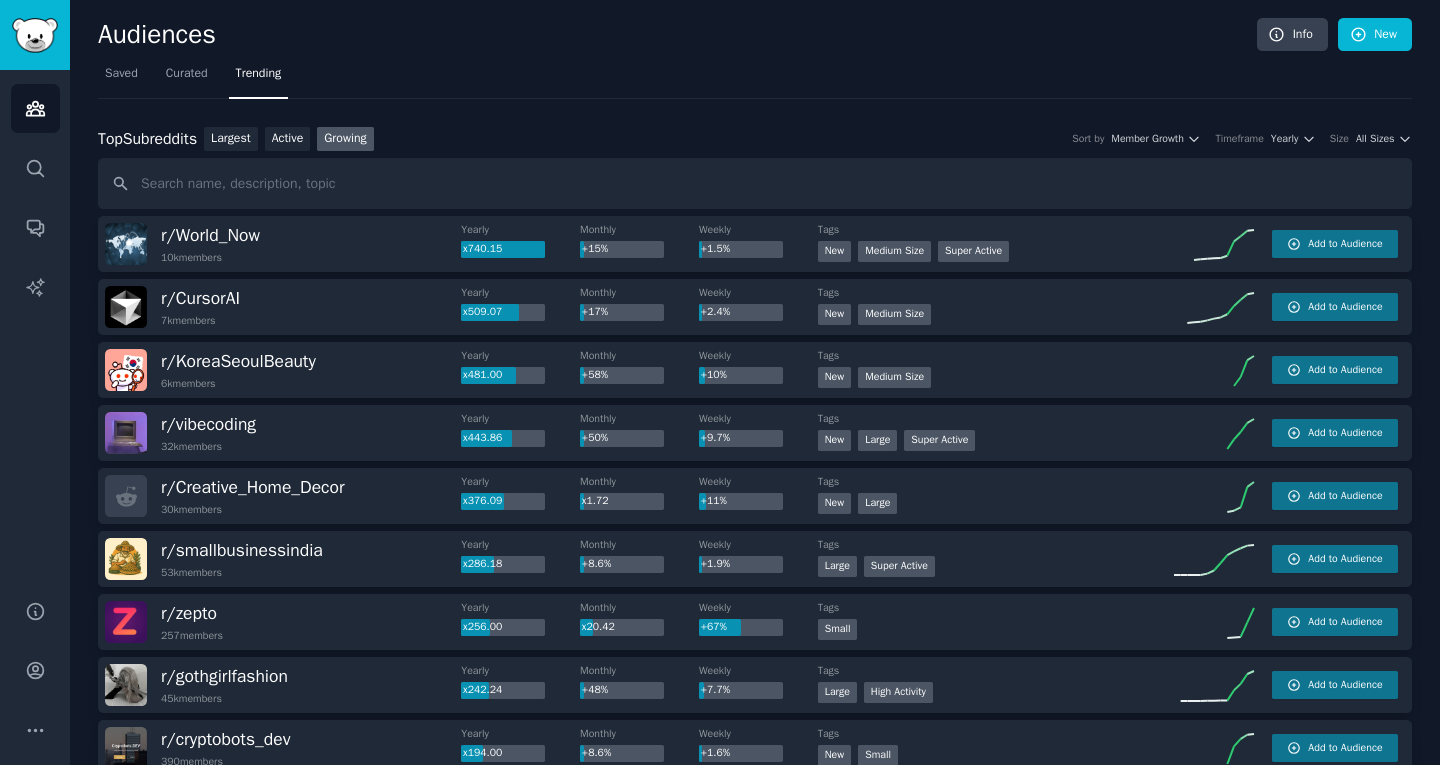 click on "Top   Subreddits Top Subreddits Largest Active Growing Sort by Member Growth Timeframe Yearly Size All Sizes" at bounding box center (755, 139) 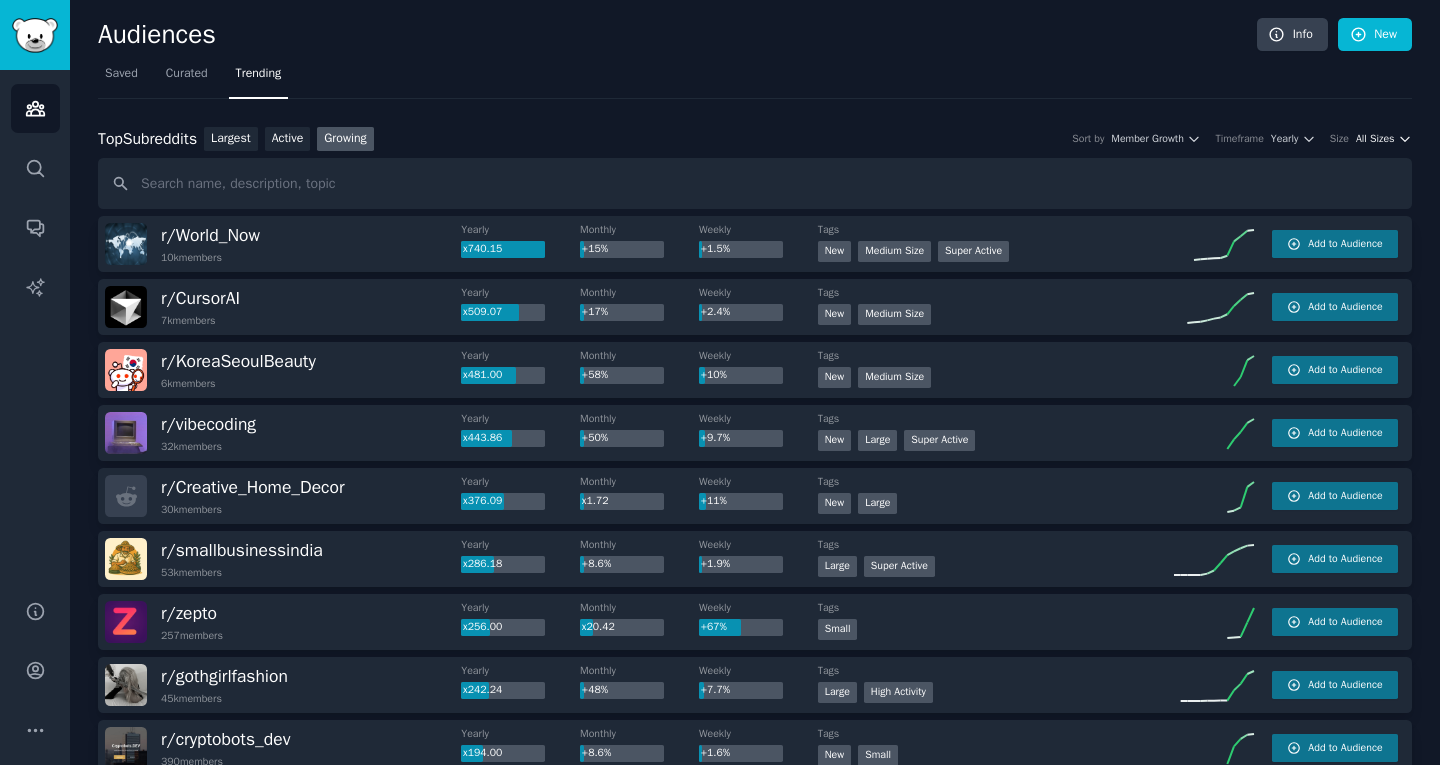 click on "All Sizes" at bounding box center (1375, 139) 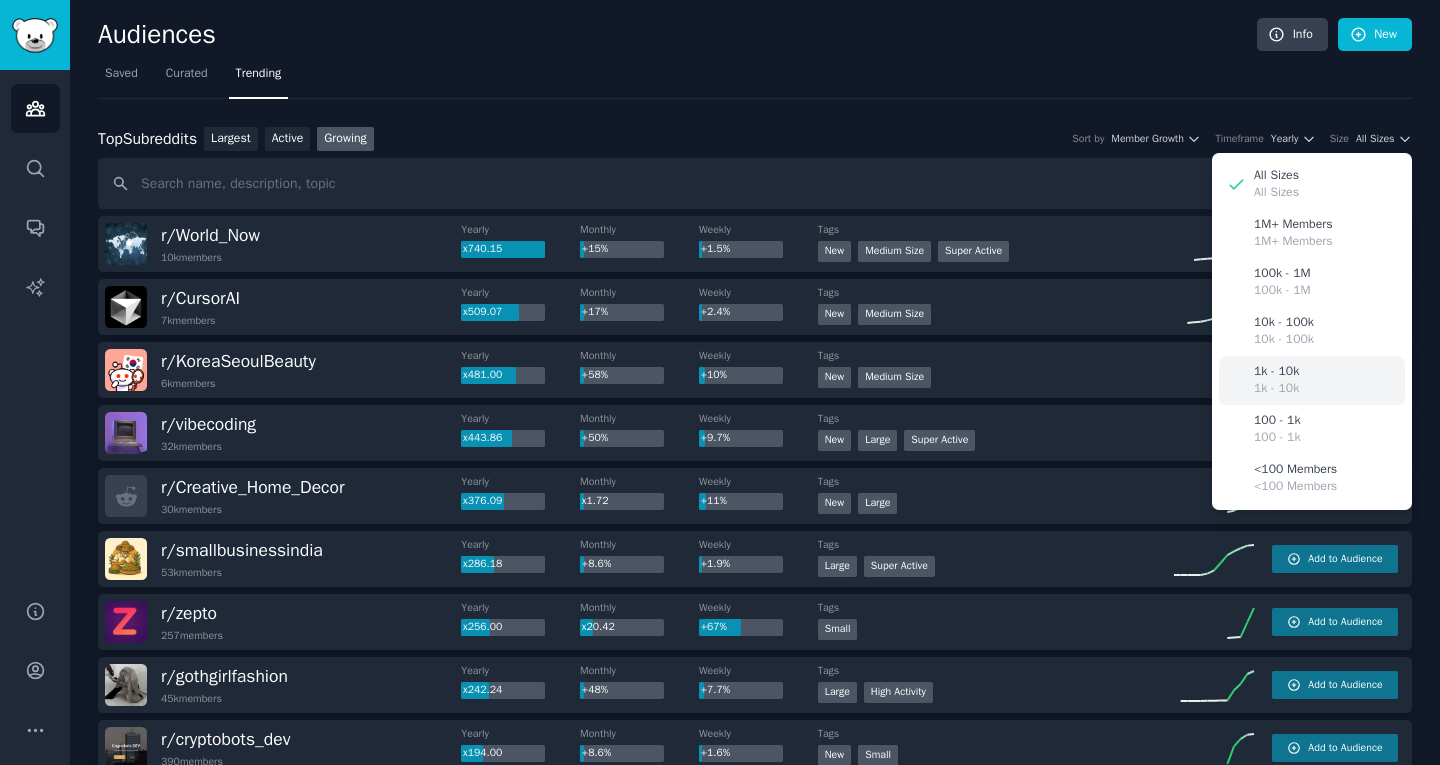 click on "1k - 10k" at bounding box center [1276, 372] 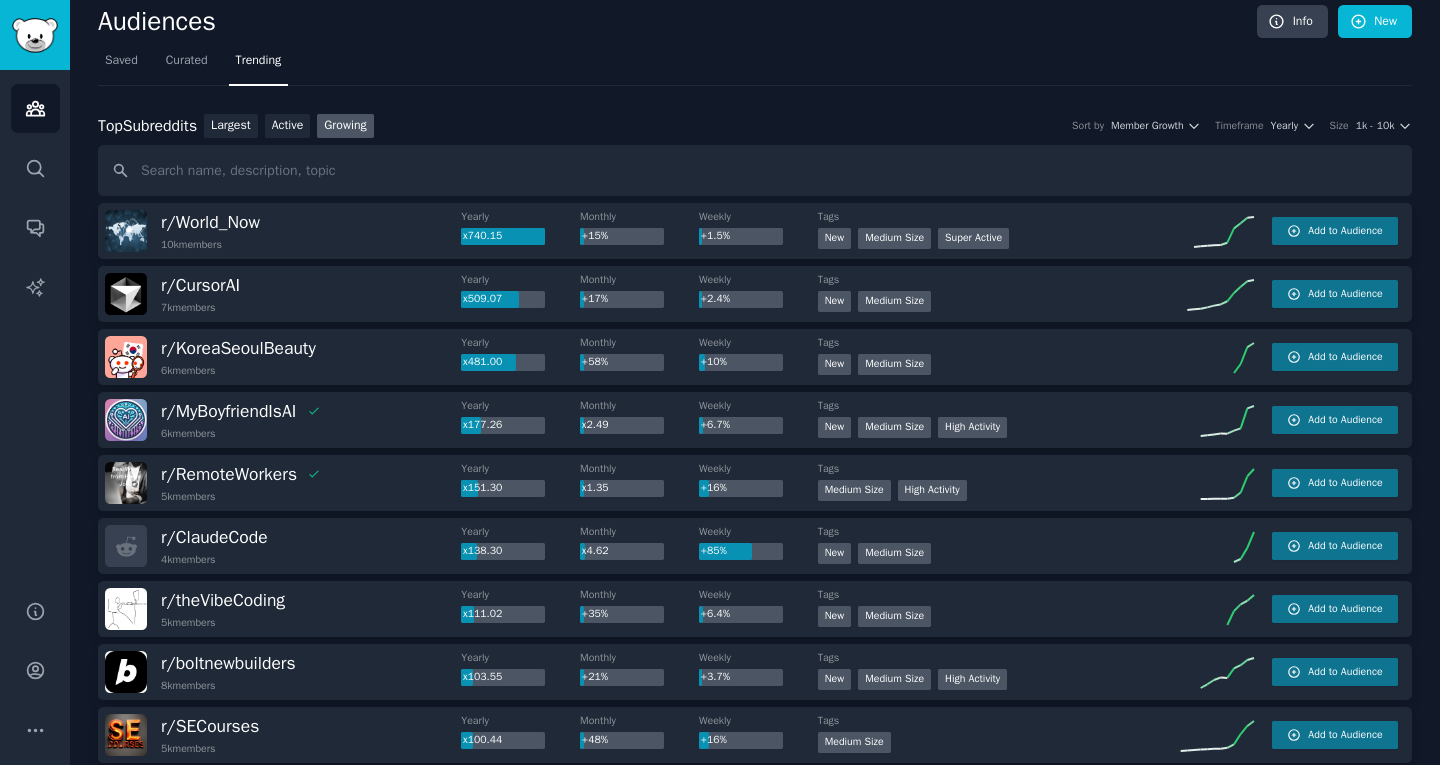 scroll, scrollTop: 14, scrollLeft: 0, axis: vertical 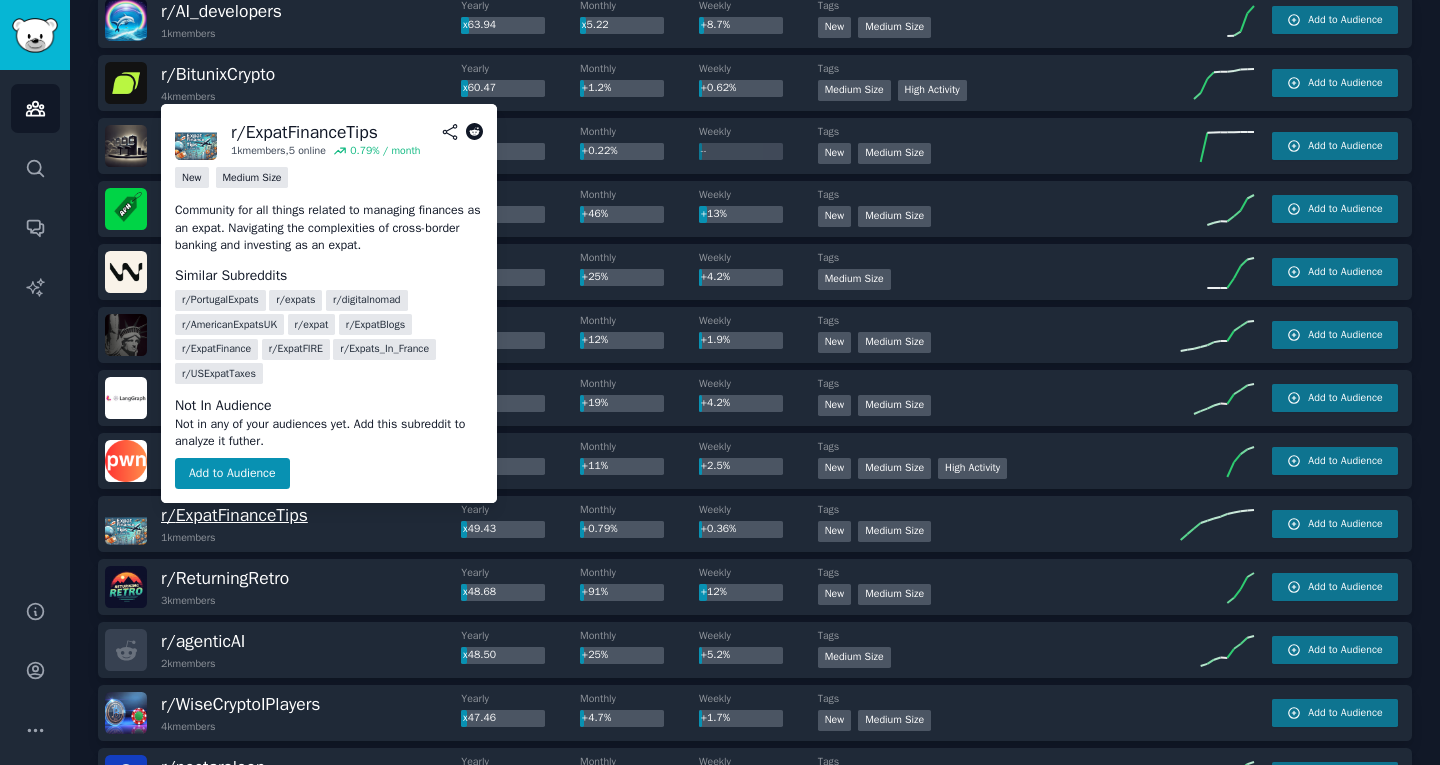 click on "r/ ExpatFinanceTips" at bounding box center (234, 515) 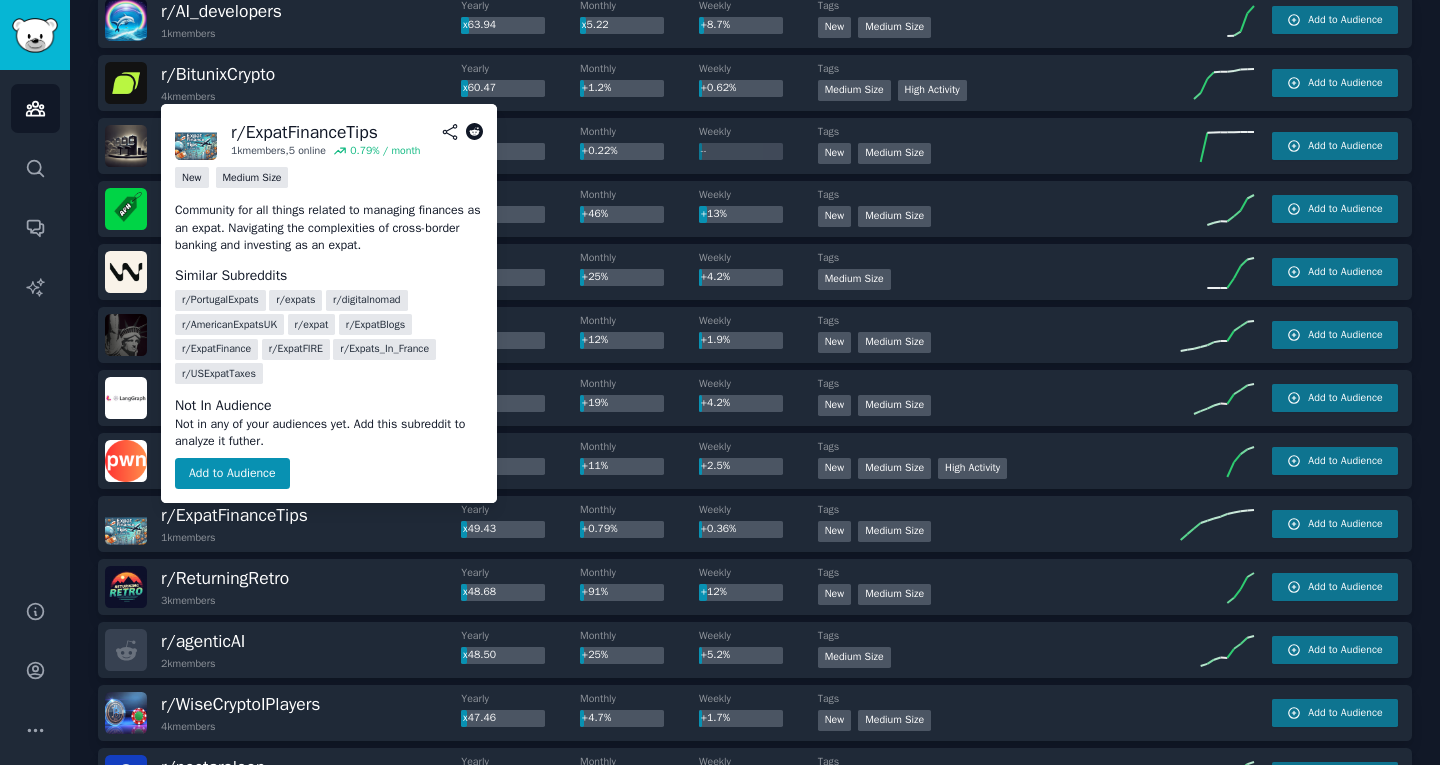 click 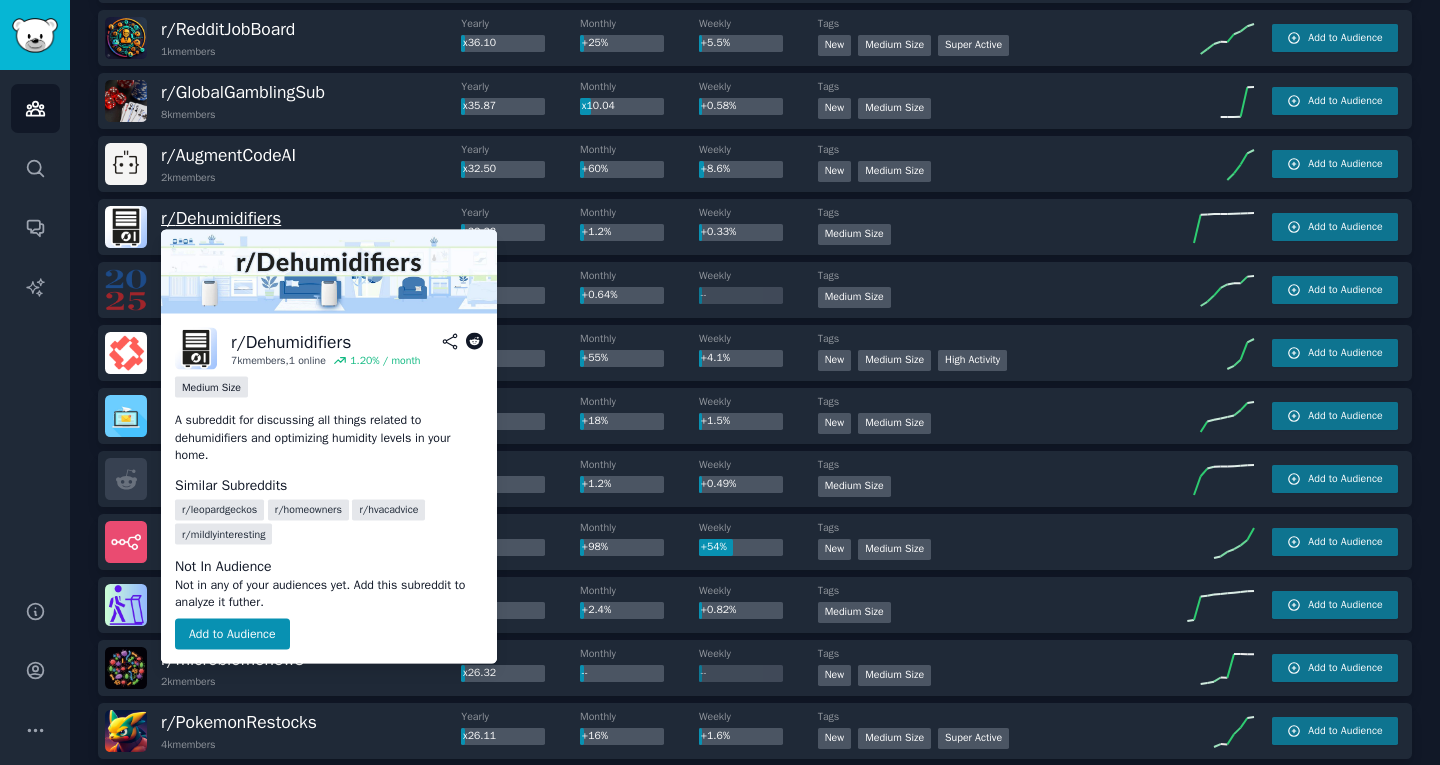 scroll, scrollTop: 2223, scrollLeft: 0, axis: vertical 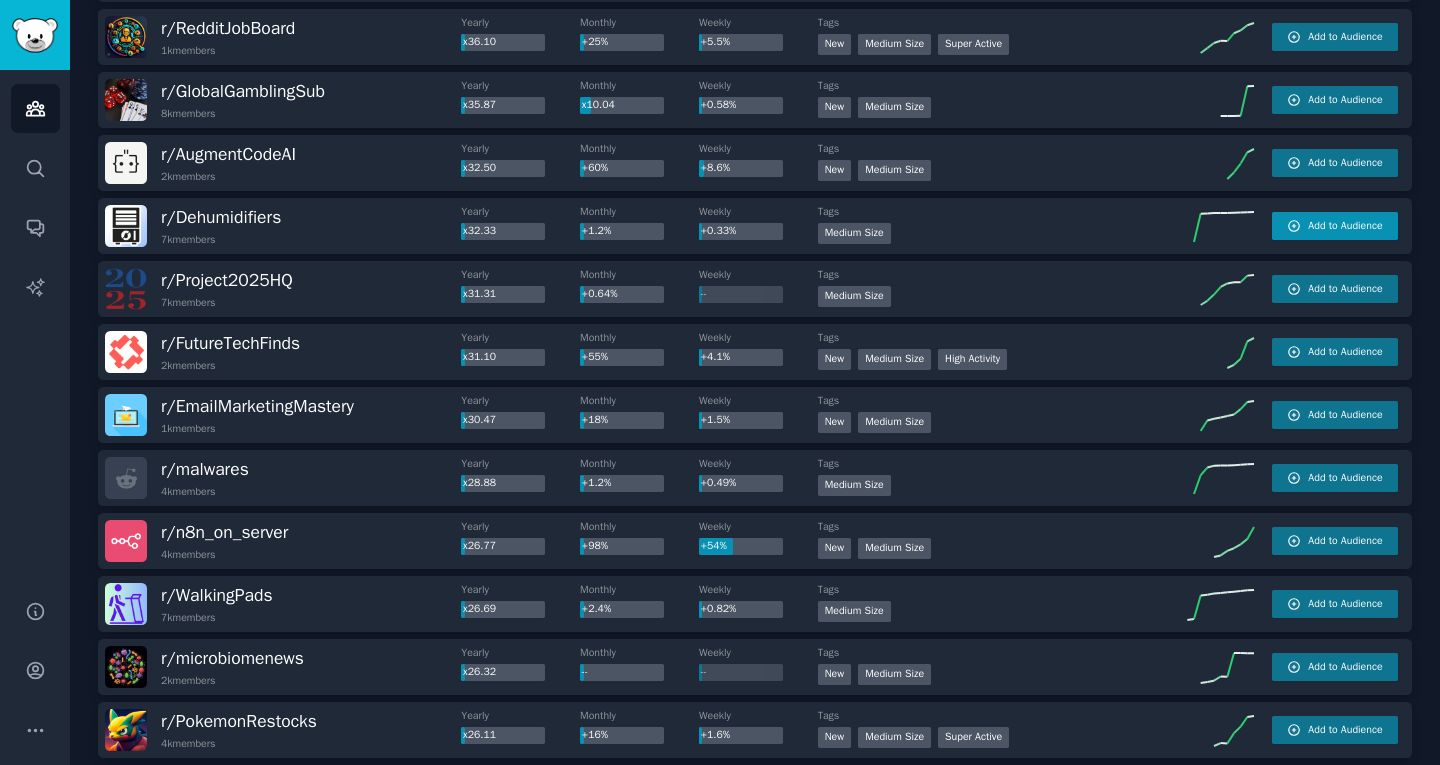 click on "Add to Audience" at bounding box center (1345, 226) 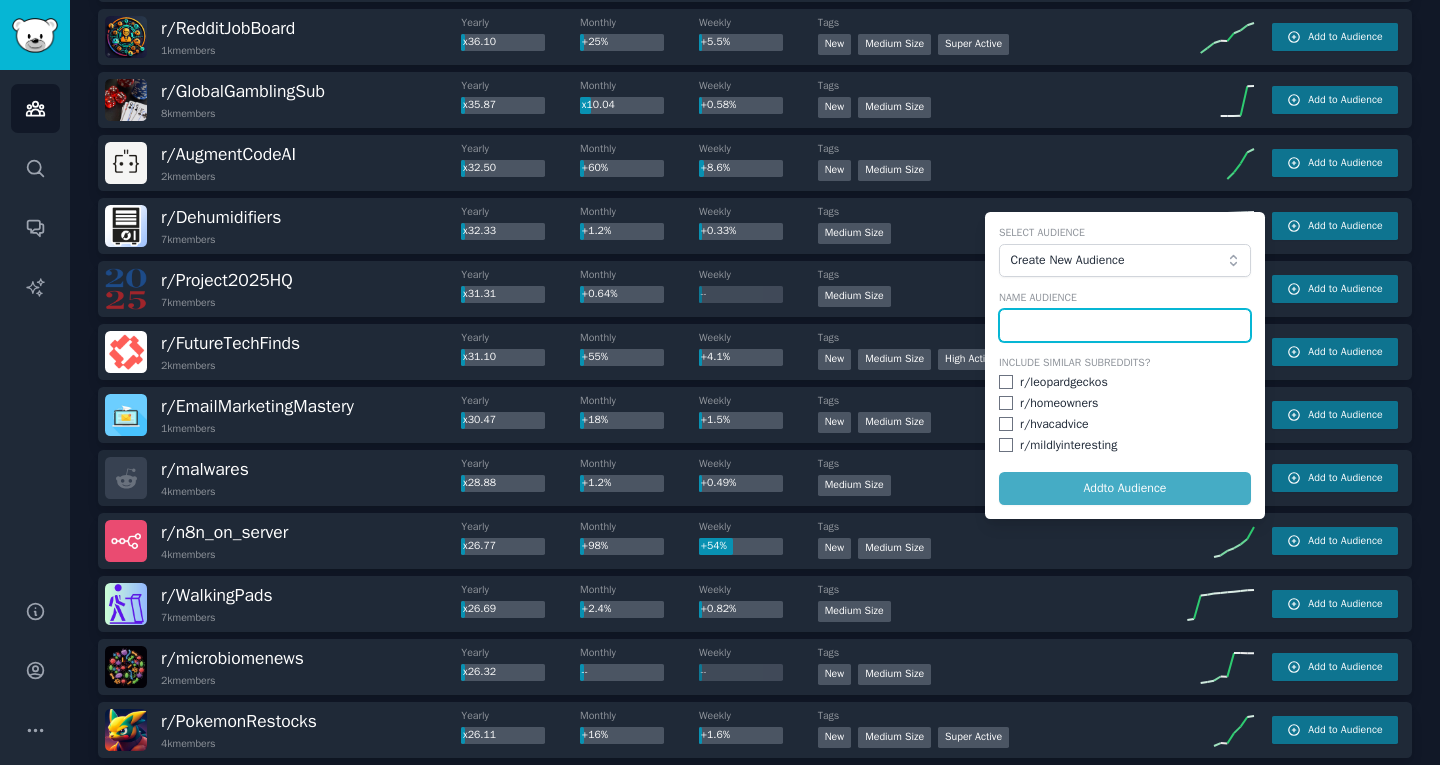 click at bounding box center (1125, 326) 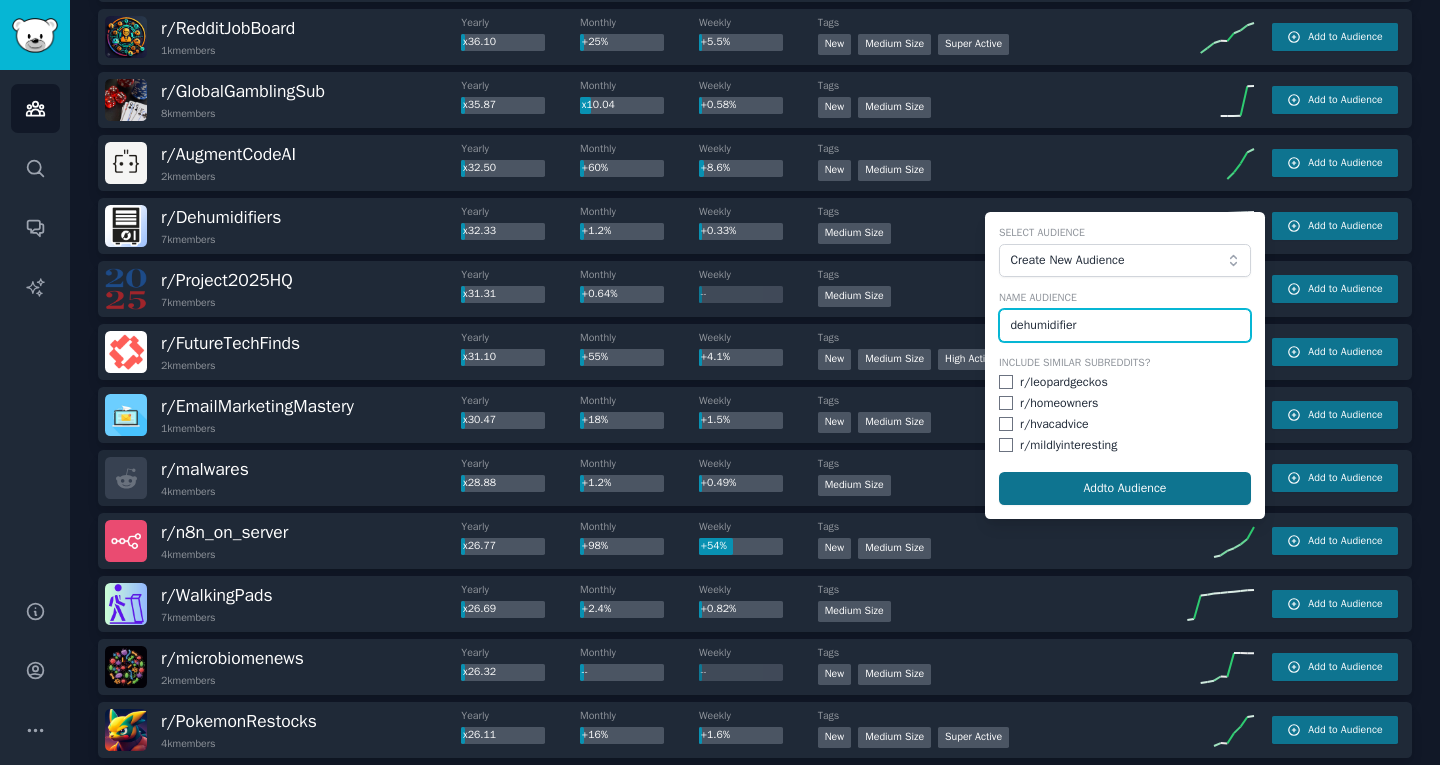 type on "dehumidifier" 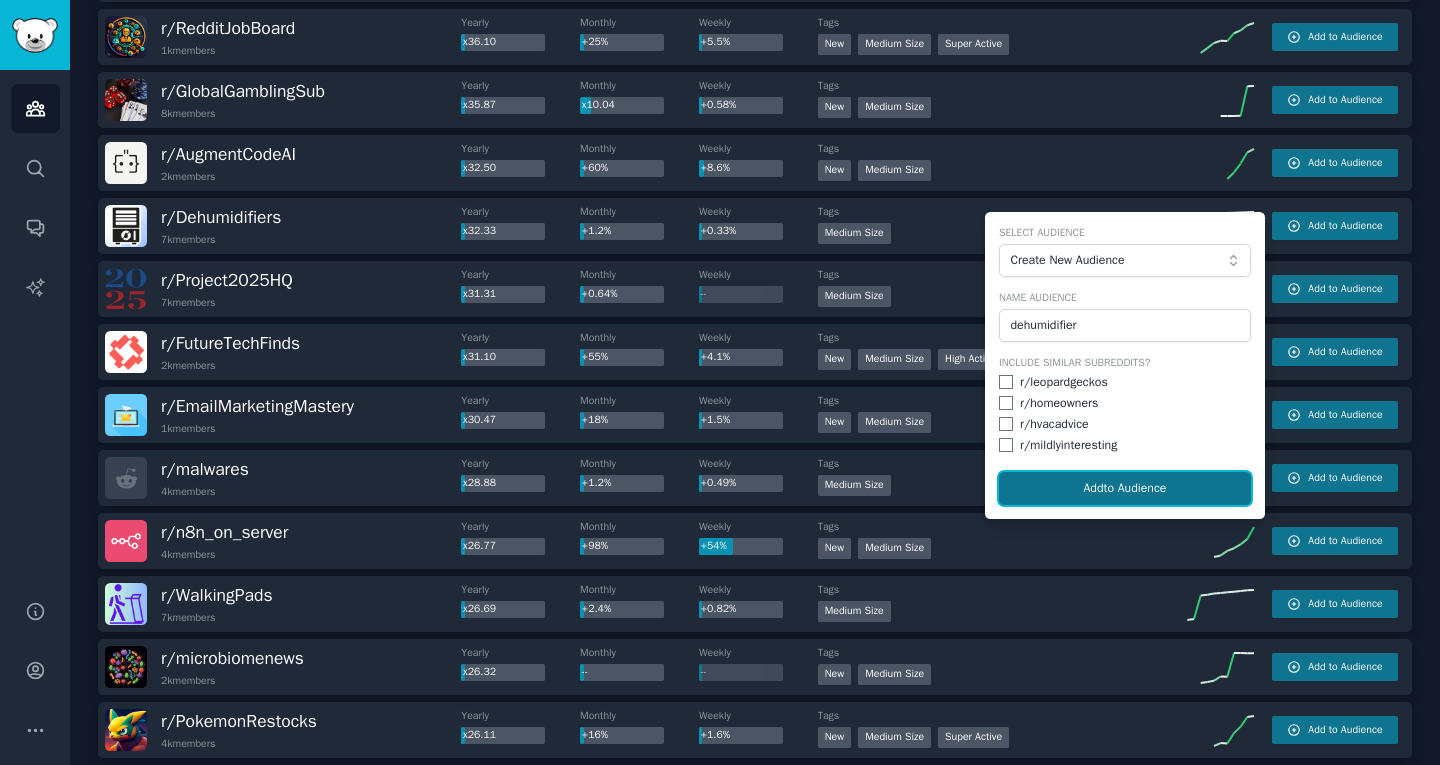 click on "Add  to Audience" at bounding box center (1125, 489) 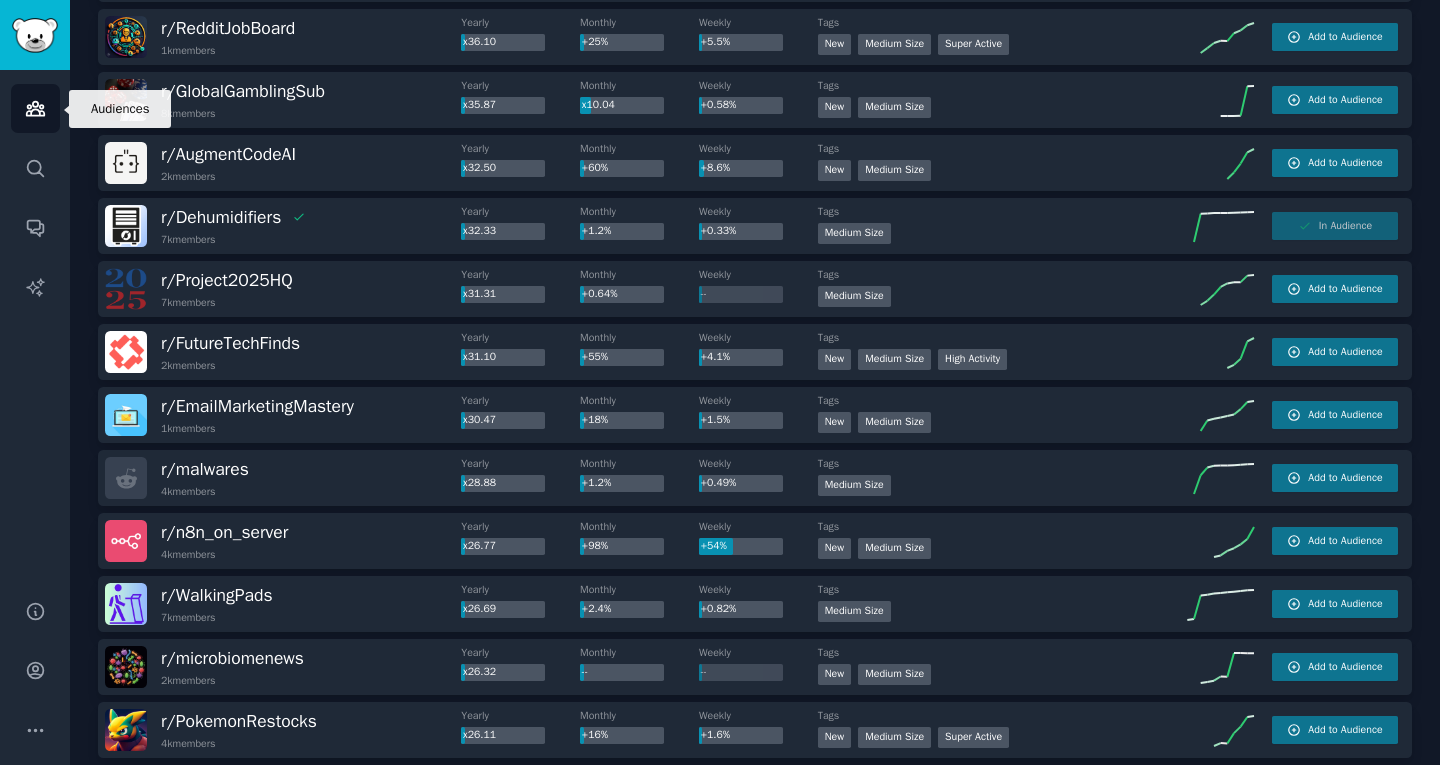 click 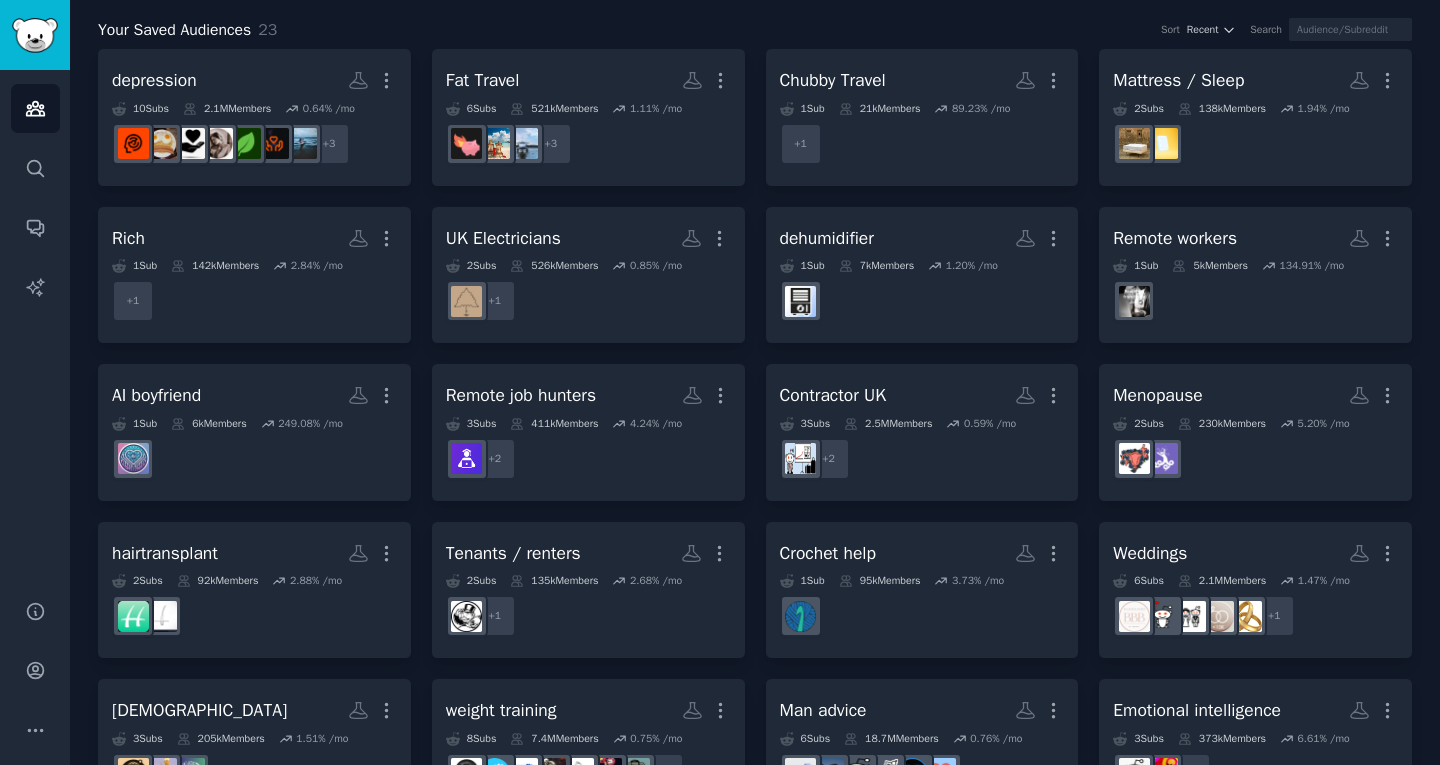 scroll, scrollTop: 0, scrollLeft: 0, axis: both 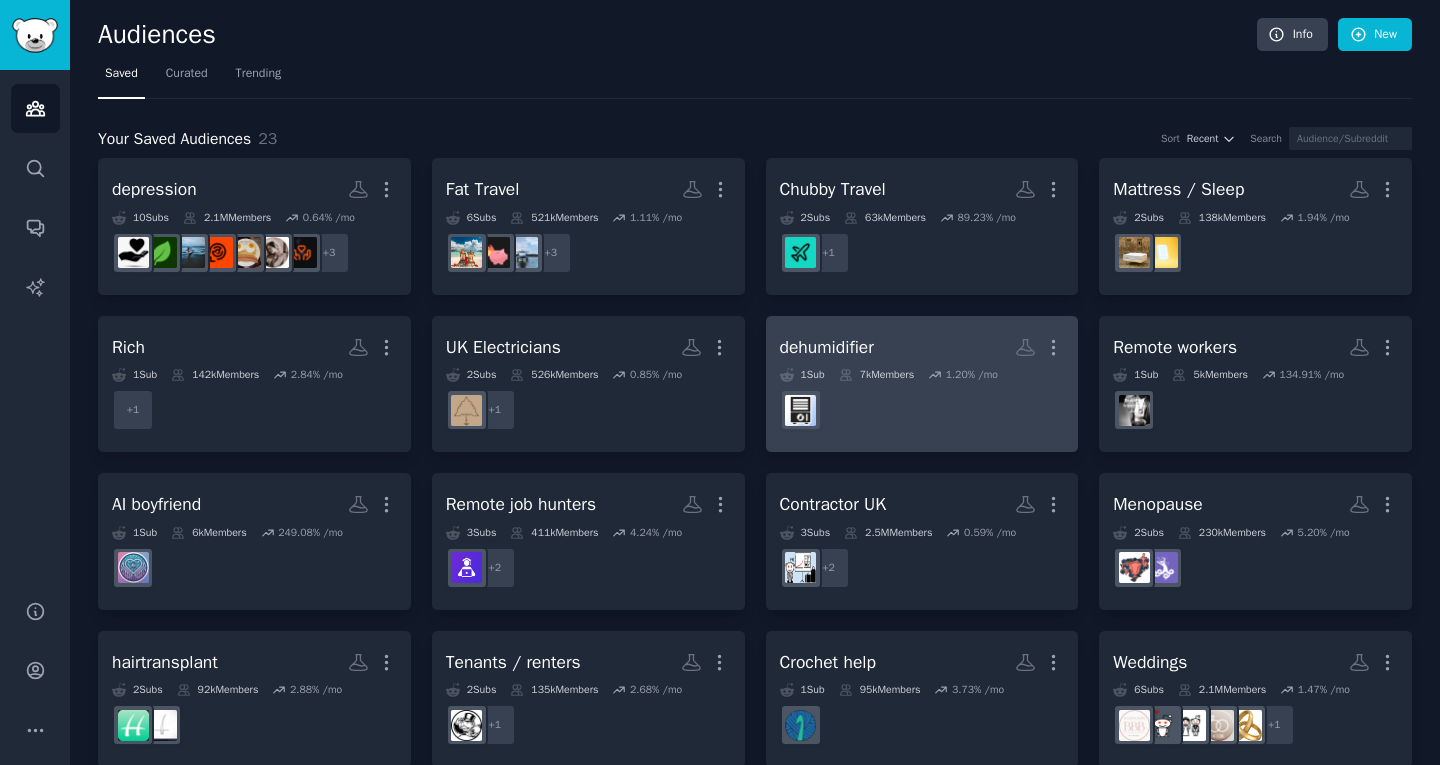 click on "dehumidifier" at bounding box center (827, 347) 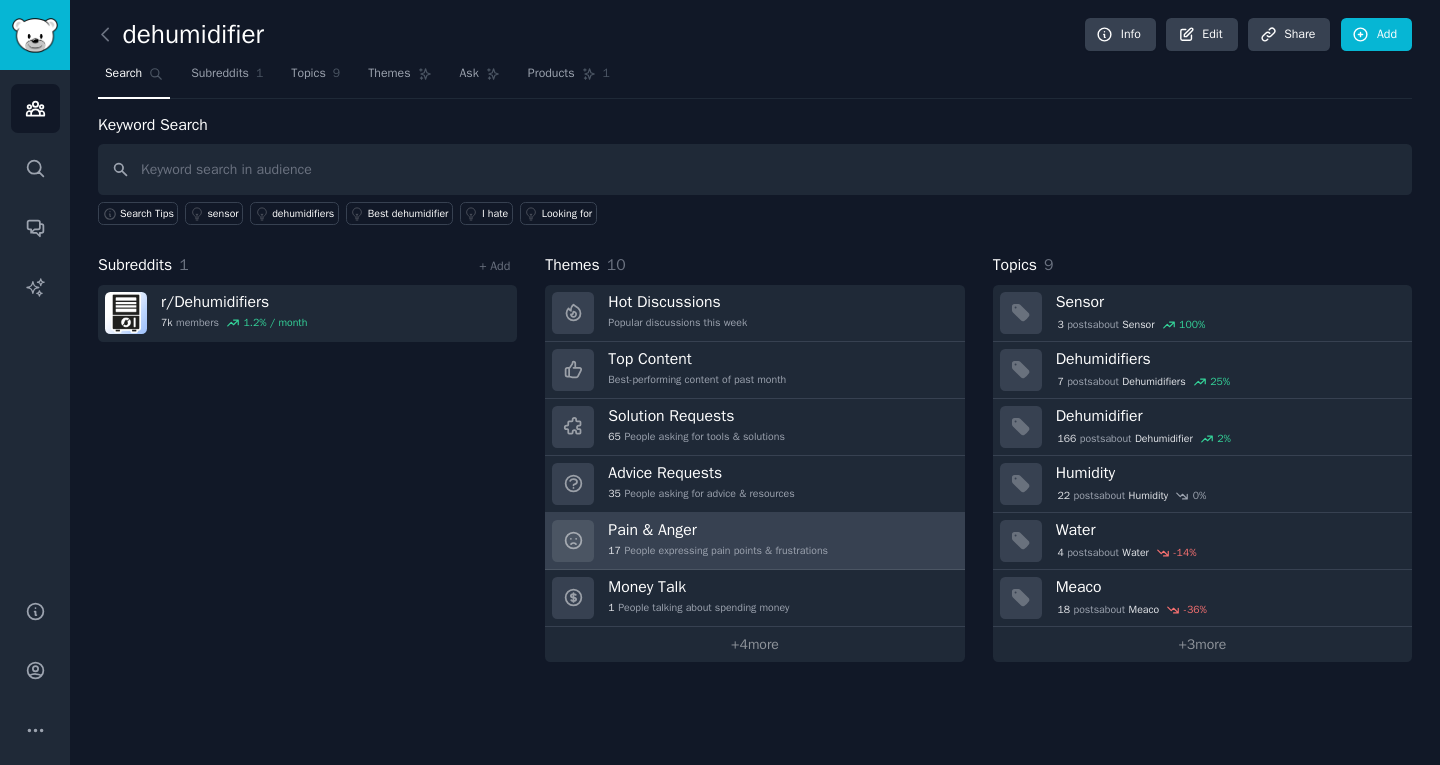 click on "17 People expressing pain points & frustrations" at bounding box center (718, 551) 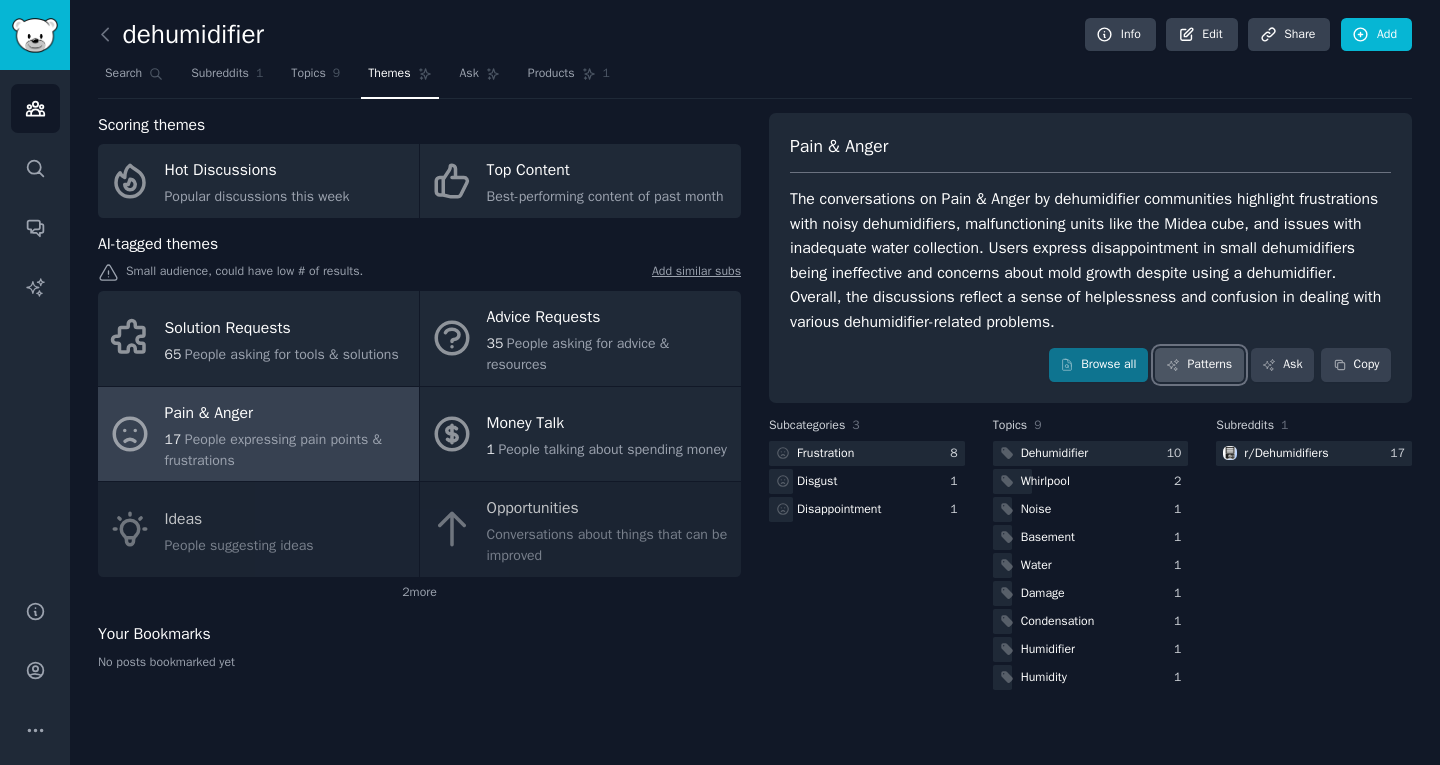 click on "Patterns" at bounding box center (1199, 365) 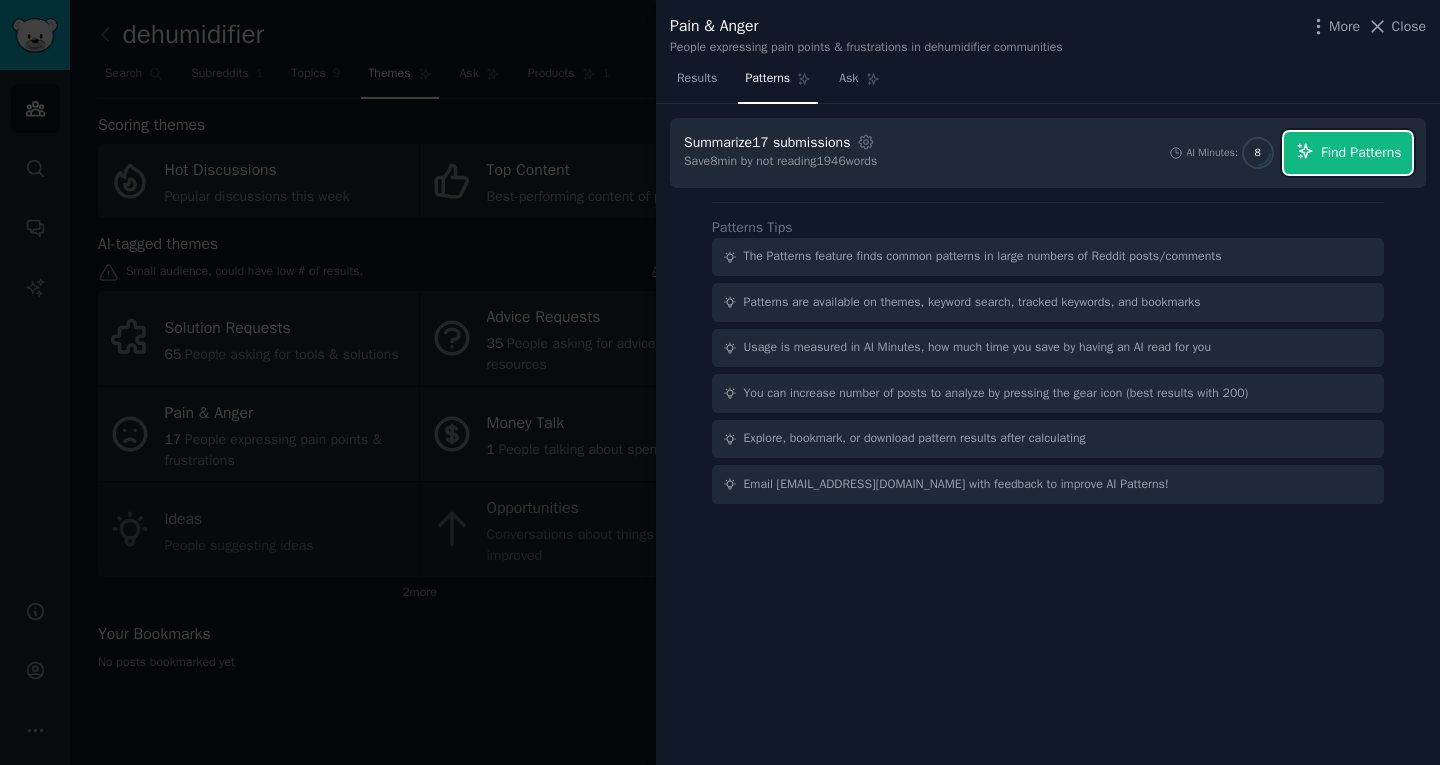 click on "Find Patterns" at bounding box center (1361, 152) 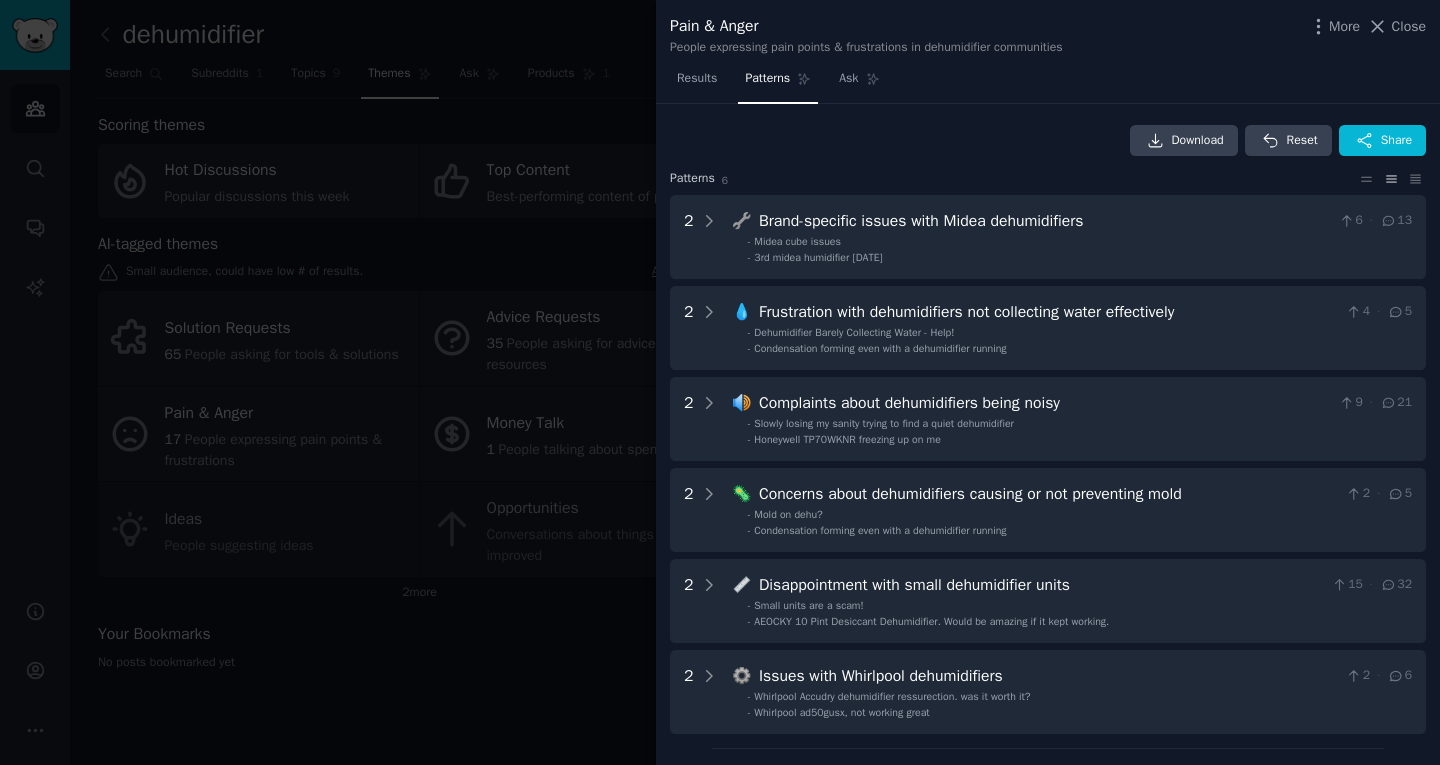 click at bounding box center [720, 382] 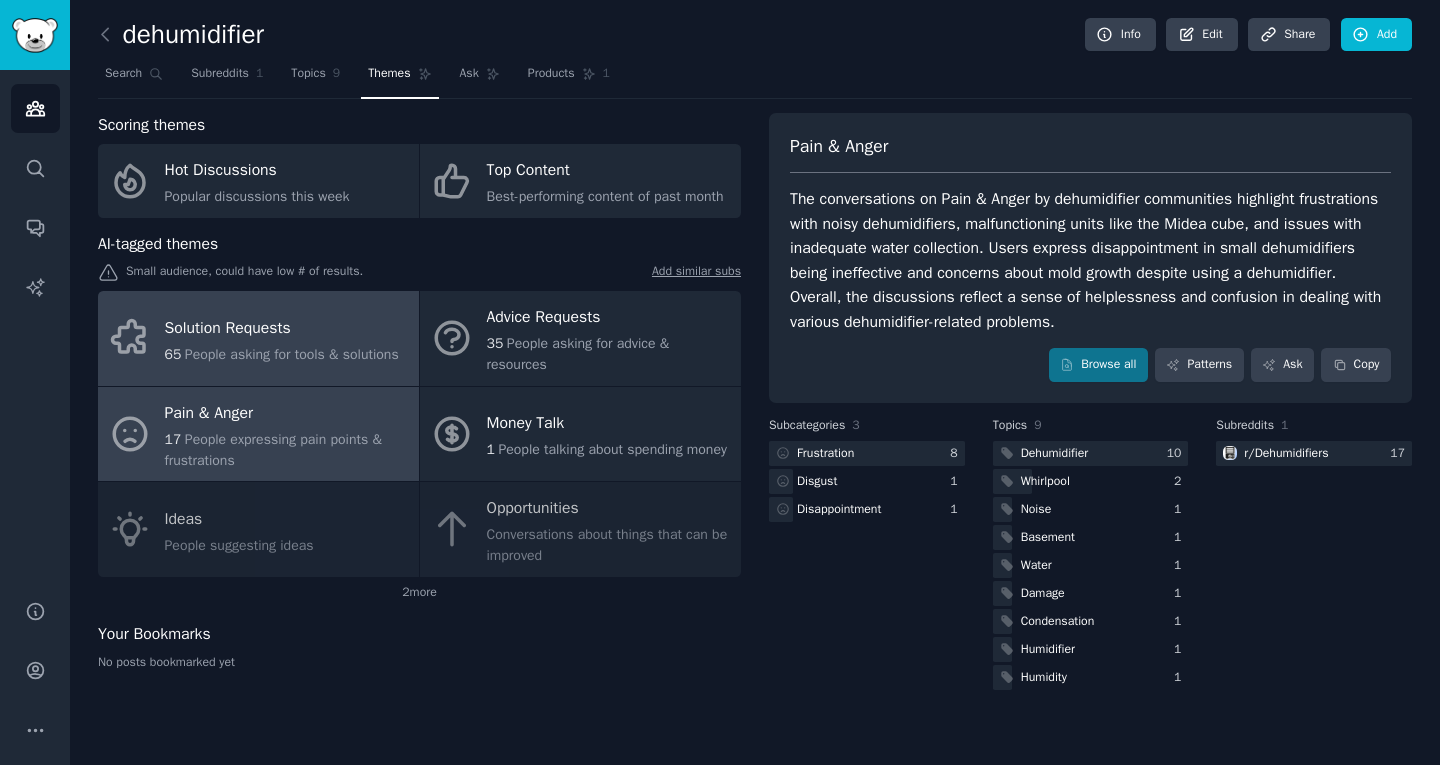 click on "Solution Requests" at bounding box center (282, 328) 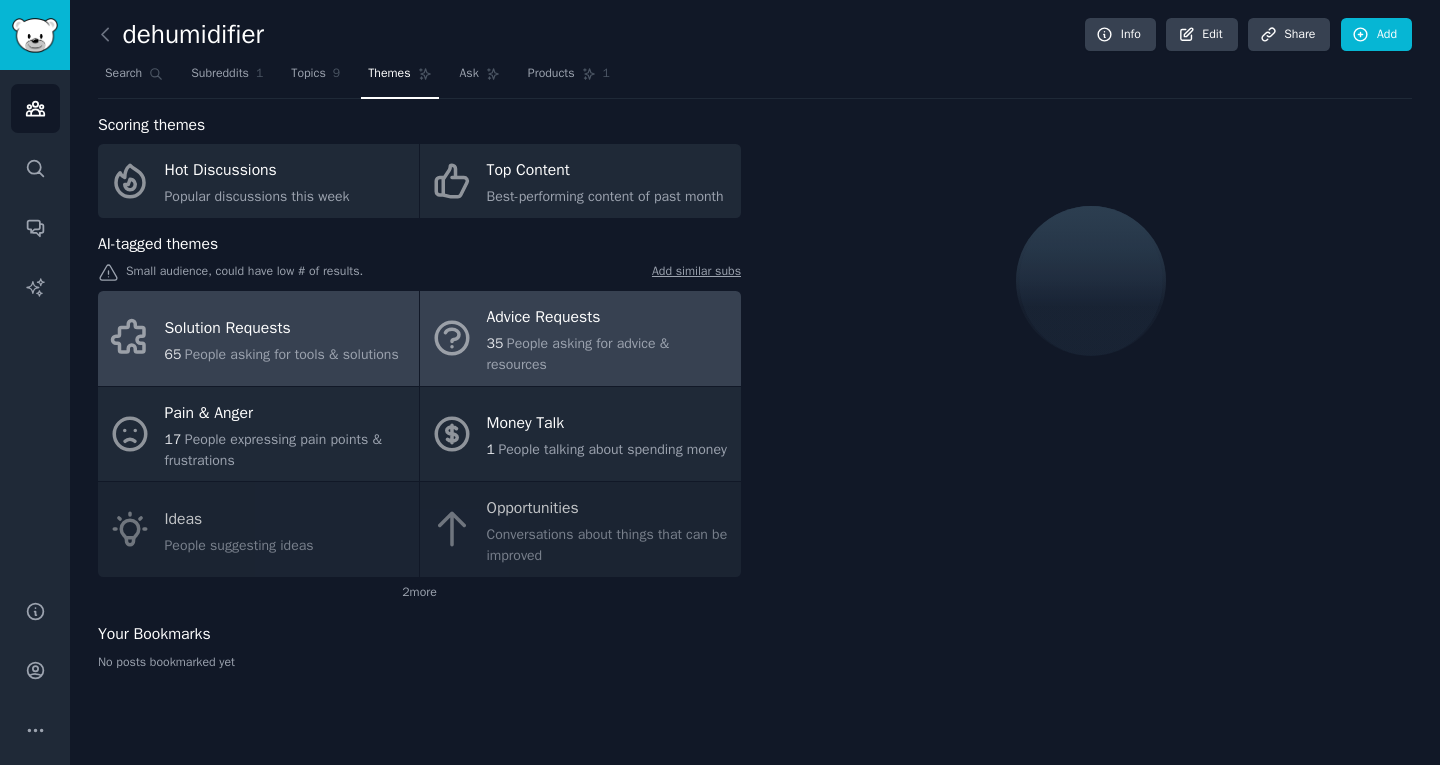 click on "People asking for advice & resources" at bounding box center [578, 354] 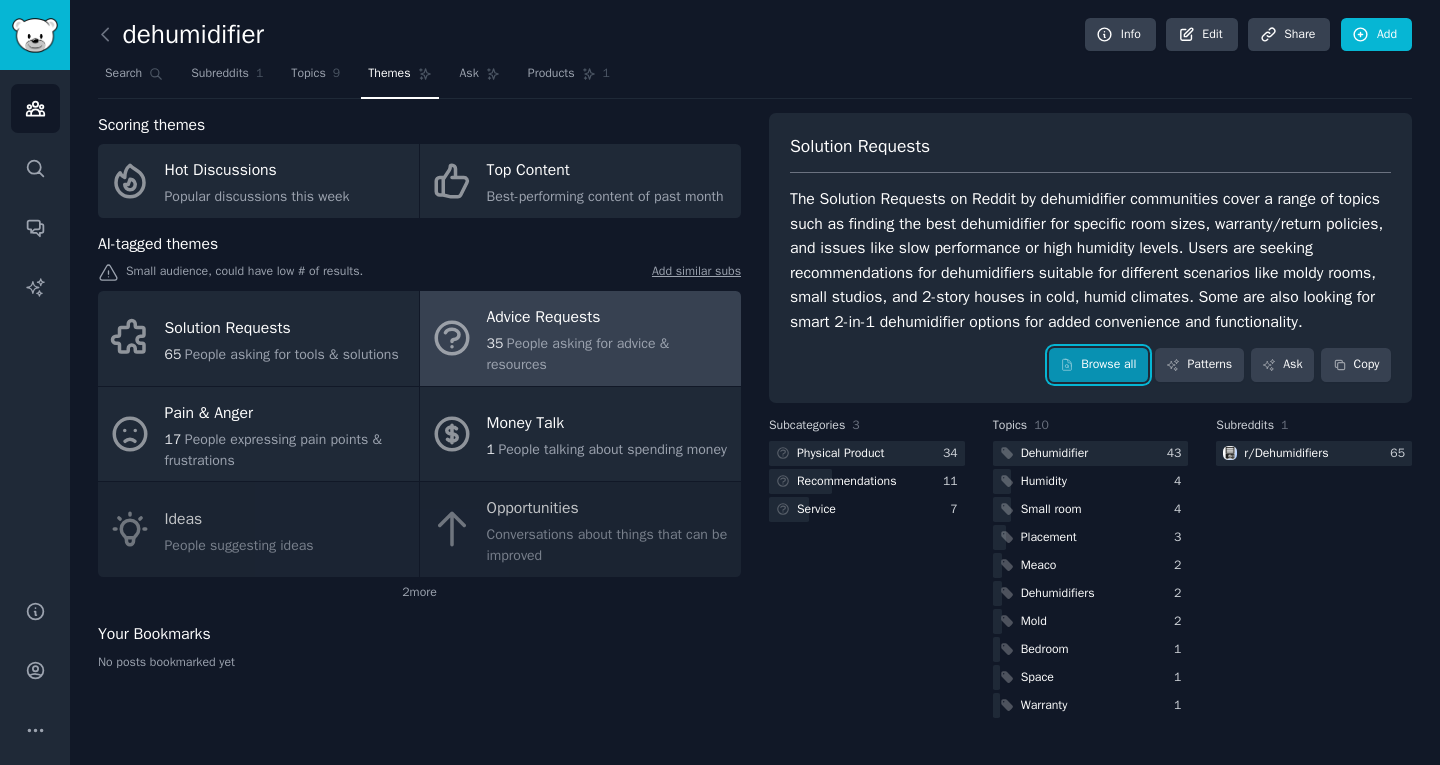 click on "Browse all" at bounding box center [1098, 365] 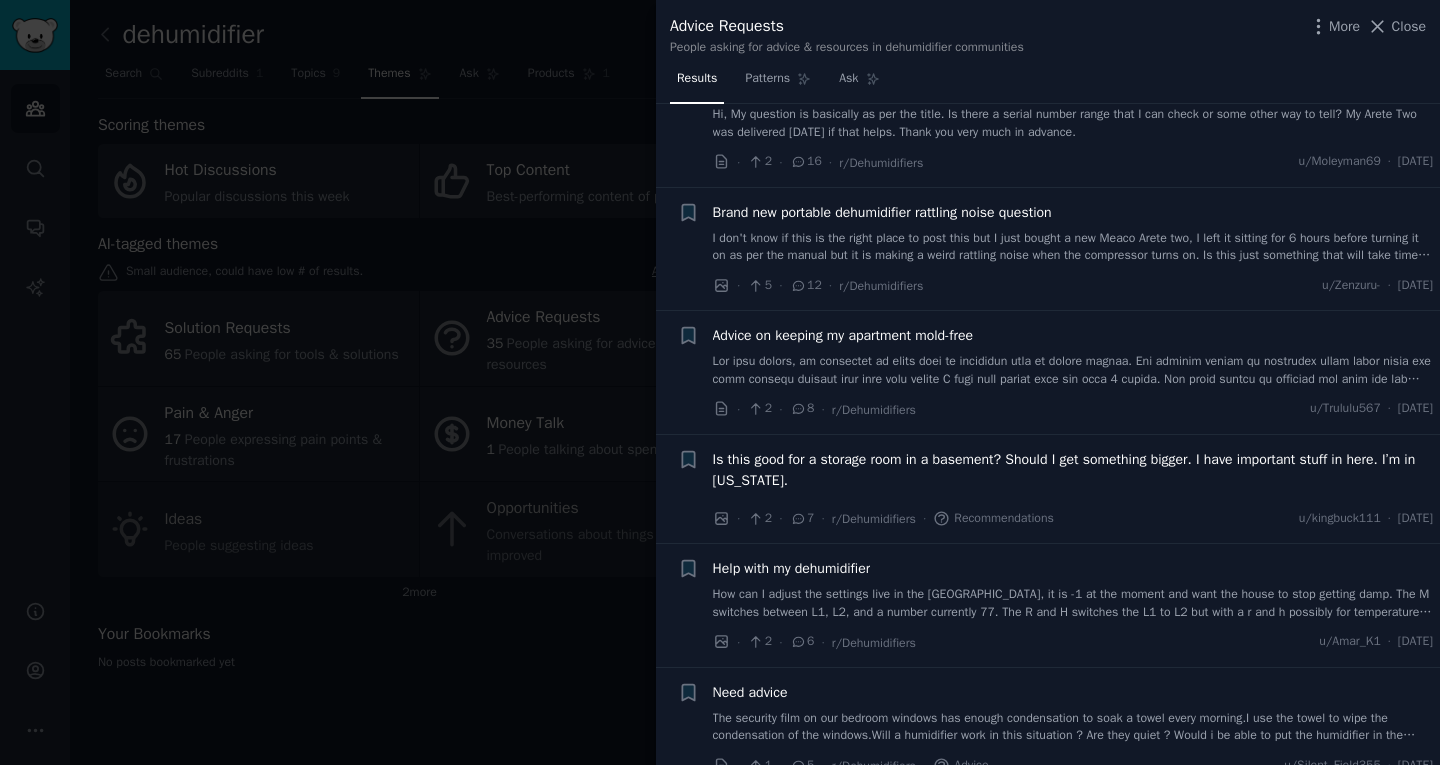 scroll, scrollTop: 319, scrollLeft: 0, axis: vertical 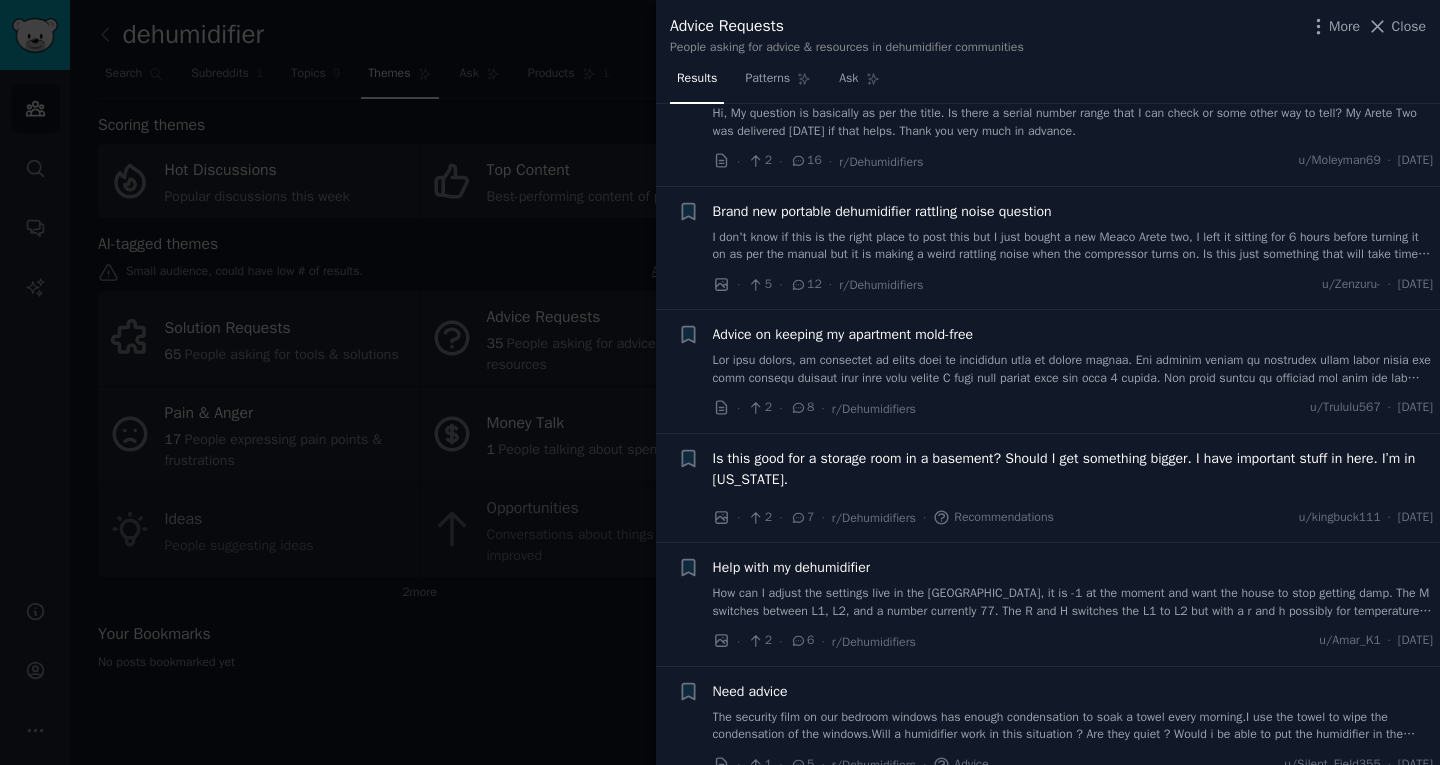 click at bounding box center [720, 382] 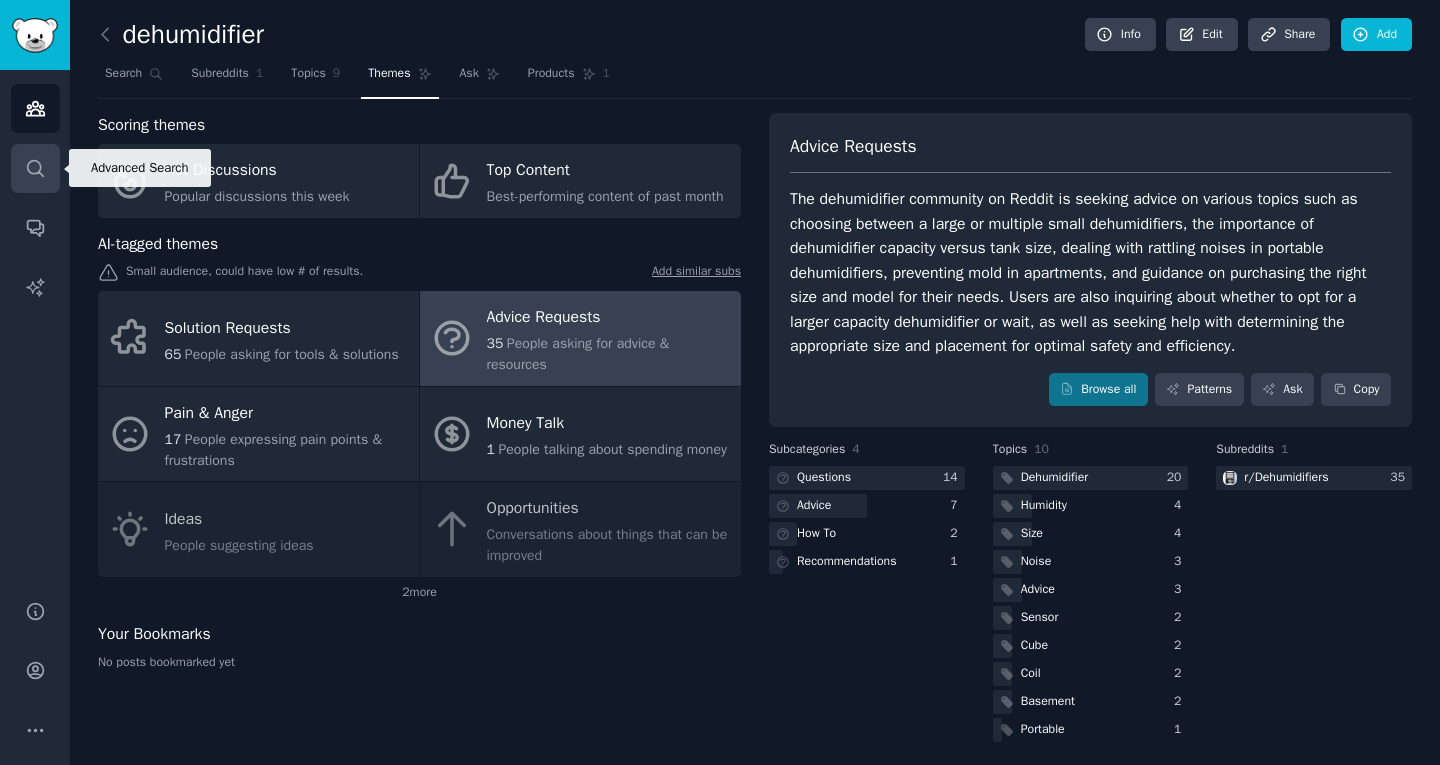 click 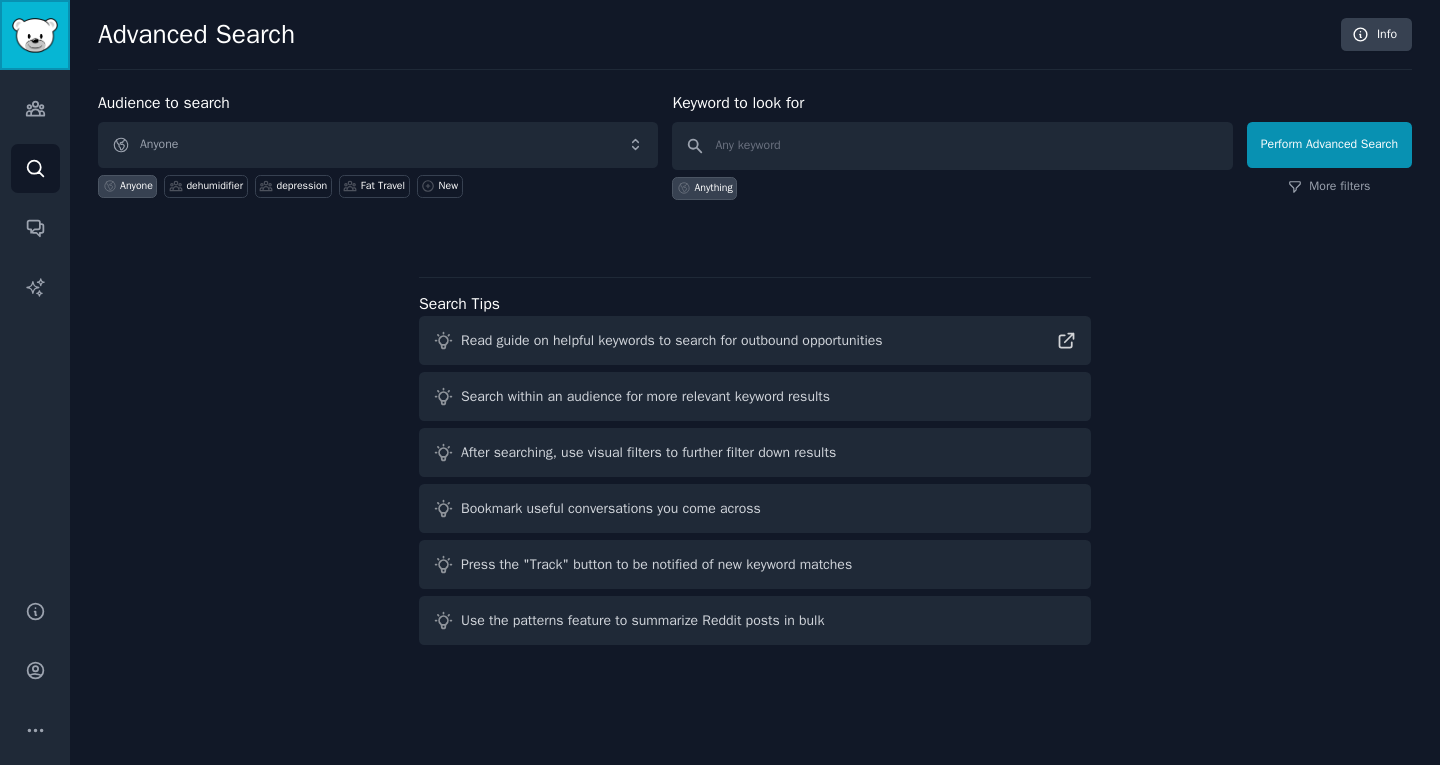 click at bounding box center (35, 35) 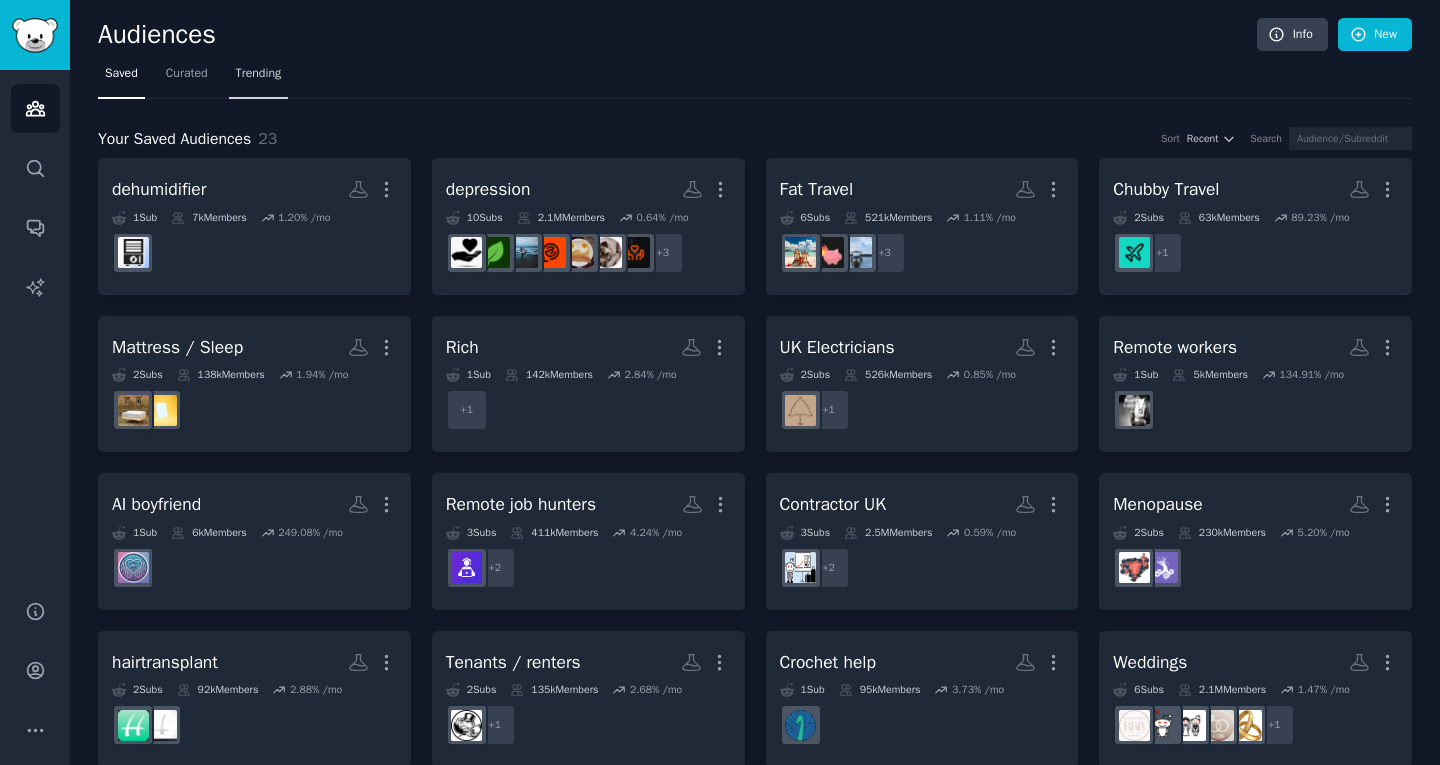 click on "Trending" at bounding box center [259, 74] 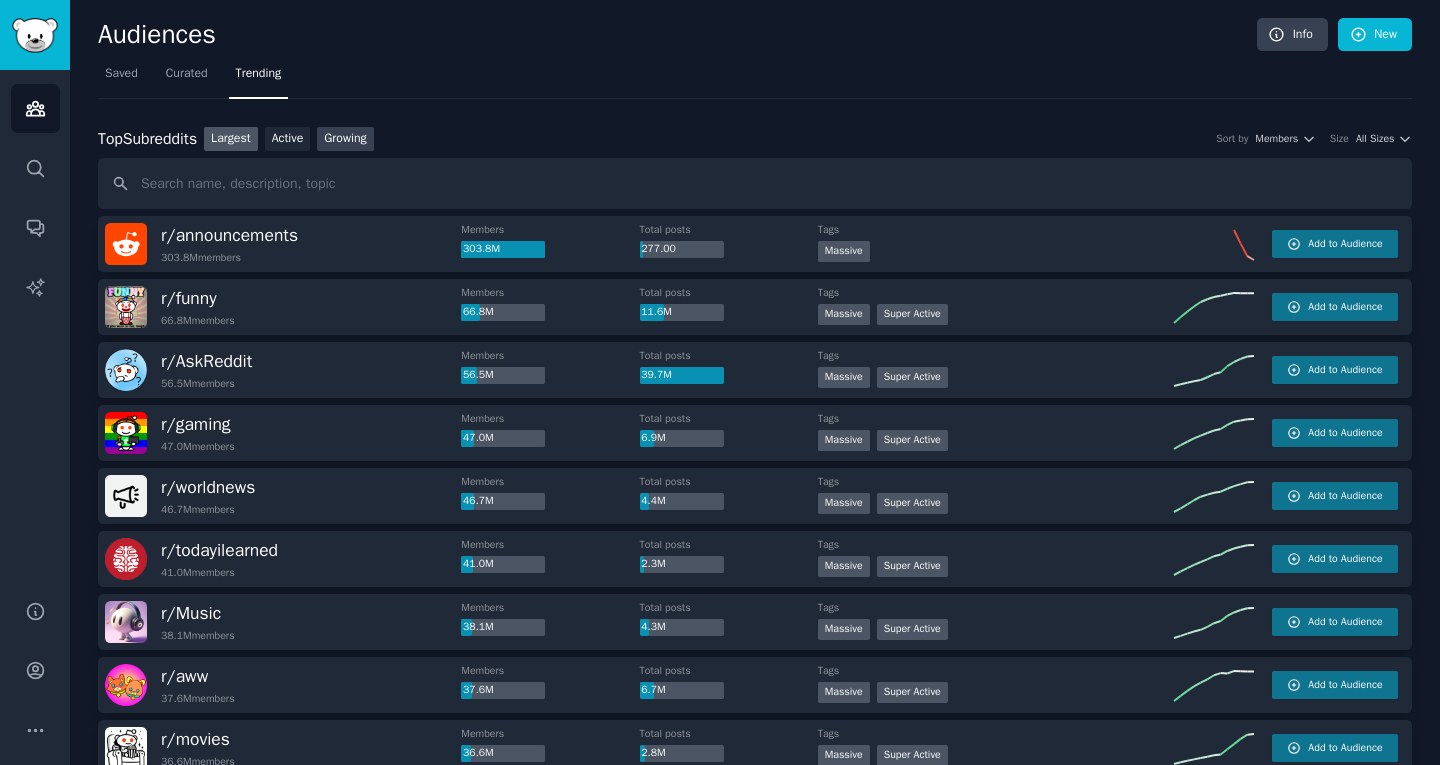 click on "Growing" at bounding box center [345, 139] 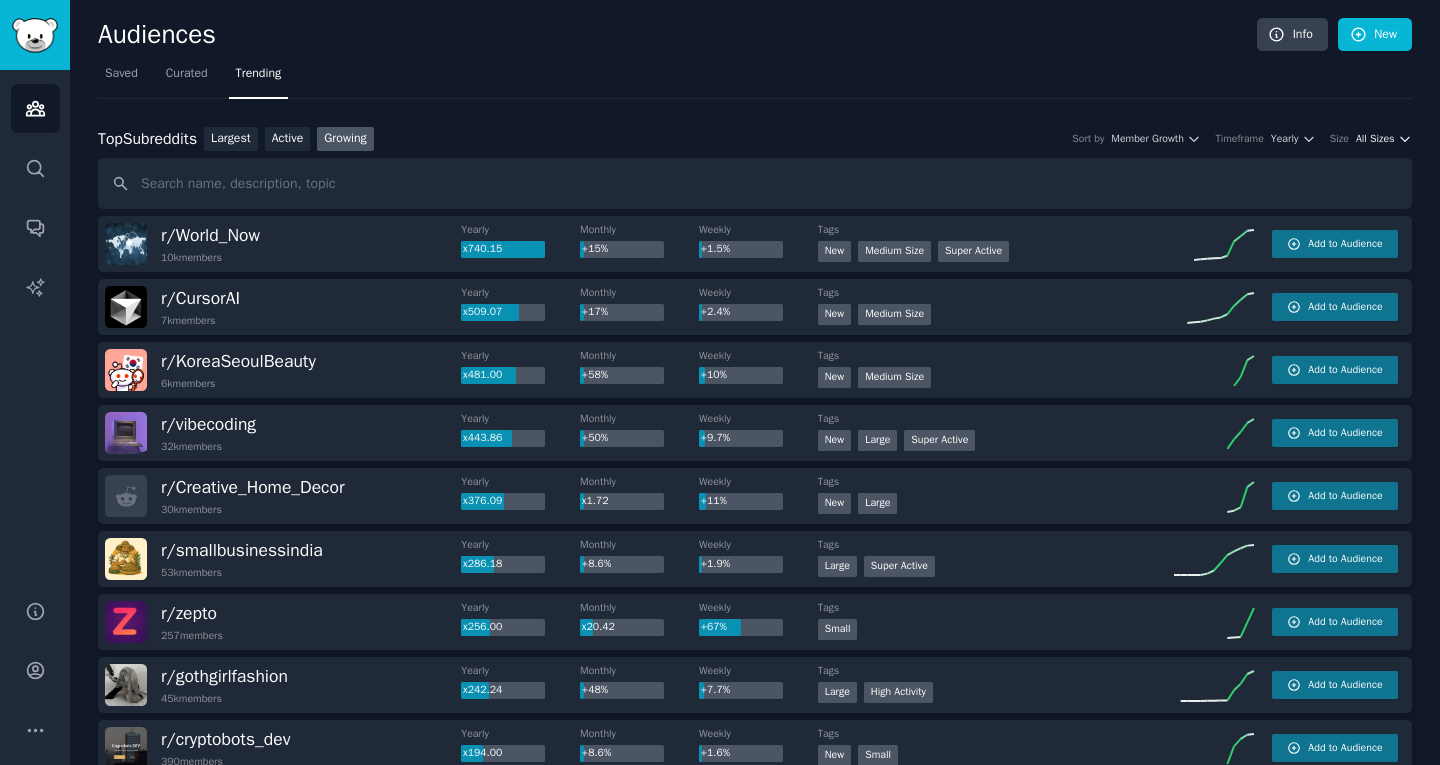 click on "All Sizes" at bounding box center [1375, 139] 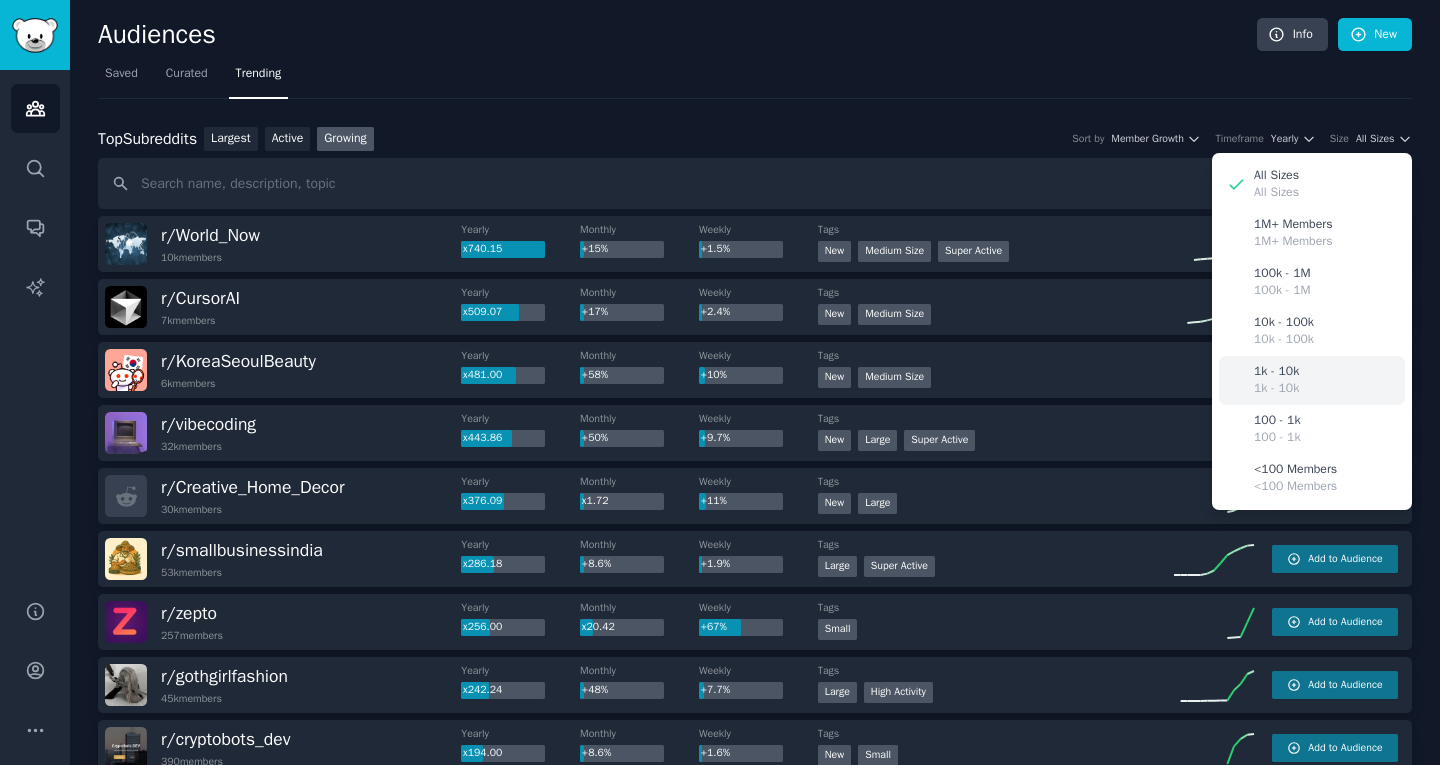 click on "1k - 10k" at bounding box center [1276, 372] 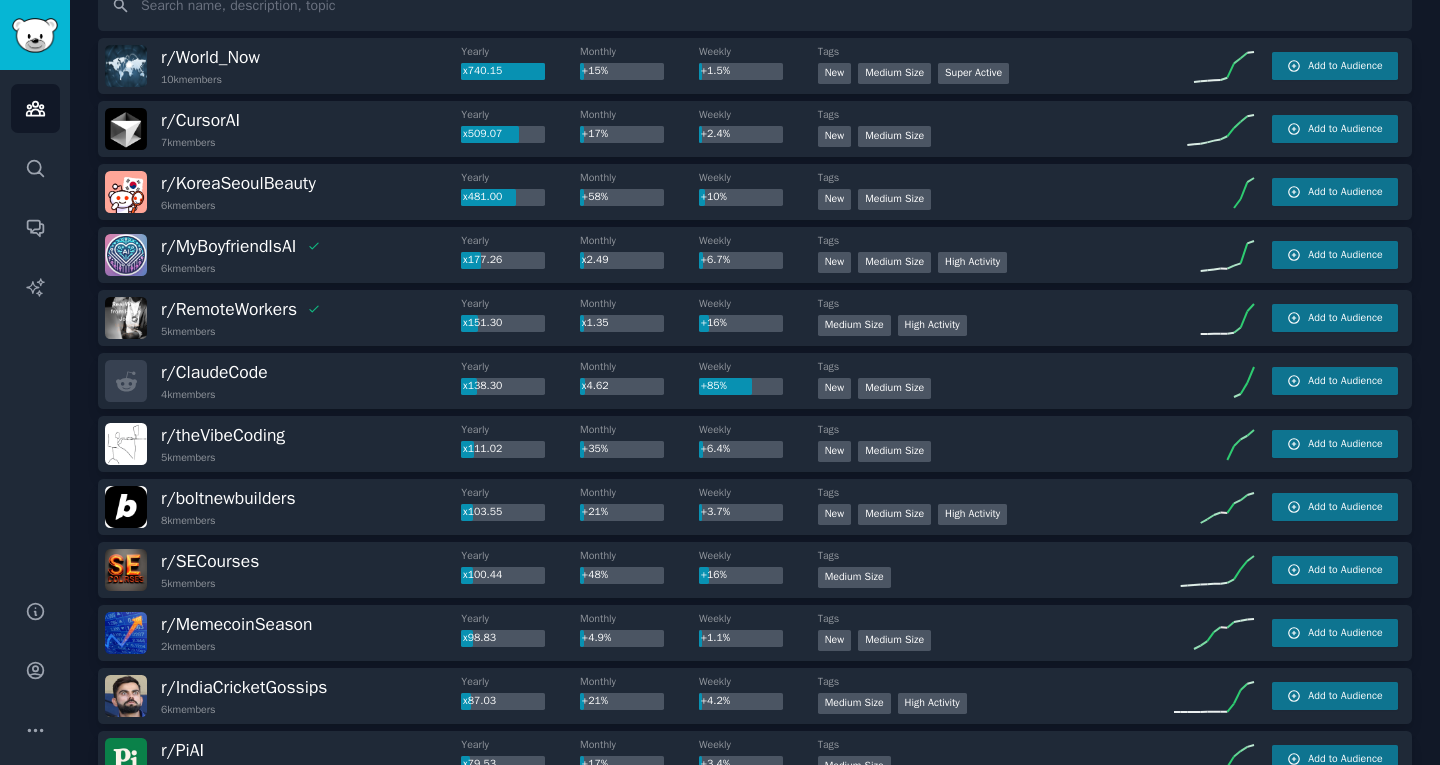 scroll, scrollTop: 0, scrollLeft: 0, axis: both 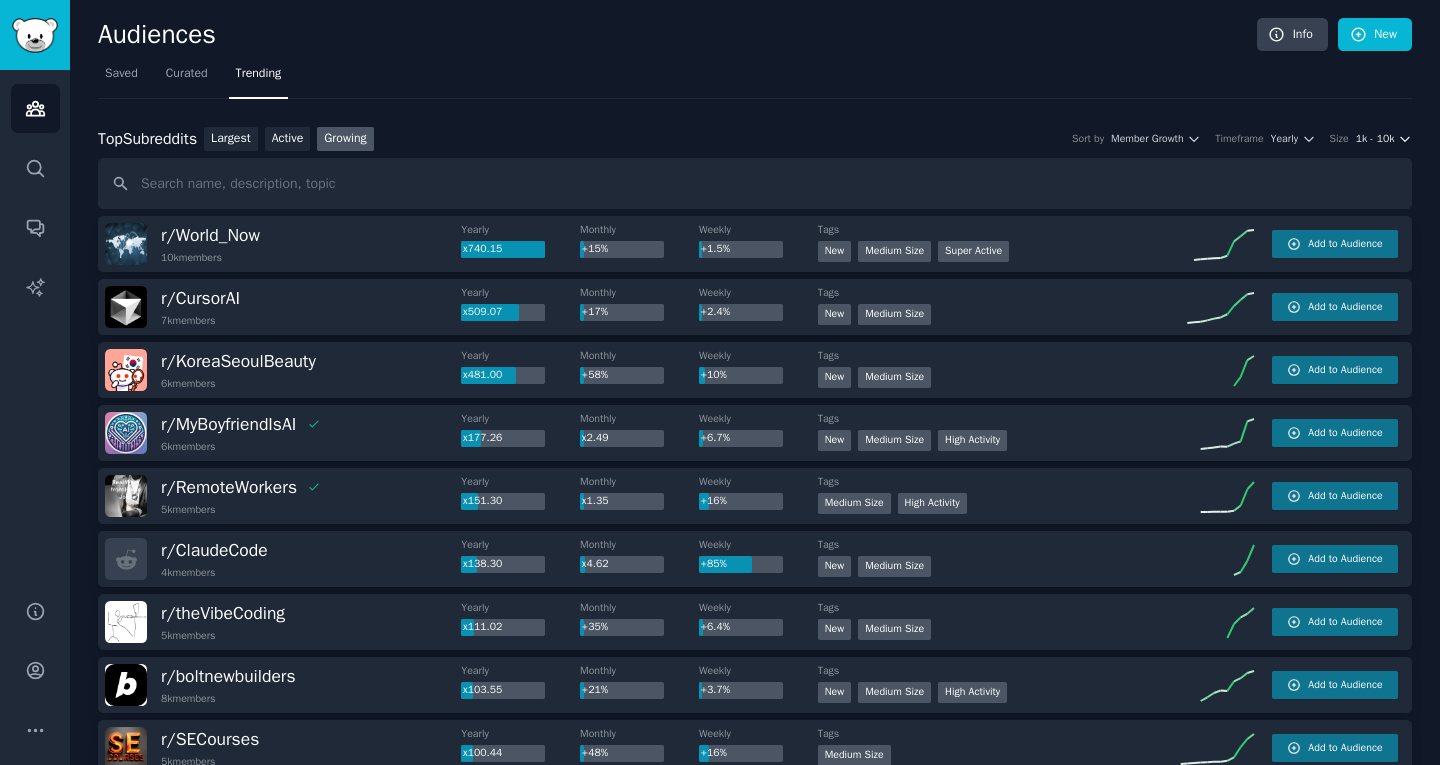 click on "1k - 10k" at bounding box center [1375, 139] 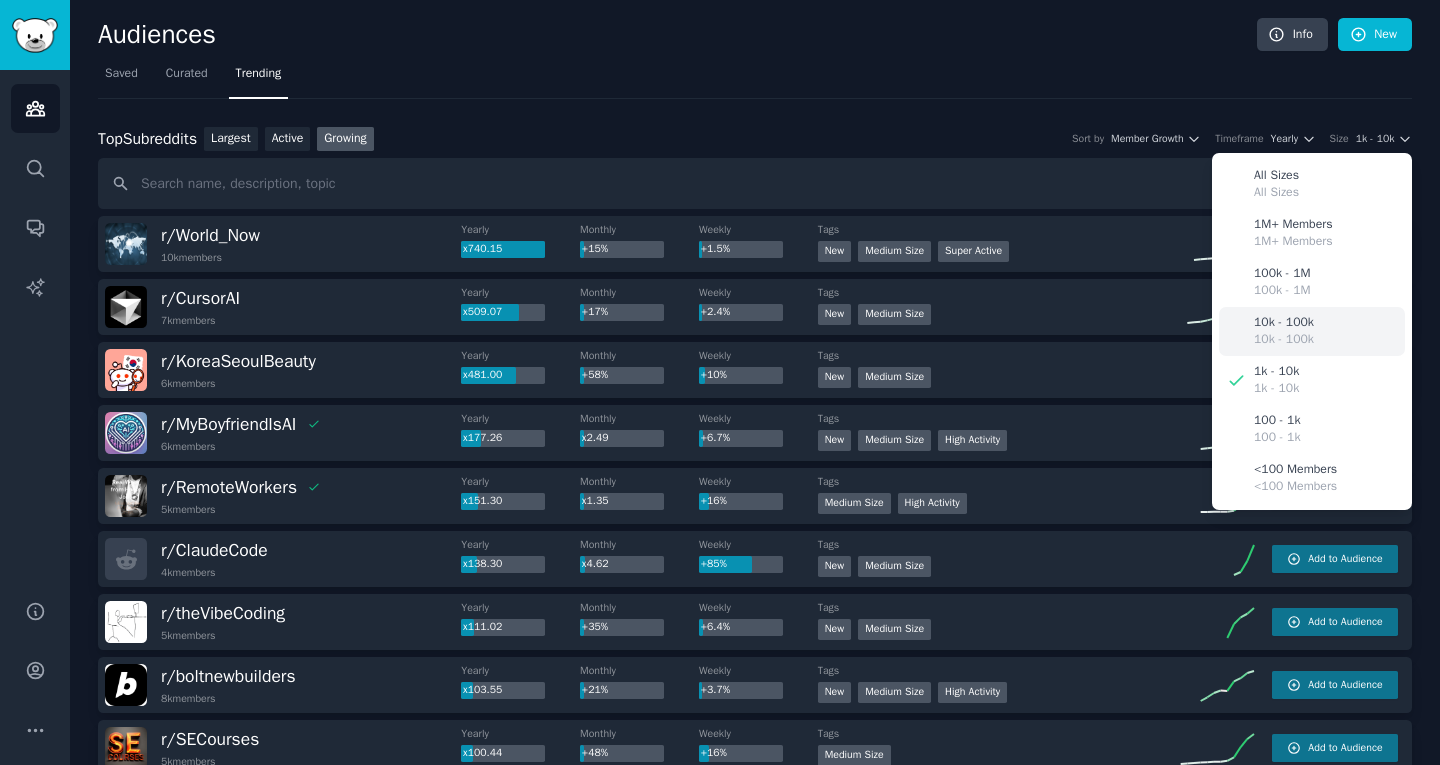 click on "10k - 100k" at bounding box center (1284, 323) 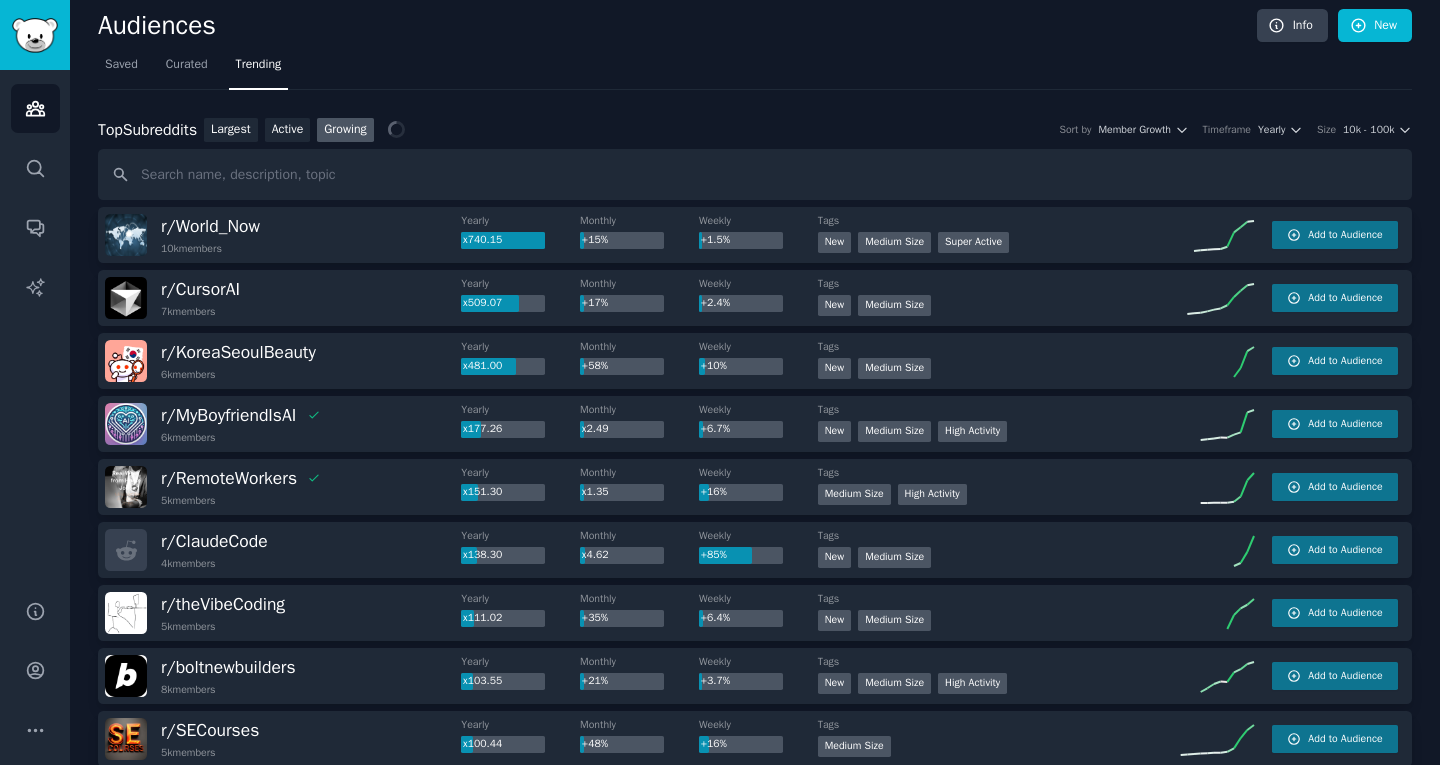 scroll, scrollTop: 10, scrollLeft: 0, axis: vertical 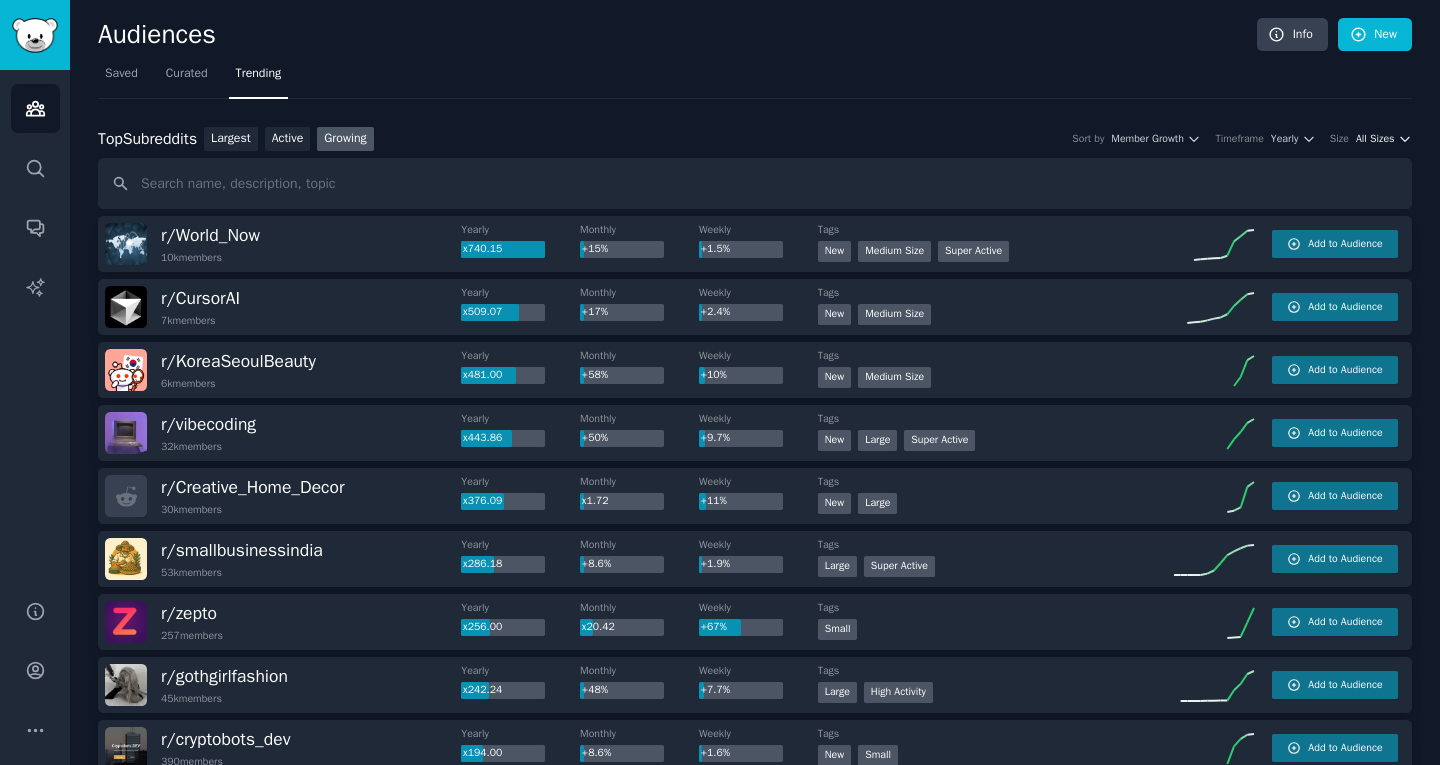 click on "All Sizes" at bounding box center [1375, 139] 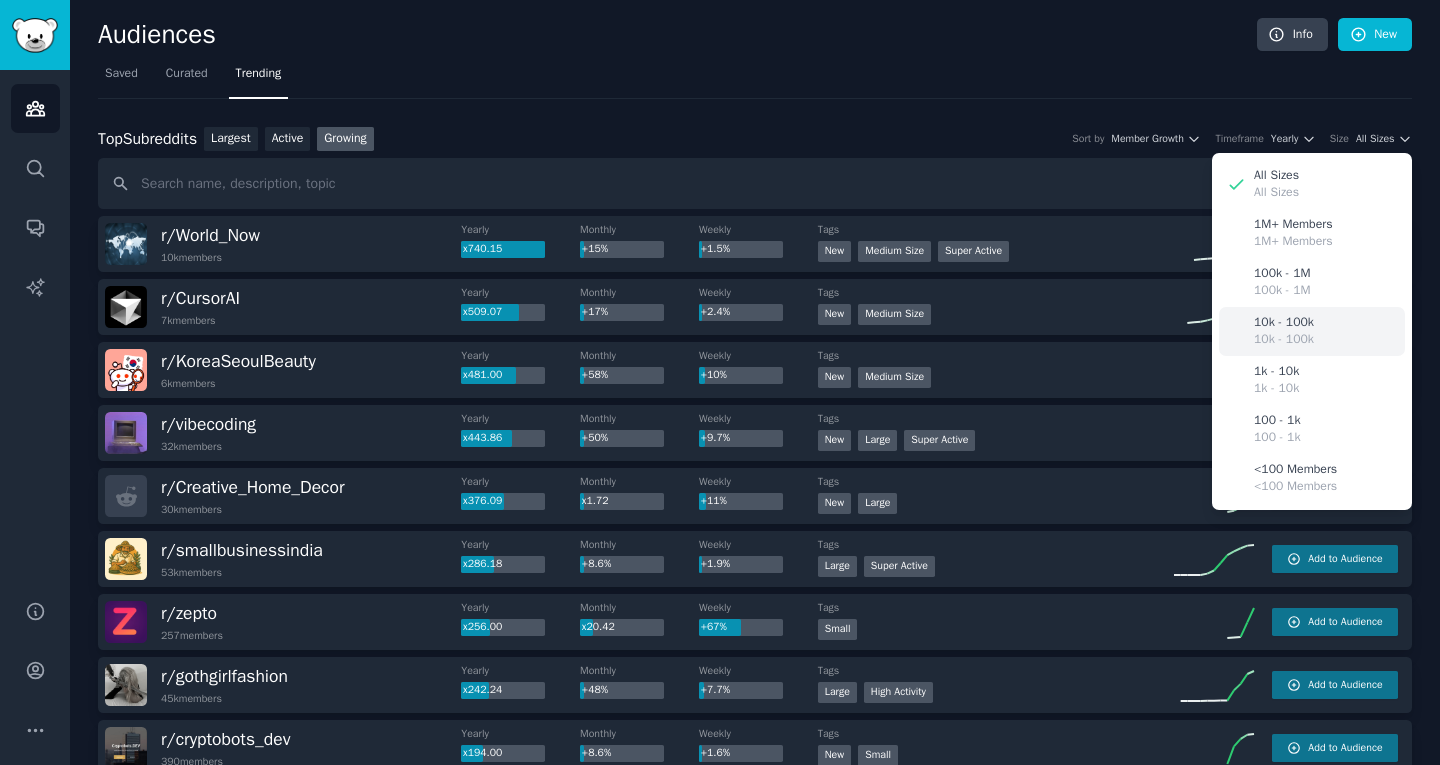 click on "10k - 100k" at bounding box center (1284, 340) 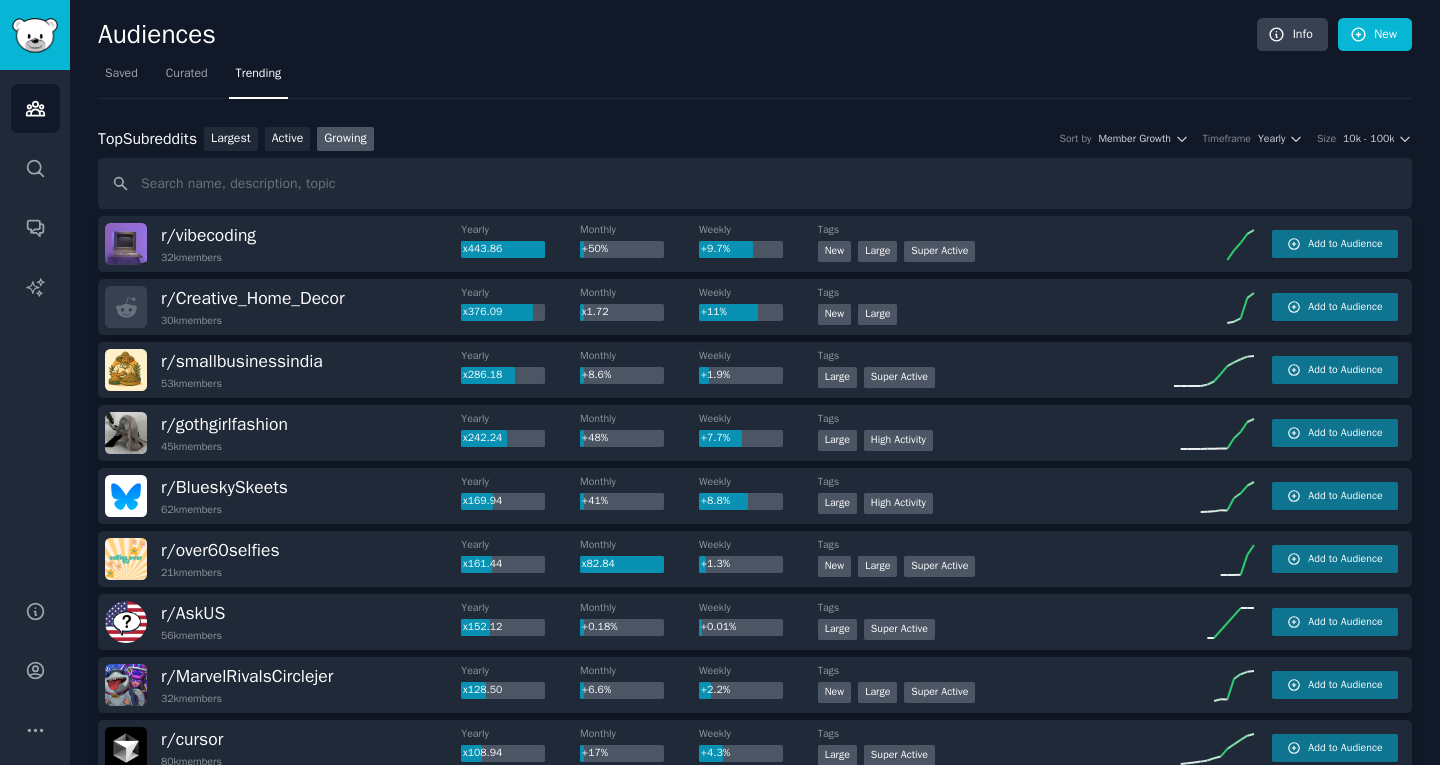 type 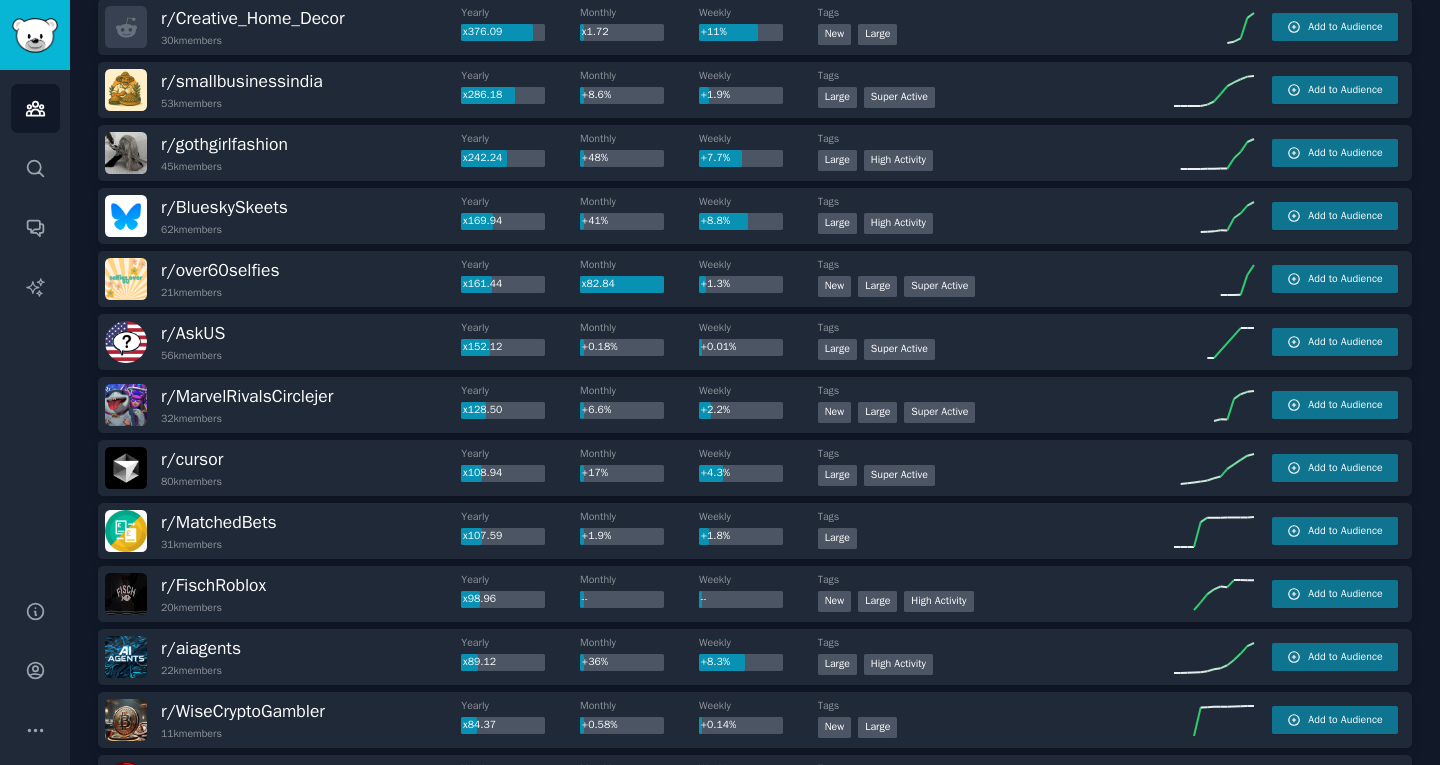 scroll, scrollTop: 320, scrollLeft: 0, axis: vertical 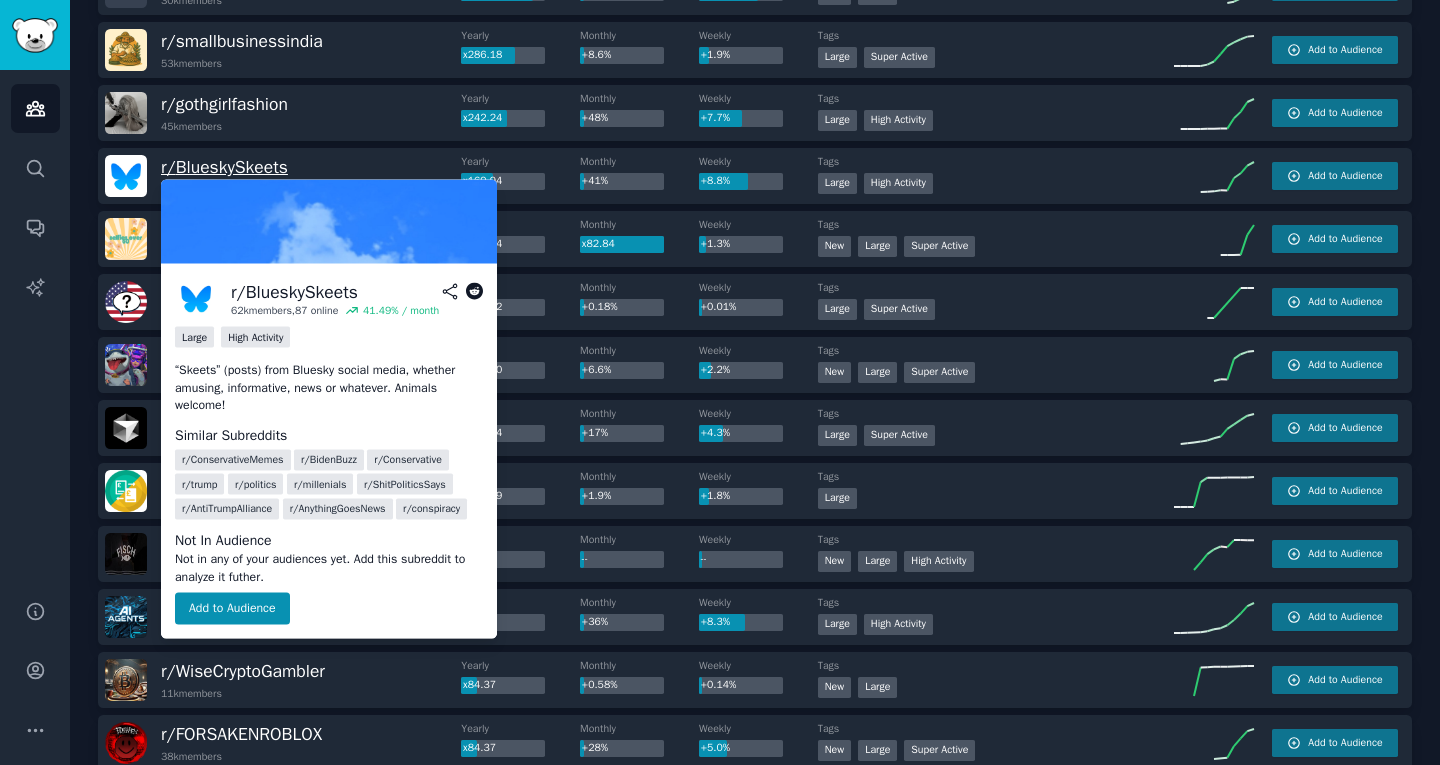 drag, startPoint x: 195, startPoint y: 166, endPoint x: 181, endPoint y: 178, distance: 18.439089 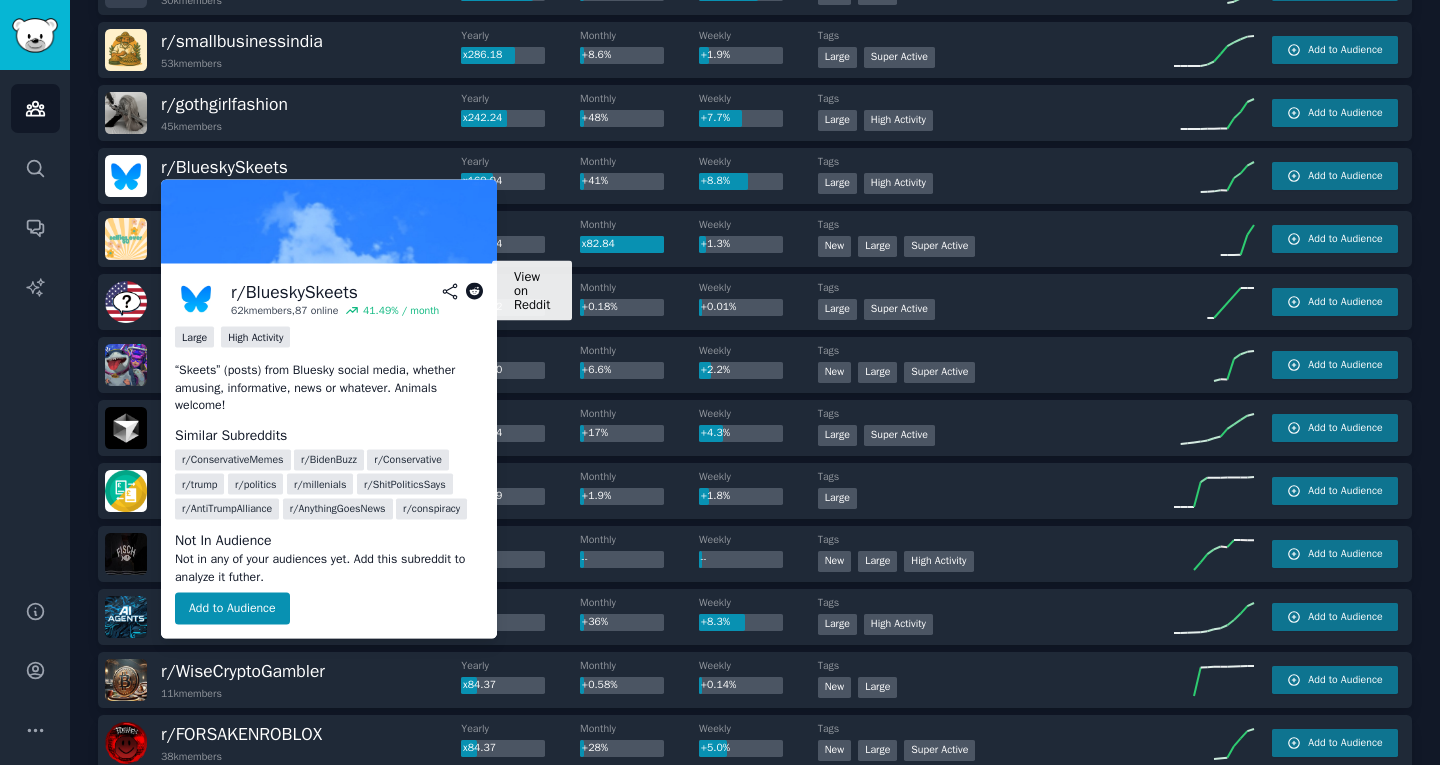 click 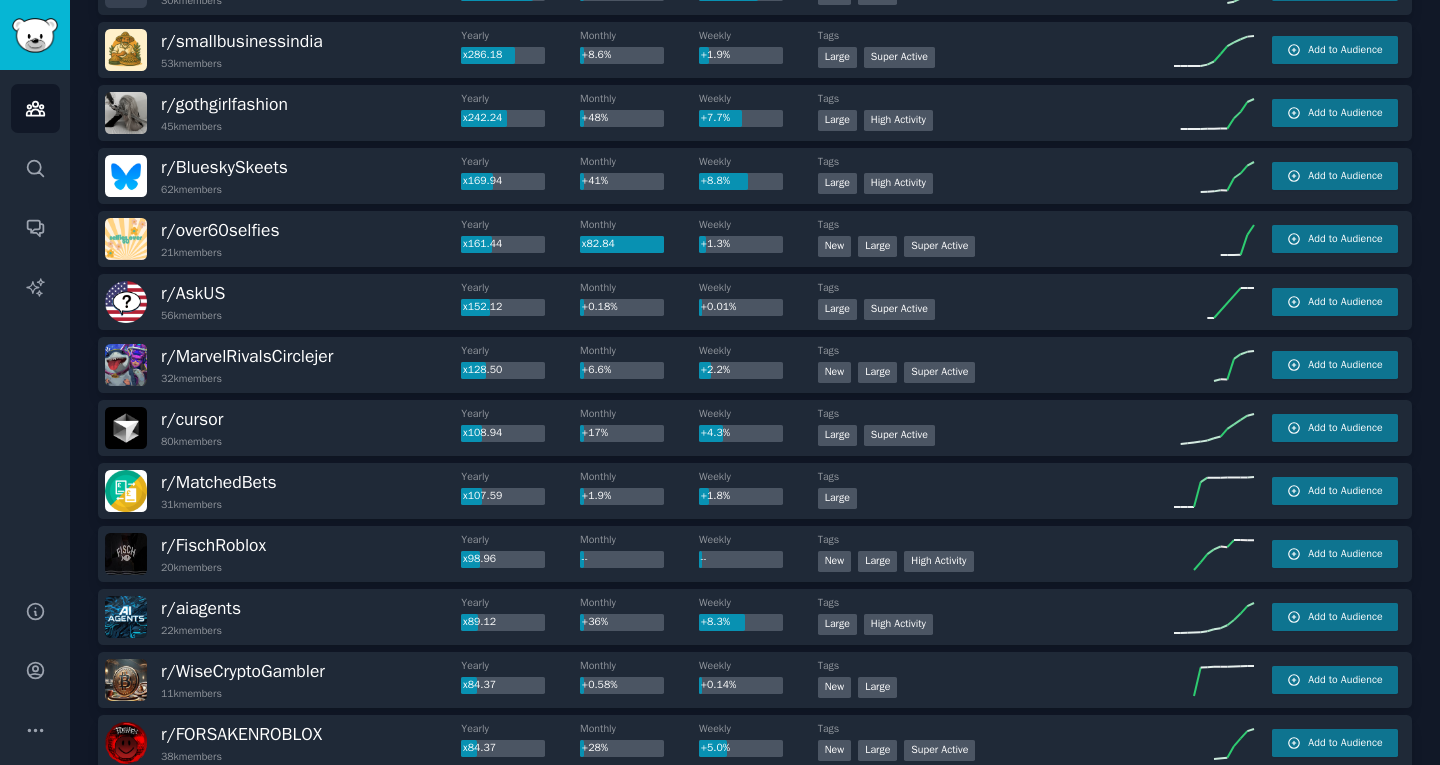 drag, startPoint x: 198, startPoint y: 357, endPoint x: 38, endPoint y: 391, distance: 163.57262 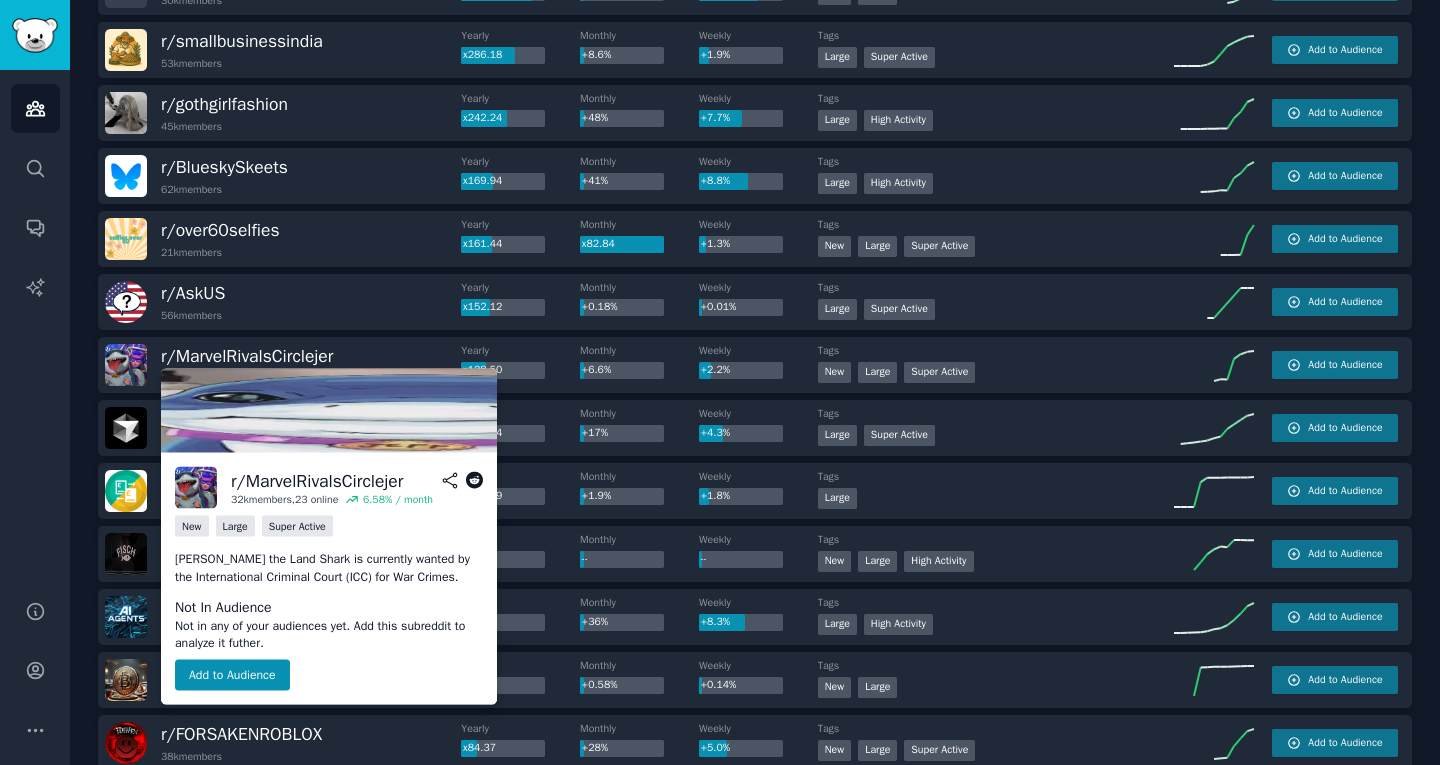 click 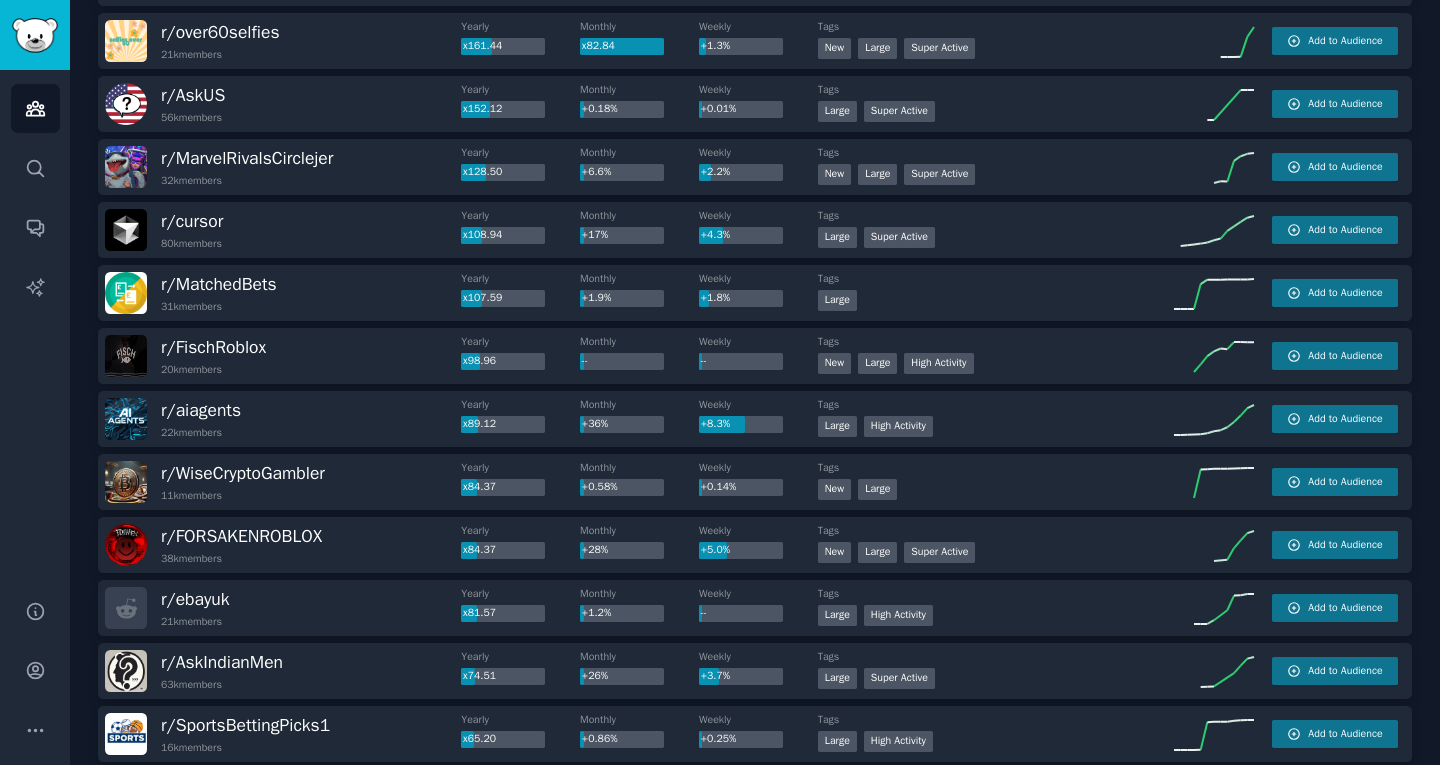 scroll, scrollTop: 520, scrollLeft: 0, axis: vertical 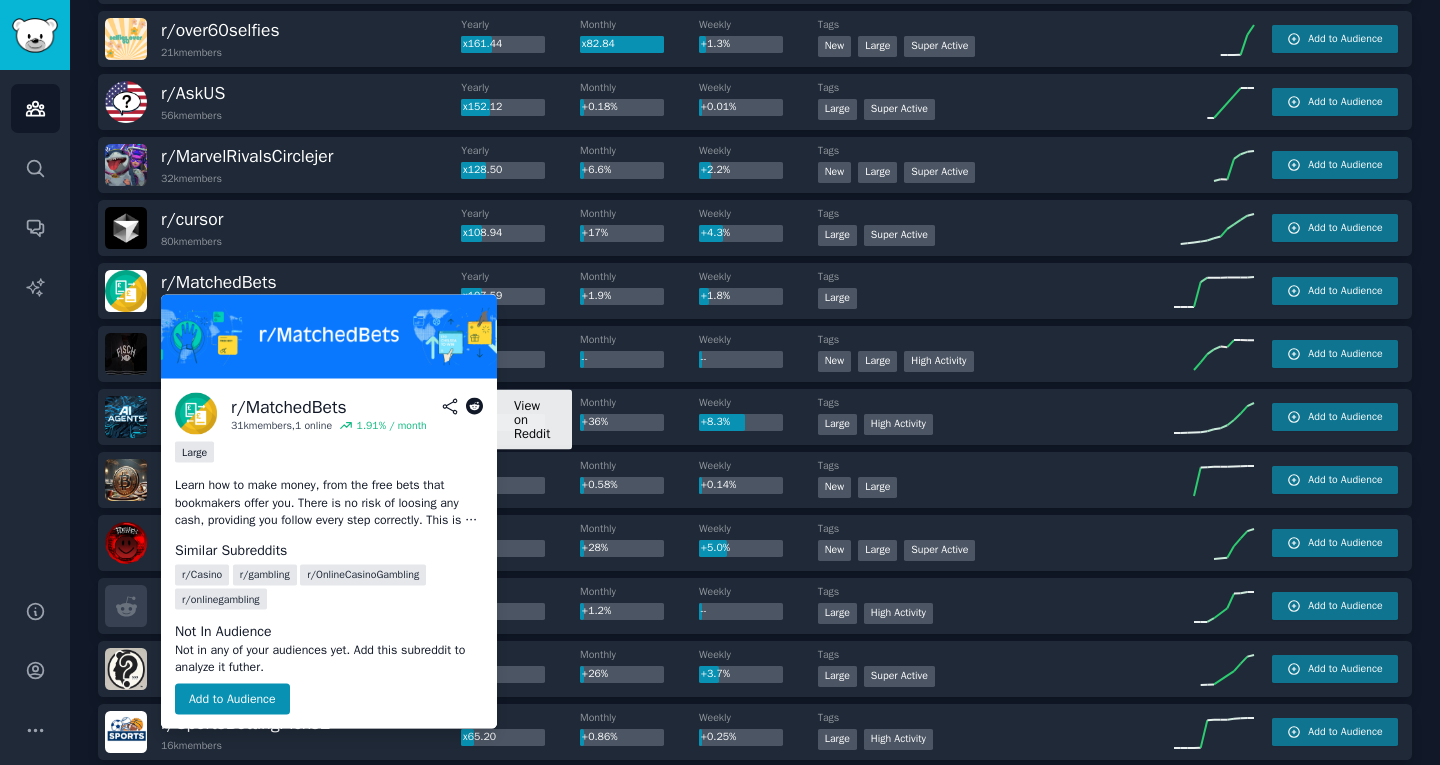 click 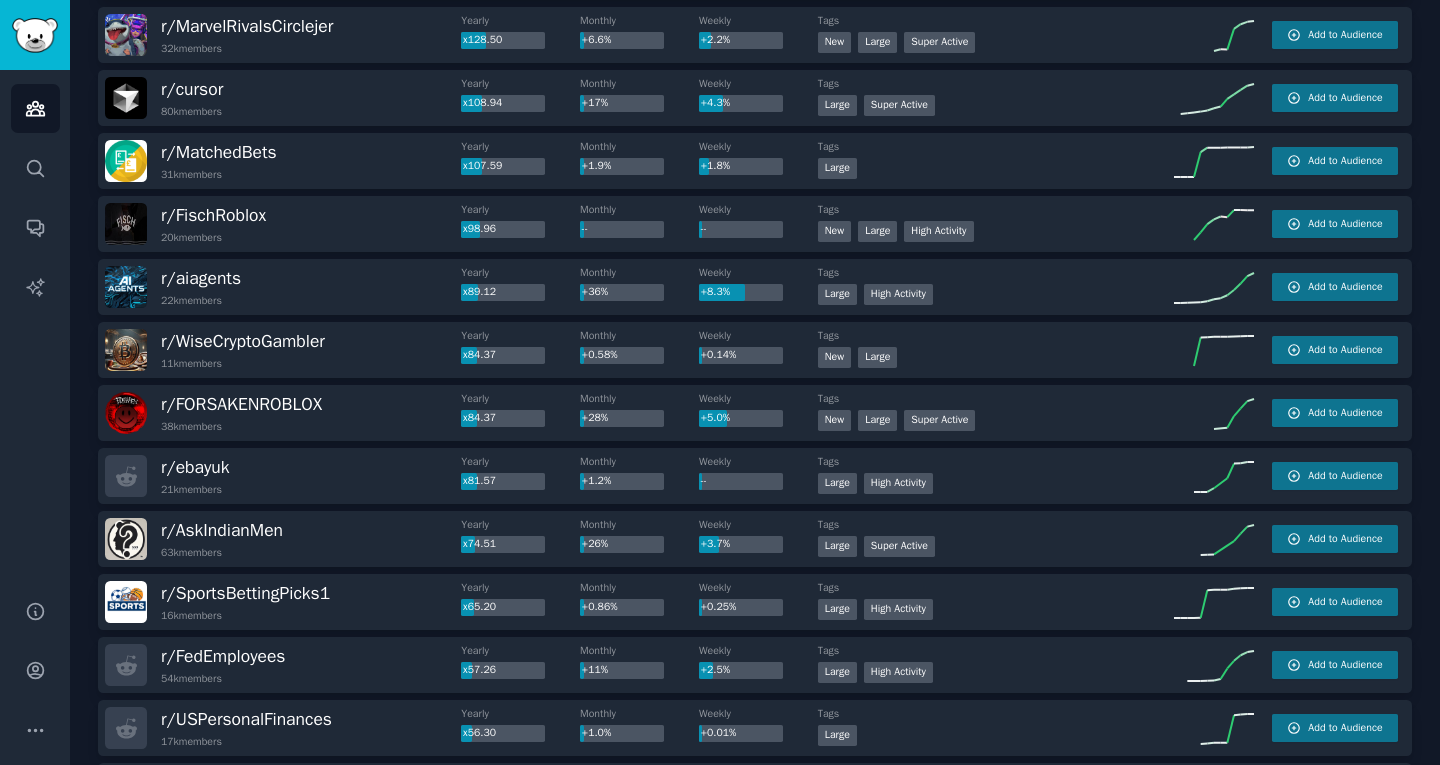 scroll, scrollTop: 671, scrollLeft: 0, axis: vertical 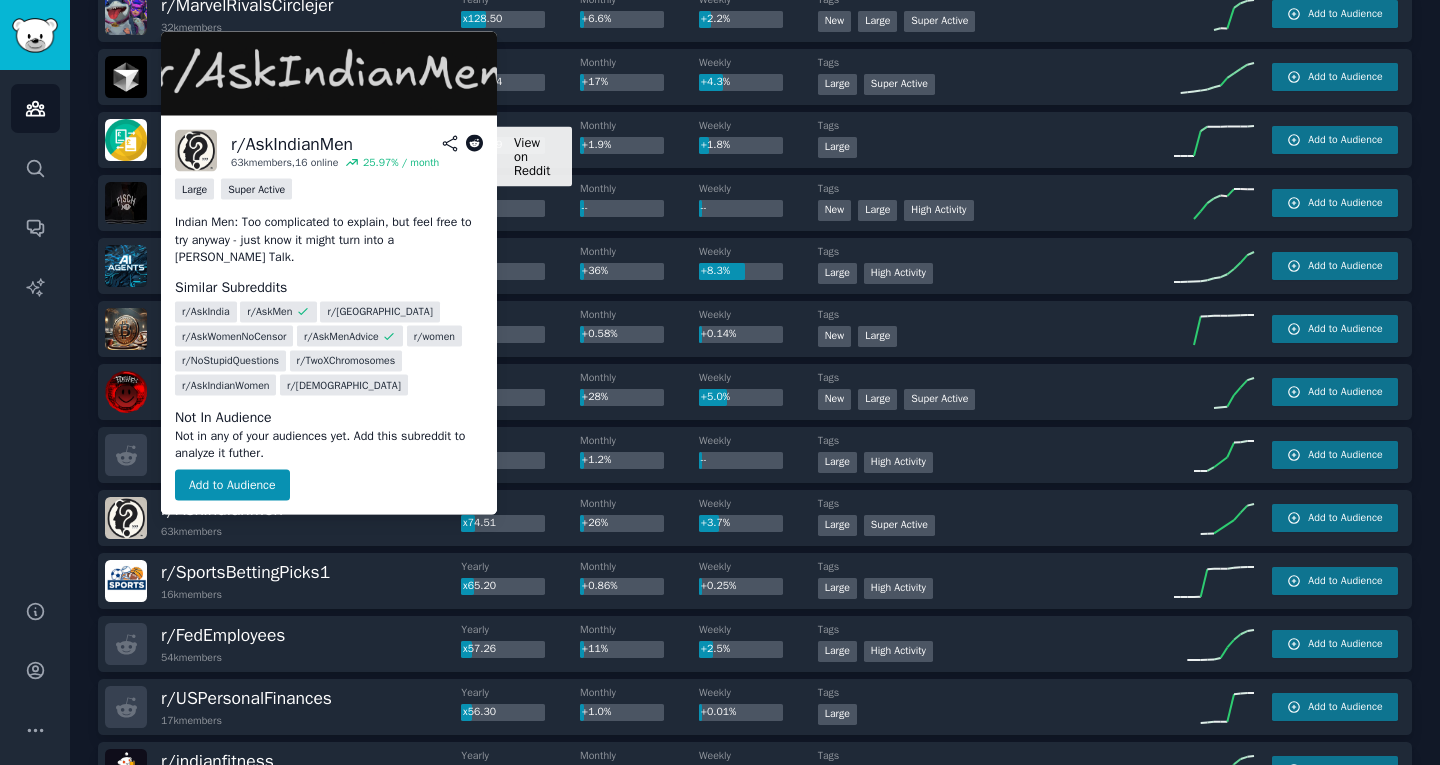 click 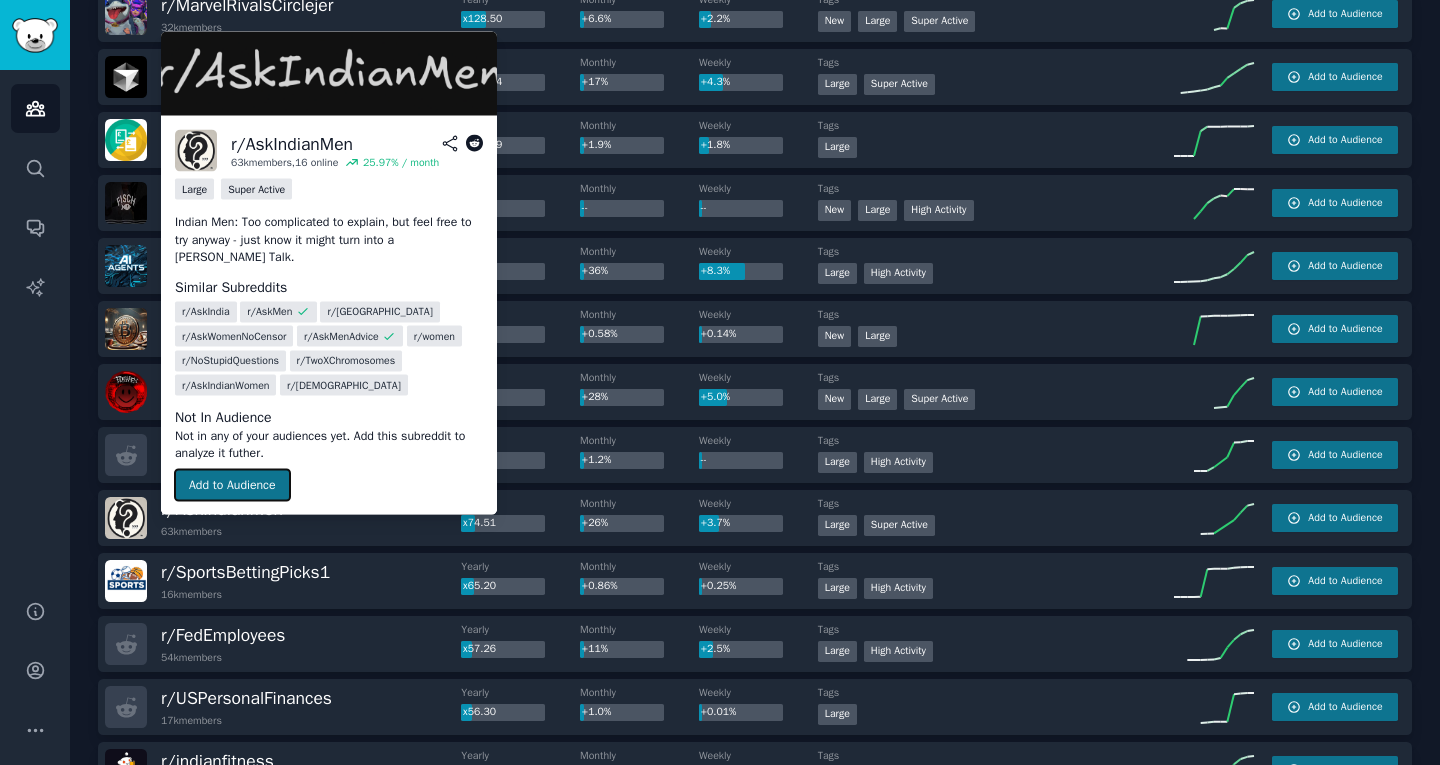 click on "Add to Audience" at bounding box center (232, 485) 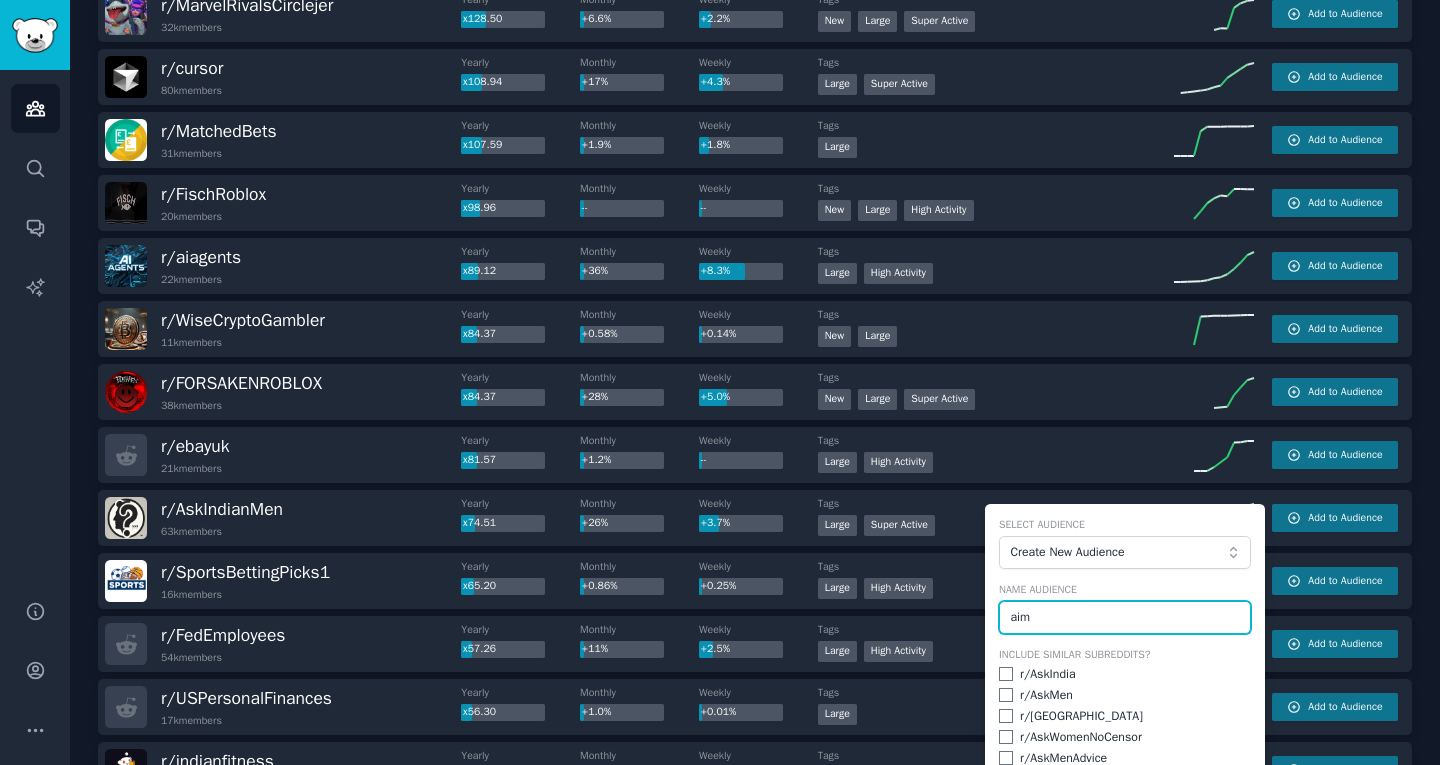 type on "aim" 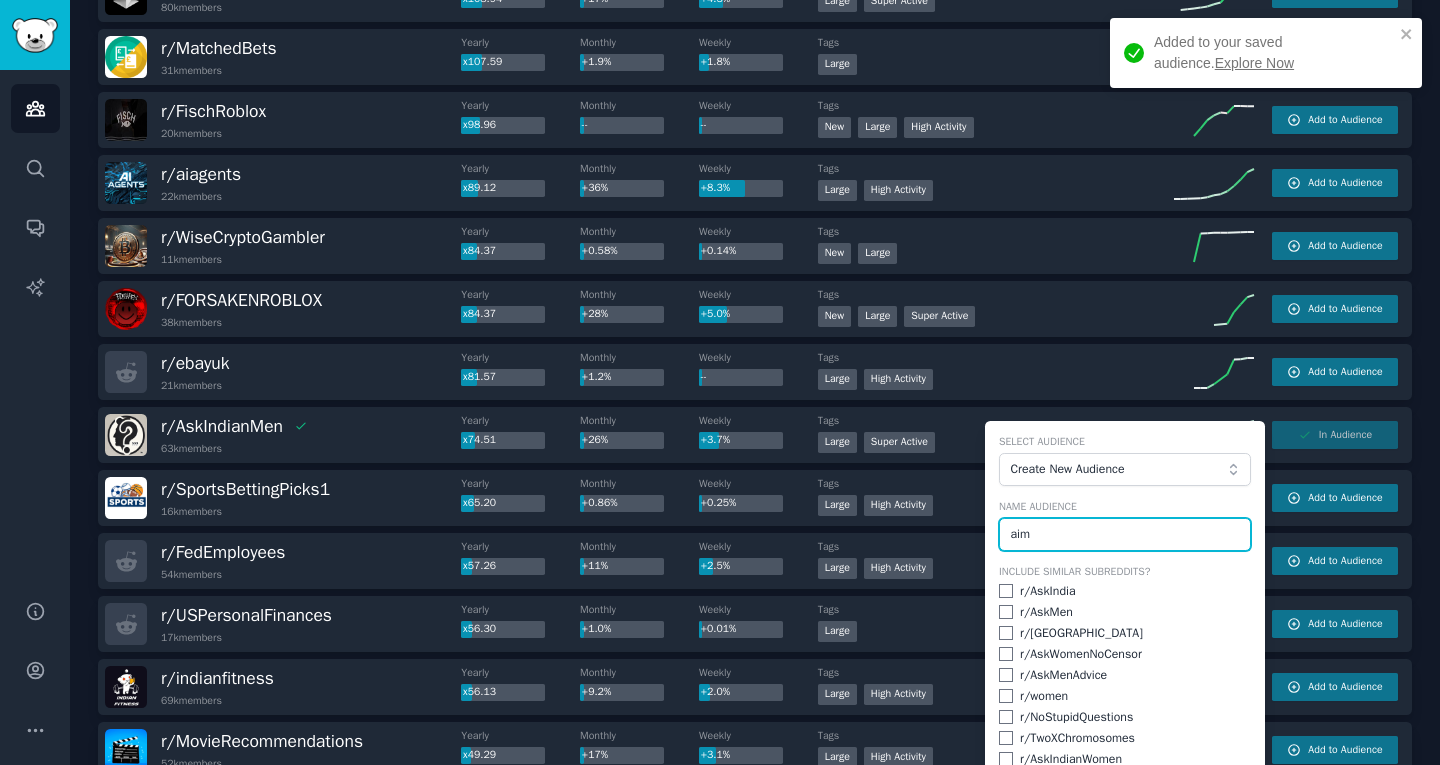 scroll, scrollTop: 796, scrollLeft: 0, axis: vertical 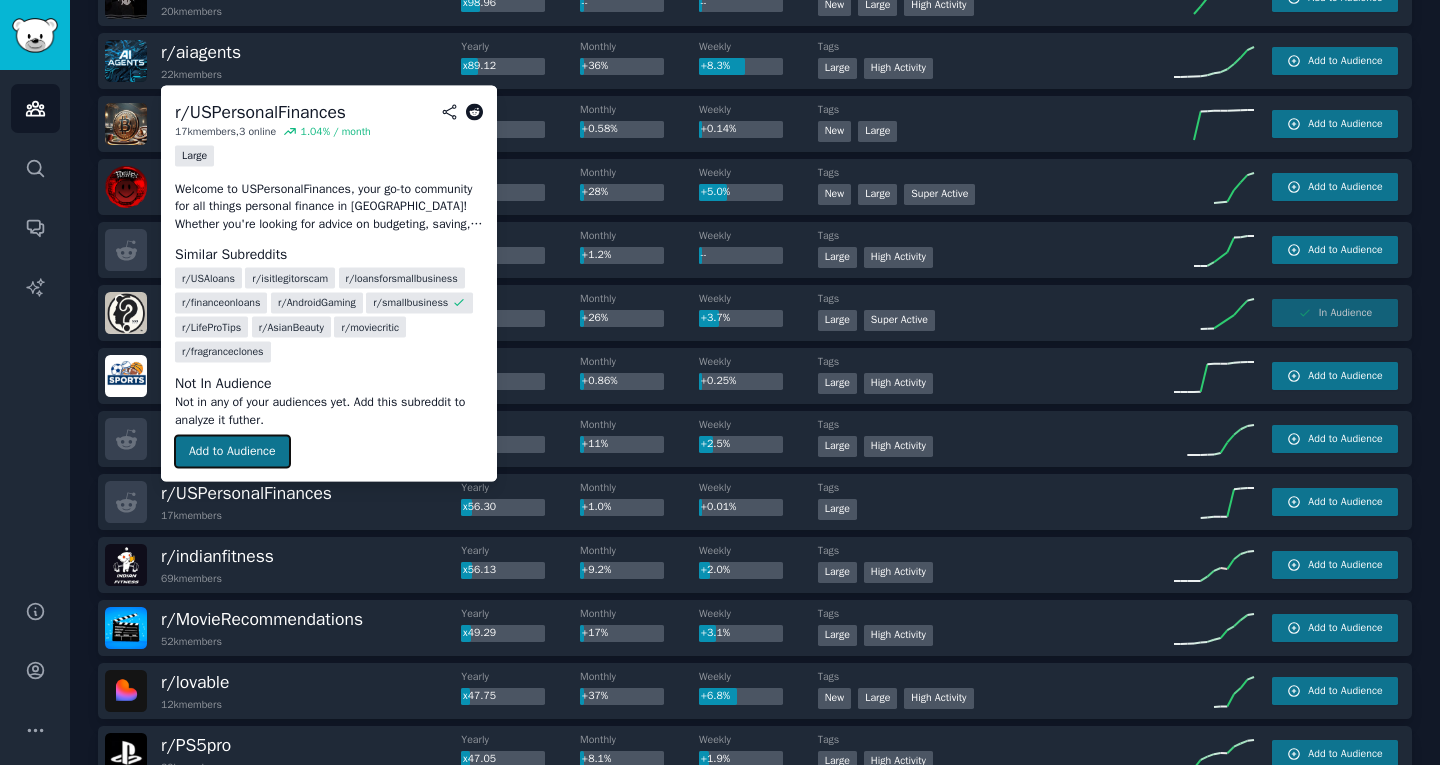 drag, startPoint x: 240, startPoint y: 492, endPoint x: 215, endPoint y: 453, distance: 46.32494 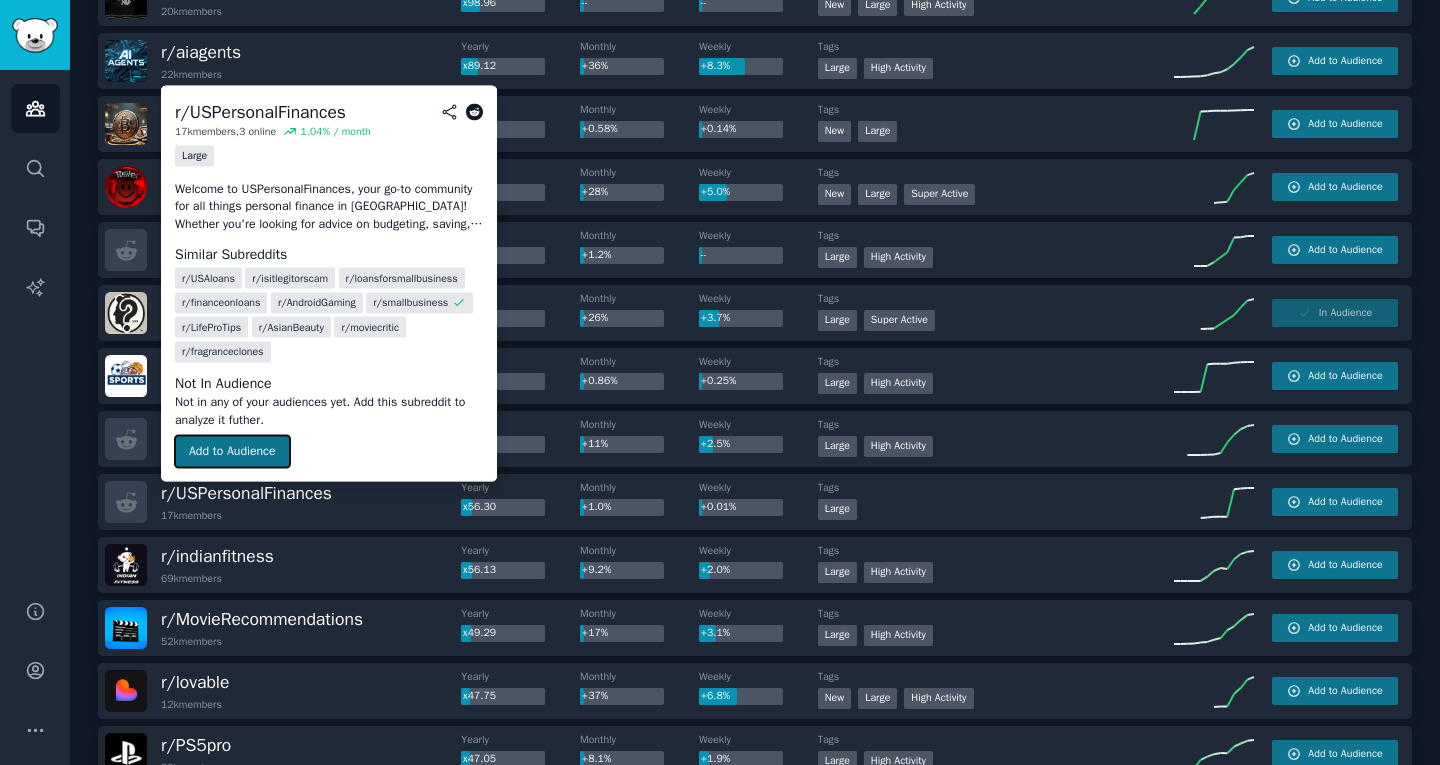 click on "Add to Audience" at bounding box center (232, 452) 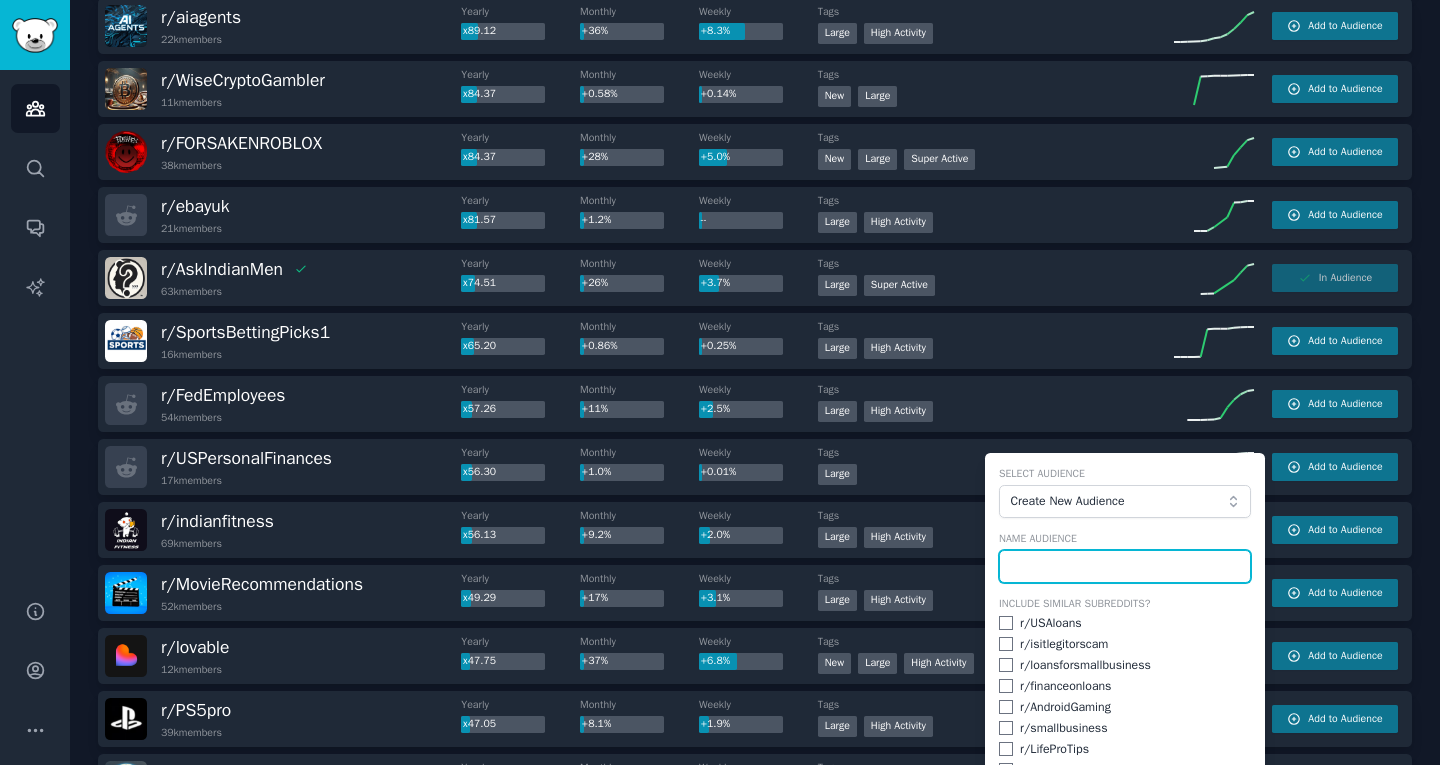 scroll, scrollTop: 914, scrollLeft: 0, axis: vertical 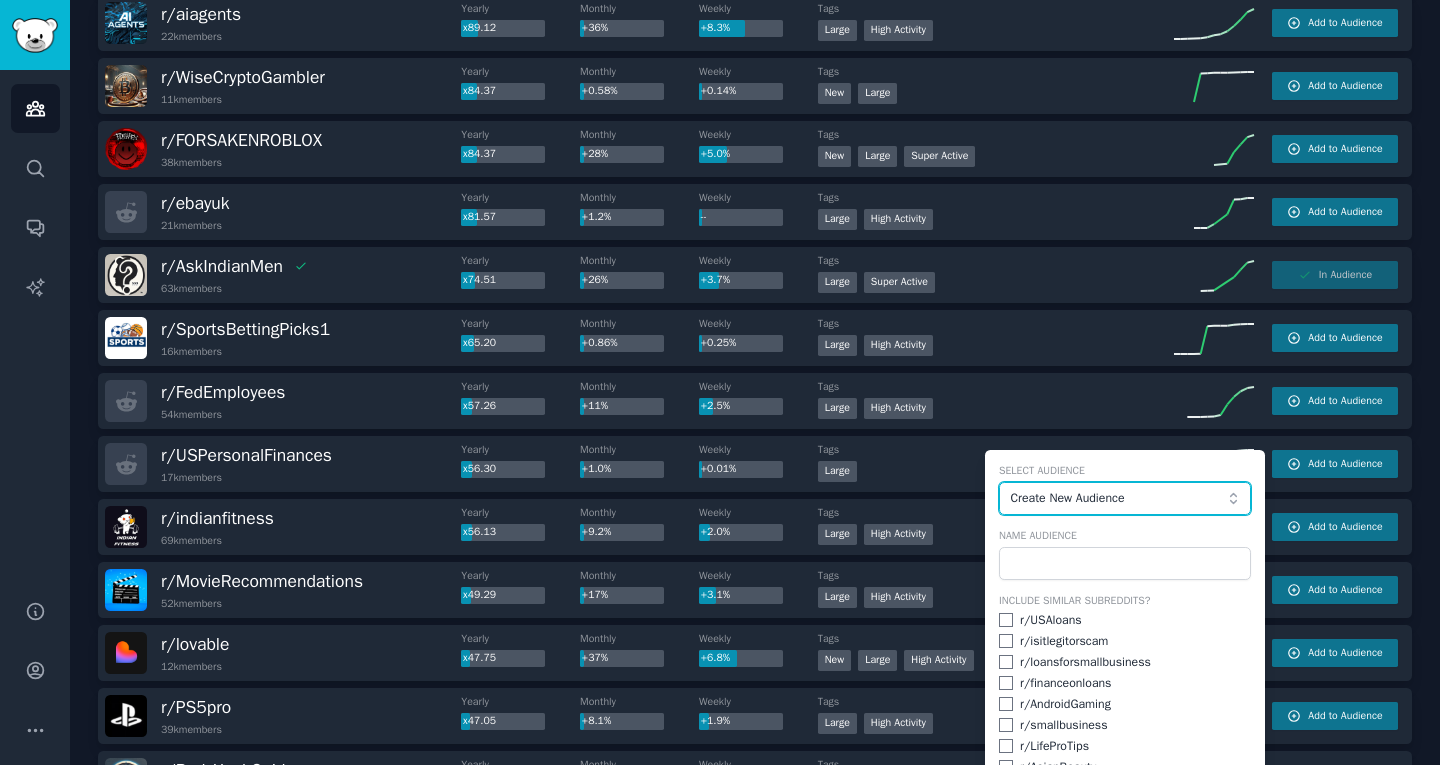 click on "Create New Audience" at bounding box center (1119, 499) 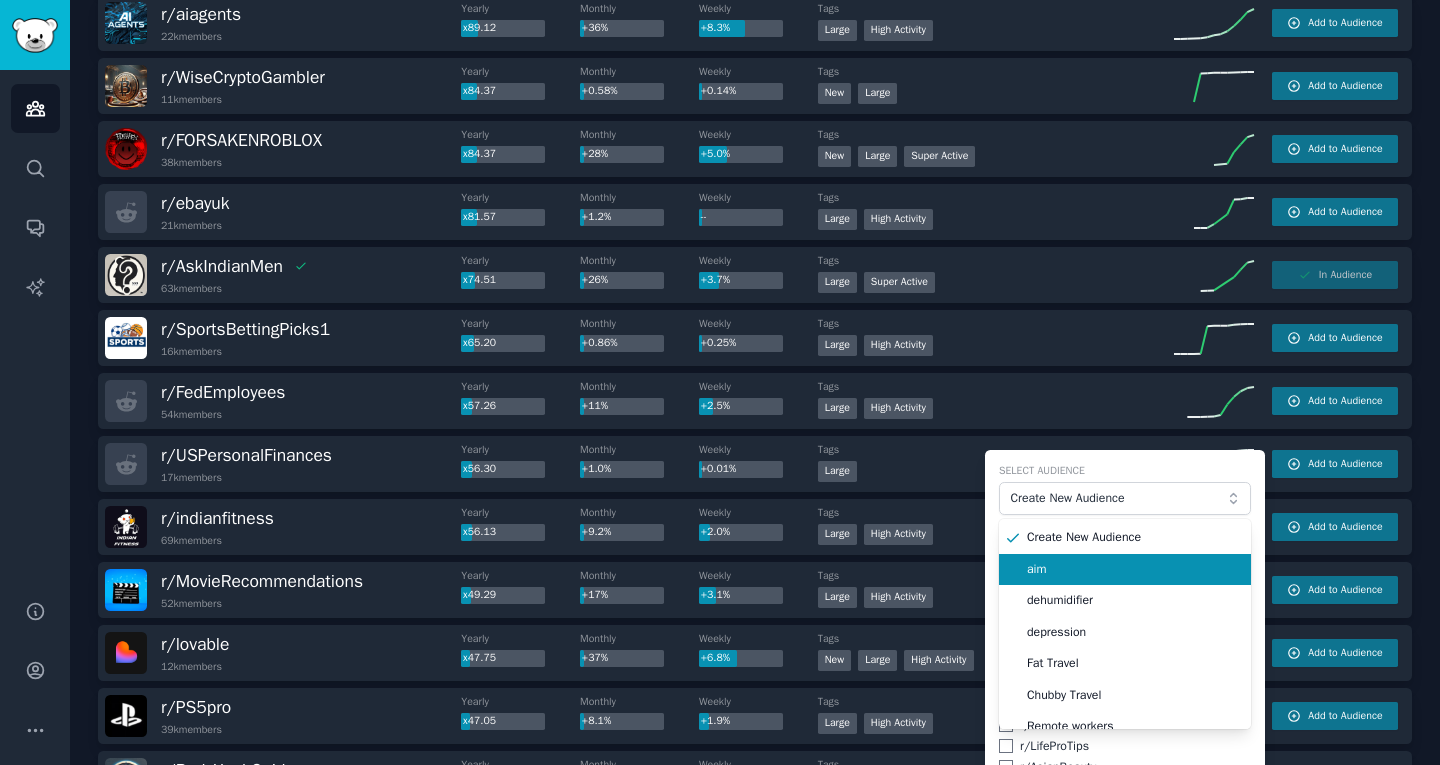 click on "aim" at bounding box center [1132, 570] 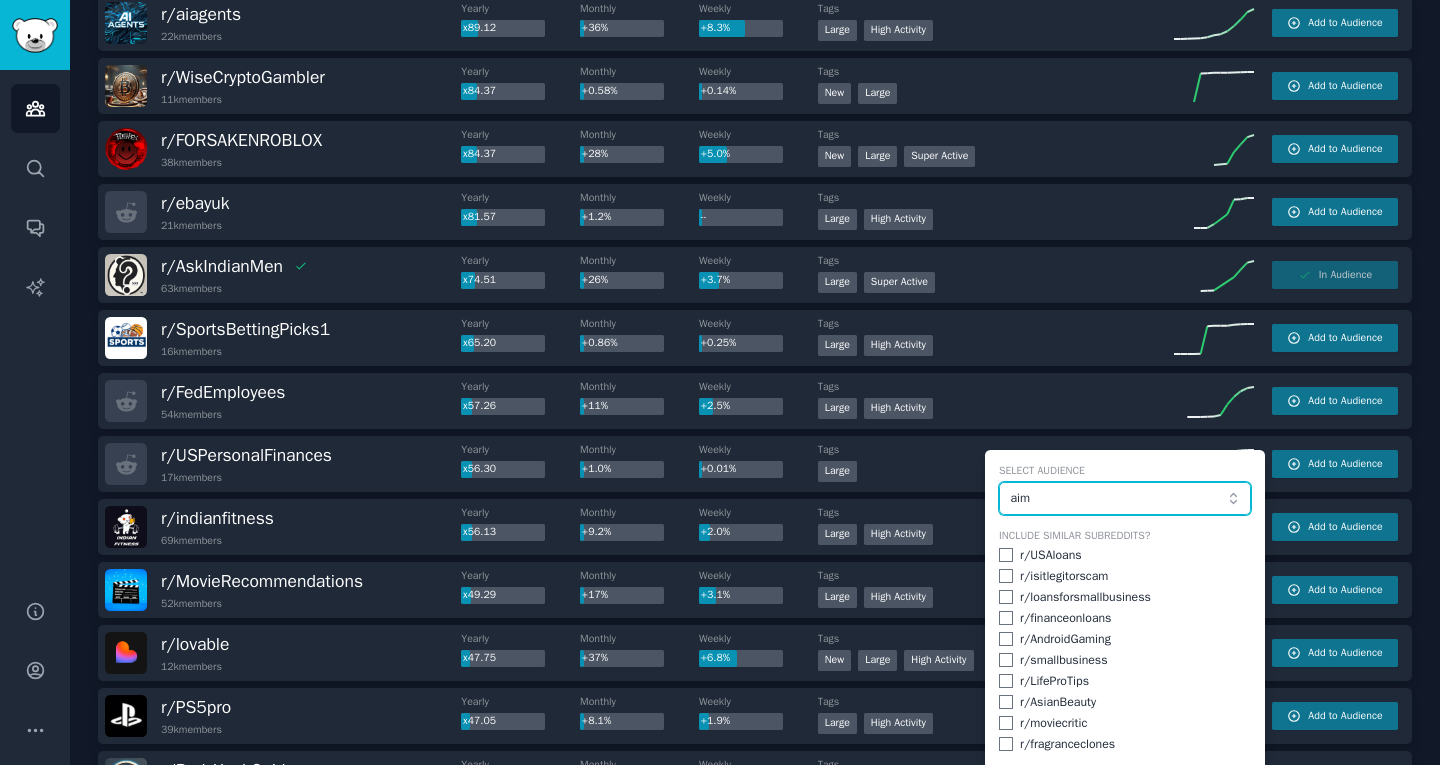 type 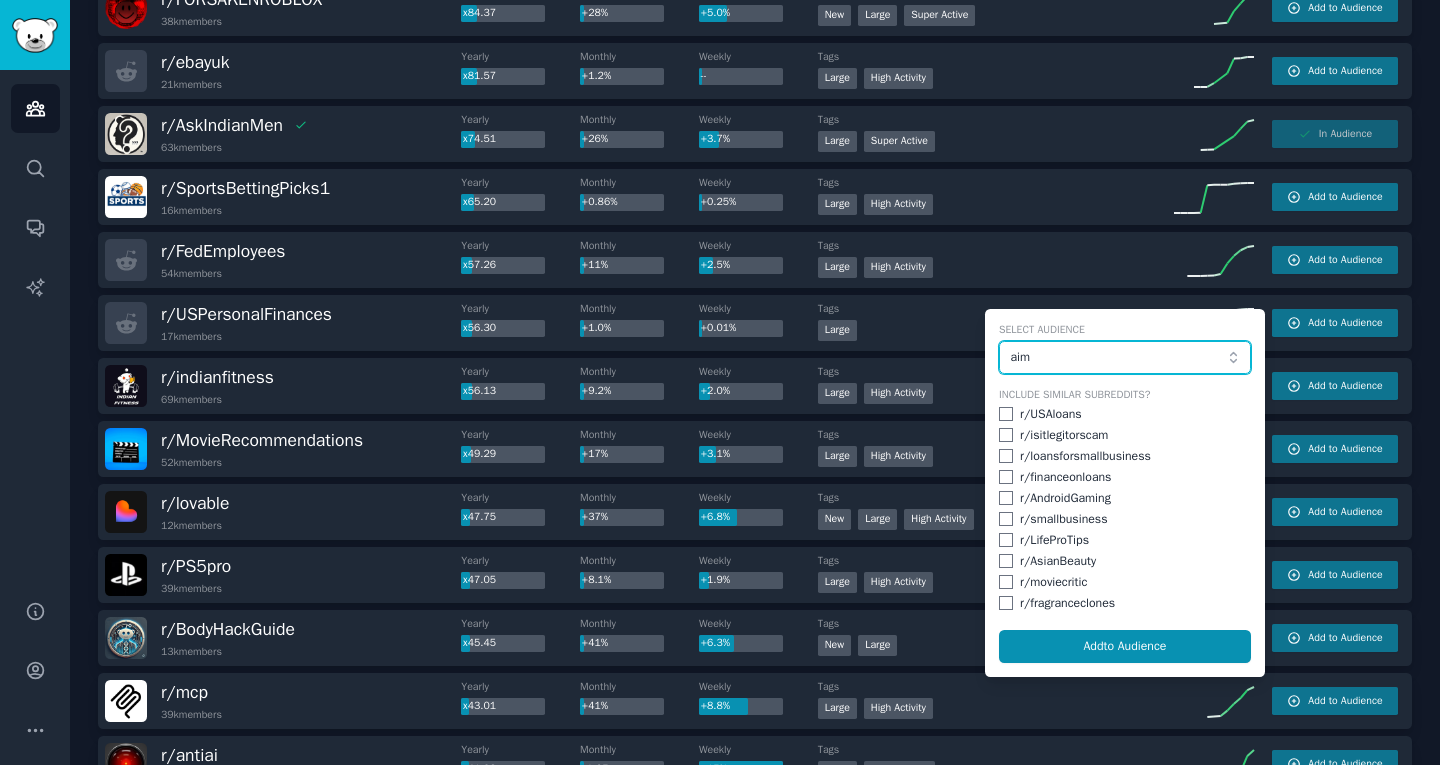 scroll, scrollTop: 1063, scrollLeft: 0, axis: vertical 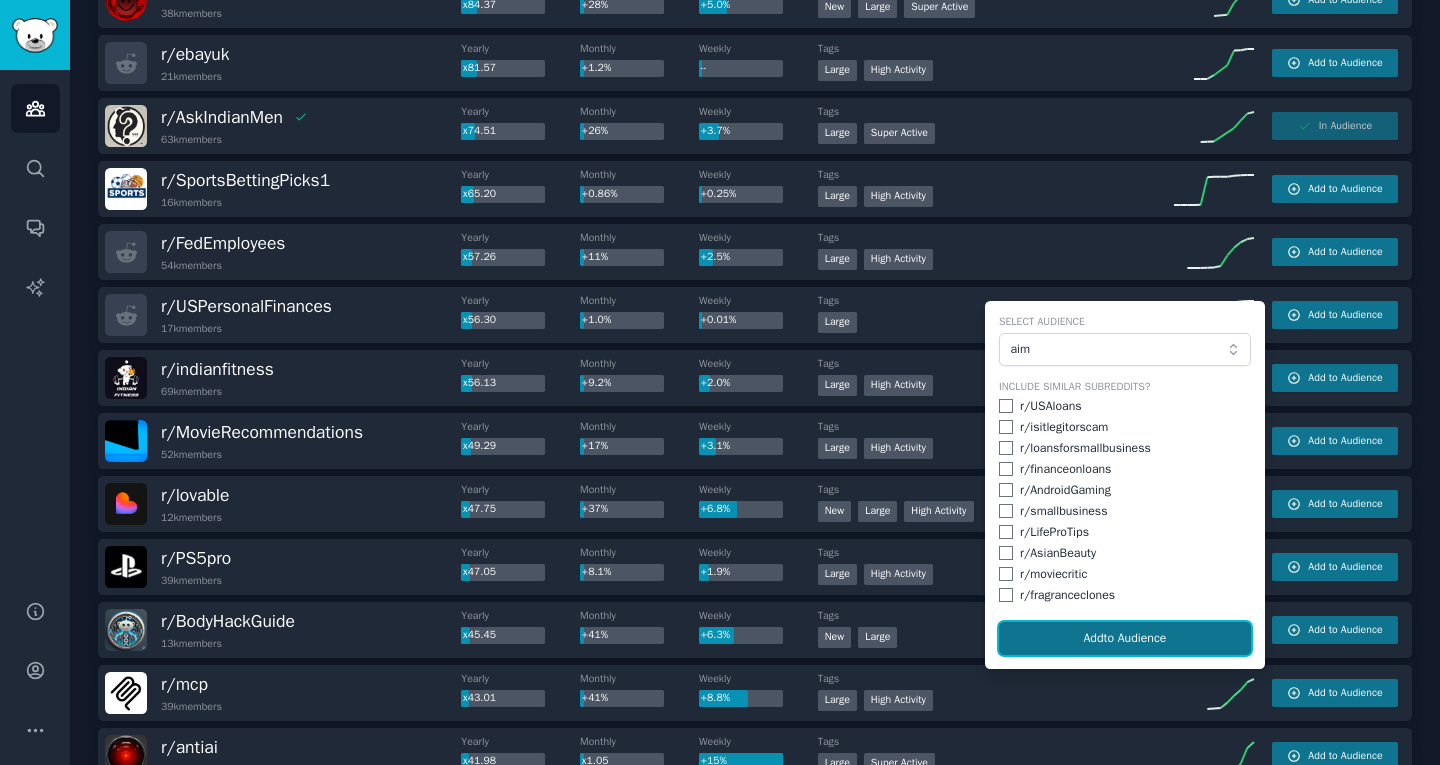click on "Add  to Audience" 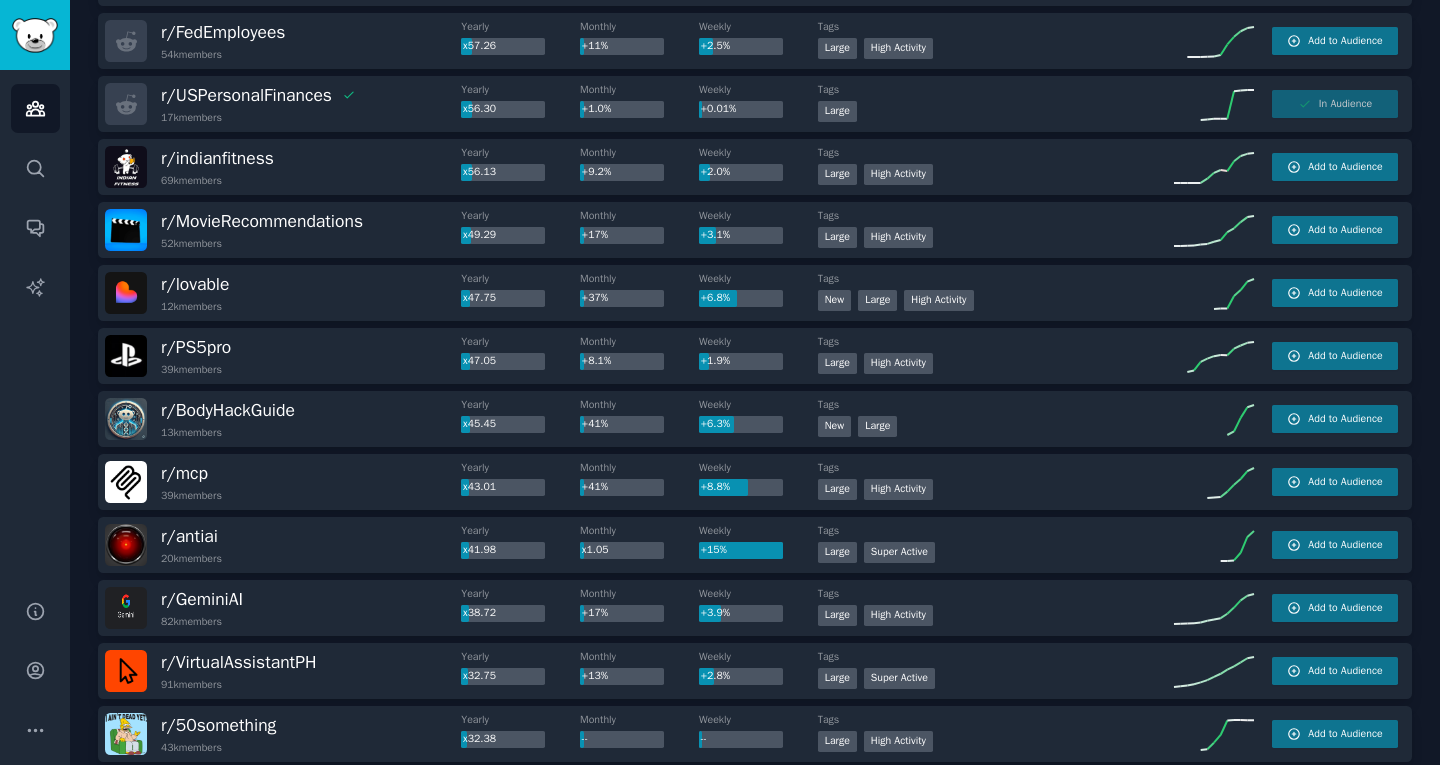 scroll, scrollTop: 1275, scrollLeft: 0, axis: vertical 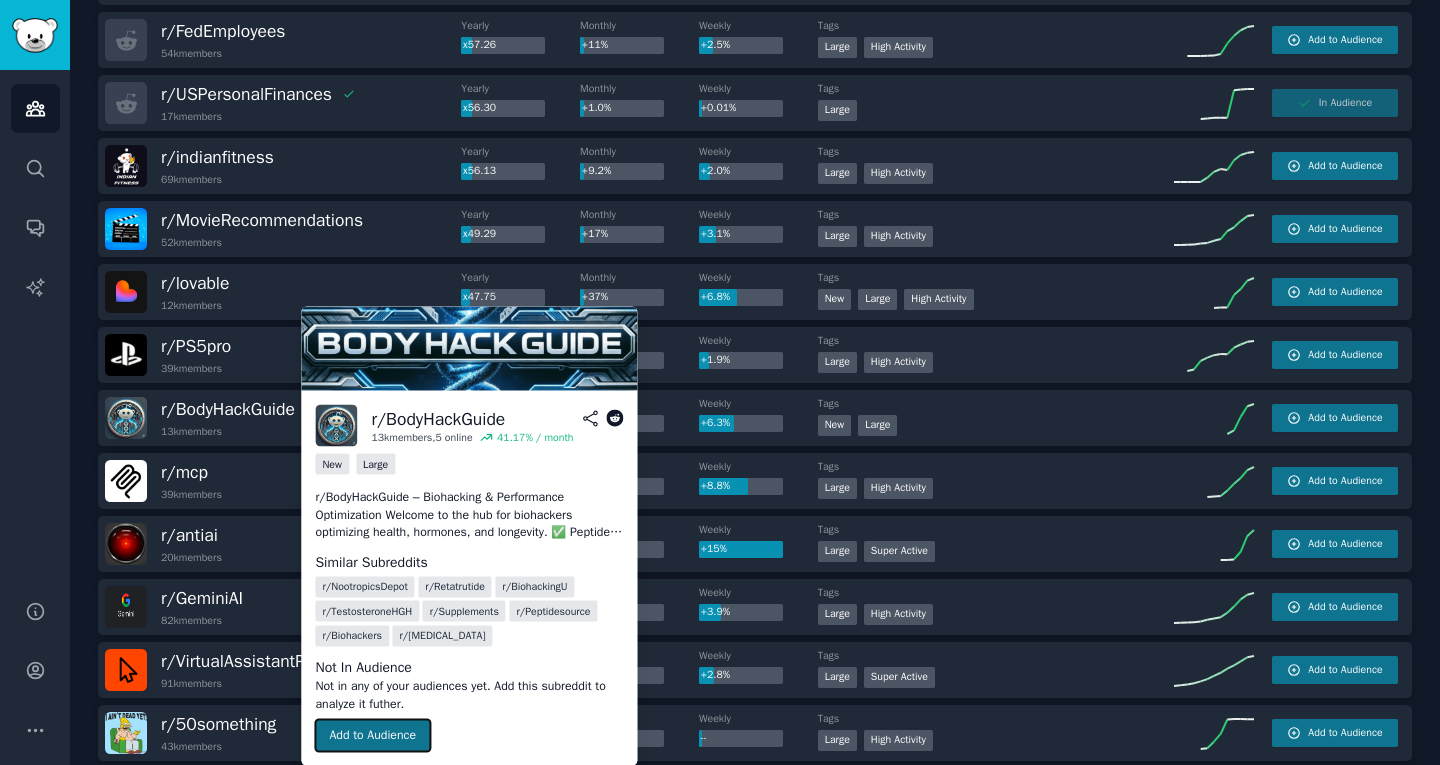 click on "Add to Audience" at bounding box center (372, 736) 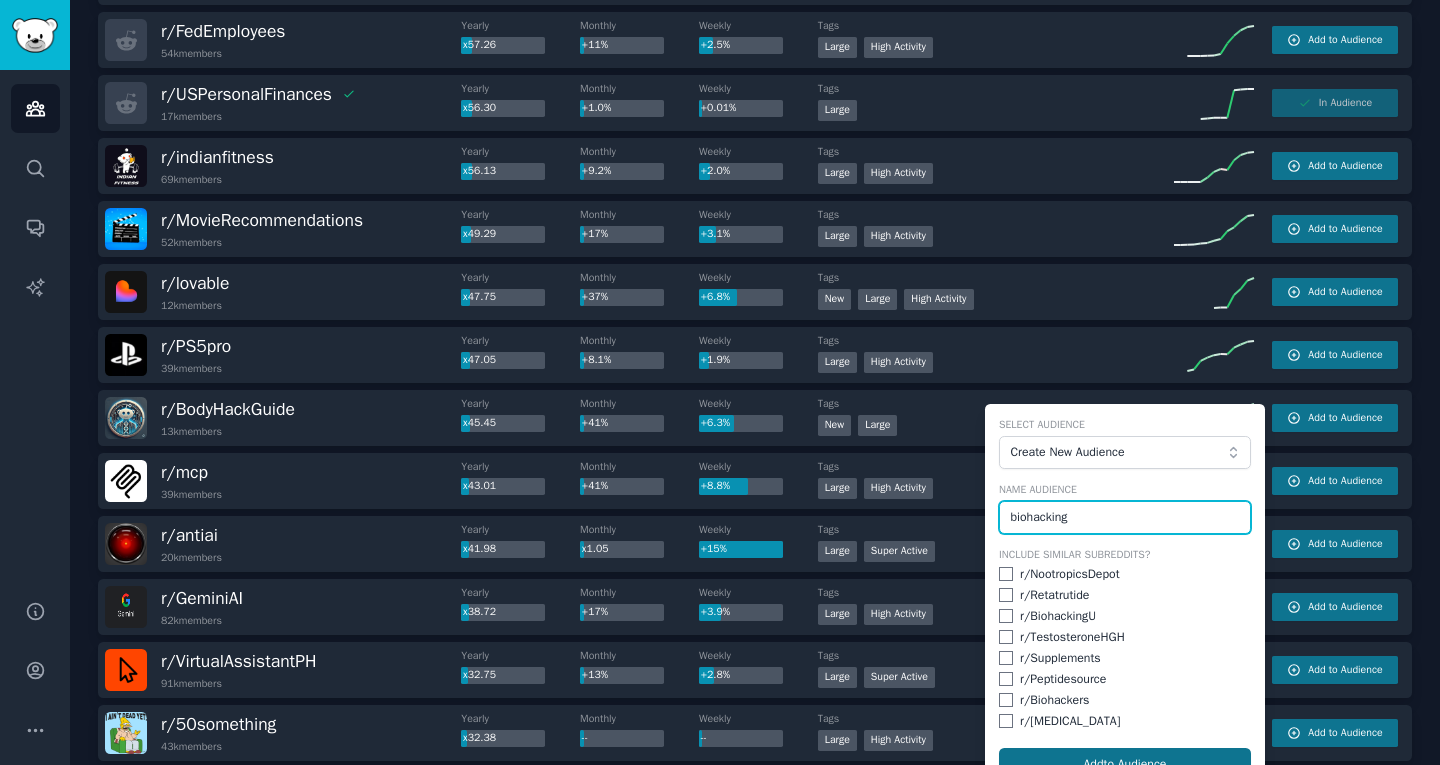 type on "biohacking" 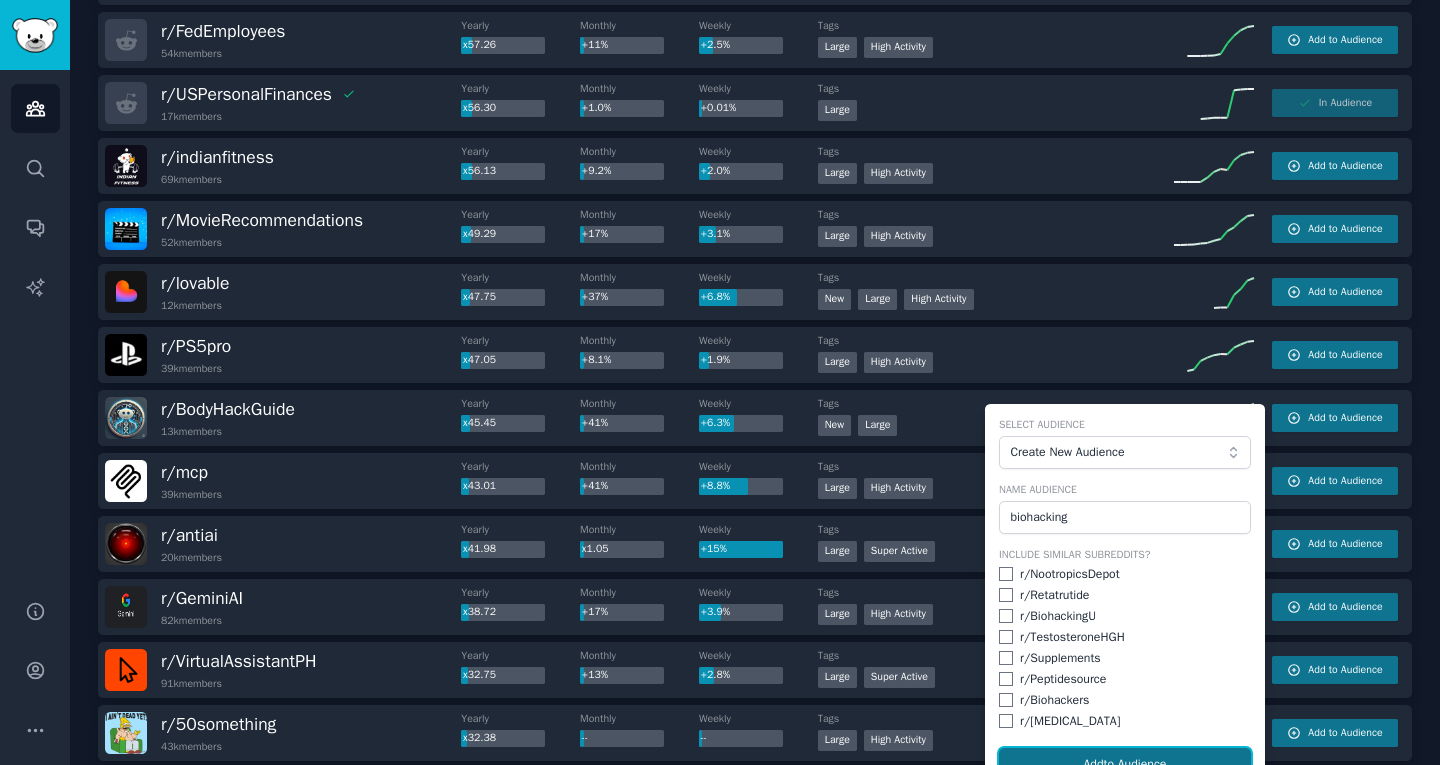 click on "Add  to Audience" at bounding box center [1125, 765] 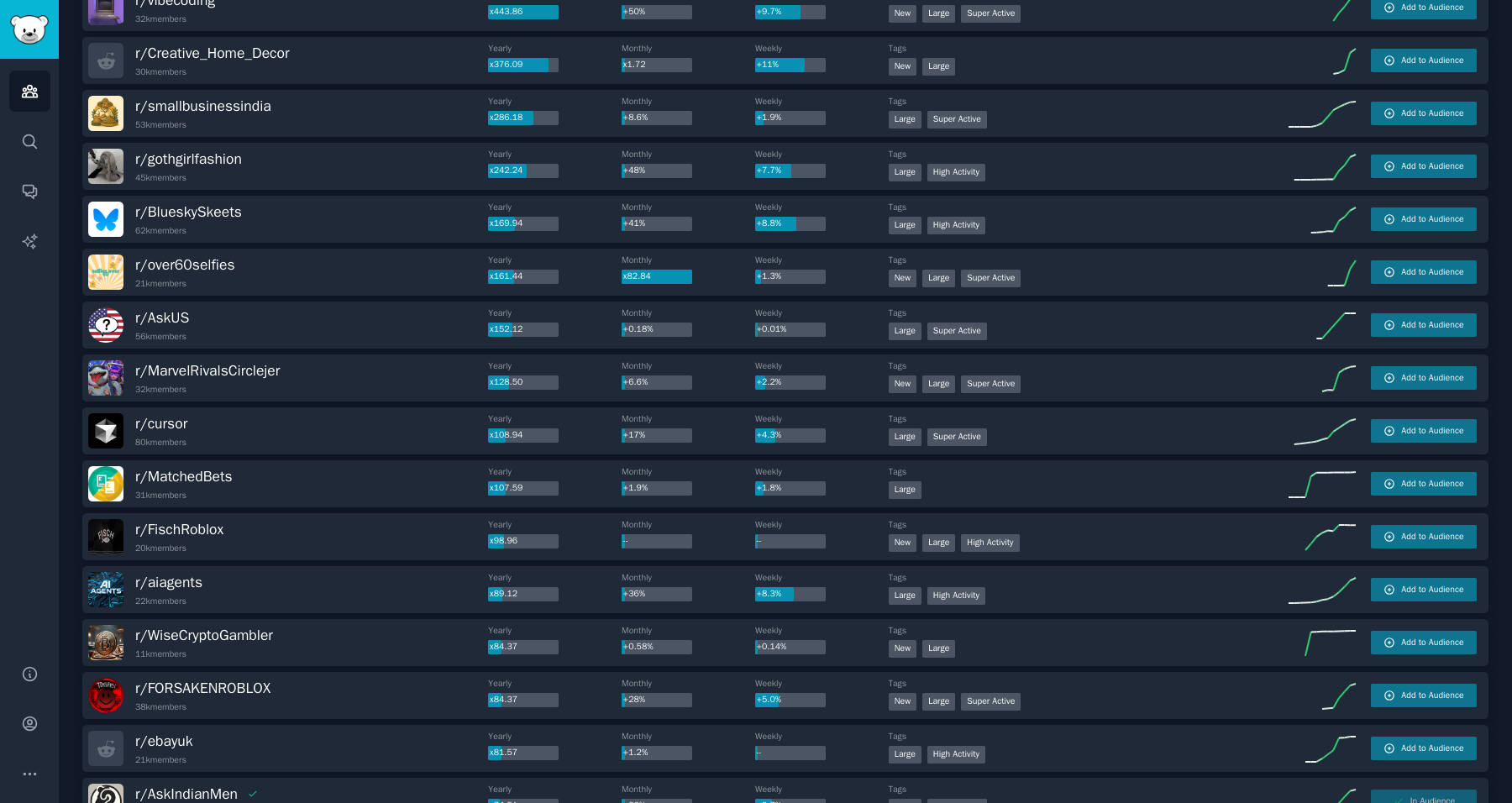 scroll, scrollTop: 0, scrollLeft: 0, axis: both 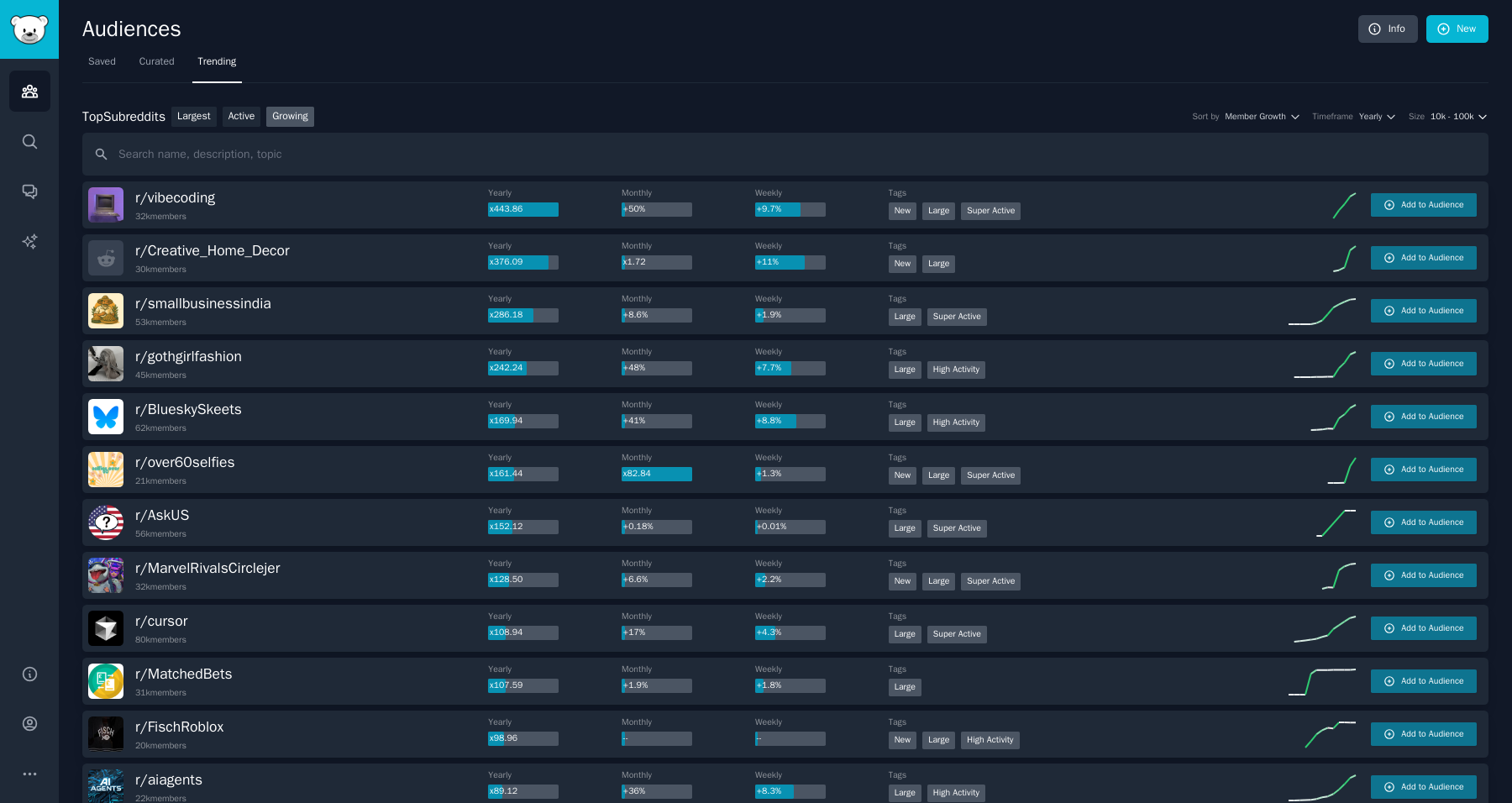 click on "10k - 100k" at bounding box center (1452, 117) 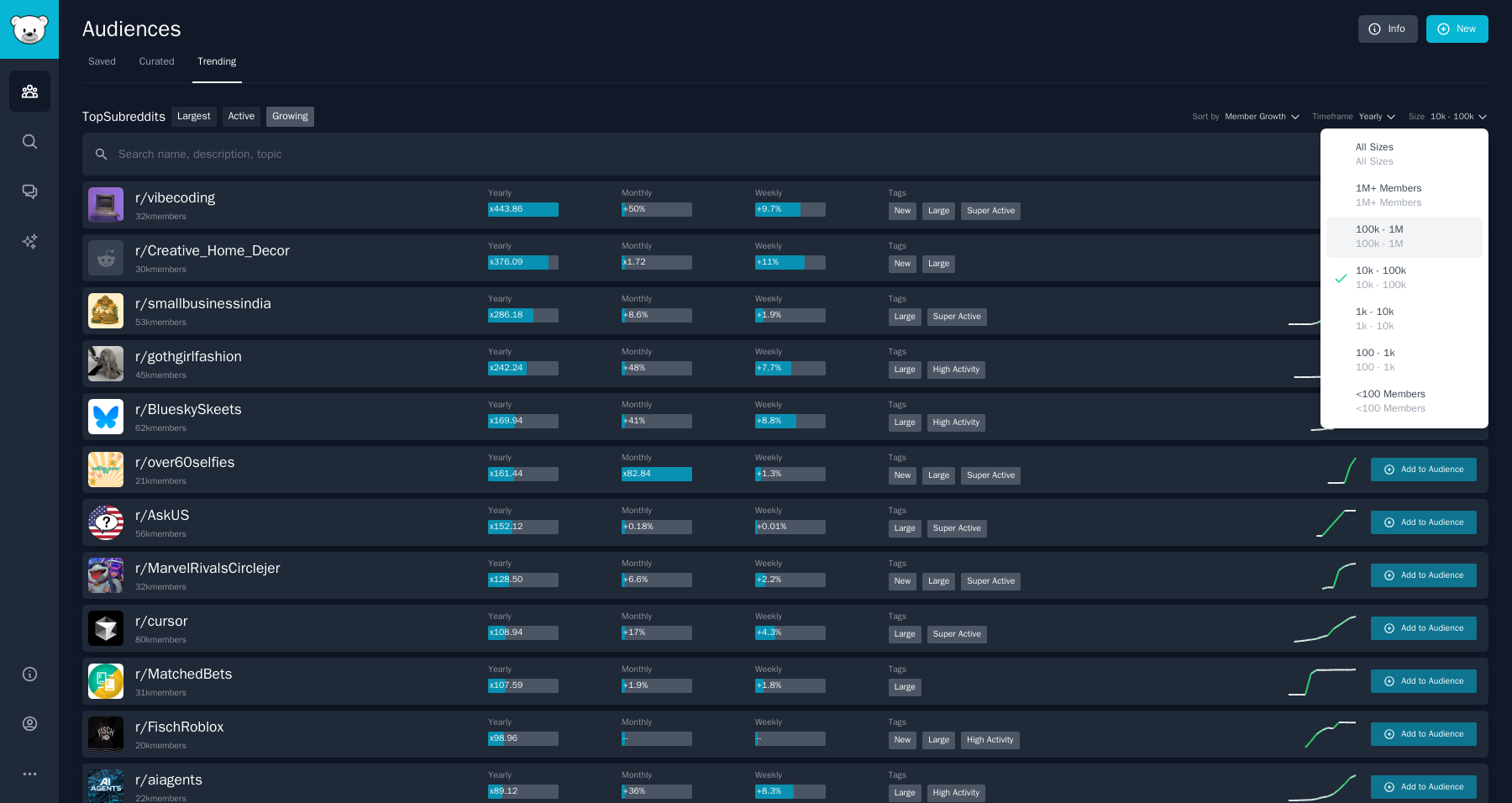 click on "100k - 1M" at bounding box center [1379, 230] 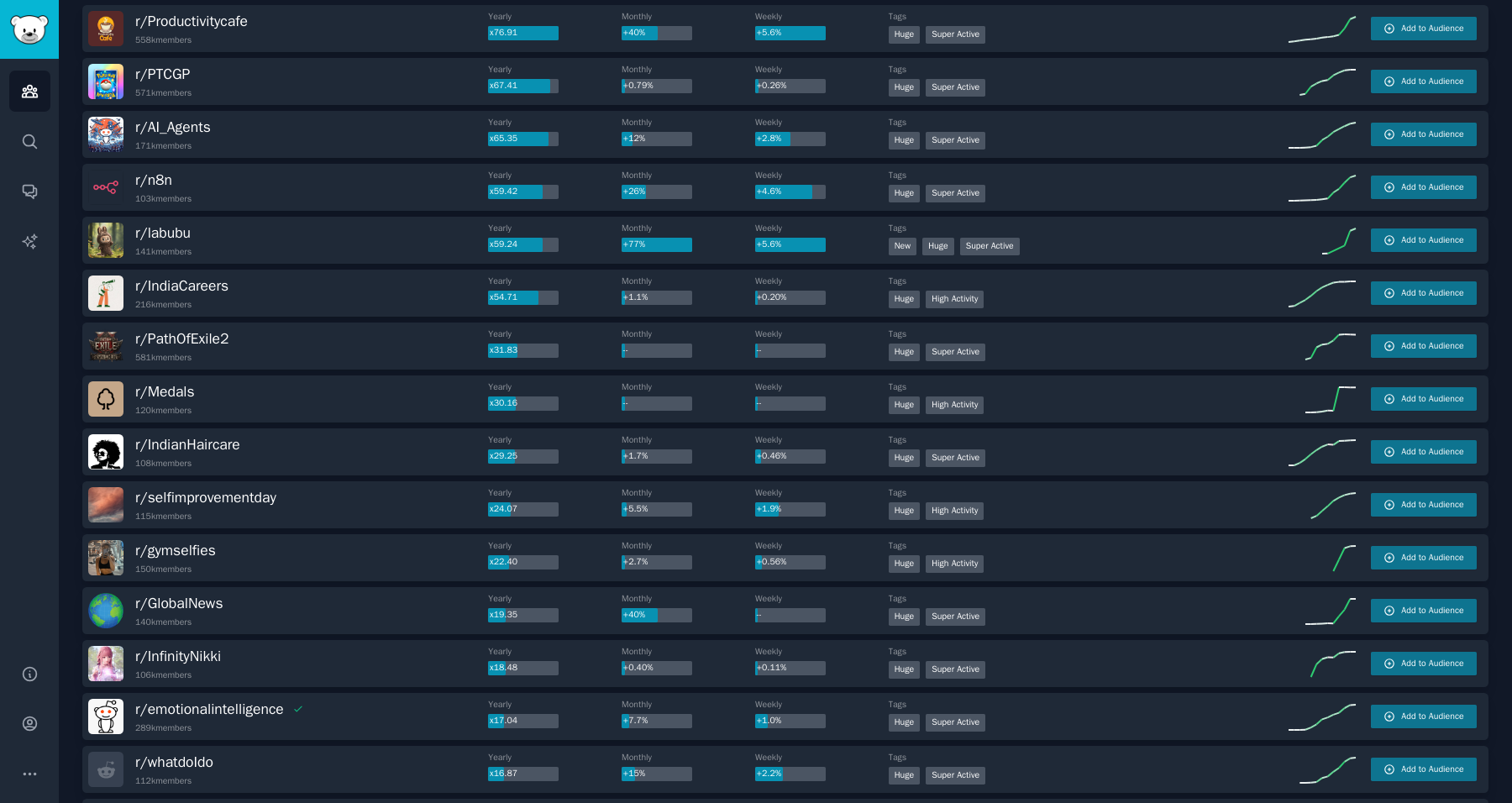 scroll, scrollTop: 192, scrollLeft: 0, axis: vertical 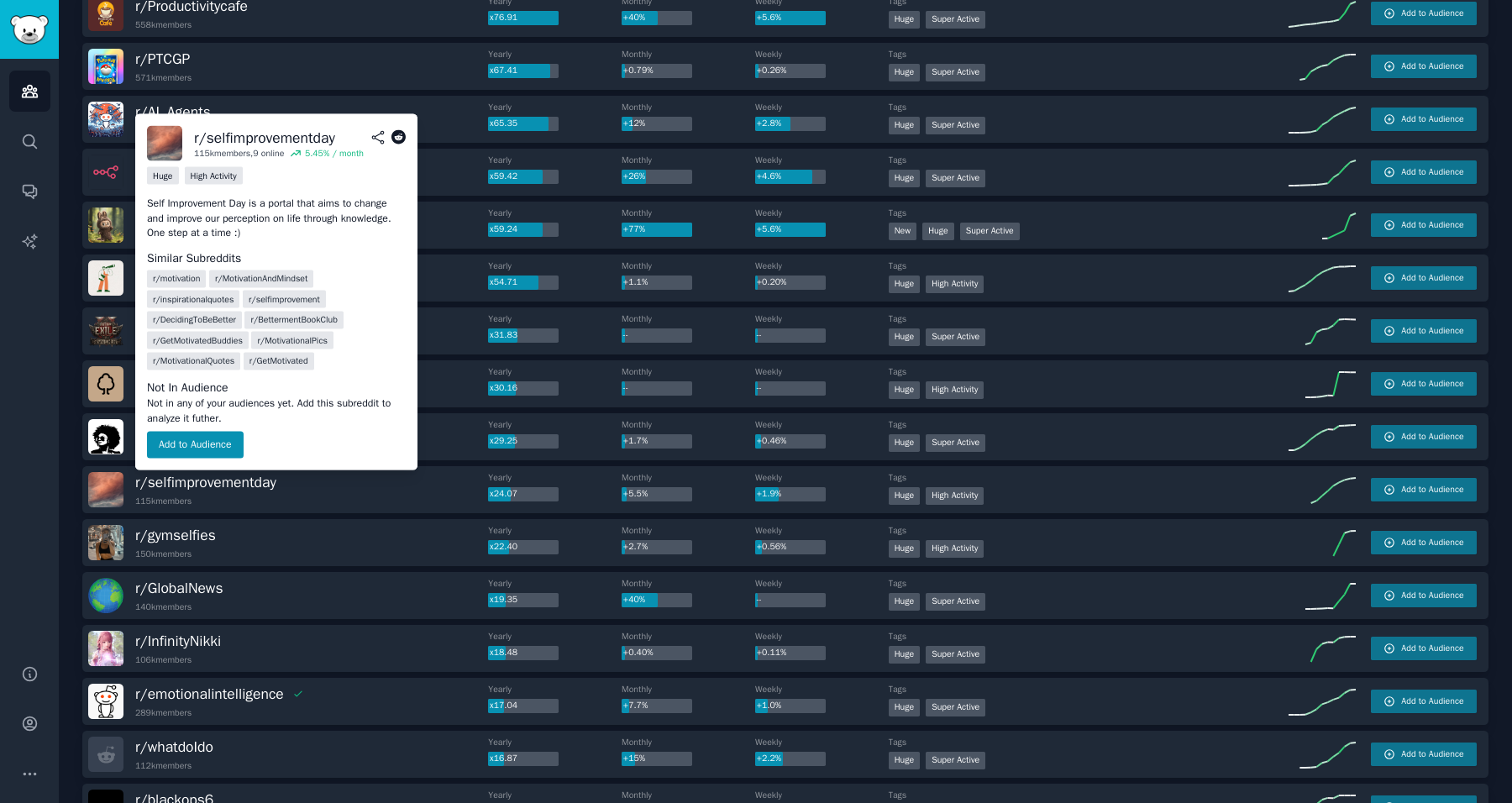 drag, startPoint x: 234, startPoint y: 479, endPoint x: 176, endPoint y: 410, distance: 90.13878 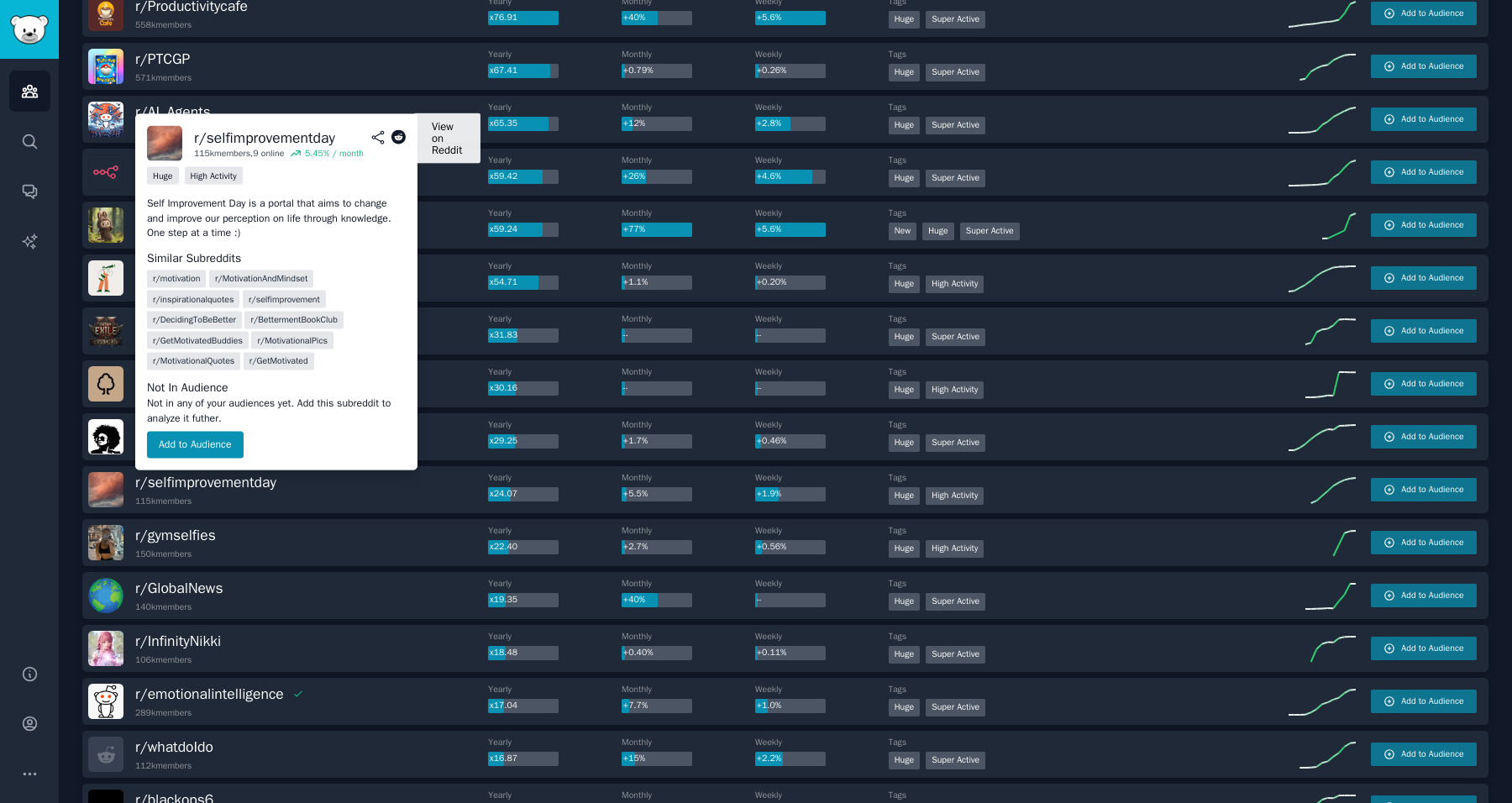 click 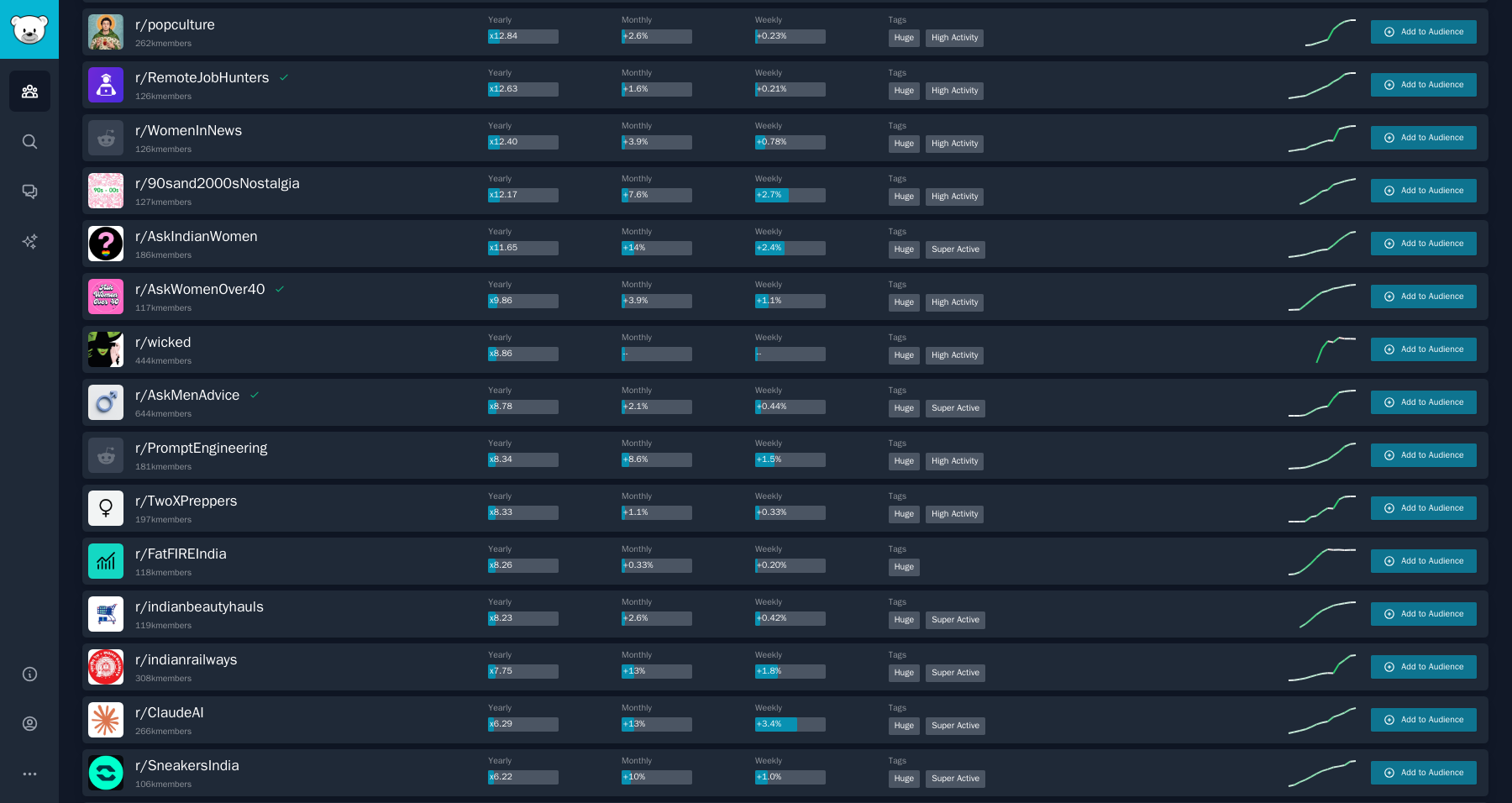 scroll, scrollTop: 1180, scrollLeft: 0, axis: vertical 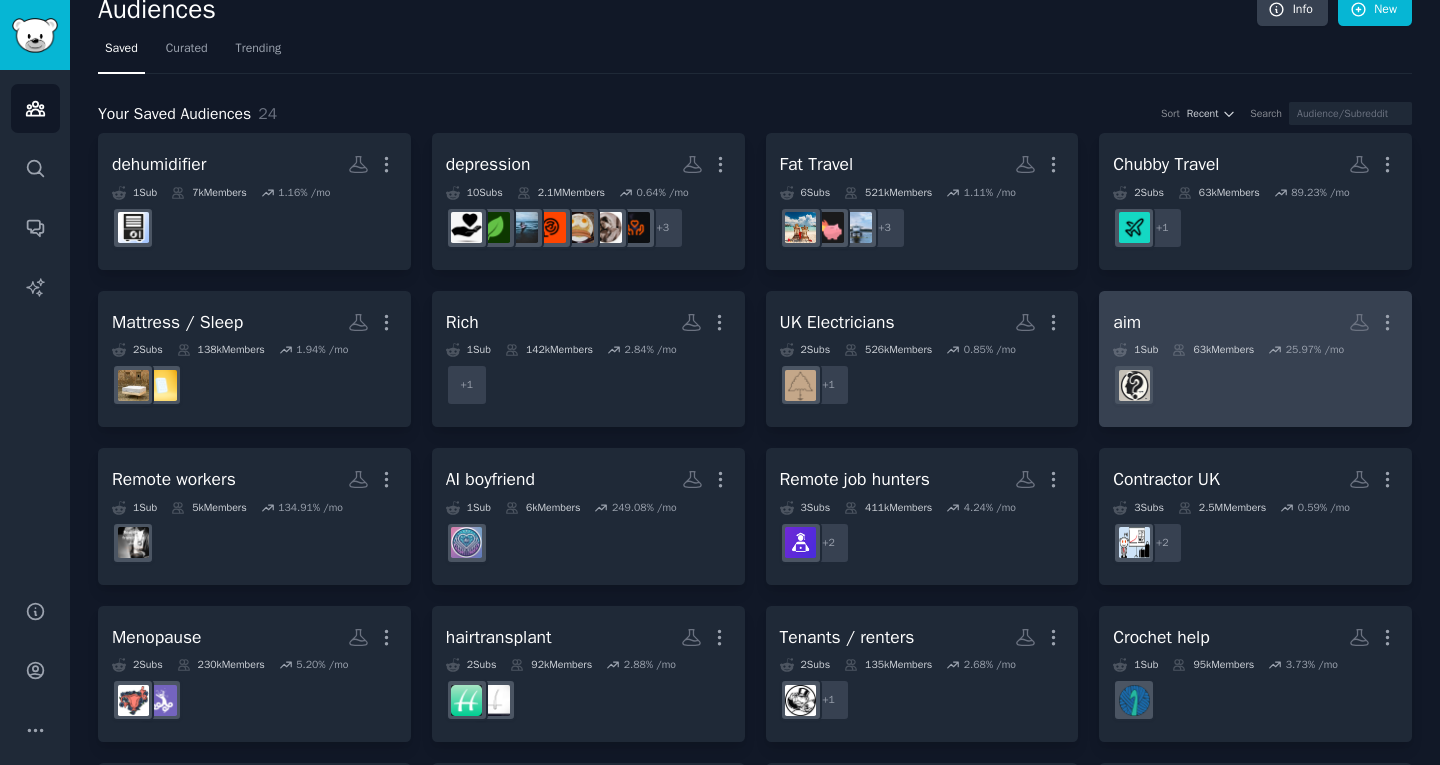 click on "aim Custom Audience More" at bounding box center (1255, 322) 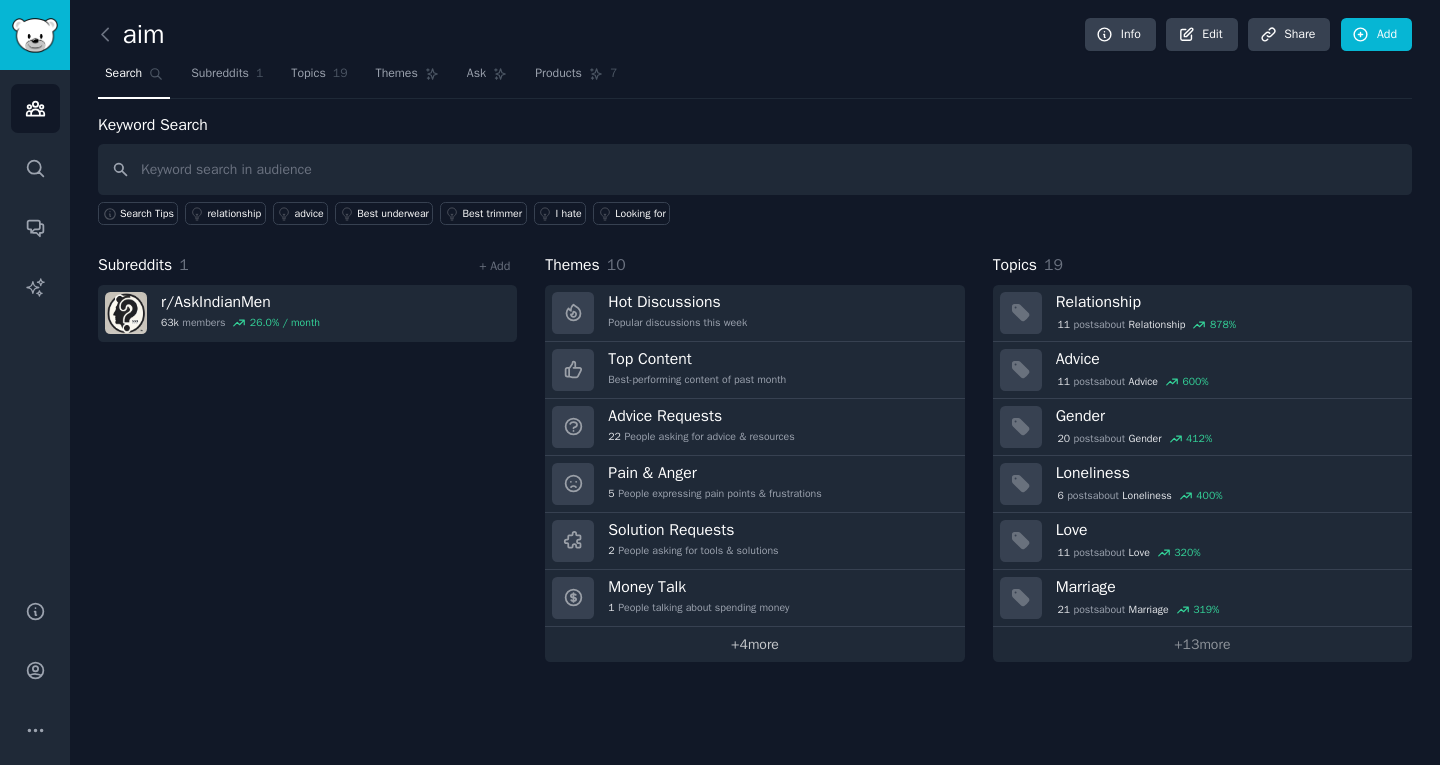 click on "+  4  more" at bounding box center [754, 644] 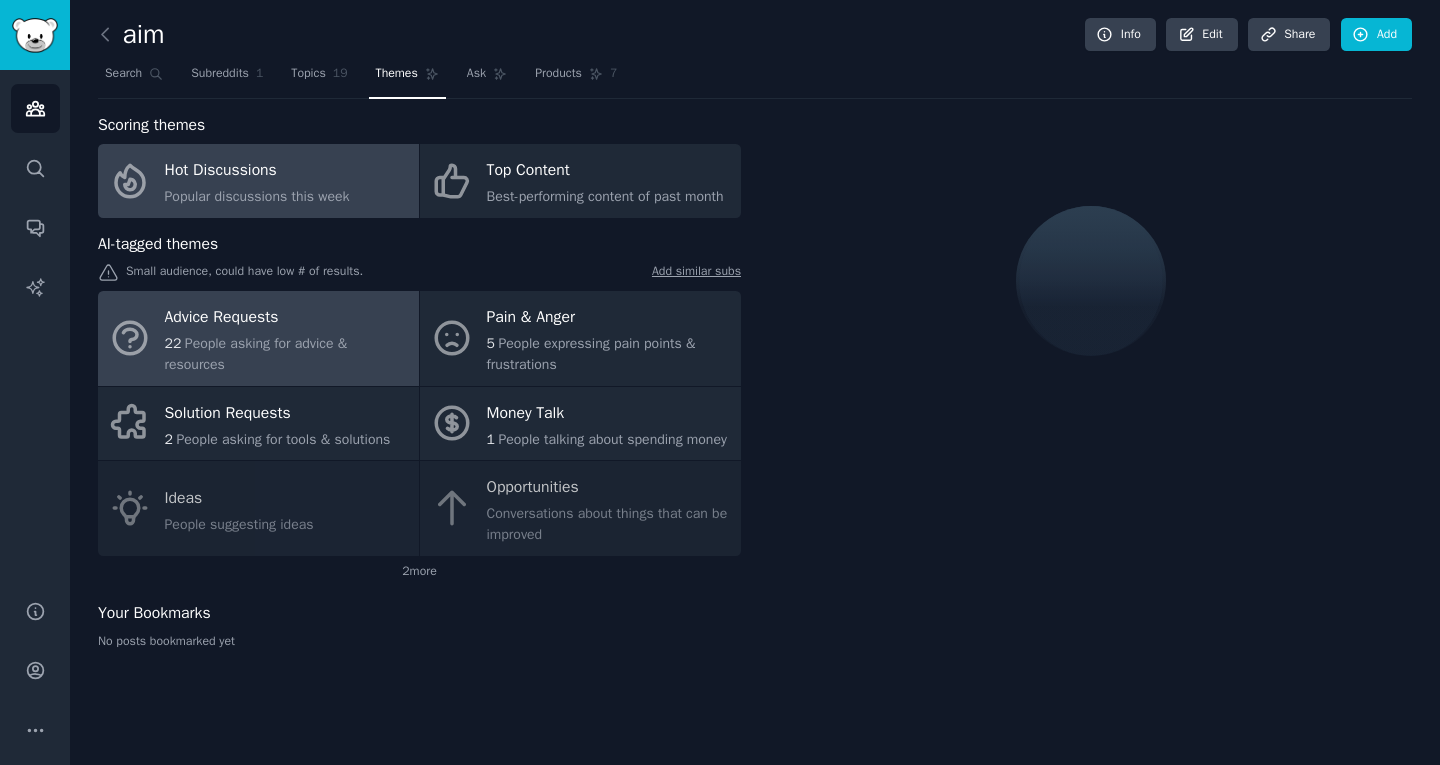 click on "People asking for advice & resources" at bounding box center (256, 354) 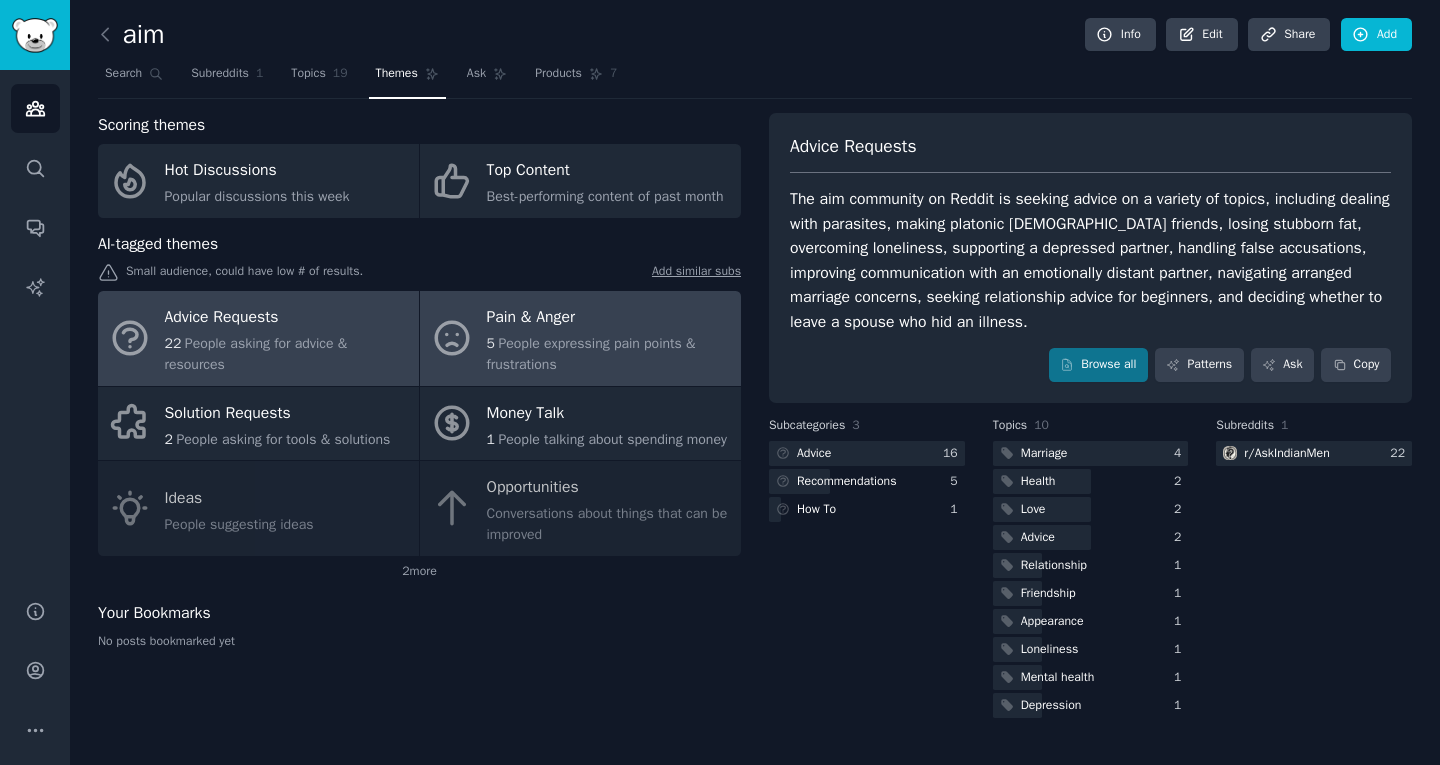 click on "5 People expressing pain points & frustrations" at bounding box center [609, 354] 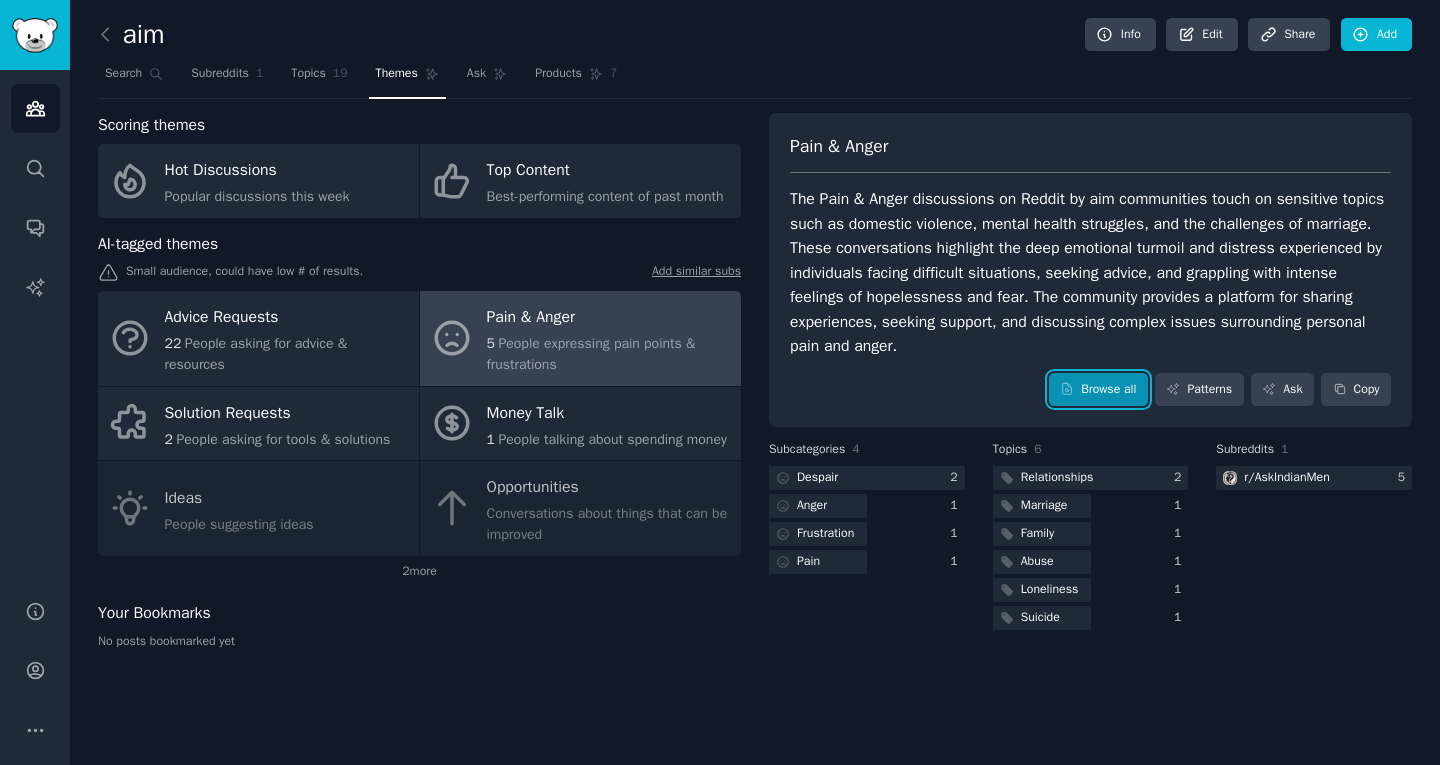 click on "Browse all" at bounding box center [1098, 390] 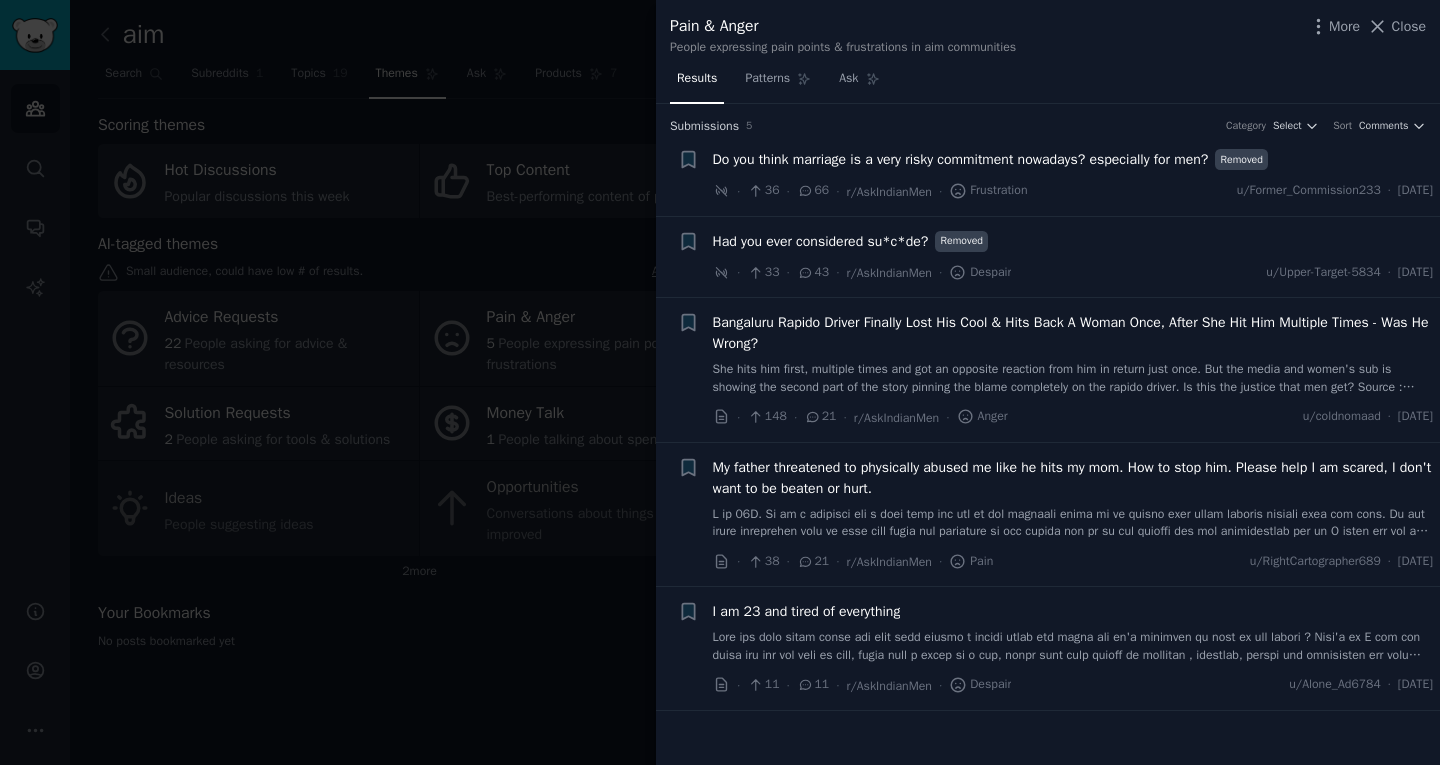 click at bounding box center [720, 382] 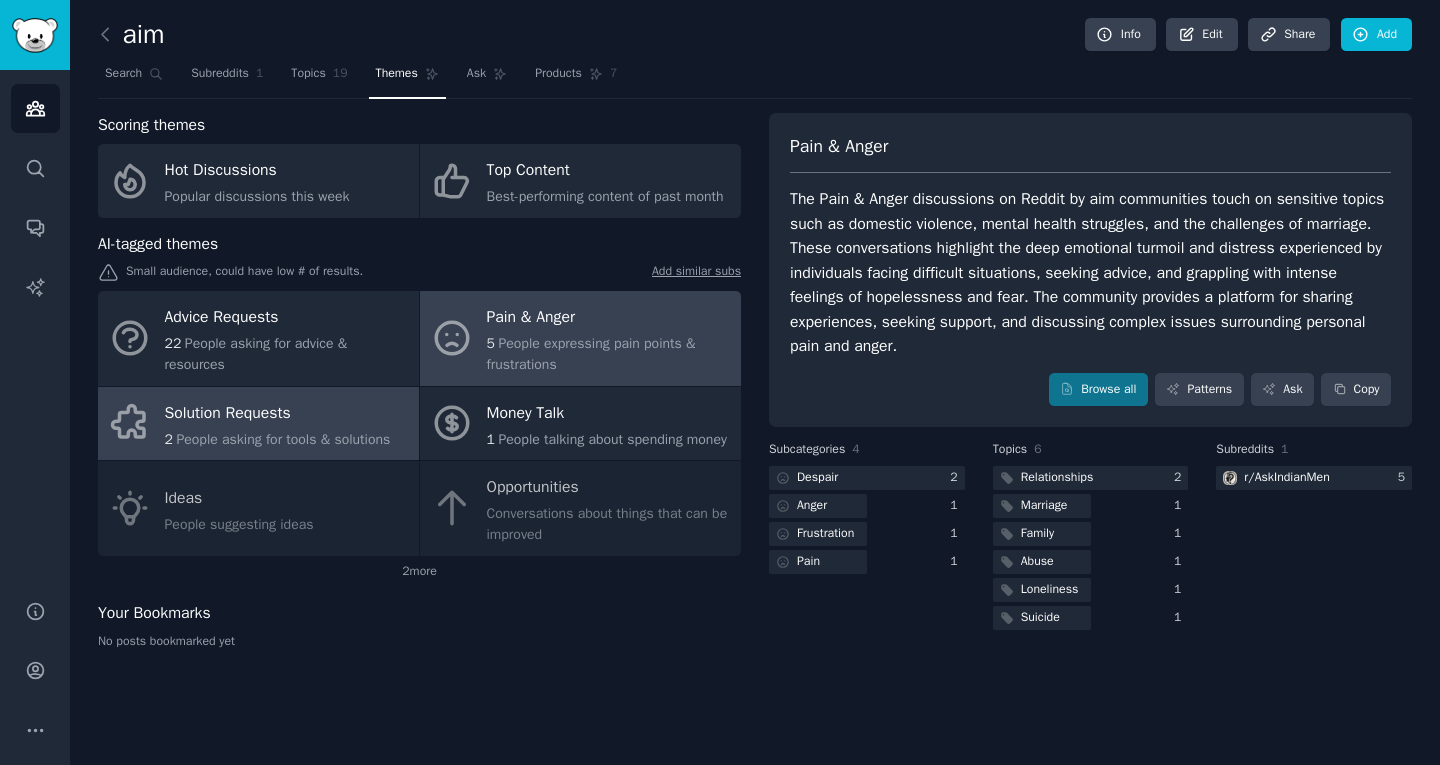 click on "People asking for tools & solutions" at bounding box center (283, 439) 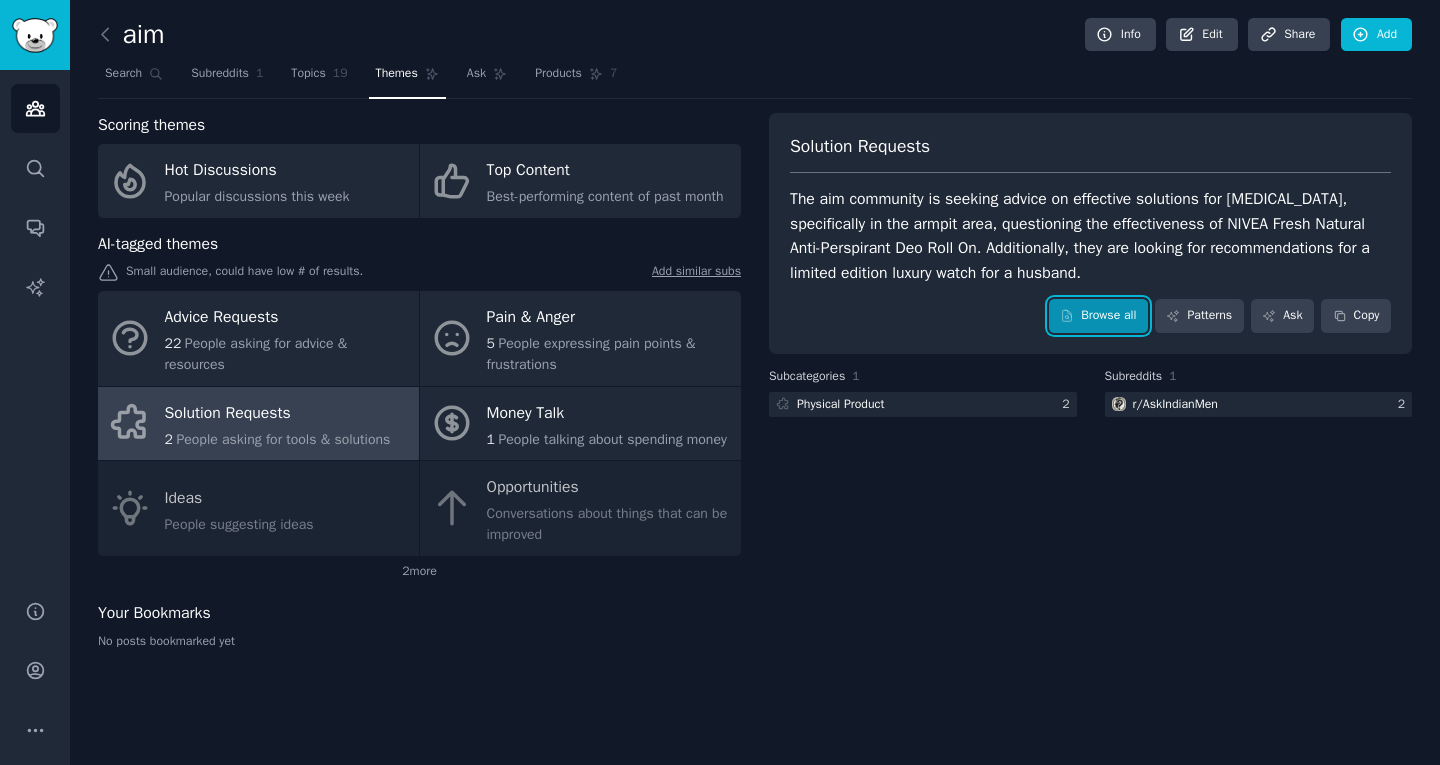 click on "Browse all" at bounding box center (1098, 316) 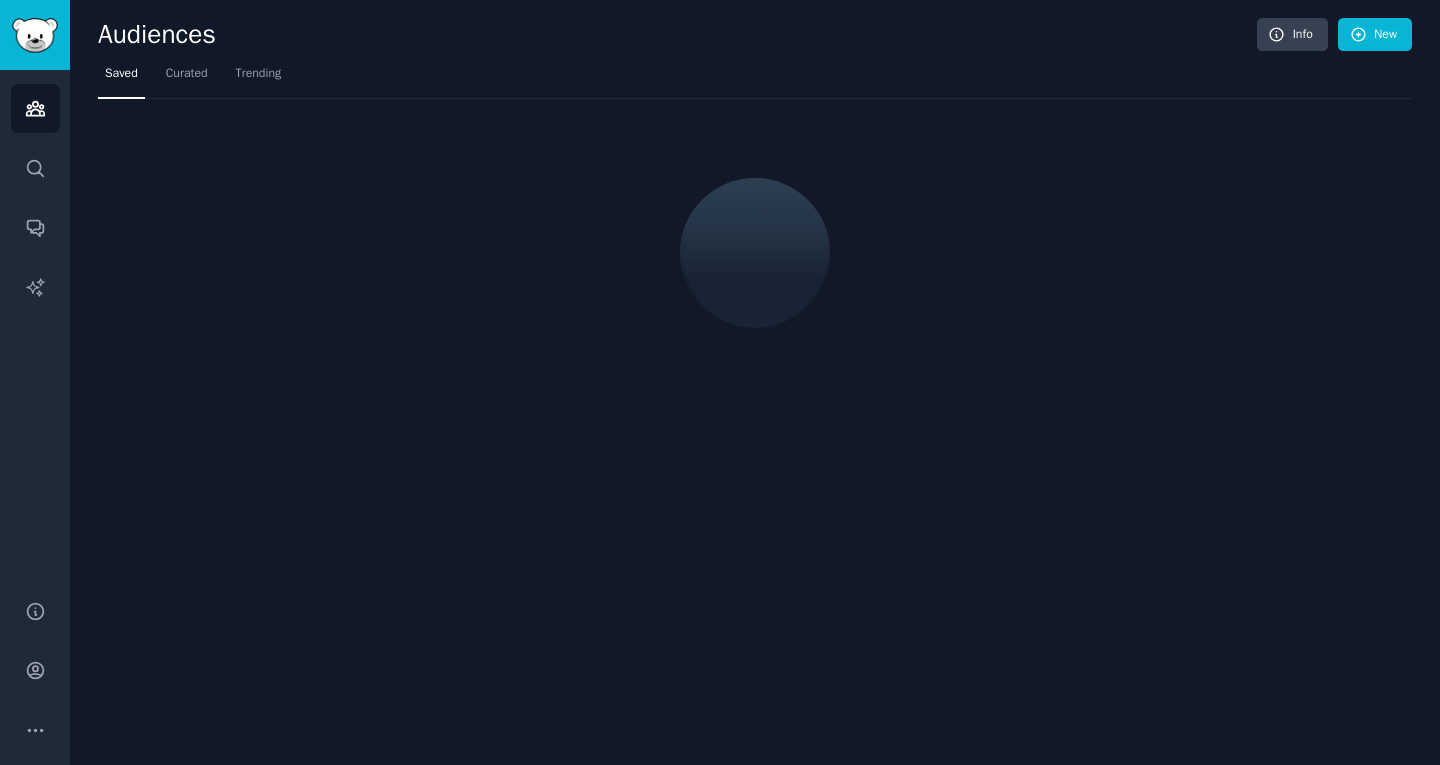scroll, scrollTop: 0, scrollLeft: 0, axis: both 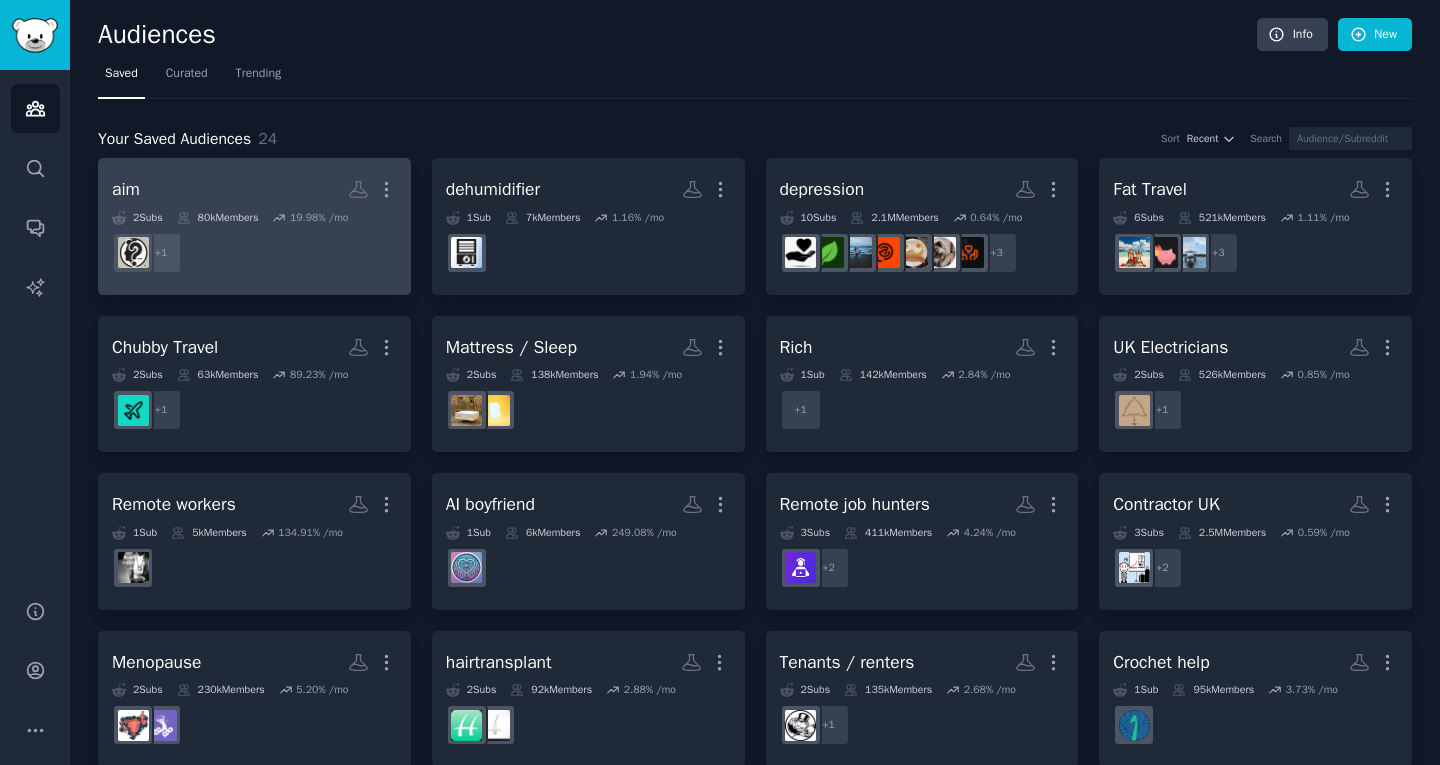 click on "aim Custom Audience More" at bounding box center (254, 189) 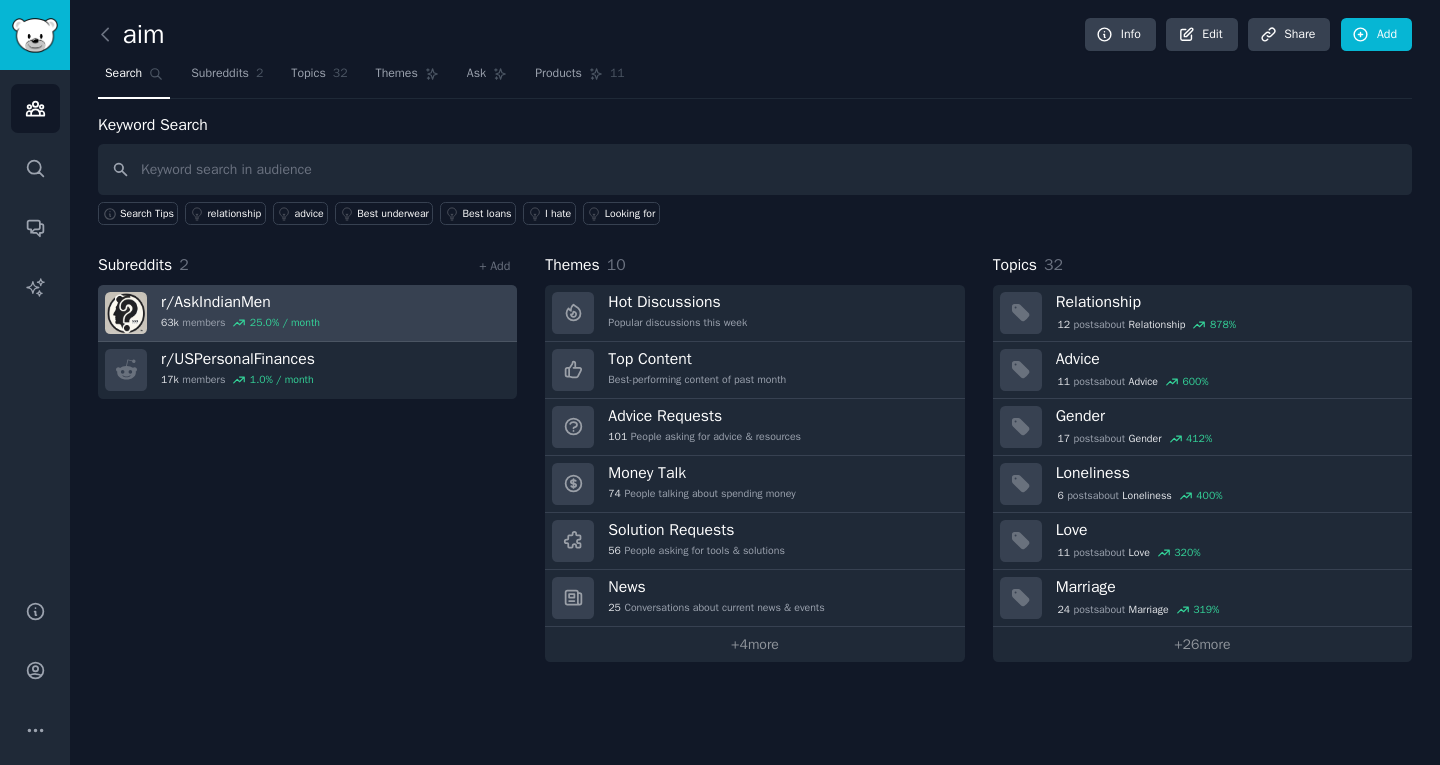 click on "r/ AskIndianMen 63k  members 25.0 % / month" at bounding box center [307, 313] 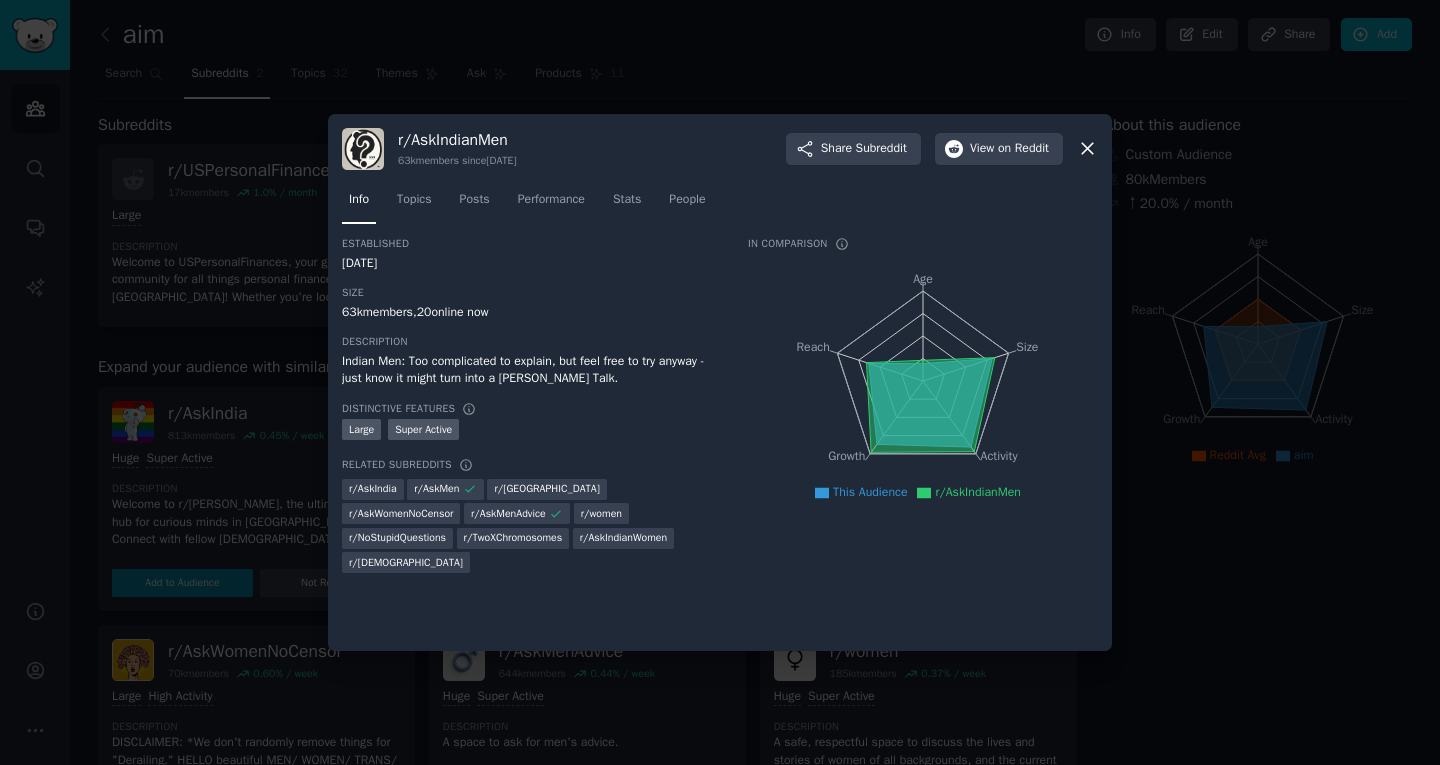 click 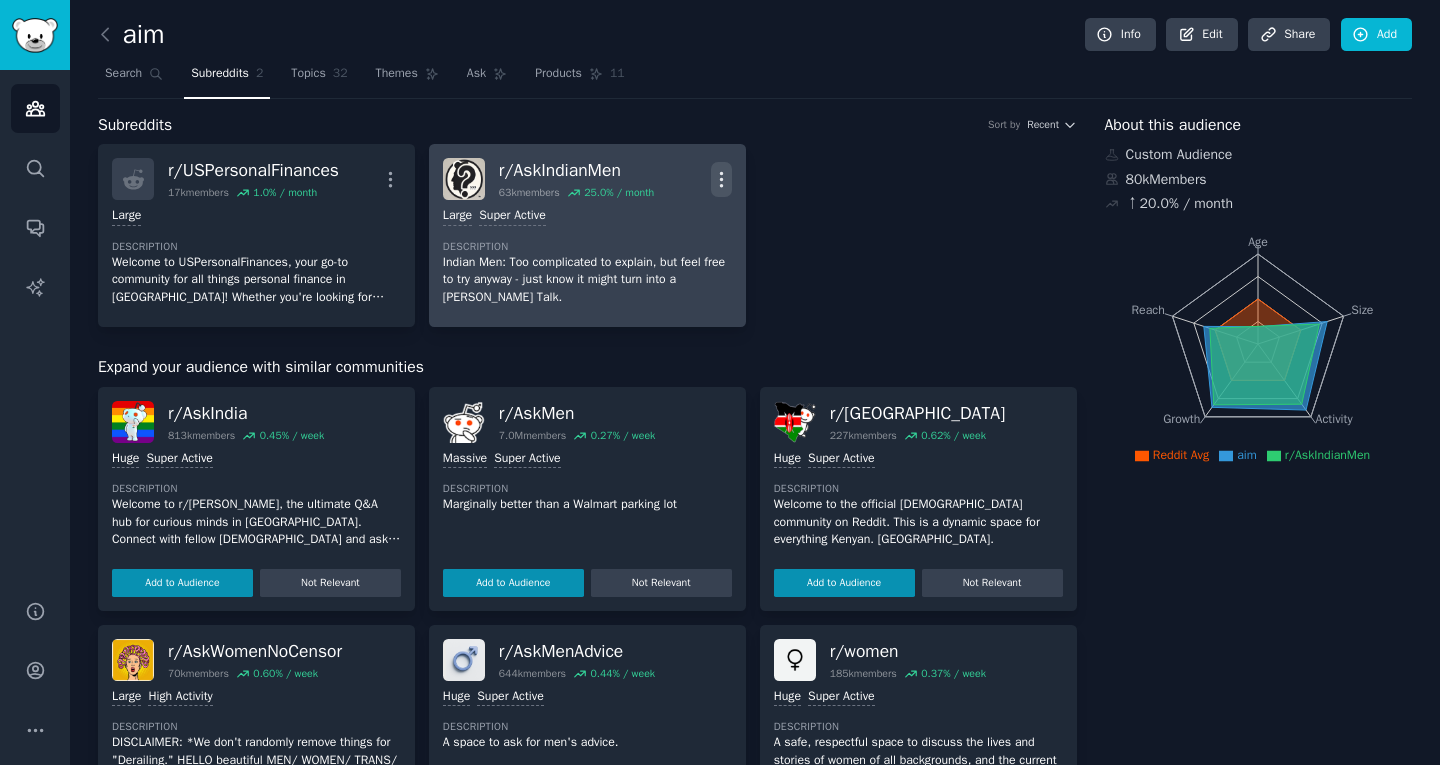 click 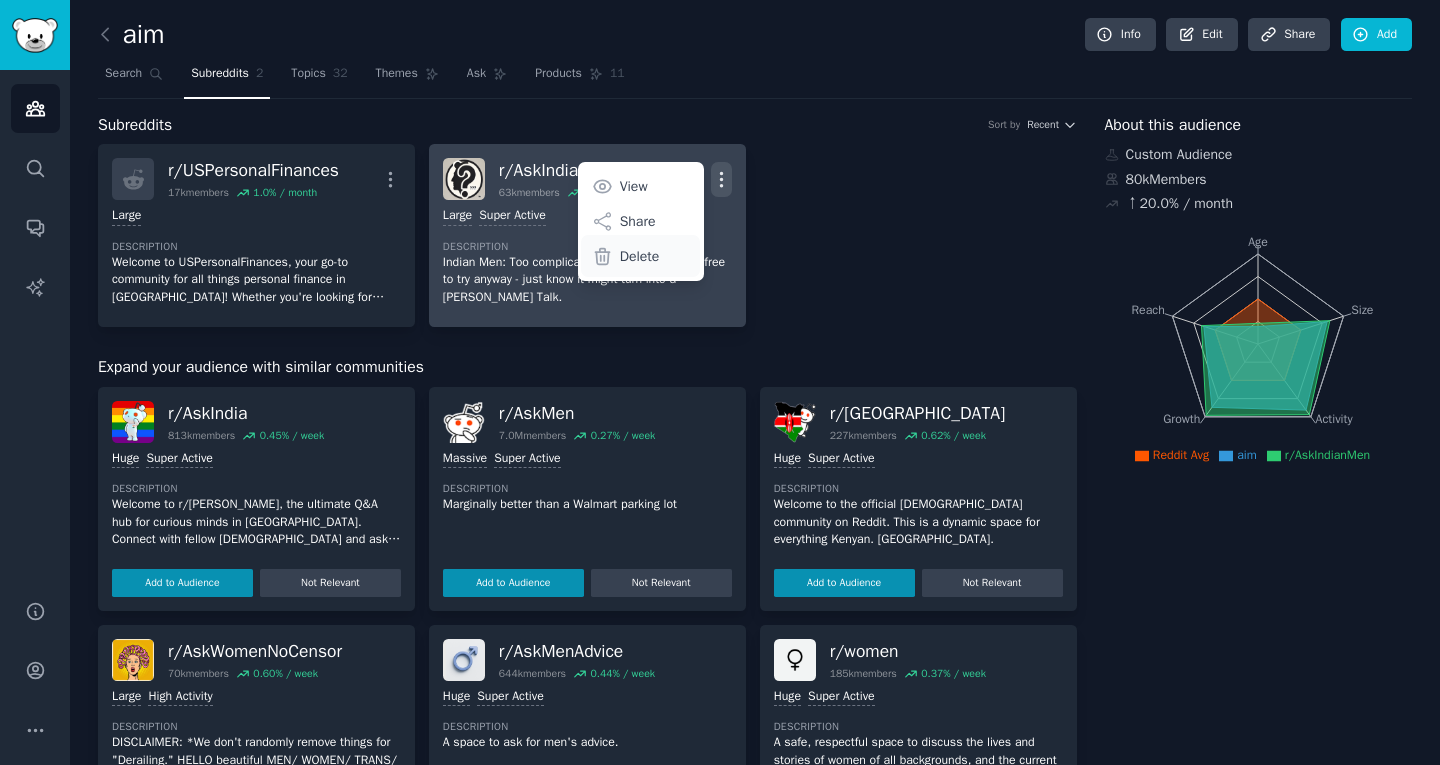 click on "Delete" at bounding box center [640, 256] 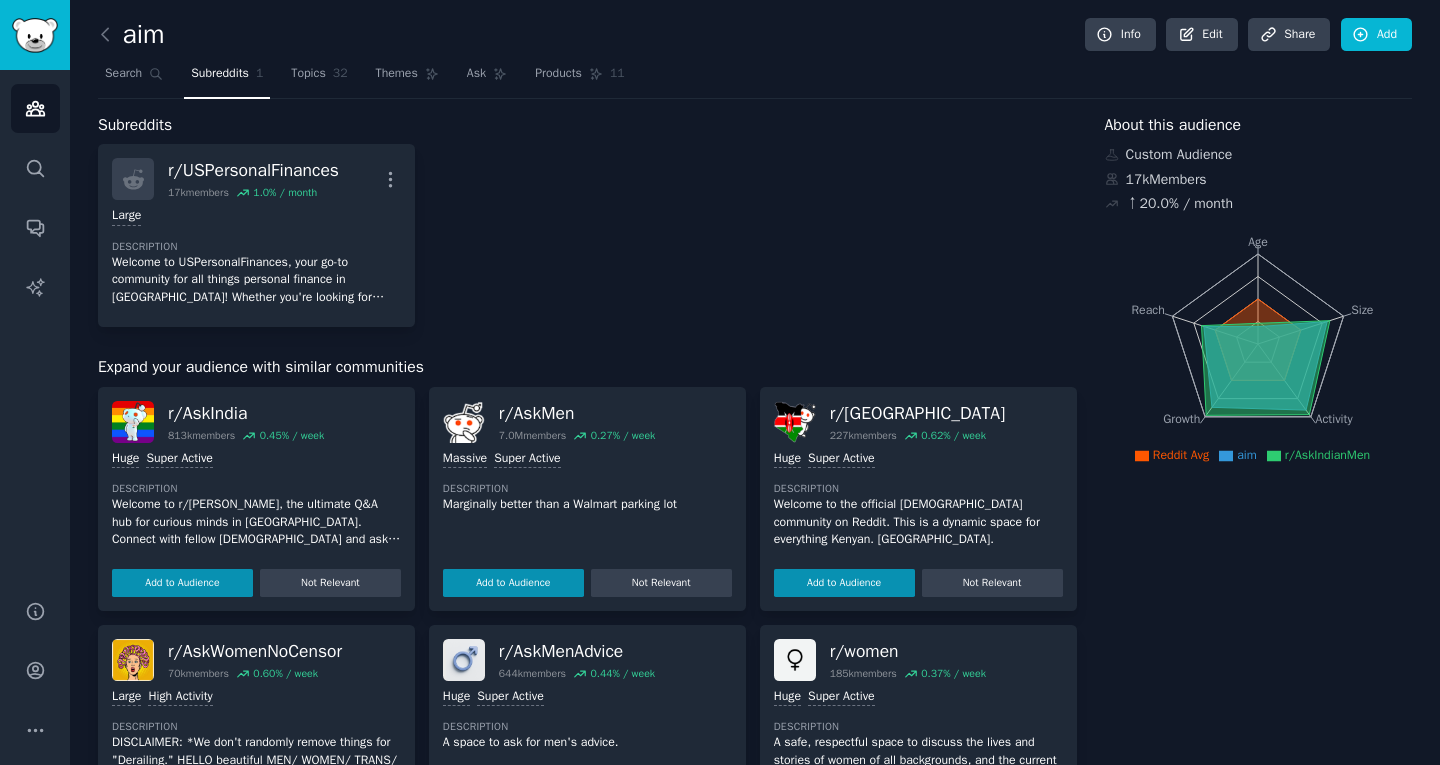 click on "r/ USPersonalFinances 17k  members 1.0 % / month More Large Description Welcome to USPersonalFinances, your go-to community for all things personal finance in [GEOGRAPHIC_DATA]! Whether you're looking for advice on budgeting, saving, investing, managing debt, or finding the best financial services, this is the place for you." at bounding box center [587, 235] 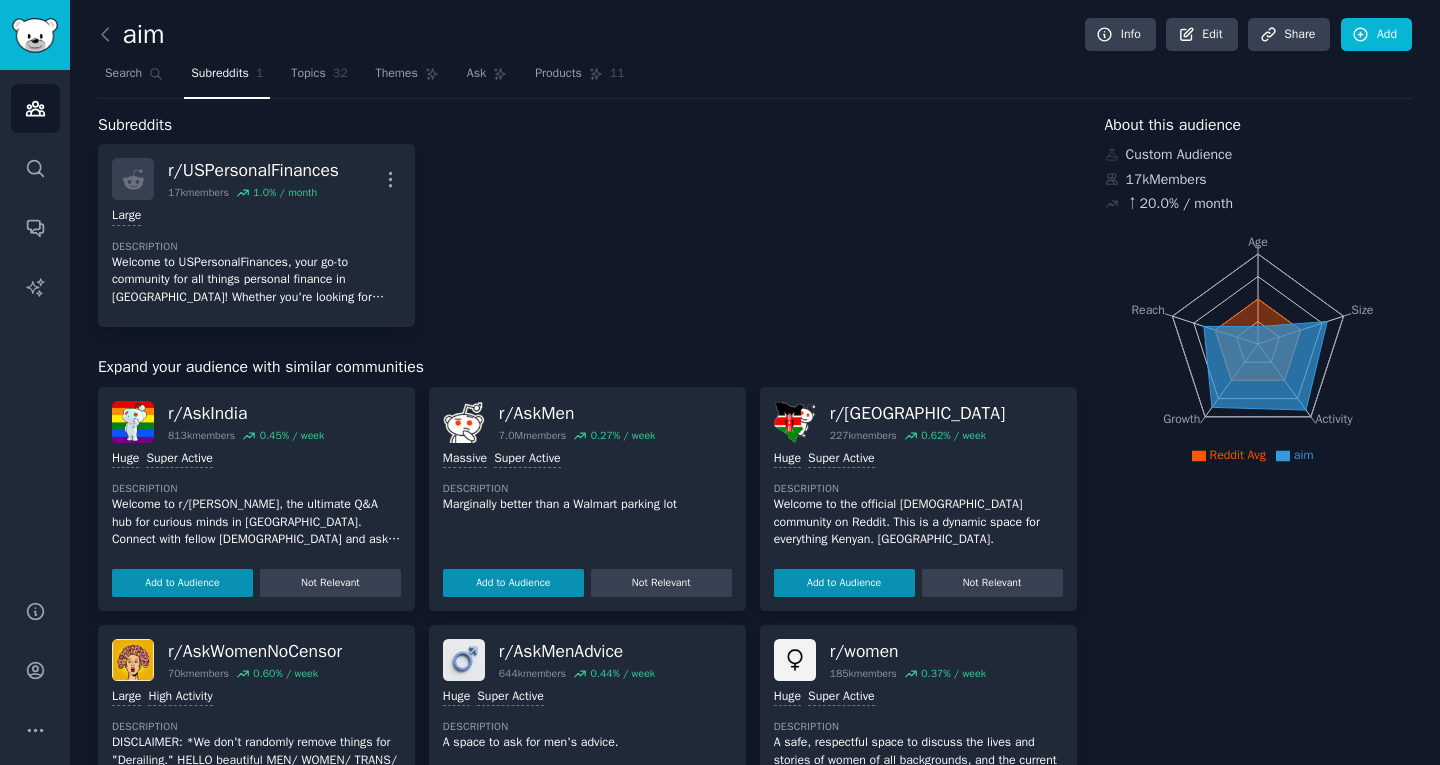 click on "aim" at bounding box center (131, 35) 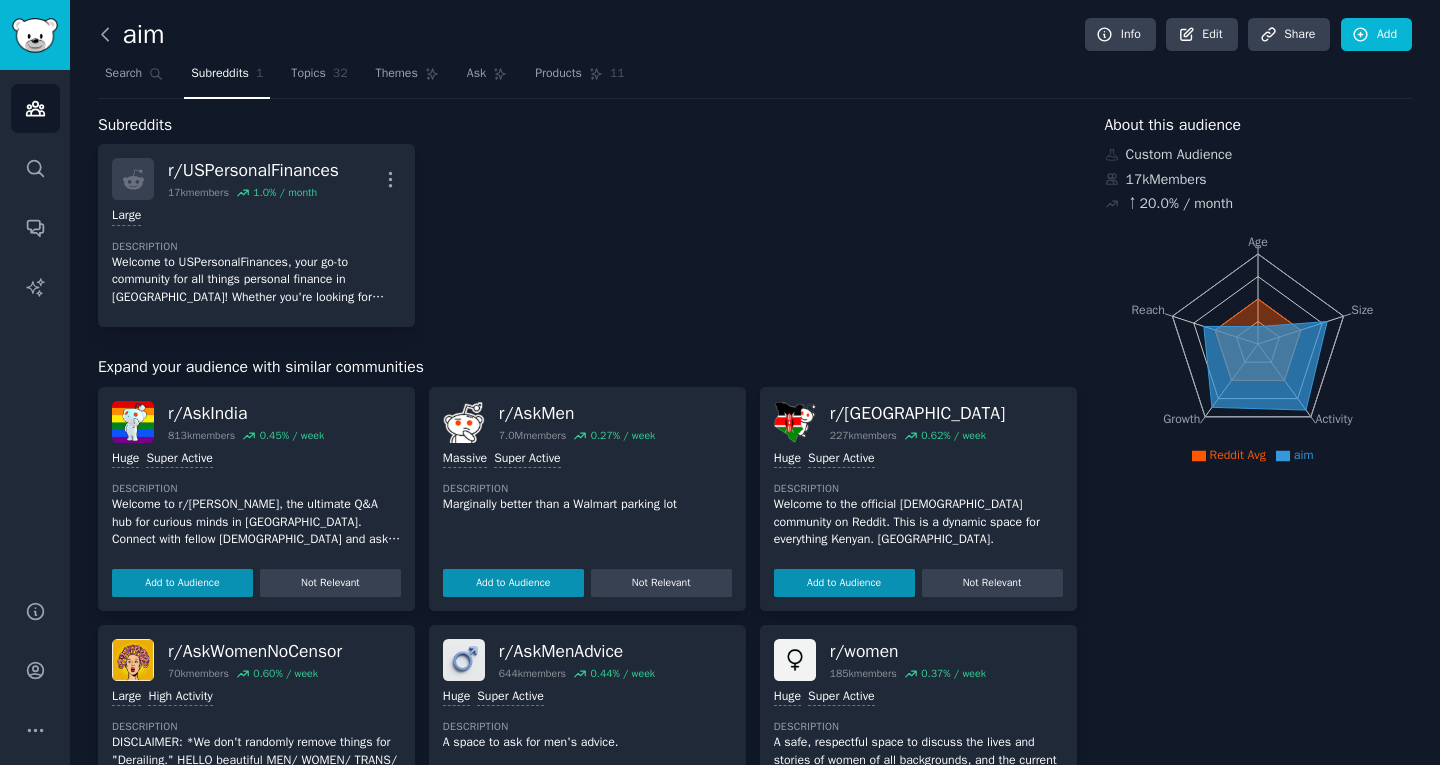 click 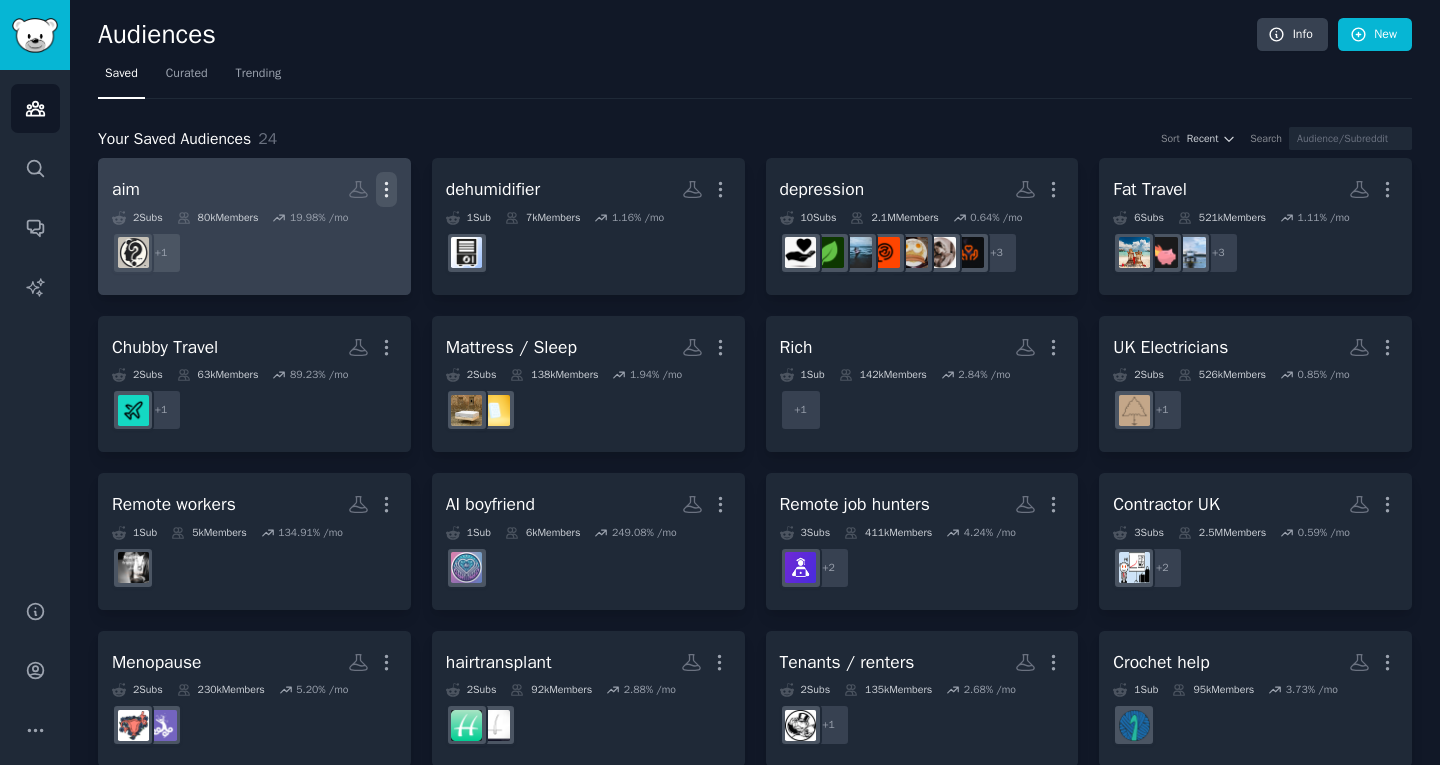 click 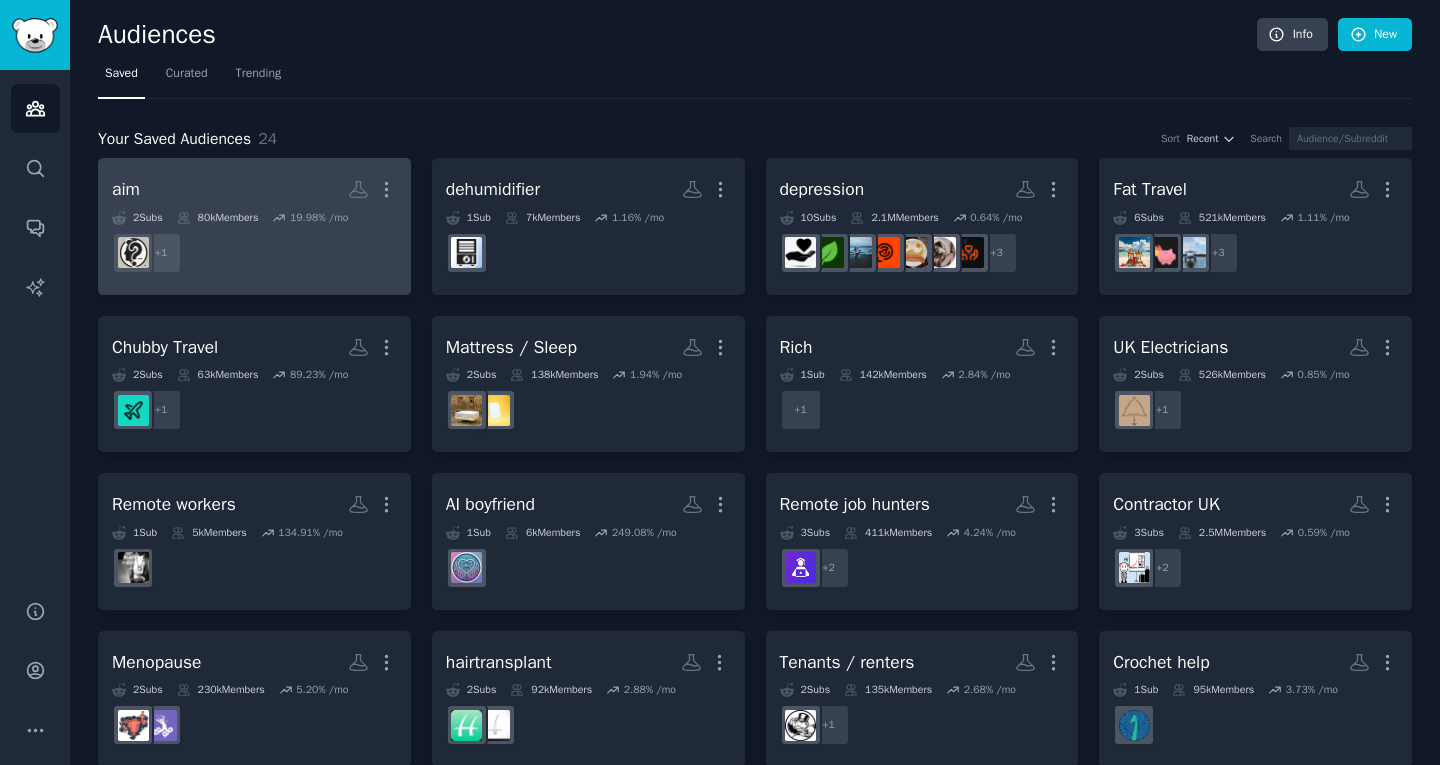 click on "r/USPersonalFinances + 1" at bounding box center (254, 253) 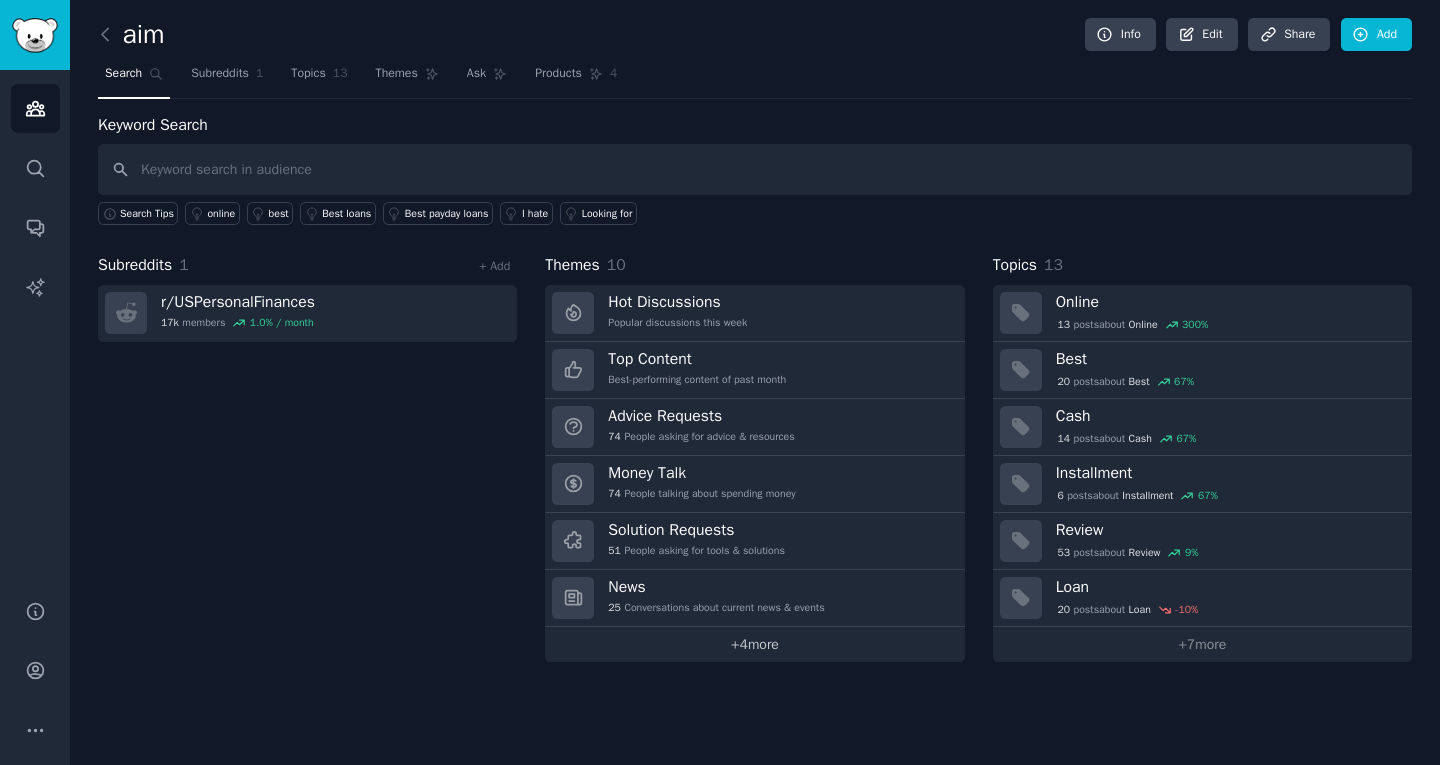 click on "+  4  more" at bounding box center [754, 644] 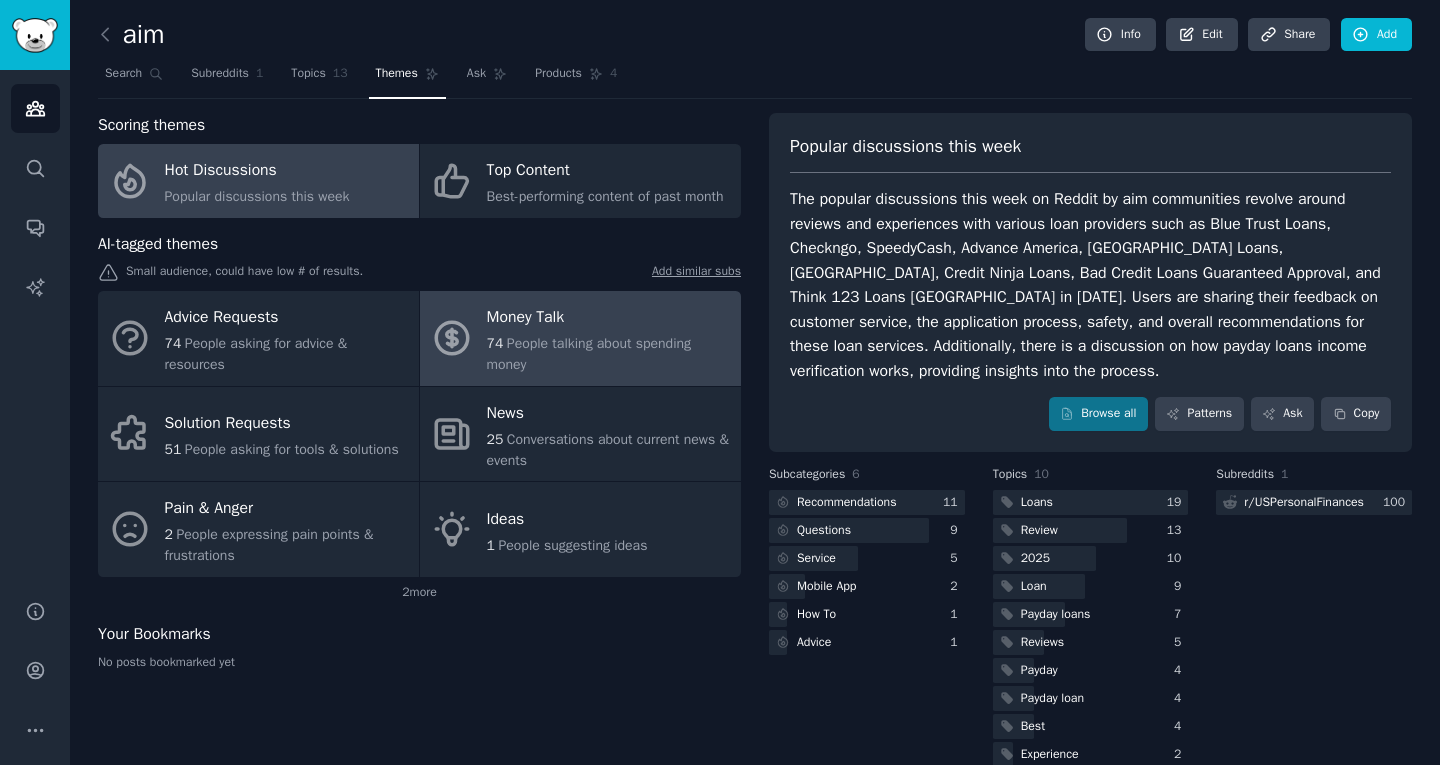 click on "People talking about spending money" at bounding box center [589, 354] 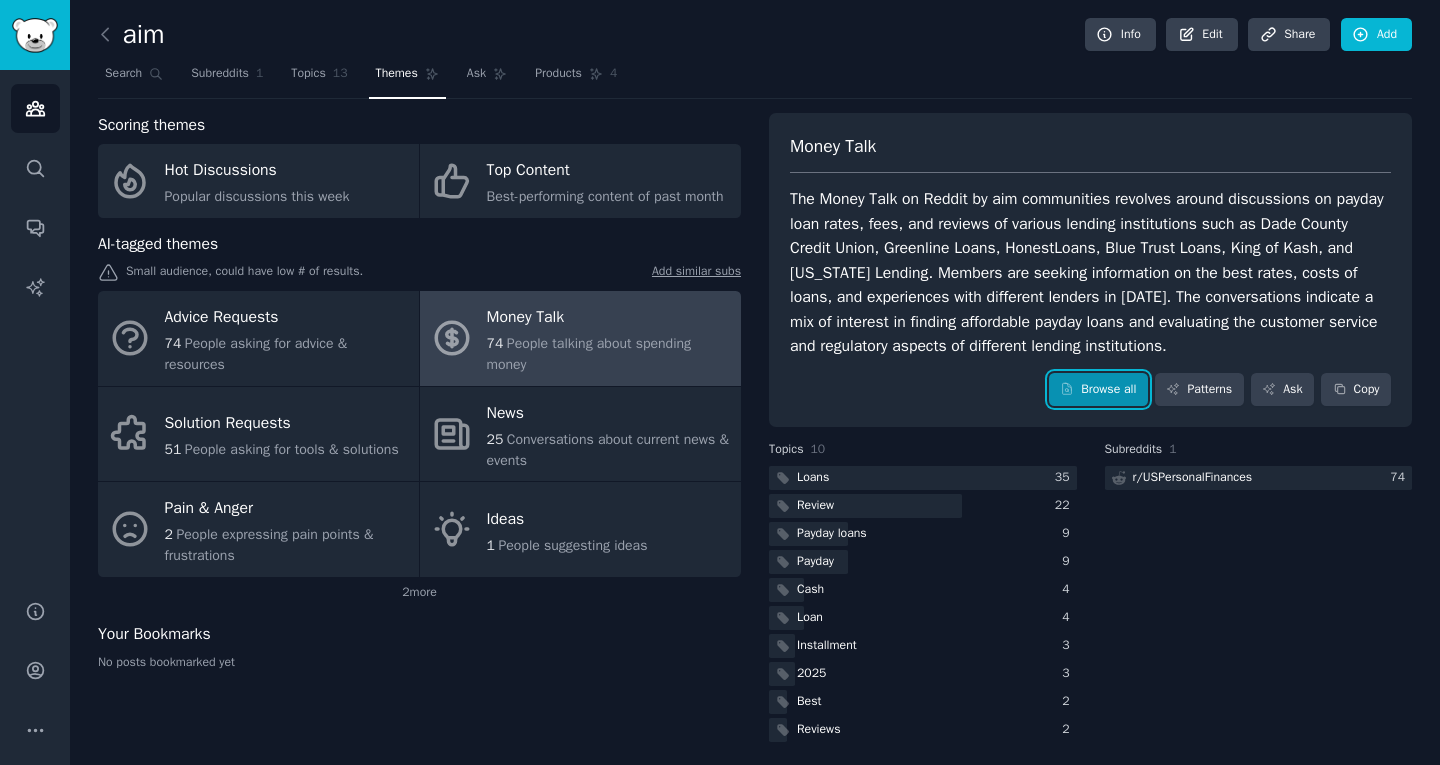 click on "Browse all" at bounding box center [1098, 390] 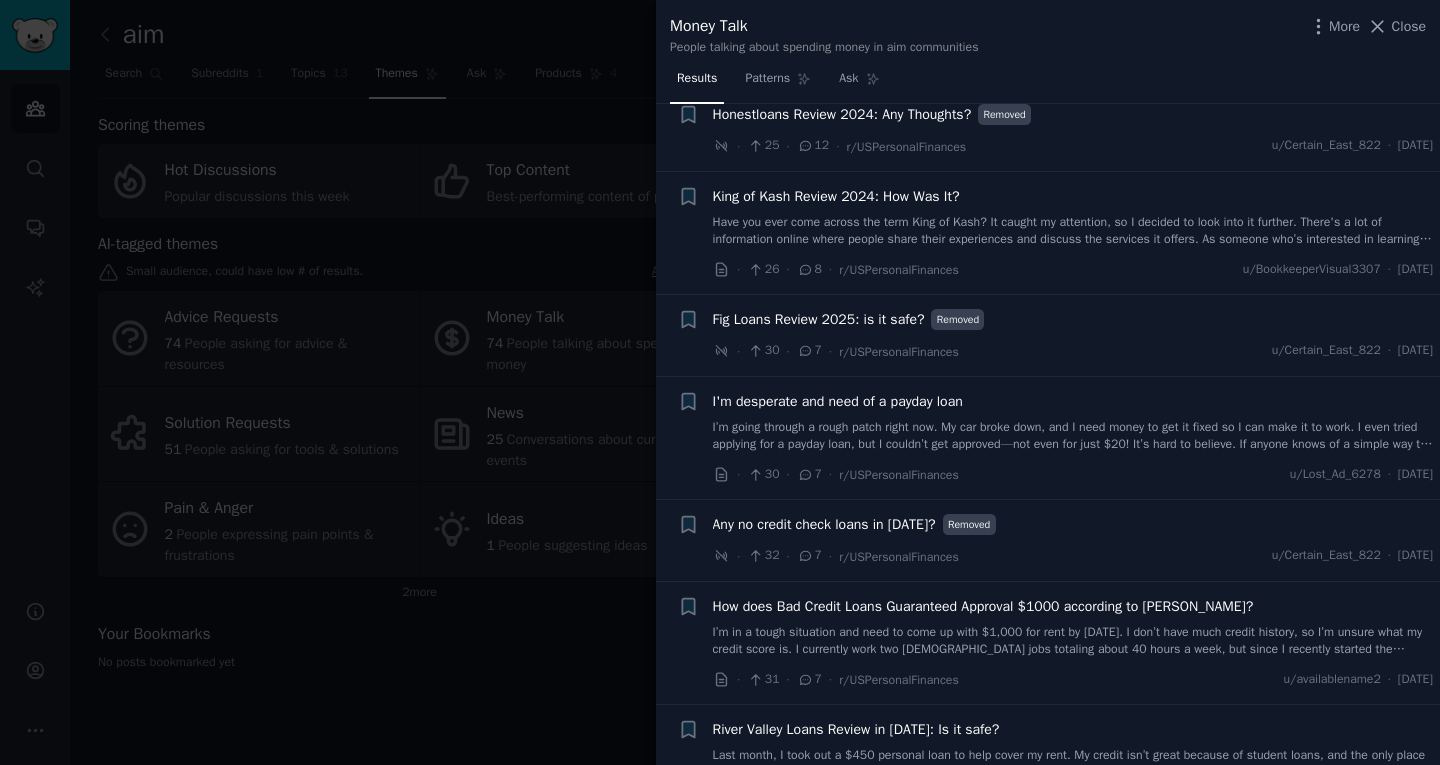 scroll, scrollTop: 23, scrollLeft: 0, axis: vertical 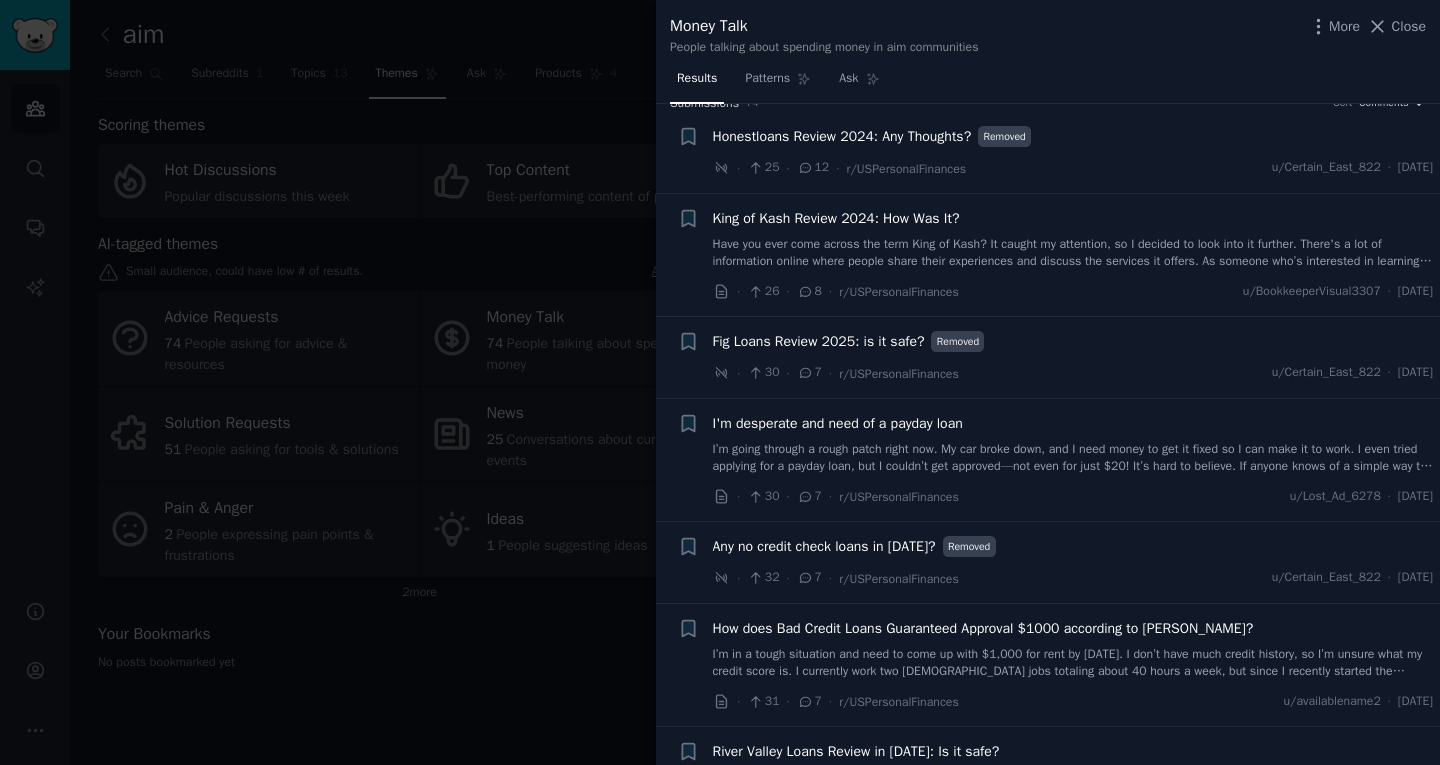 click at bounding box center [720, 382] 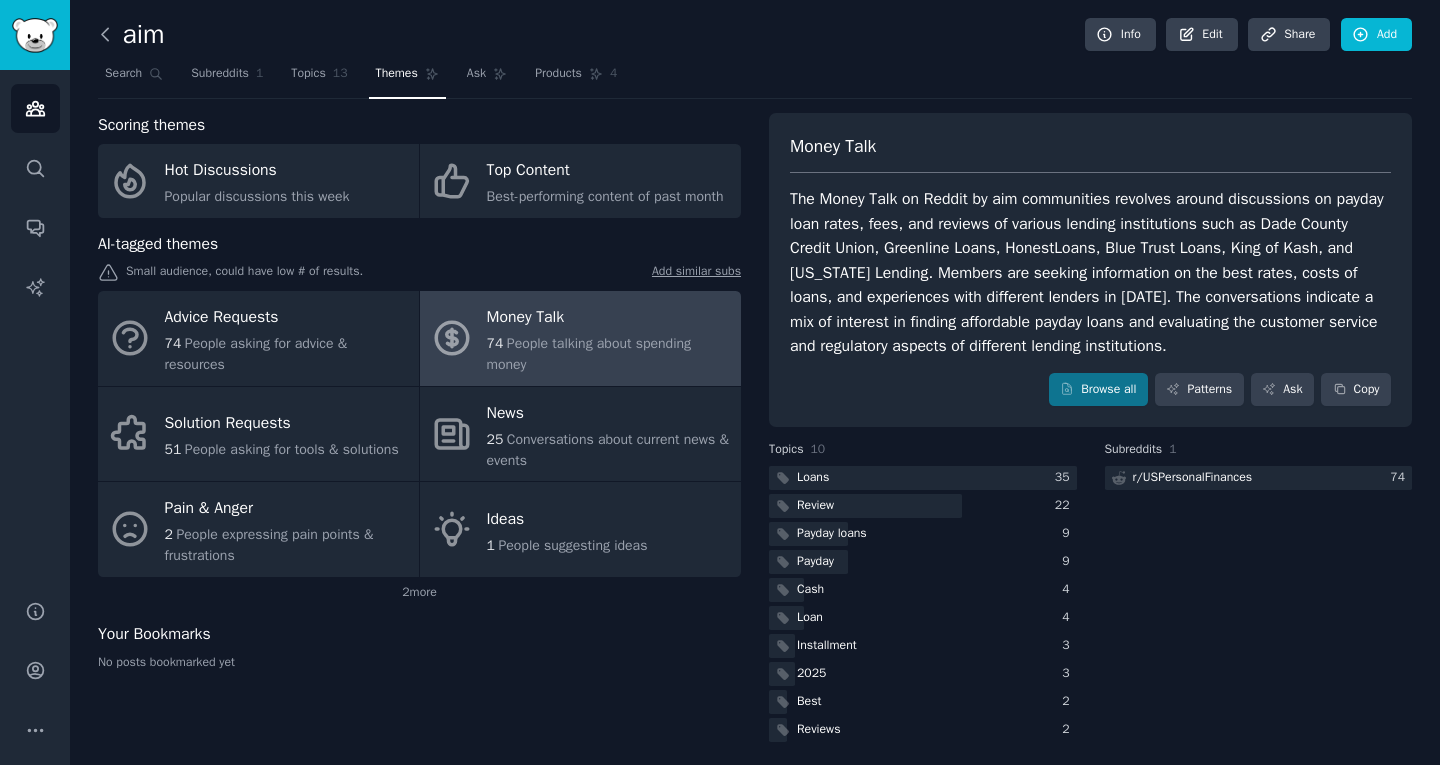 click 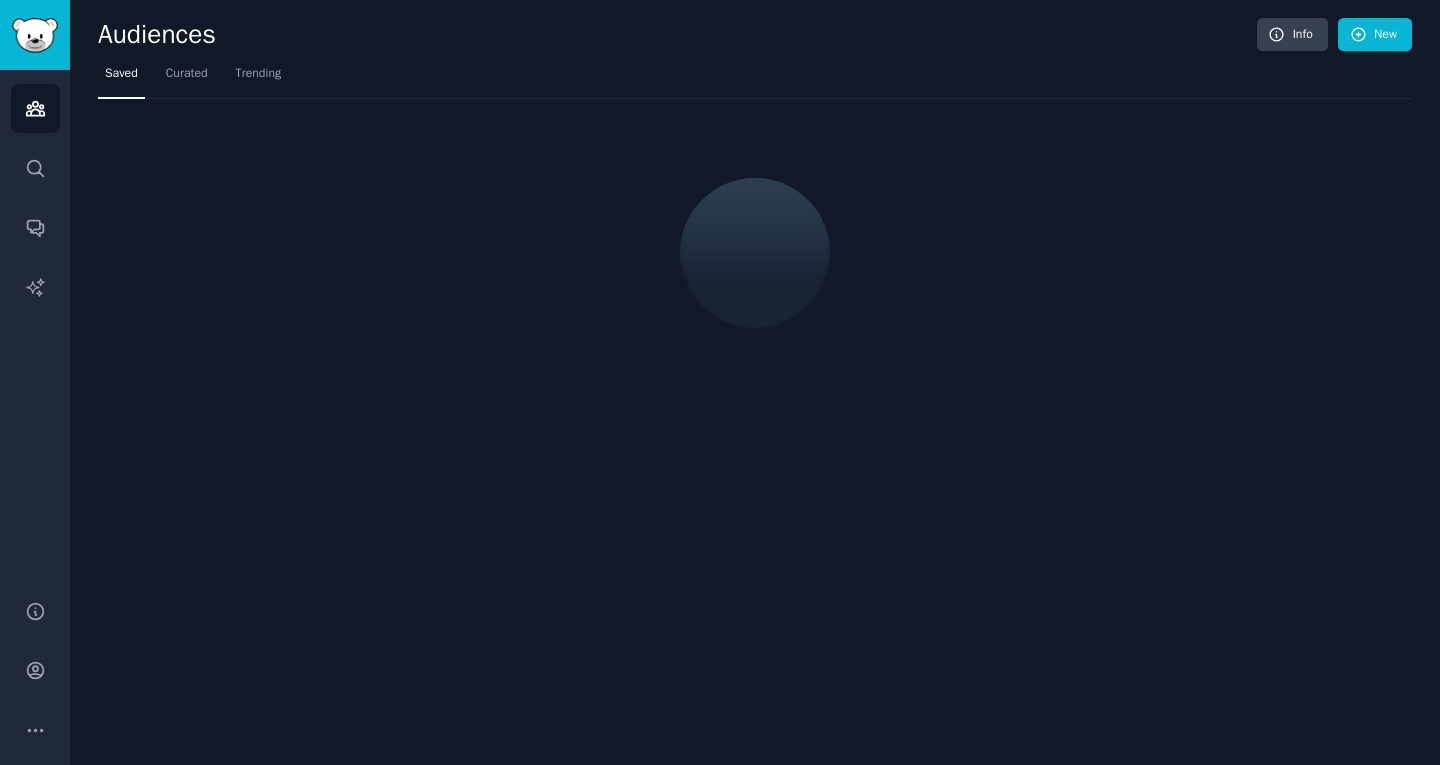 scroll, scrollTop: 0, scrollLeft: 0, axis: both 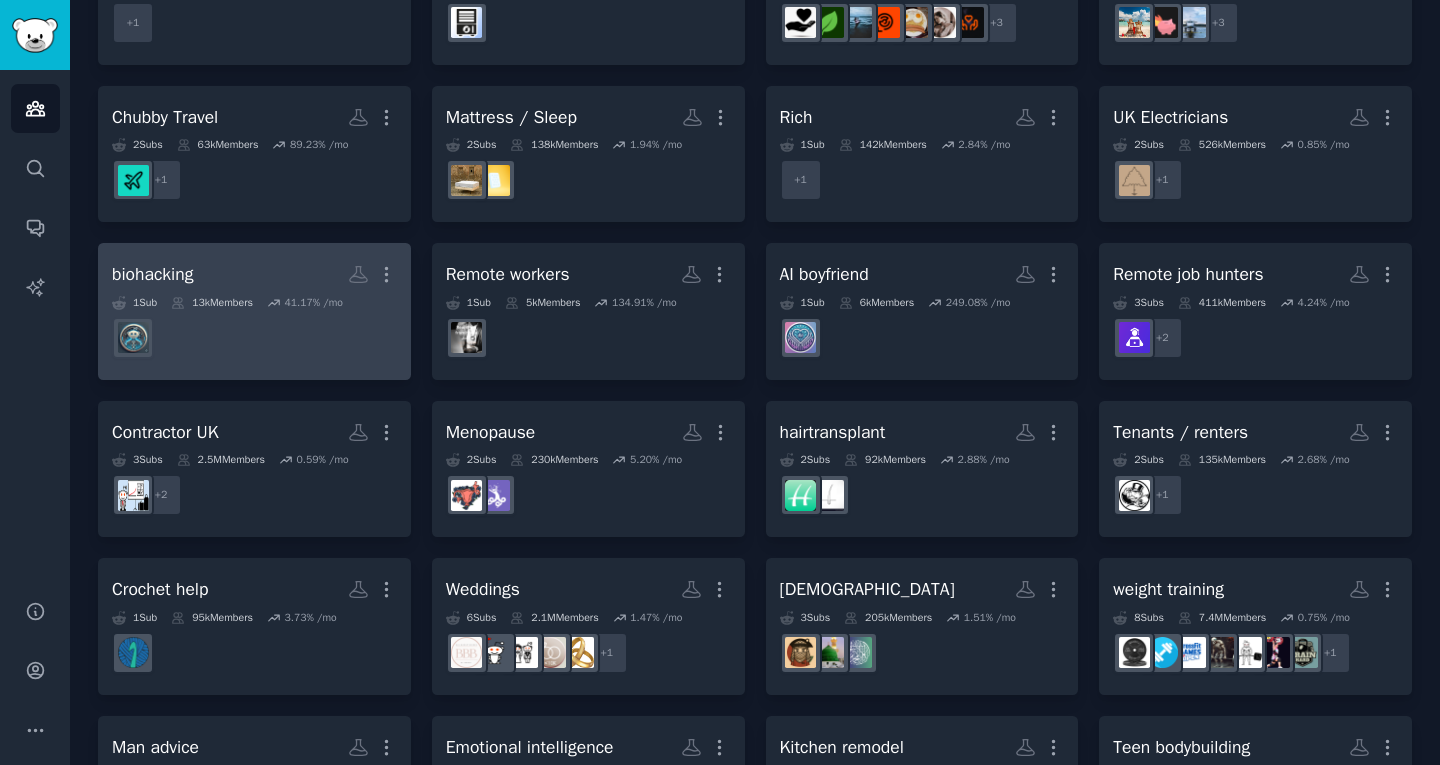 click on "biohacking More" at bounding box center (254, 274) 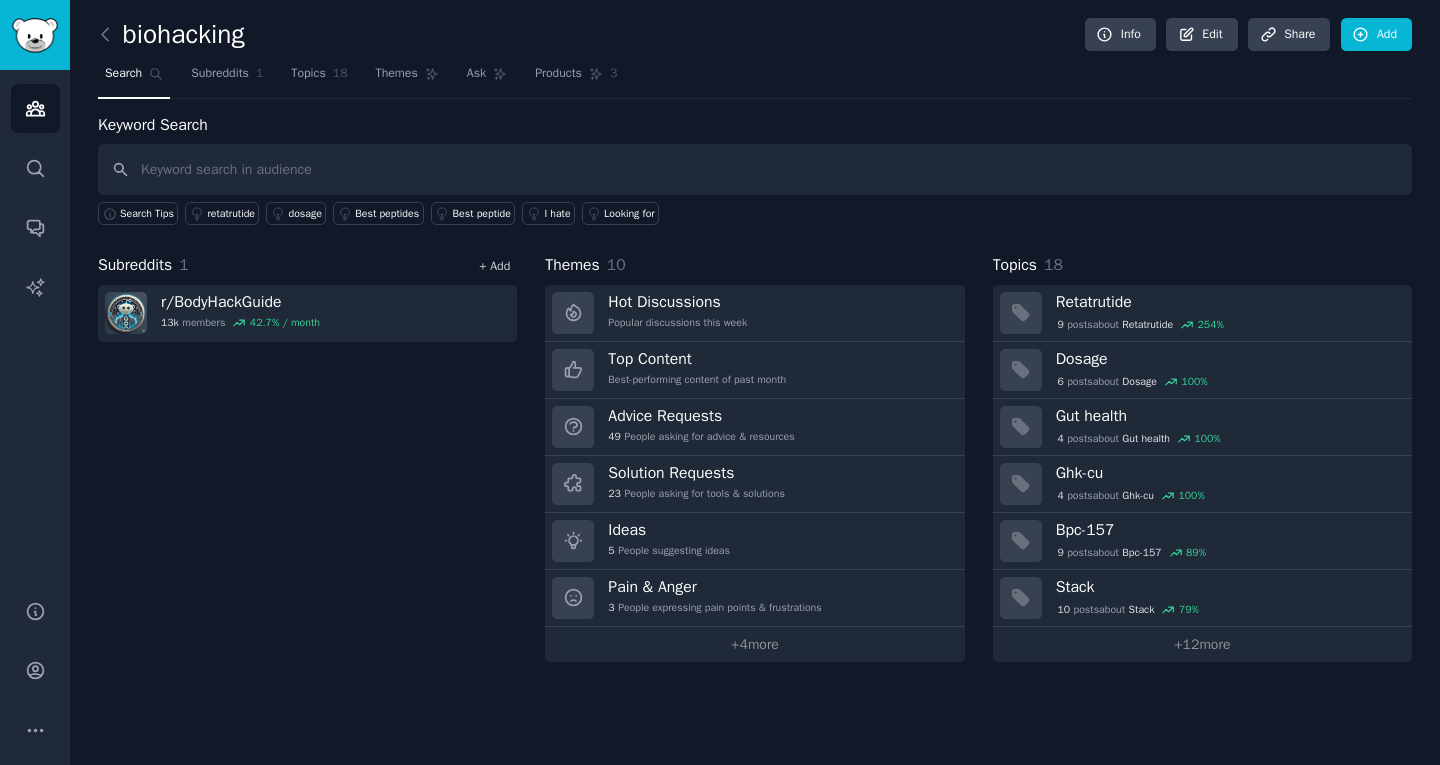click on "+ Add" at bounding box center (494, 266) 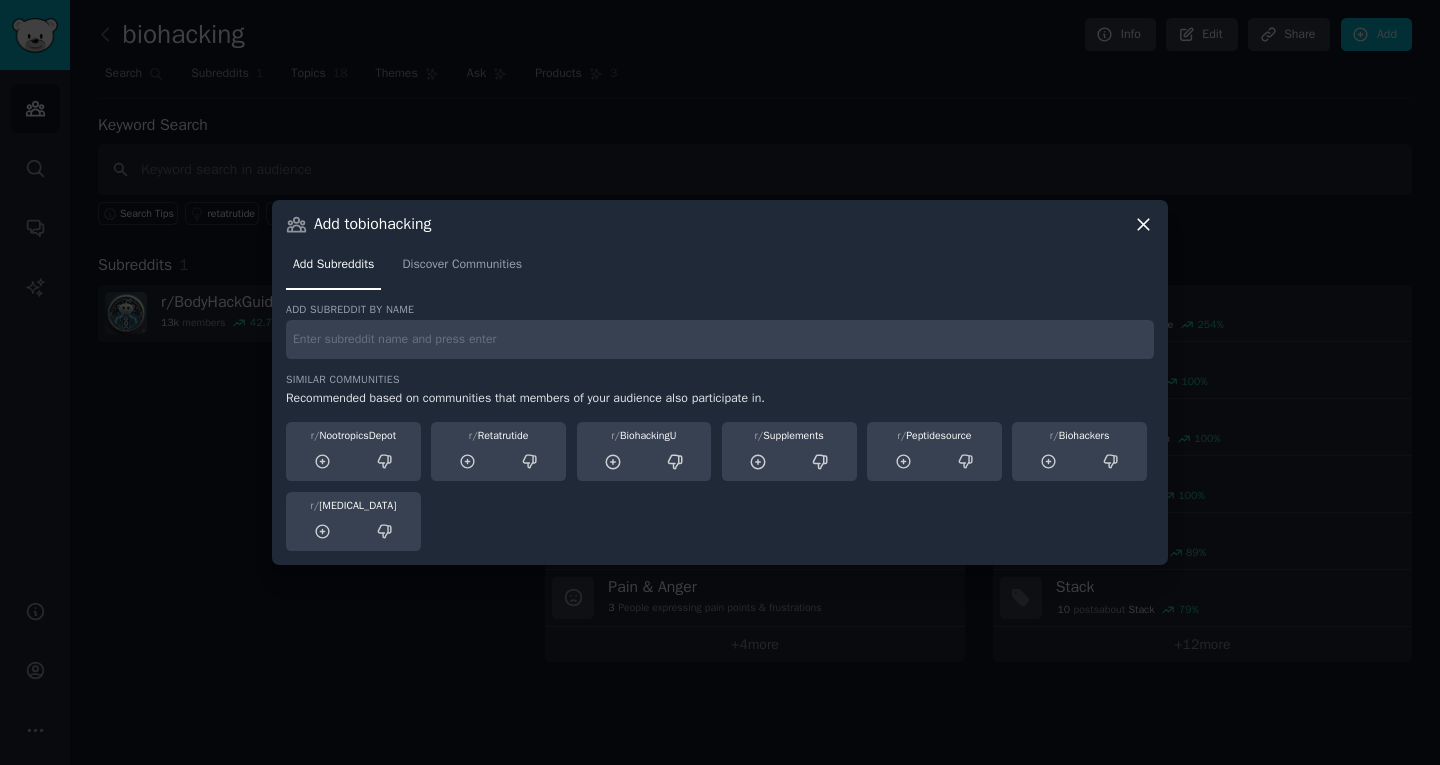click at bounding box center (720, 339) 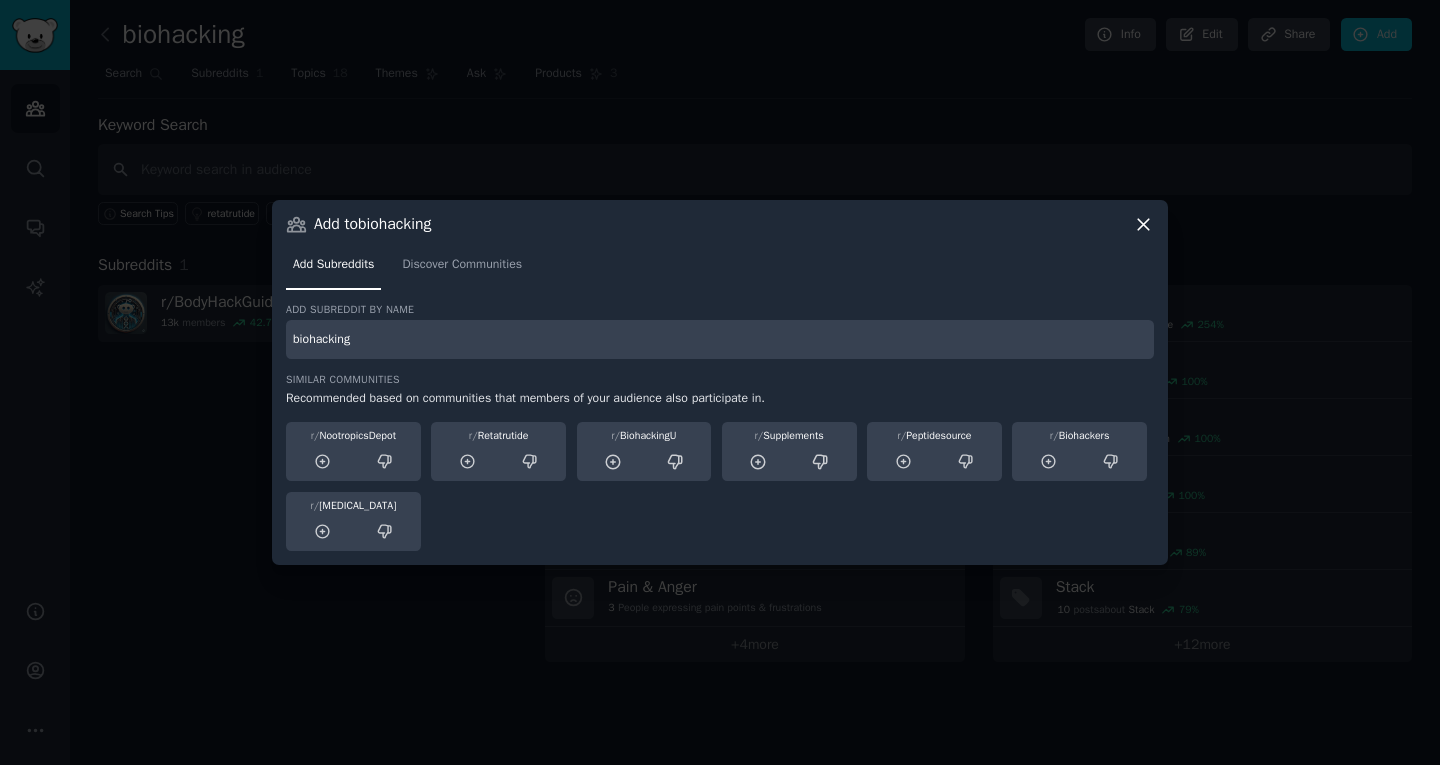 type on "biohacking" 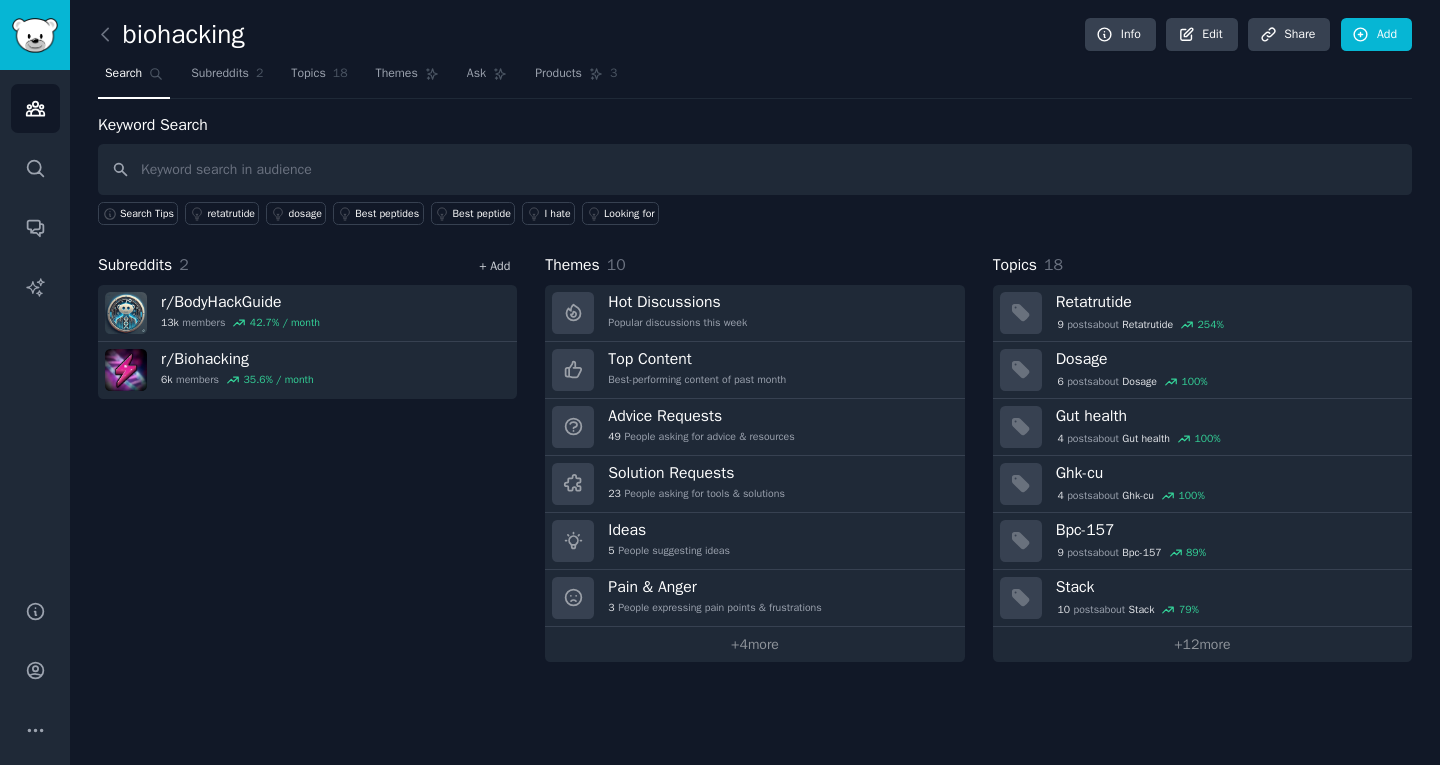 click on "+ Add" at bounding box center (494, 266) 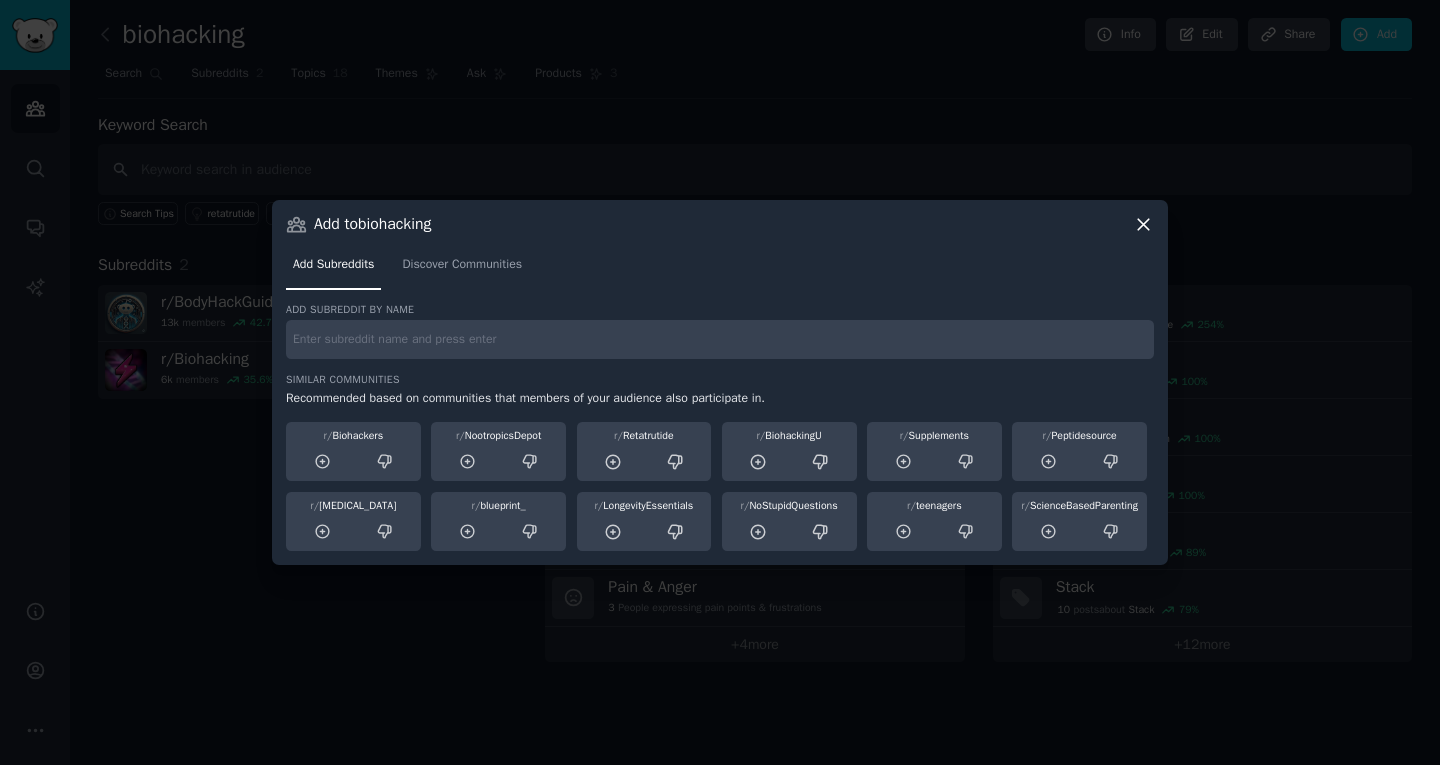 click at bounding box center (720, 339) 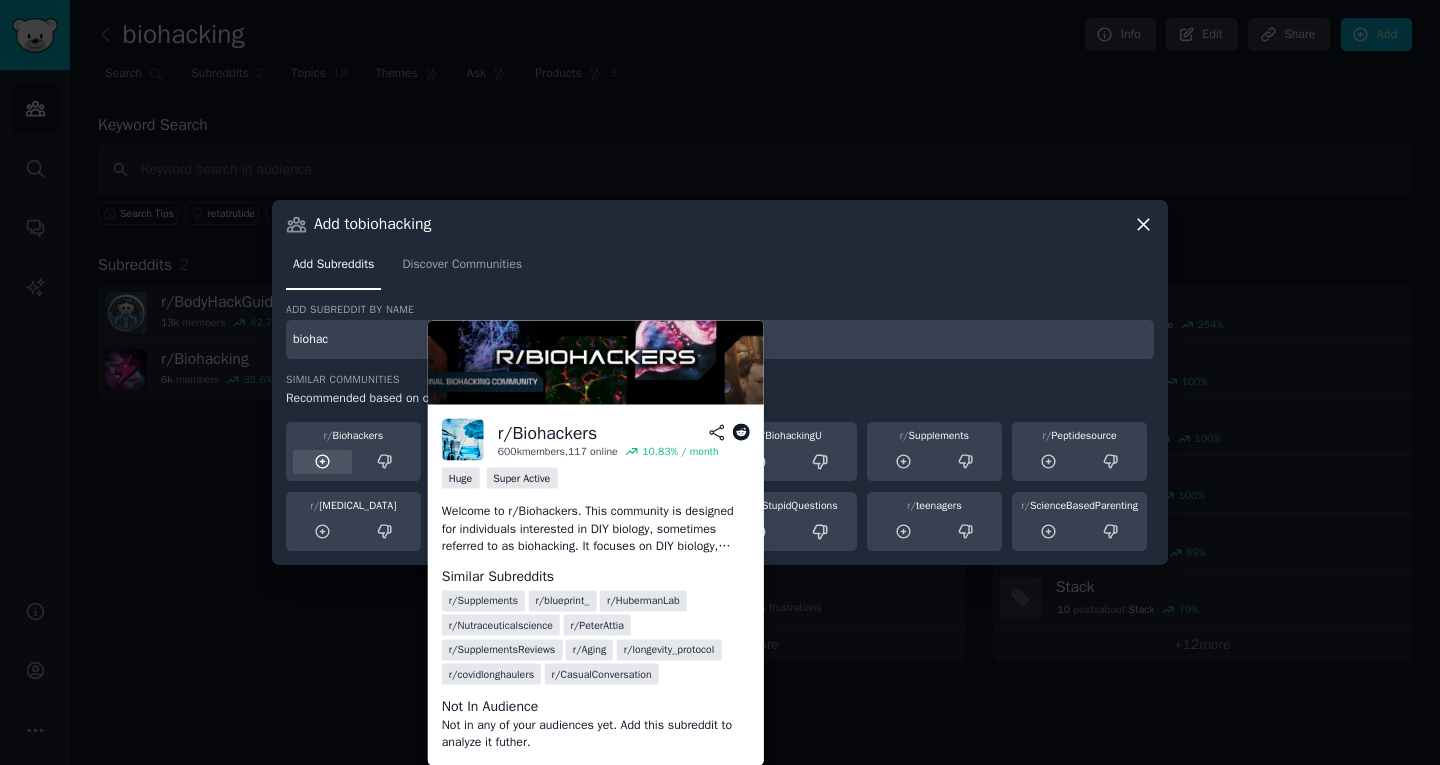 type on "biohac" 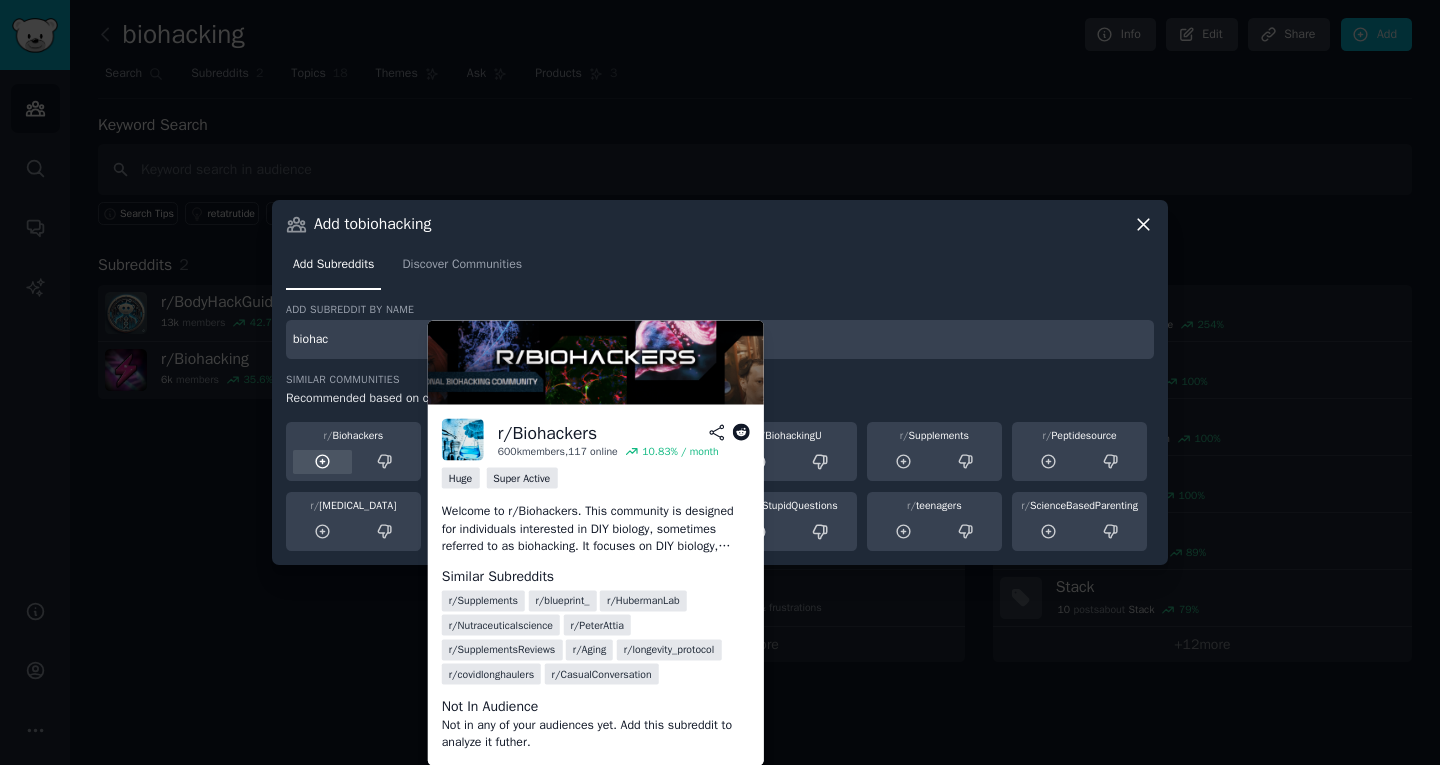 click 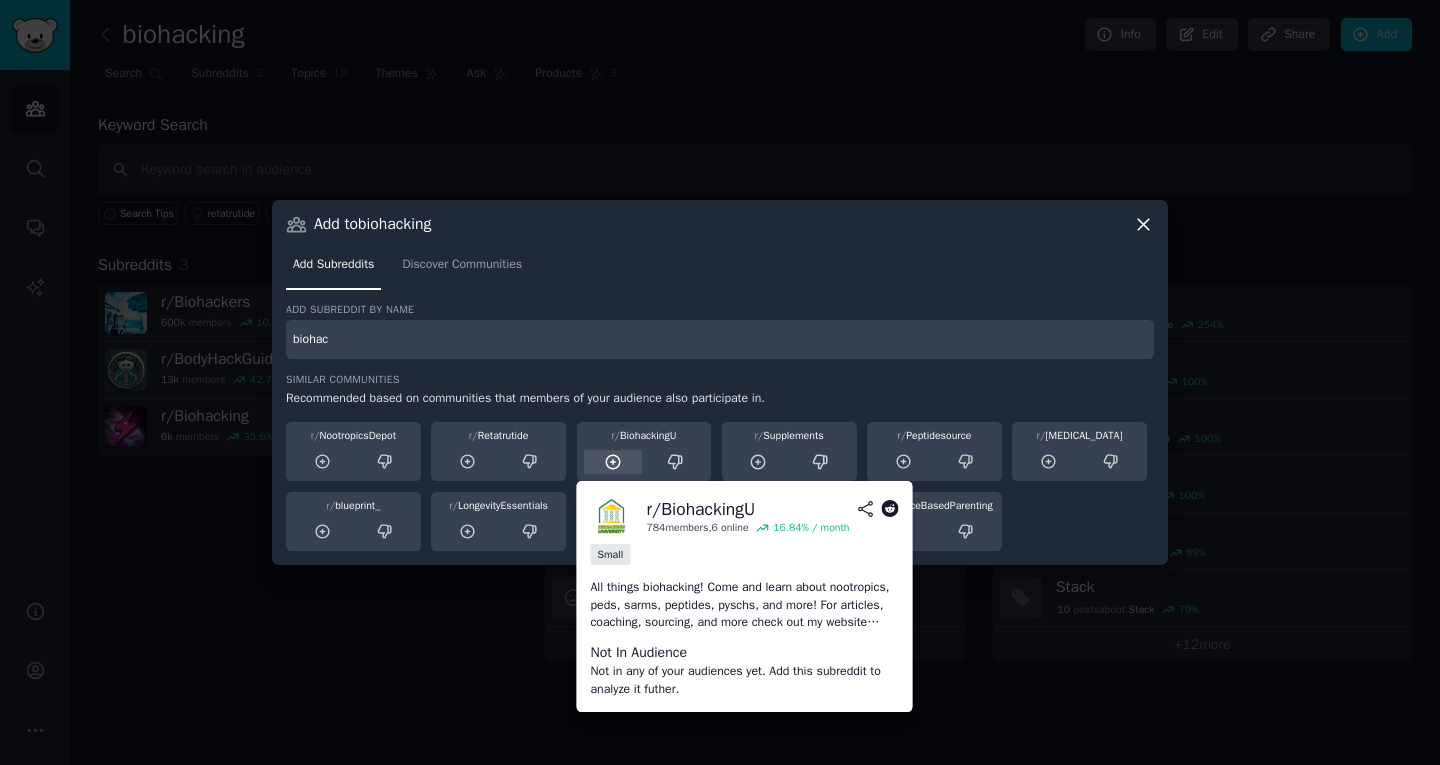 click 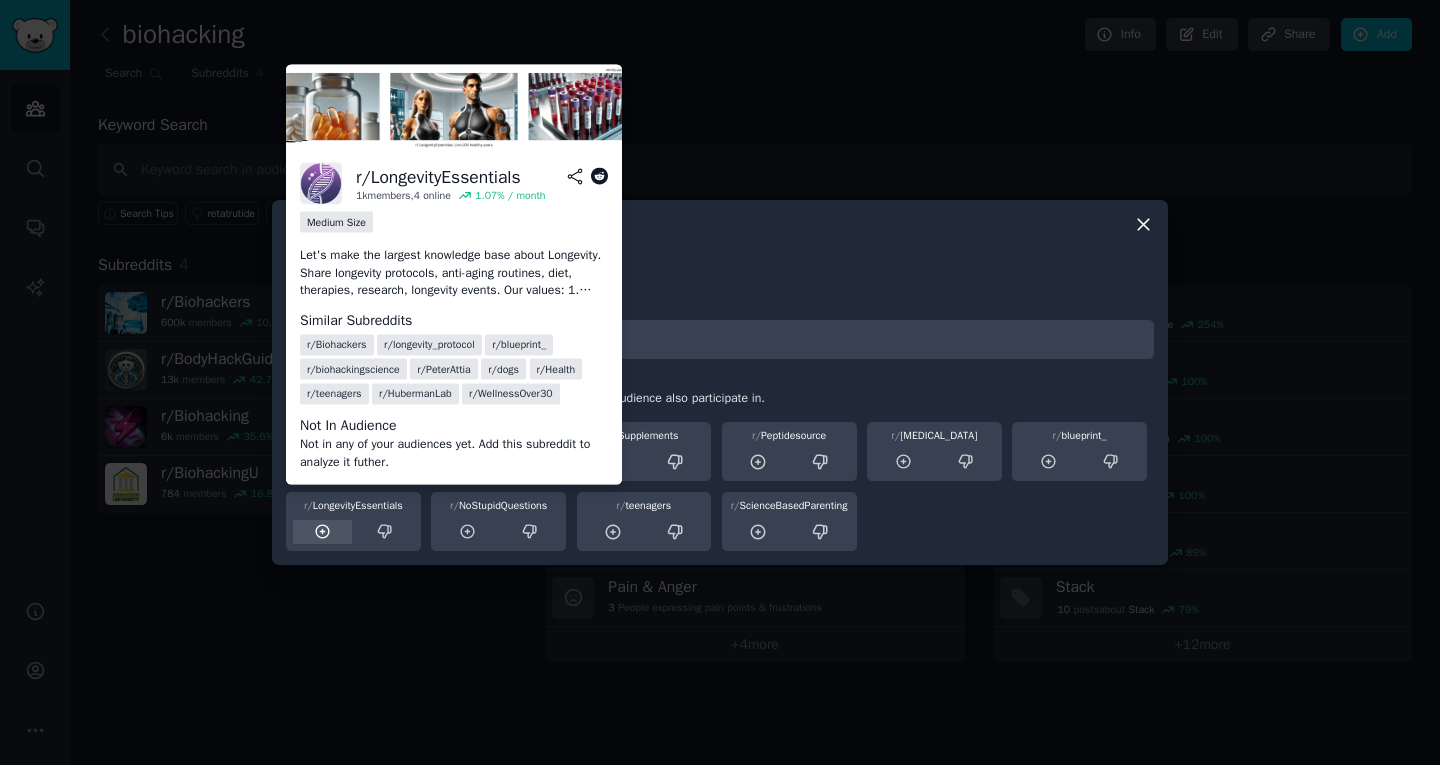 click 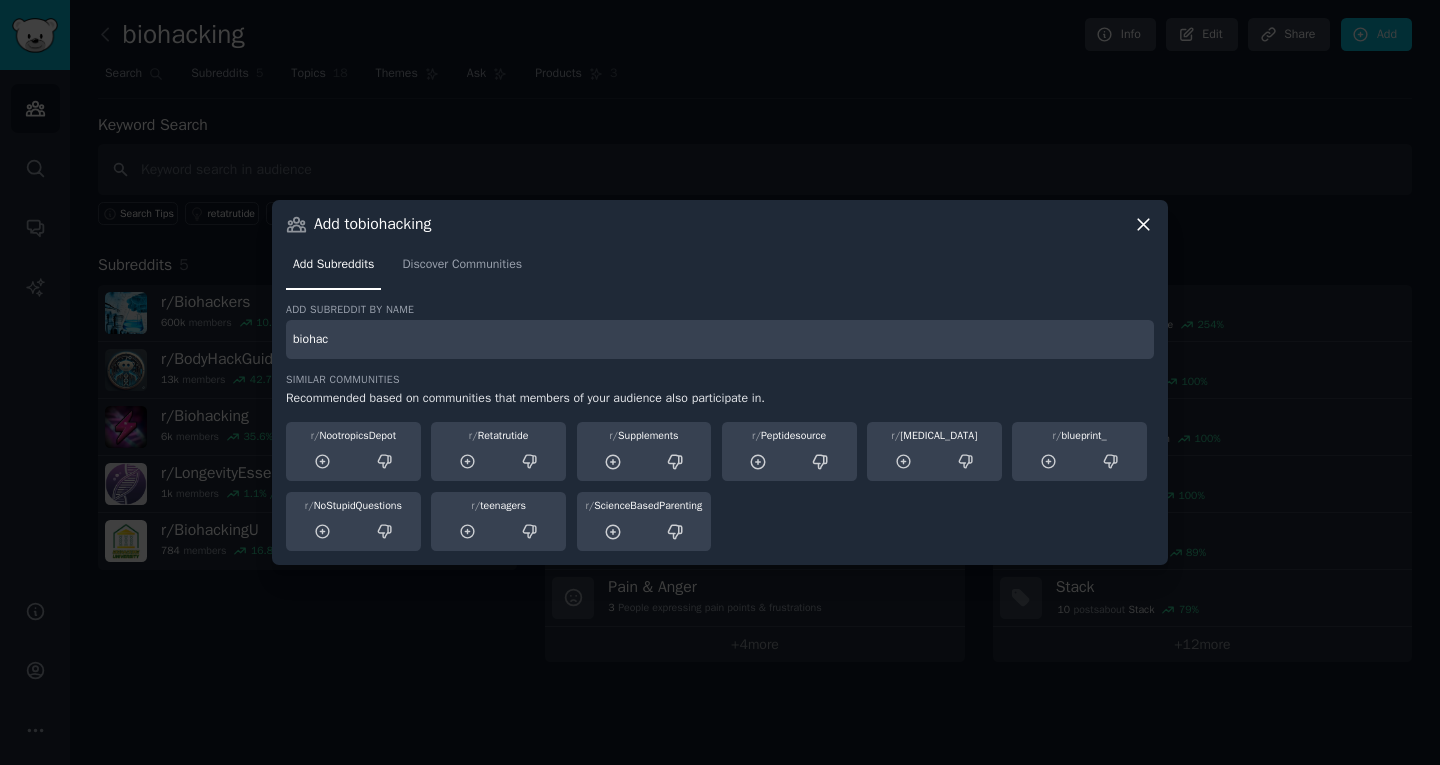 click at bounding box center [720, 382] 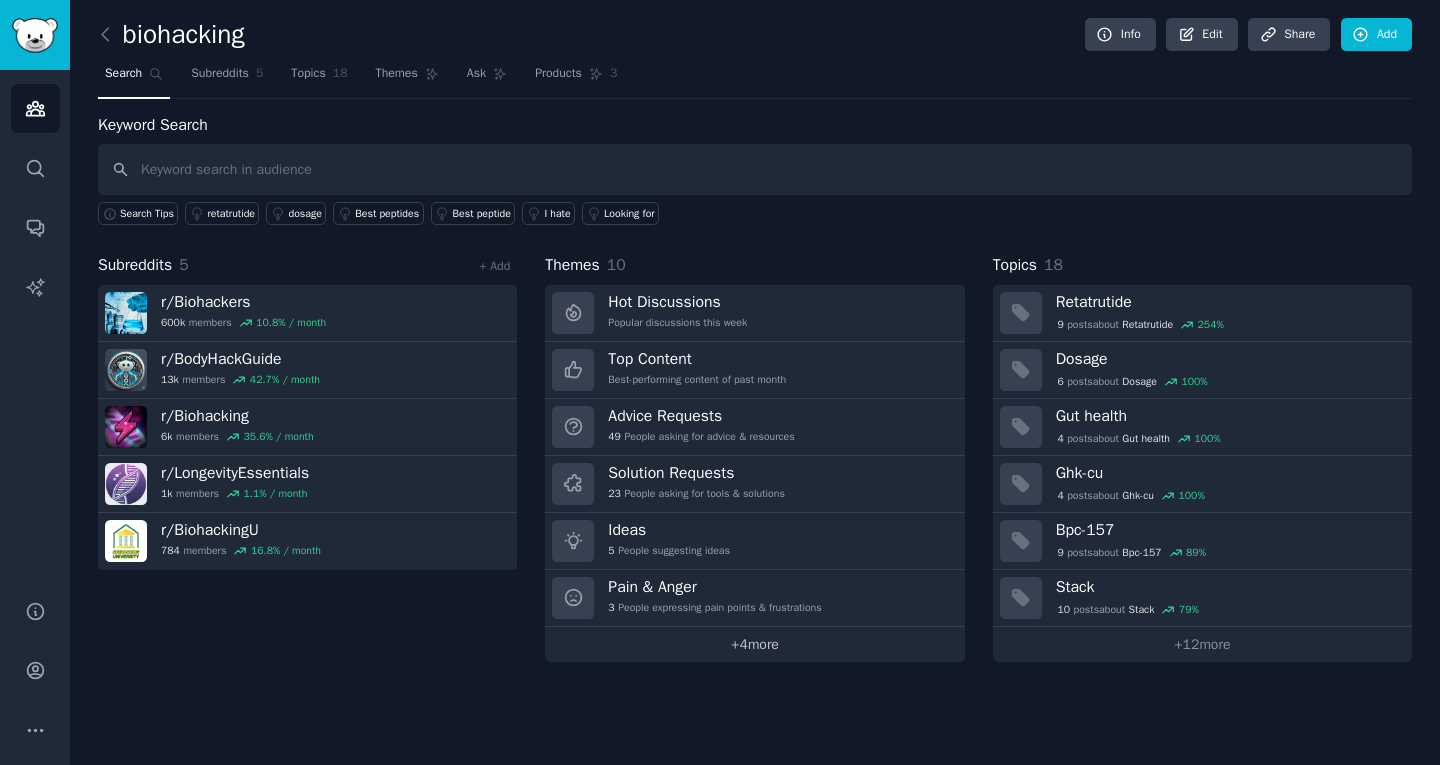 click on "+  4  more" at bounding box center (754, 644) 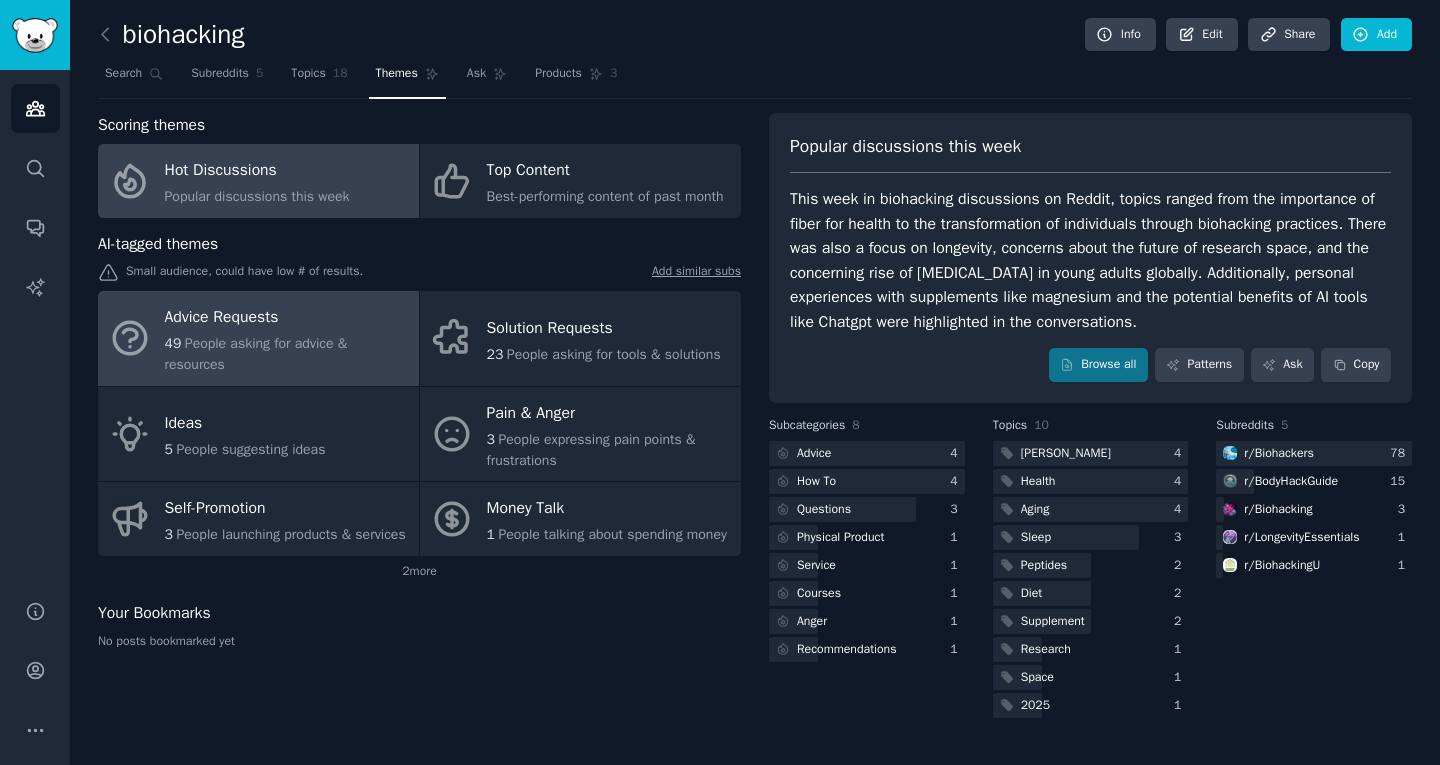 click on "Advice Requests" at bounding box center (287, 318) 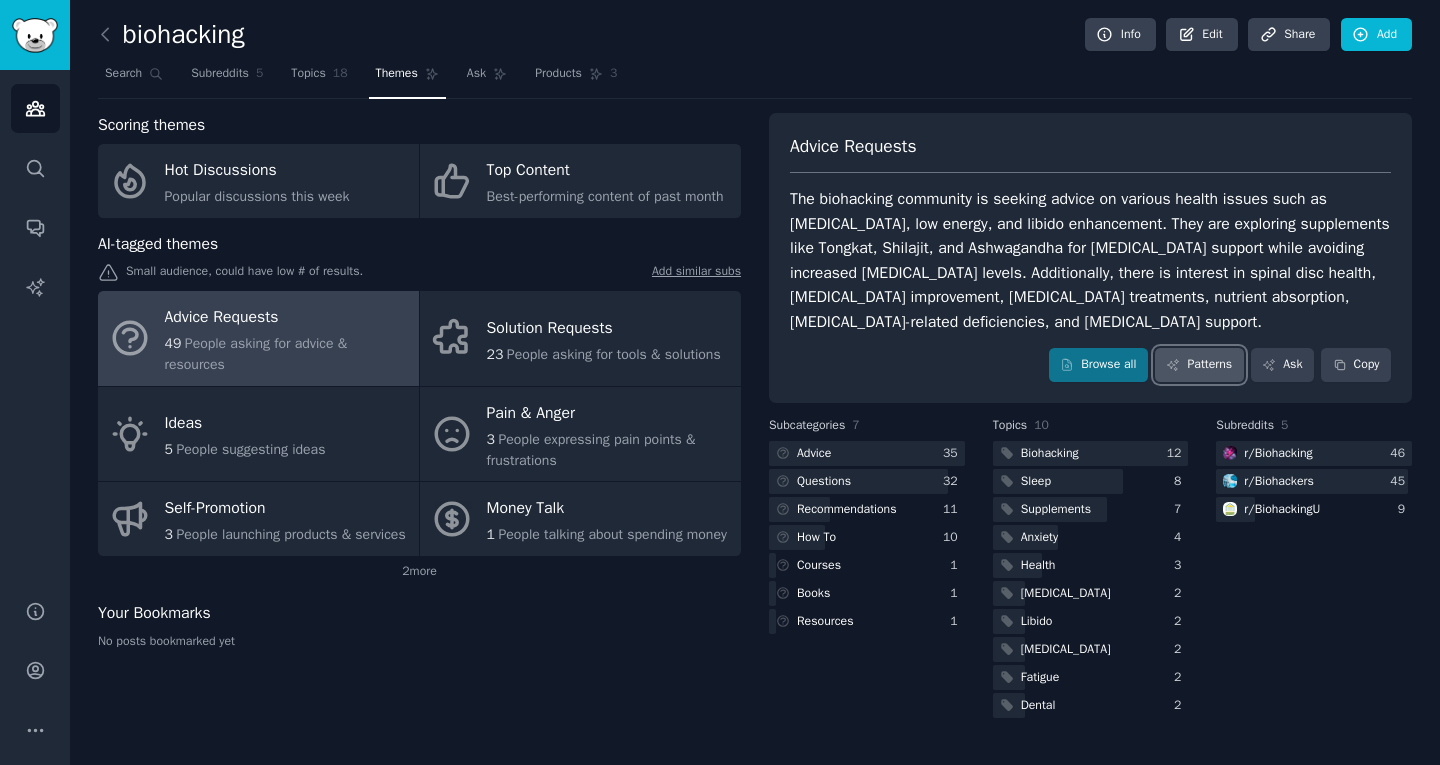 click on "Patterns" at bounding box center [1199, 365] 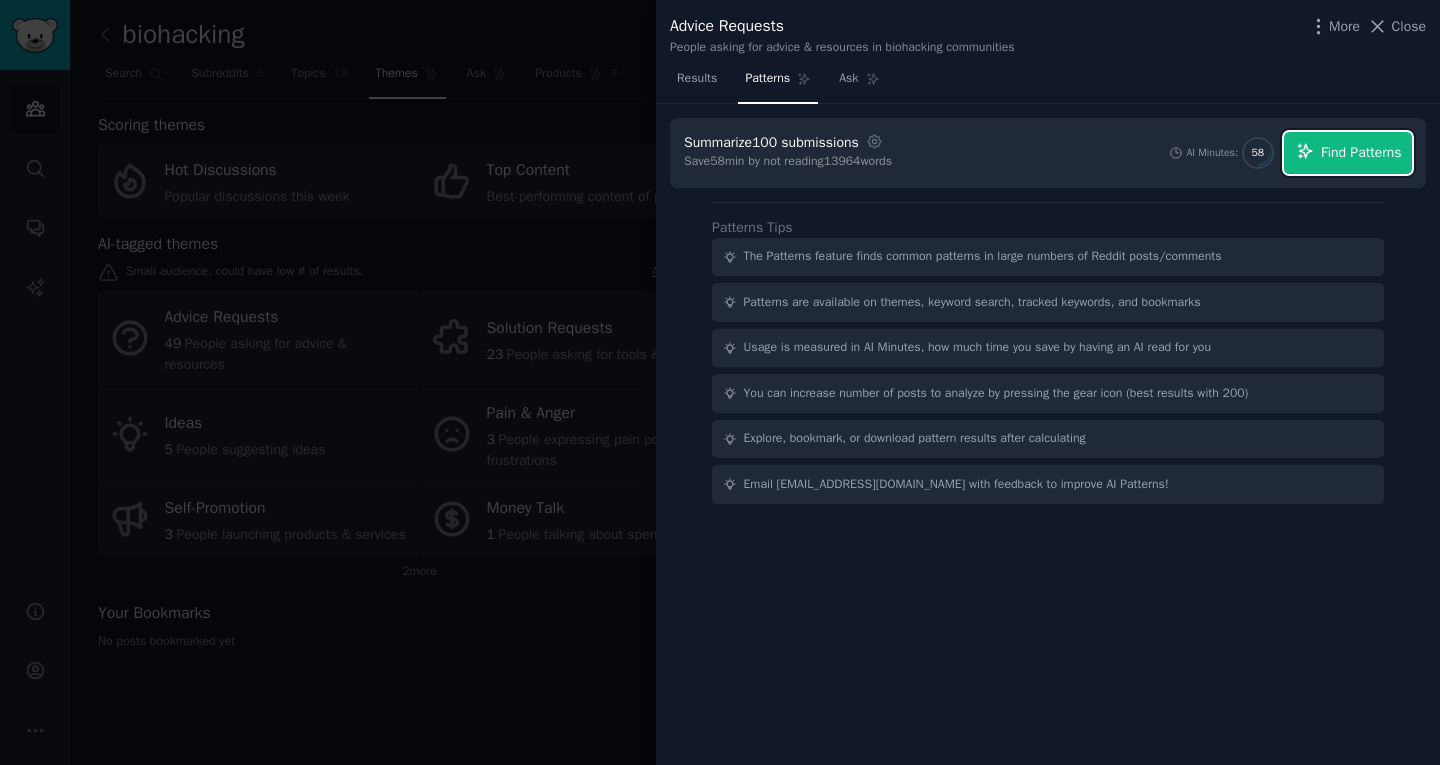 click on "Find Patterns" at bounding box center (1361, 152) 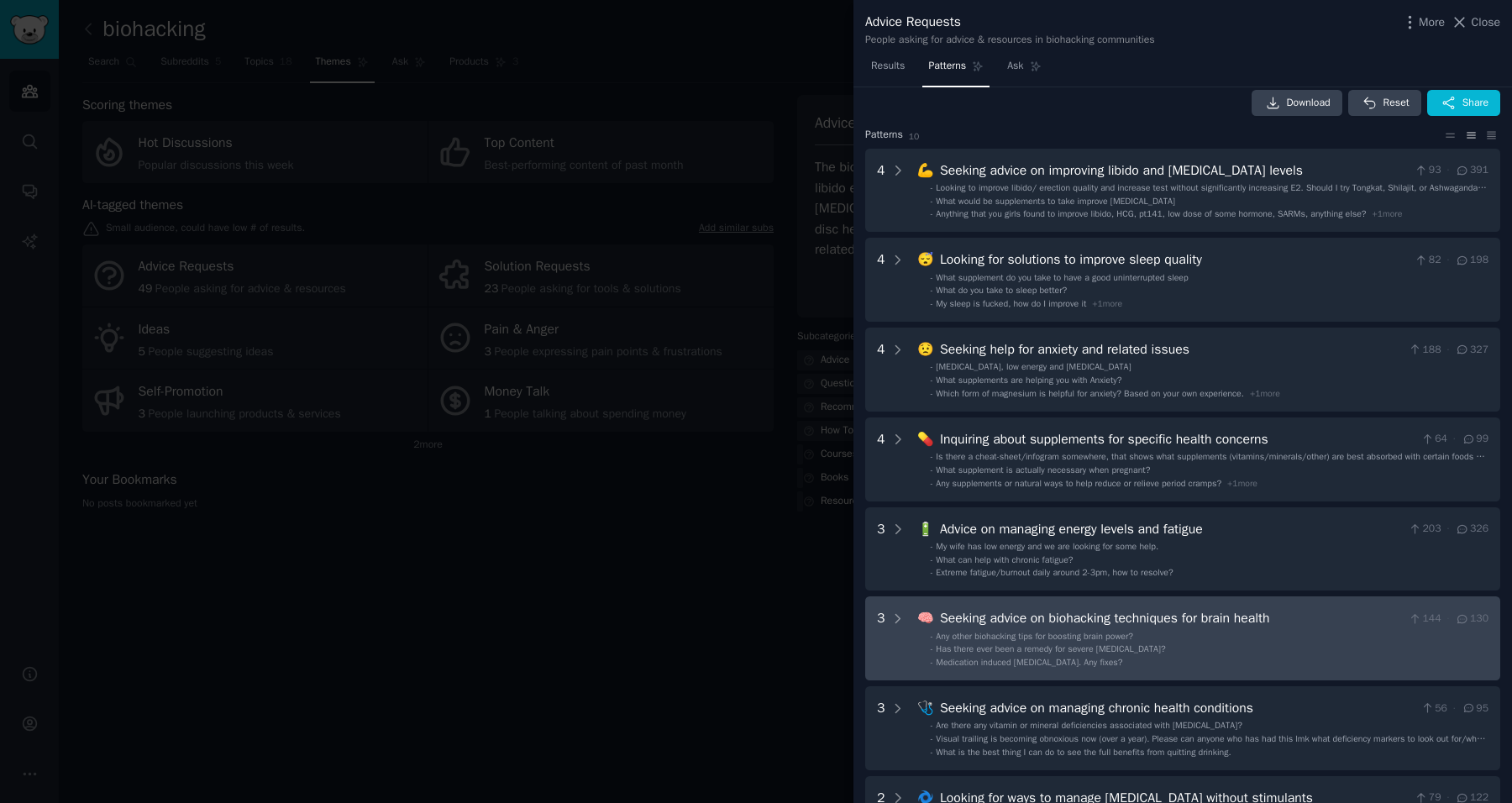 scroll, scrollTop: 0, scrollLeft: 0, axis: both 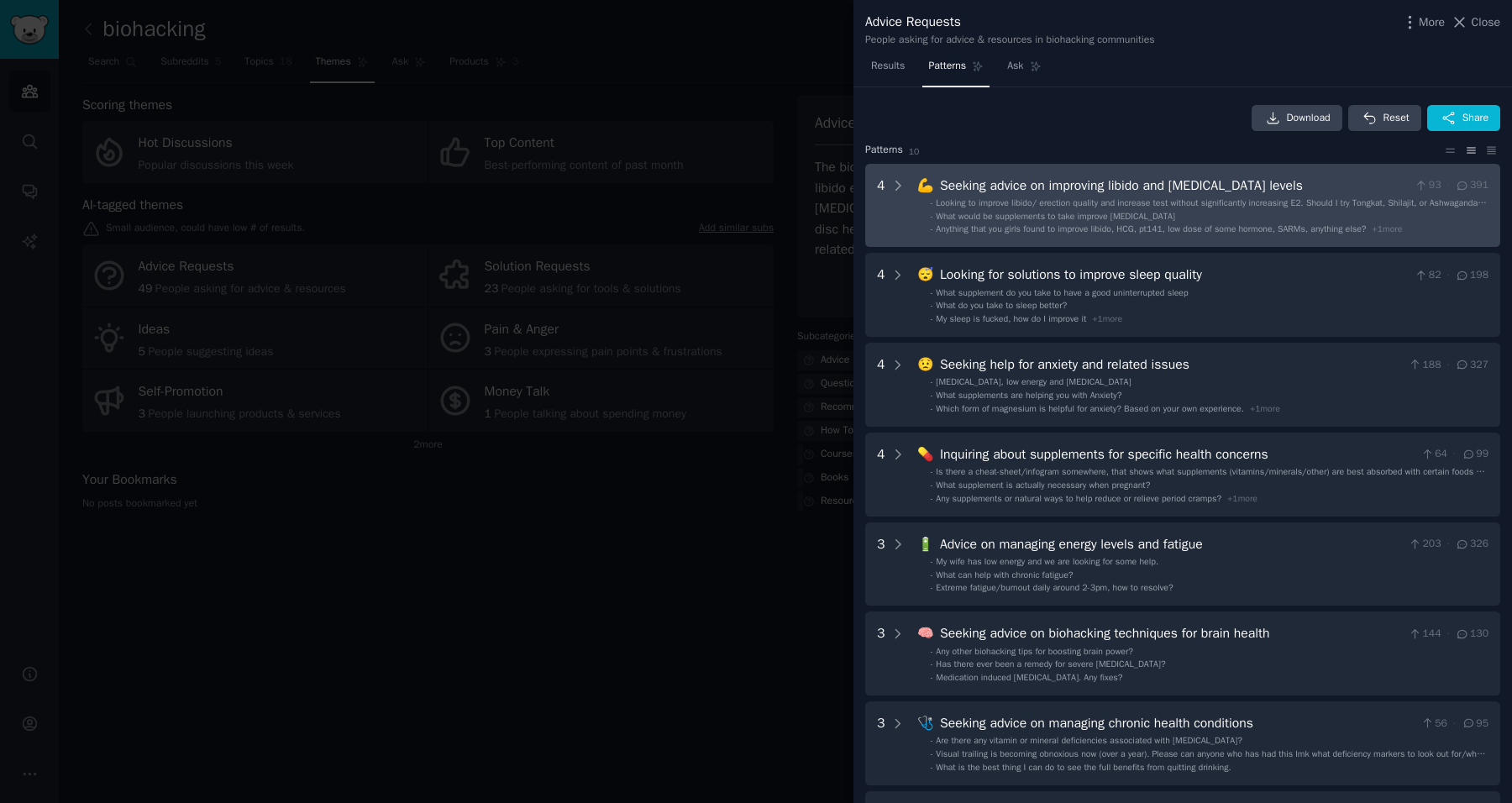 click on "Seeking advice on improving libido and testosterone levels" at bounding box center (1173, 186) 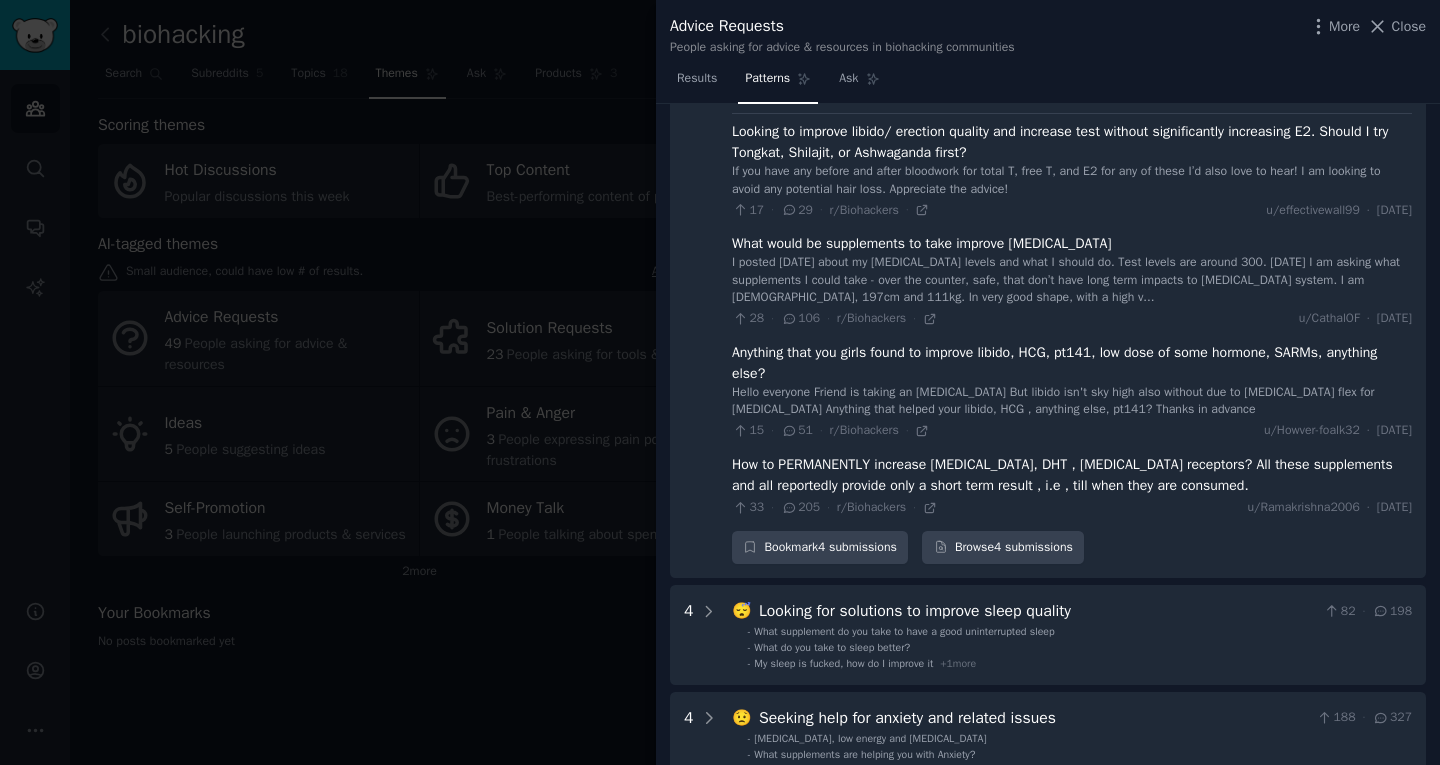 scroll, scrollTop: 128, scrollLeft: 0, axis: vertical 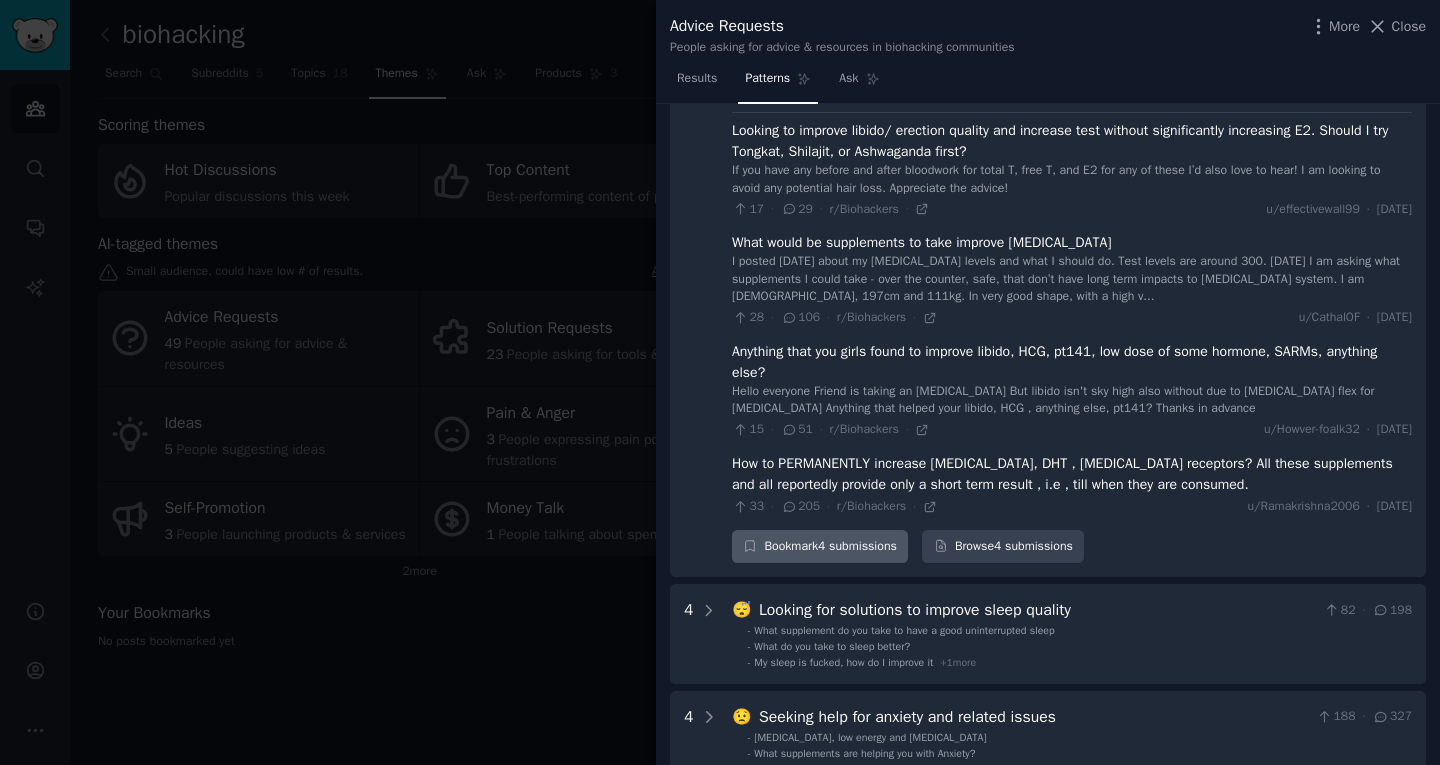 click on "Bookmark  4   submissions" at bounding box center (820, 547) 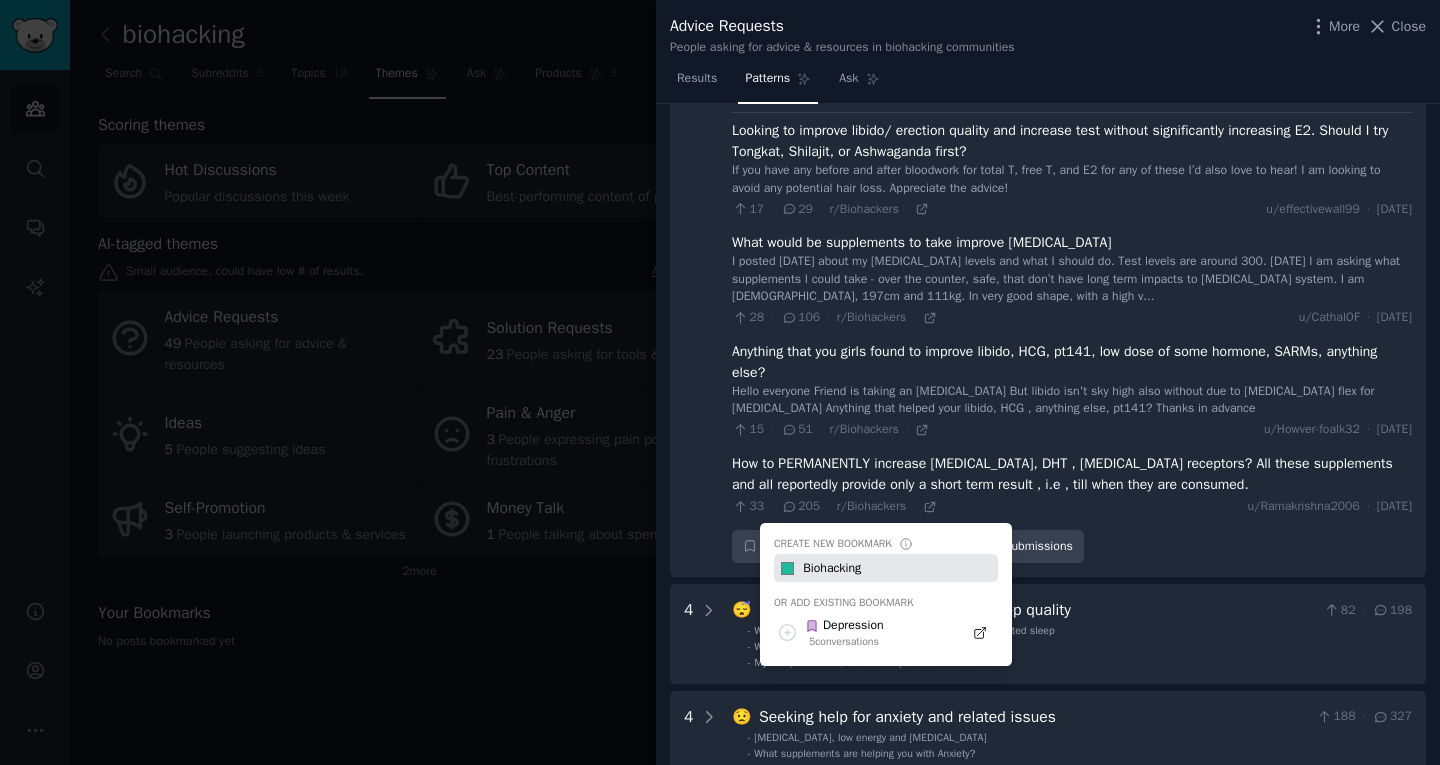 type on "Biohacking" 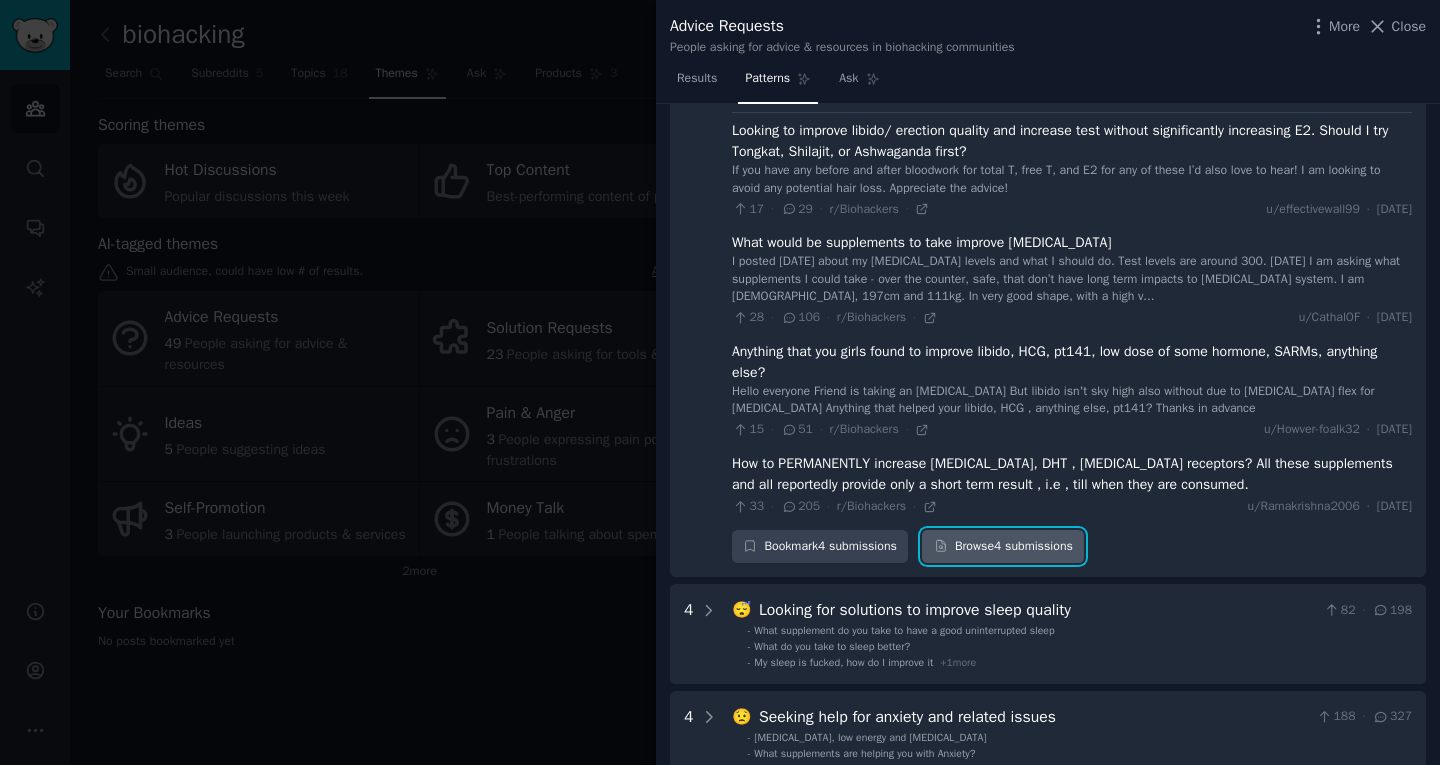click on "Browse  4   submissions" at bounding box center [1003, 547] 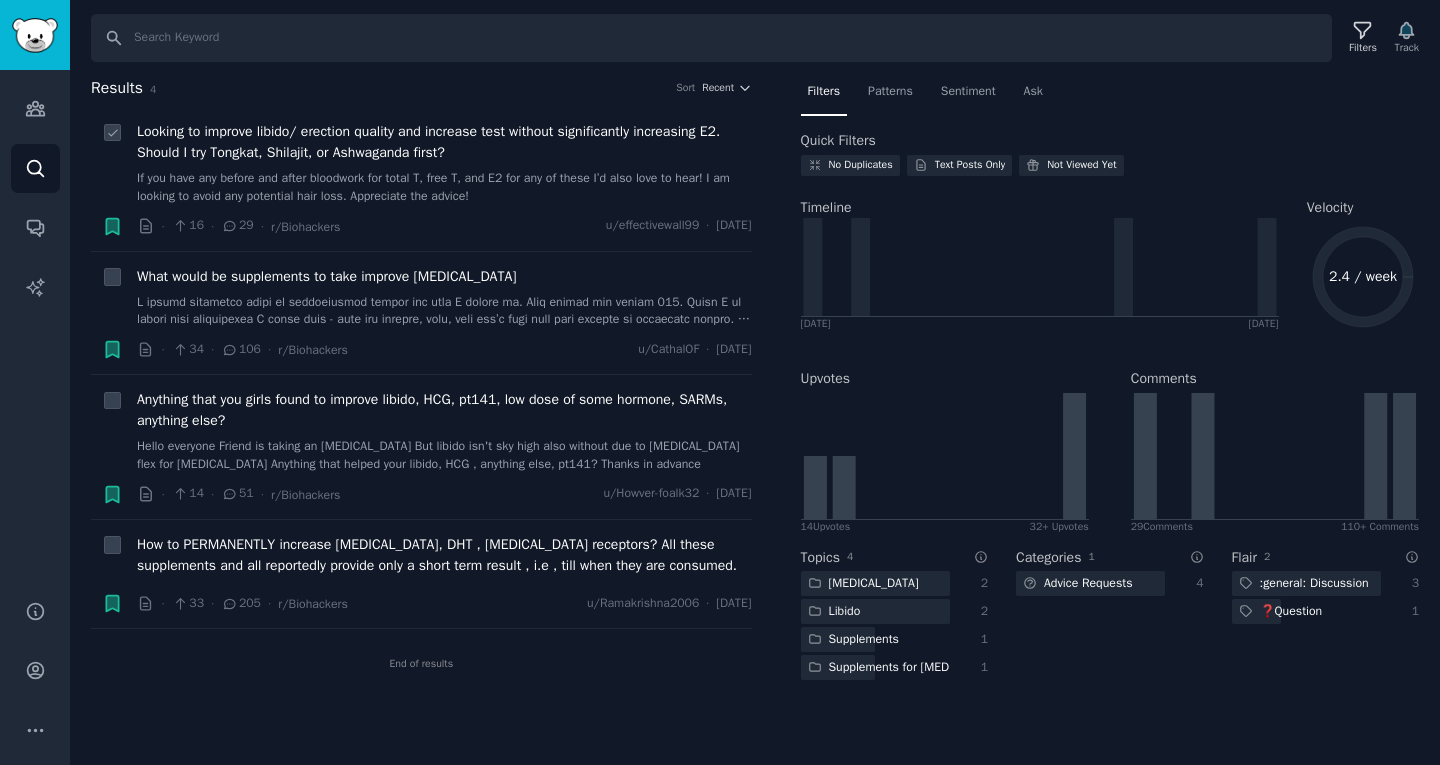 click on "Looking to improve libido/ erection quality and increase test without significantly increasing E2. Should I try Tongkat, Shilajit, or Ashwaganda first?" at bounding box center (444, 142) 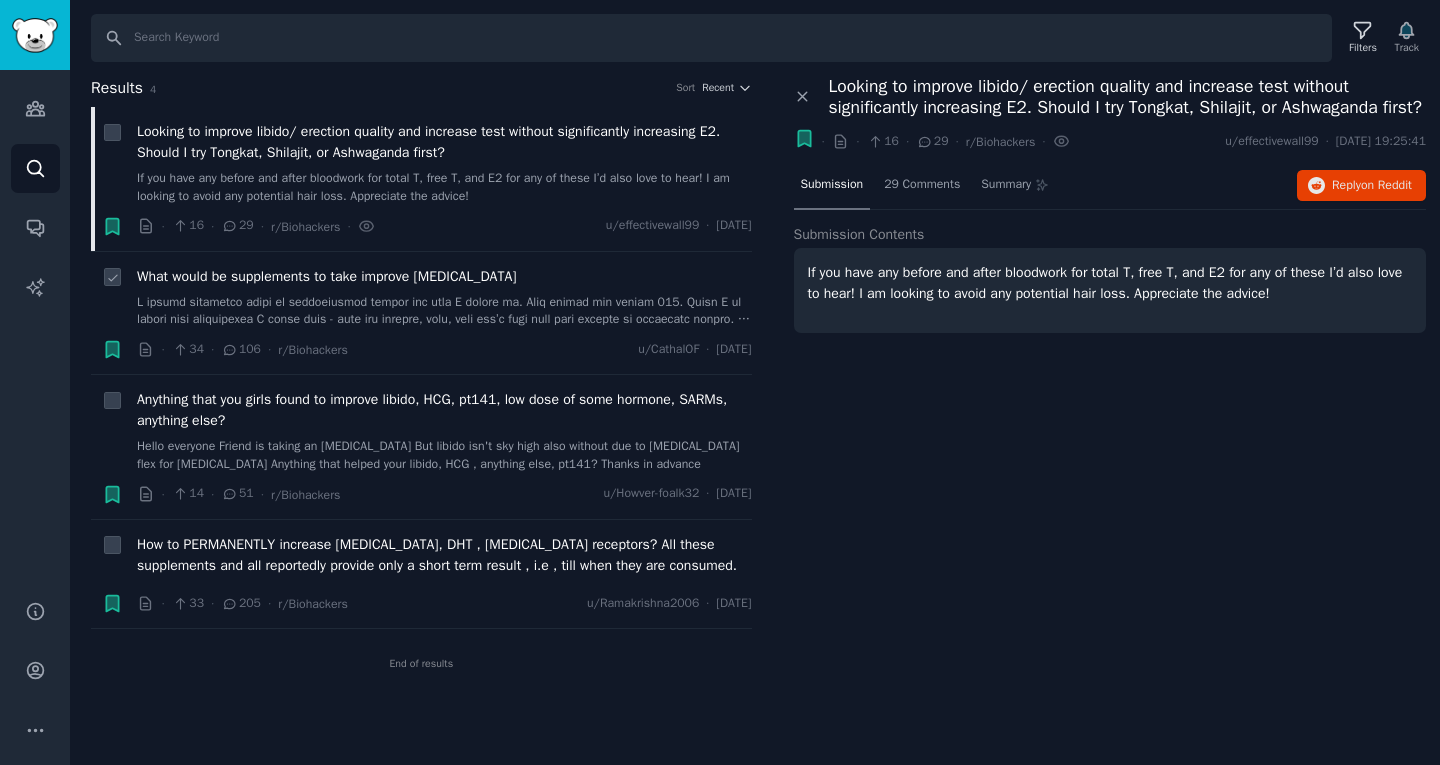 click on "What would be supplements to take improve testosterone" at bounding box center [326, 276] 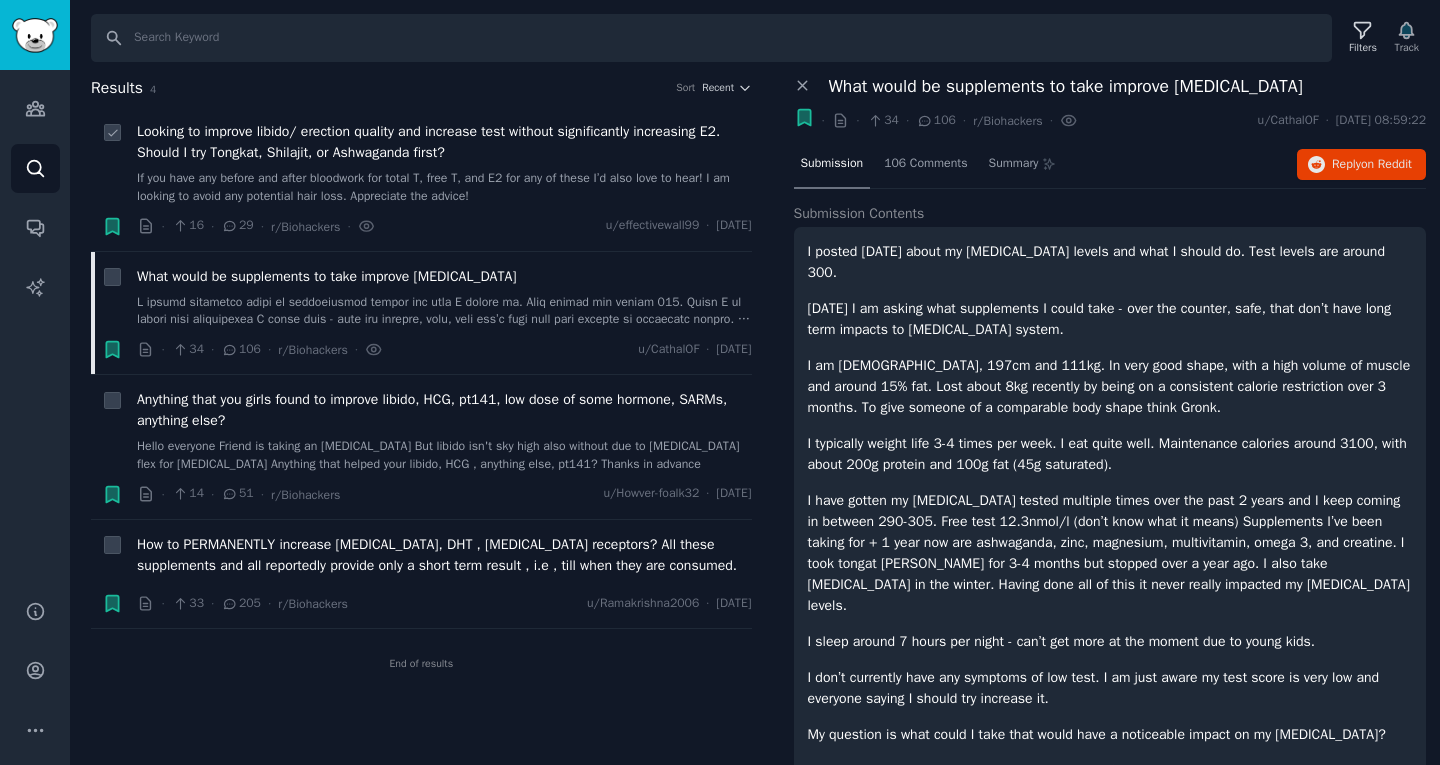 click on "Looking to improve libido/ erection quality and increase test without significantly increasing E2. Should I try Tongkat, Shilajit, or Ashwaganda first?" at bounding box center (444, 142) 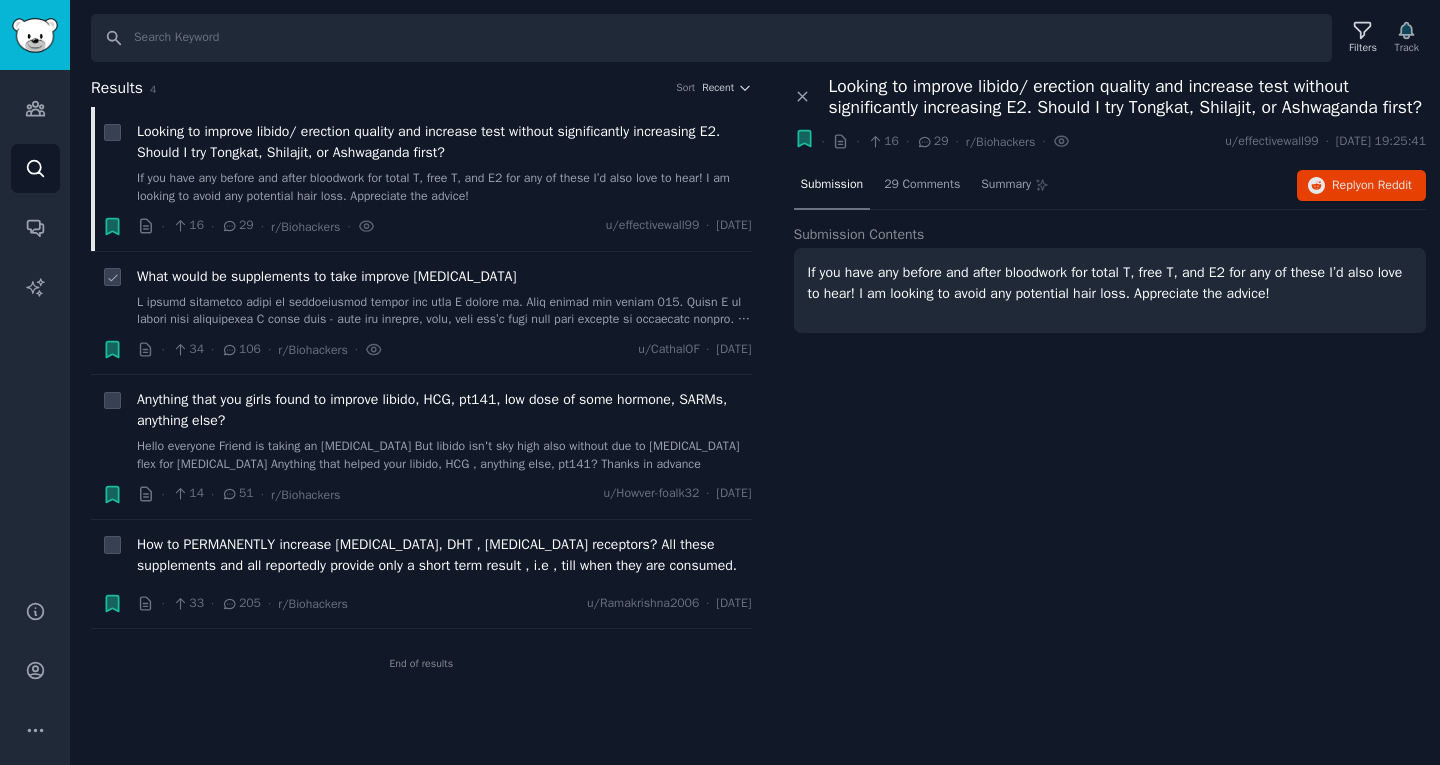 click on "What would be supplements to take improve testosterone" at bounding box center (326, 276) 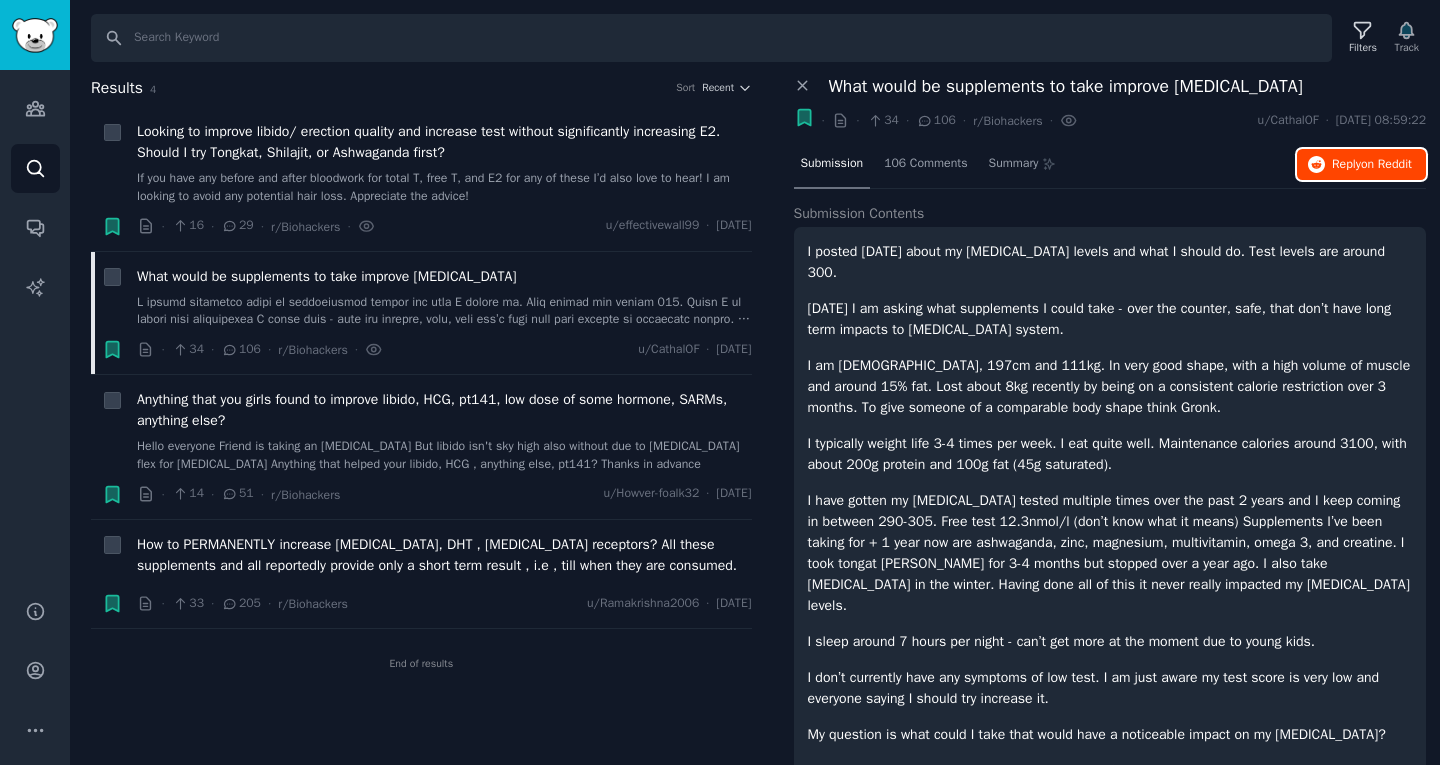 click on "Reply  on Reddit" at bounding box center [1372, 165] 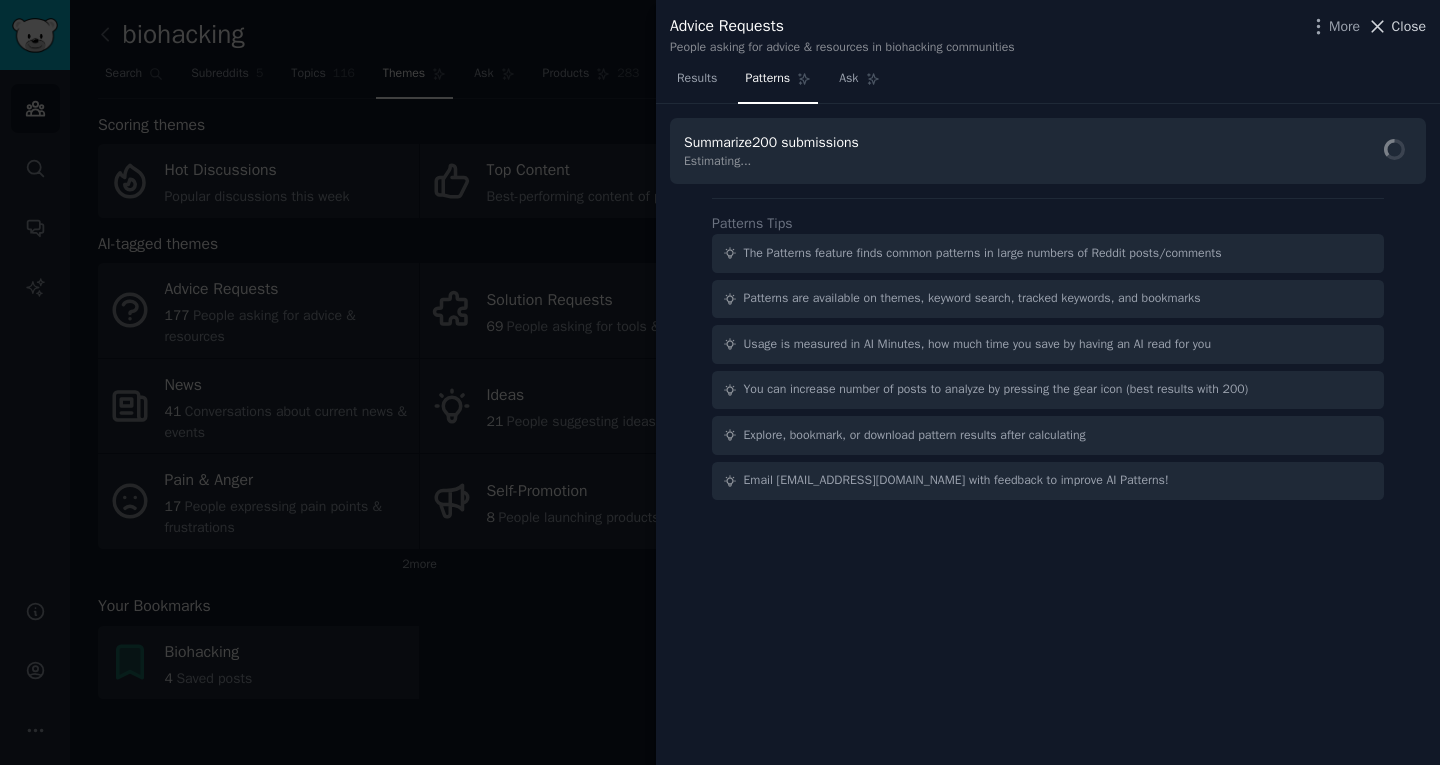 click 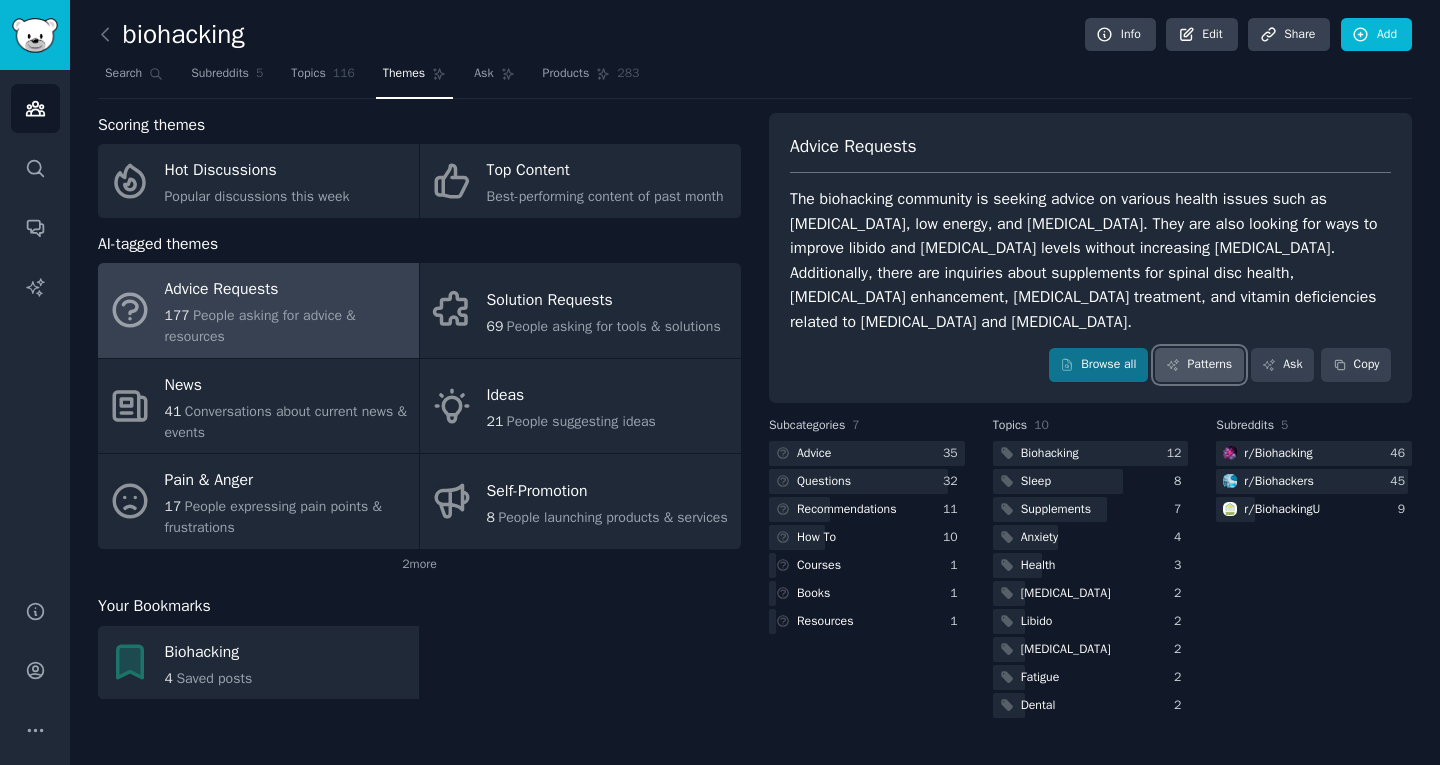 click on "Patterns" at bounding box center (1199, 365) 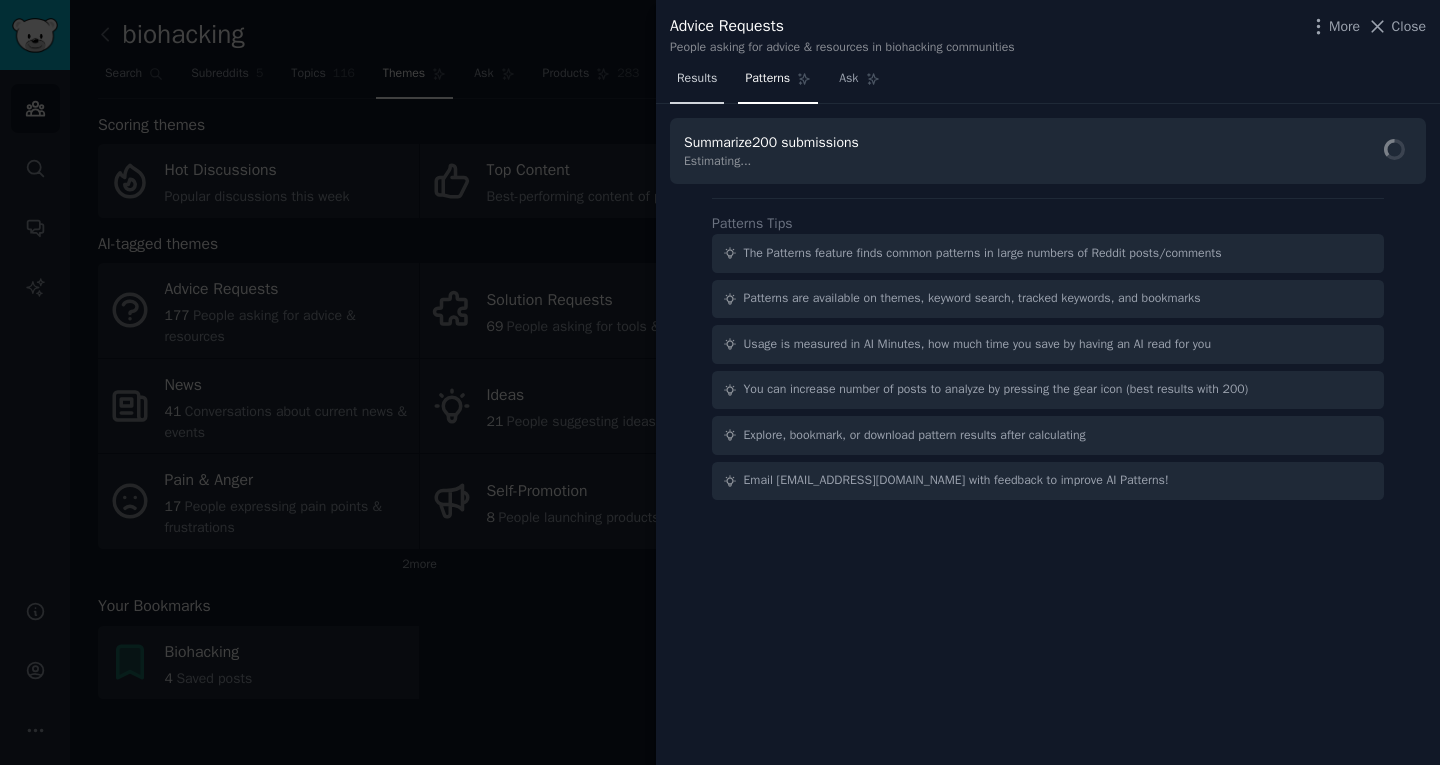 click on "Results" at bounding box center [697, 79] 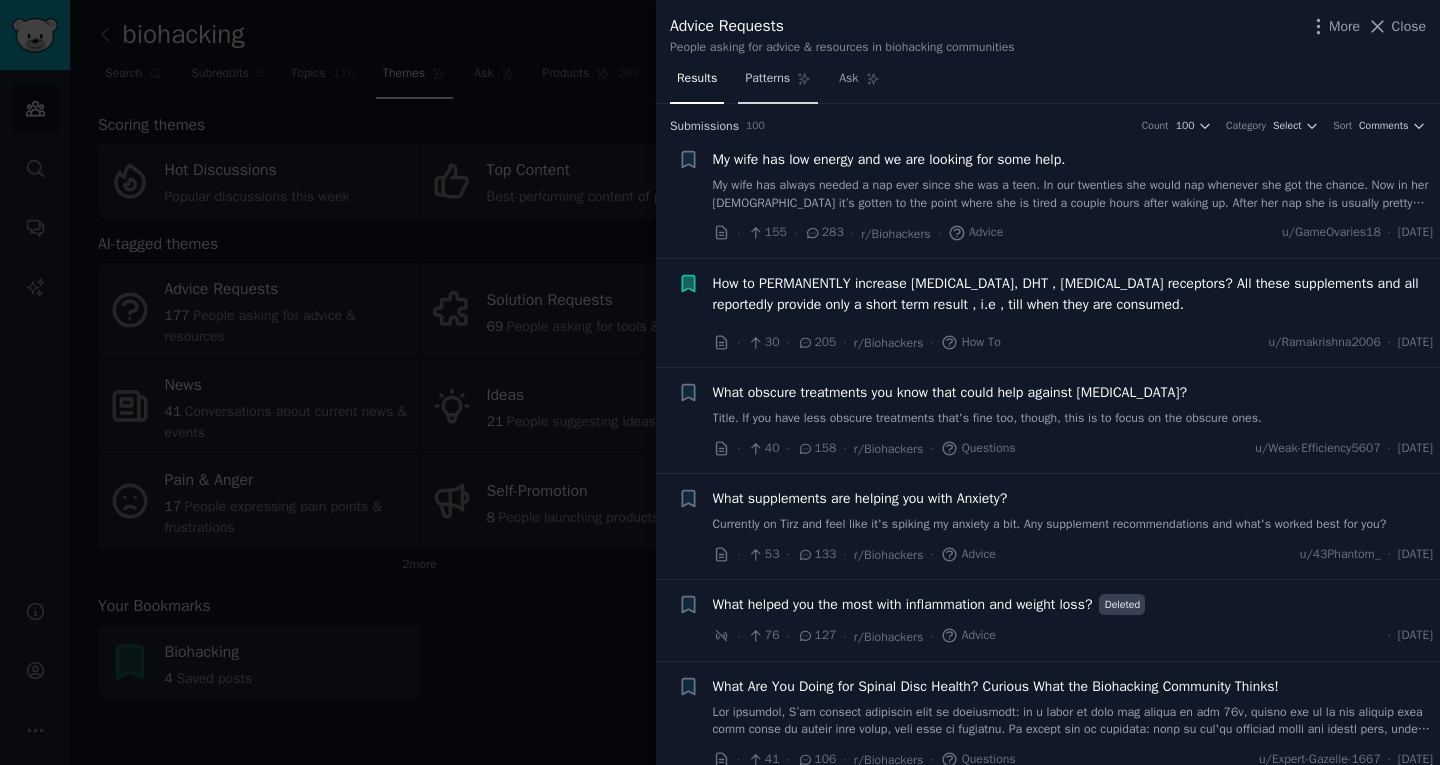 click on "Patterns" at bounding box center [767, 79] 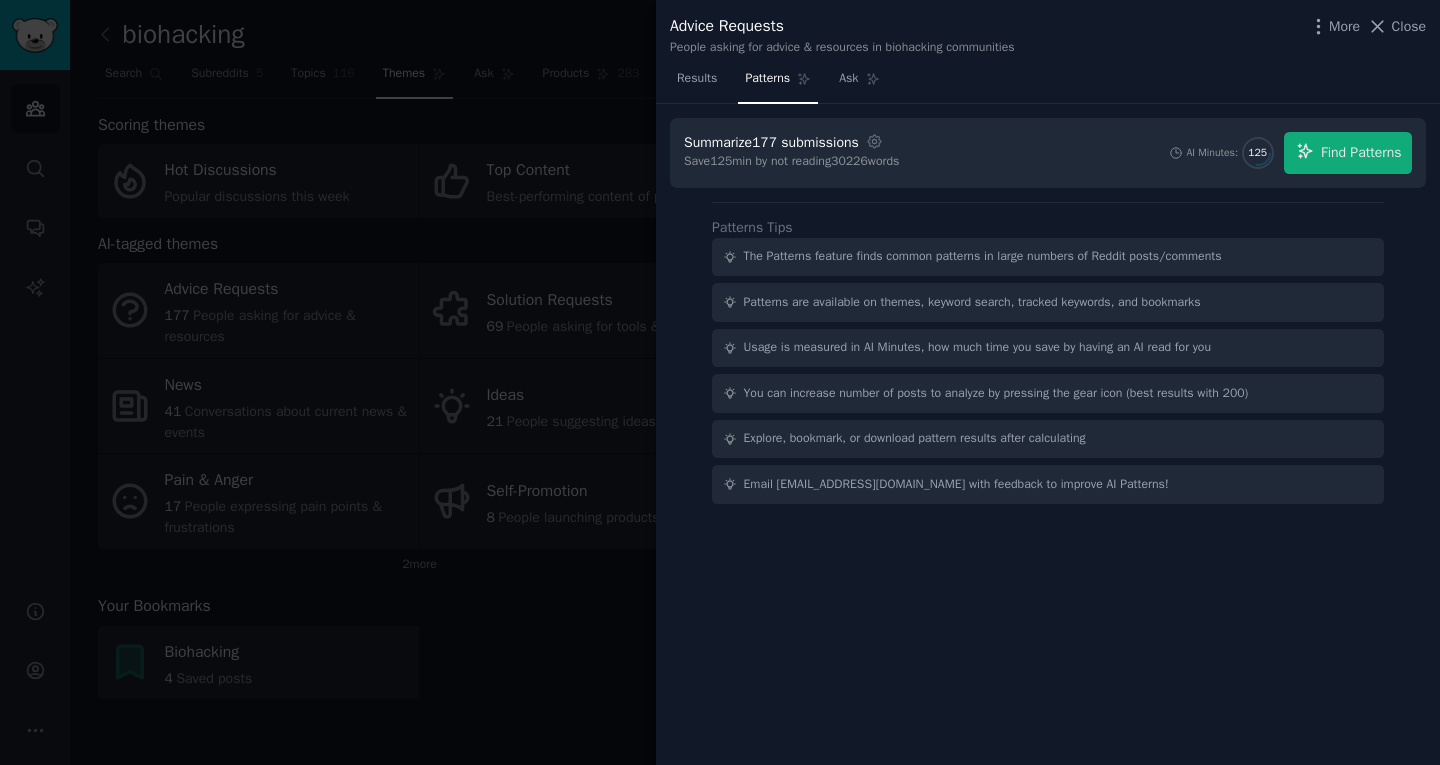 click at bounding box center (720, 382) 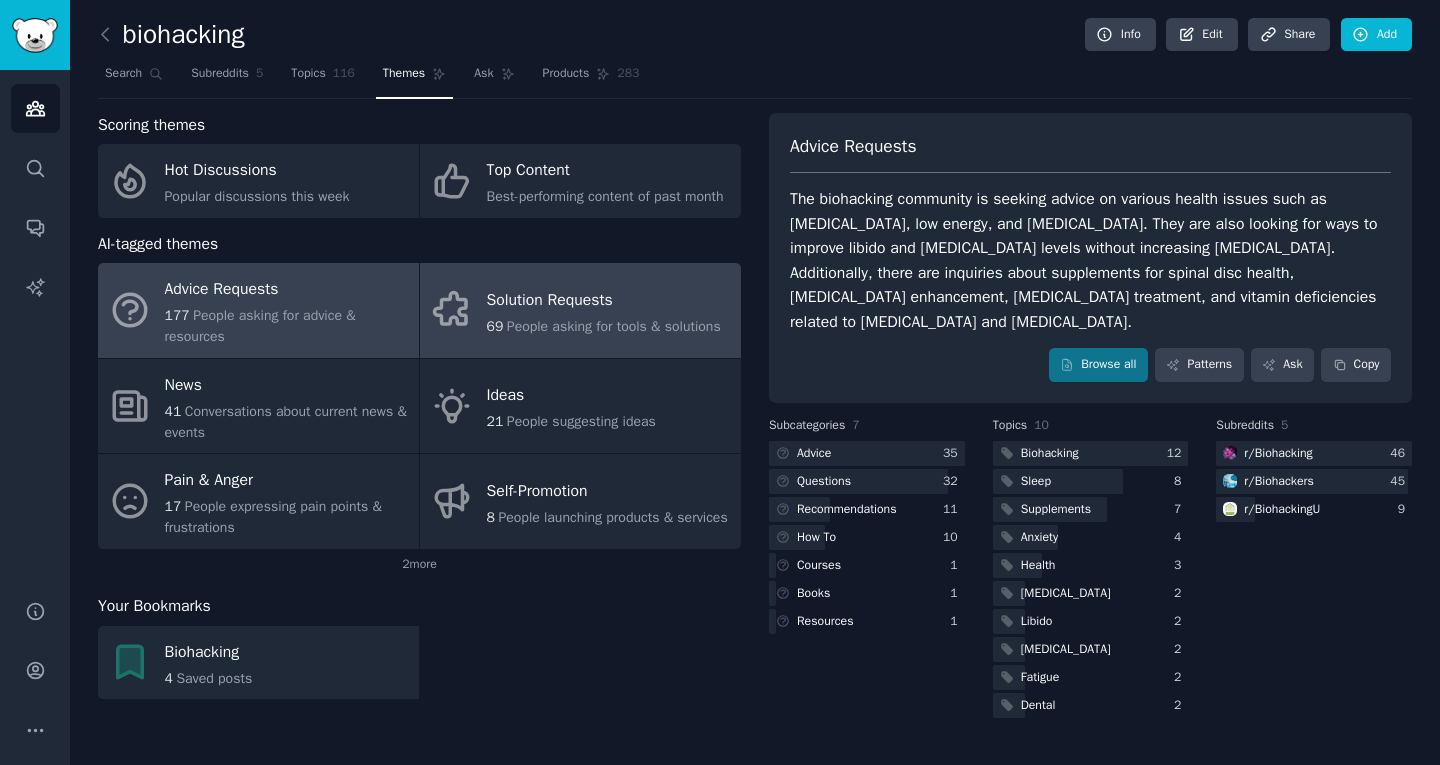 click on "People asking for tools & solutions" at bounding box center [614, 326] 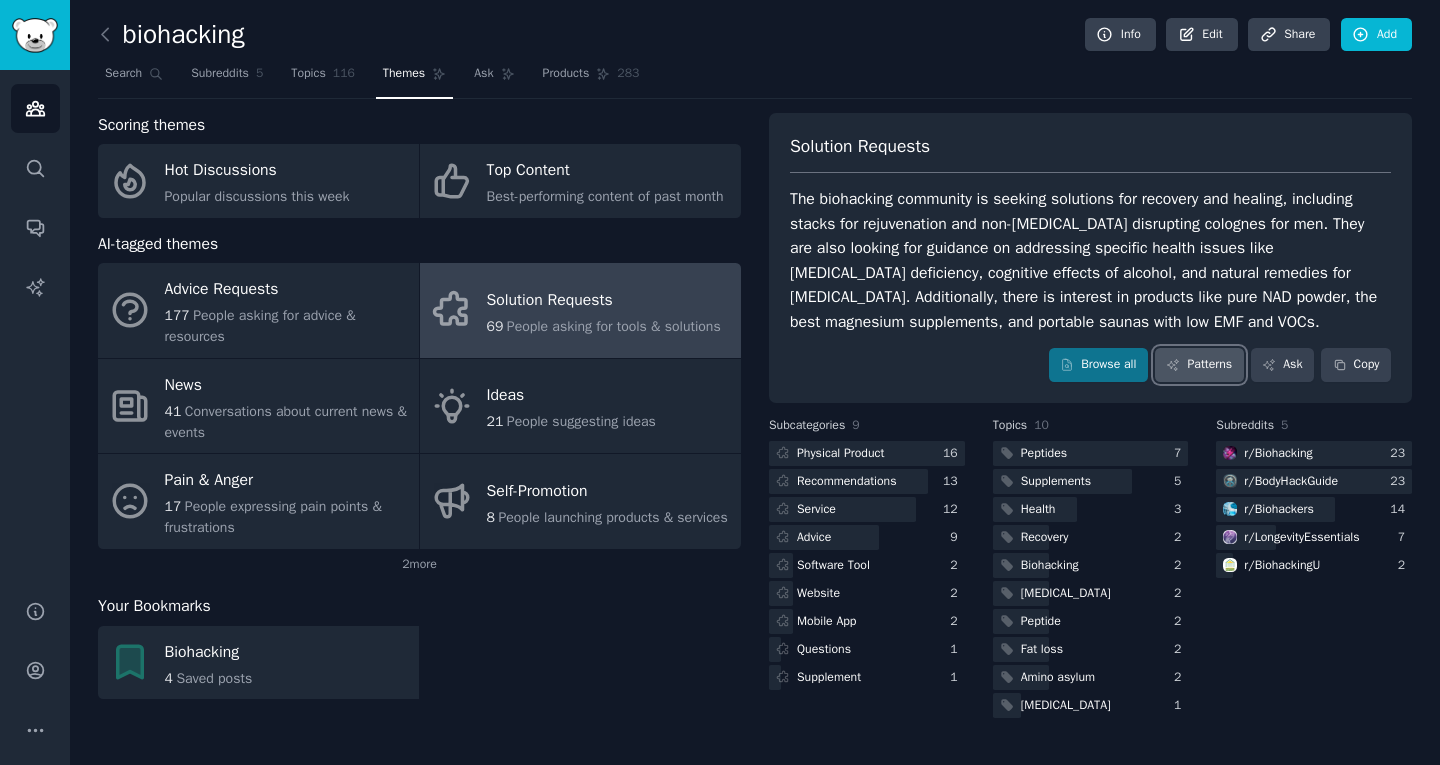 click on "Patterns" at bounding box center (1199, 365) 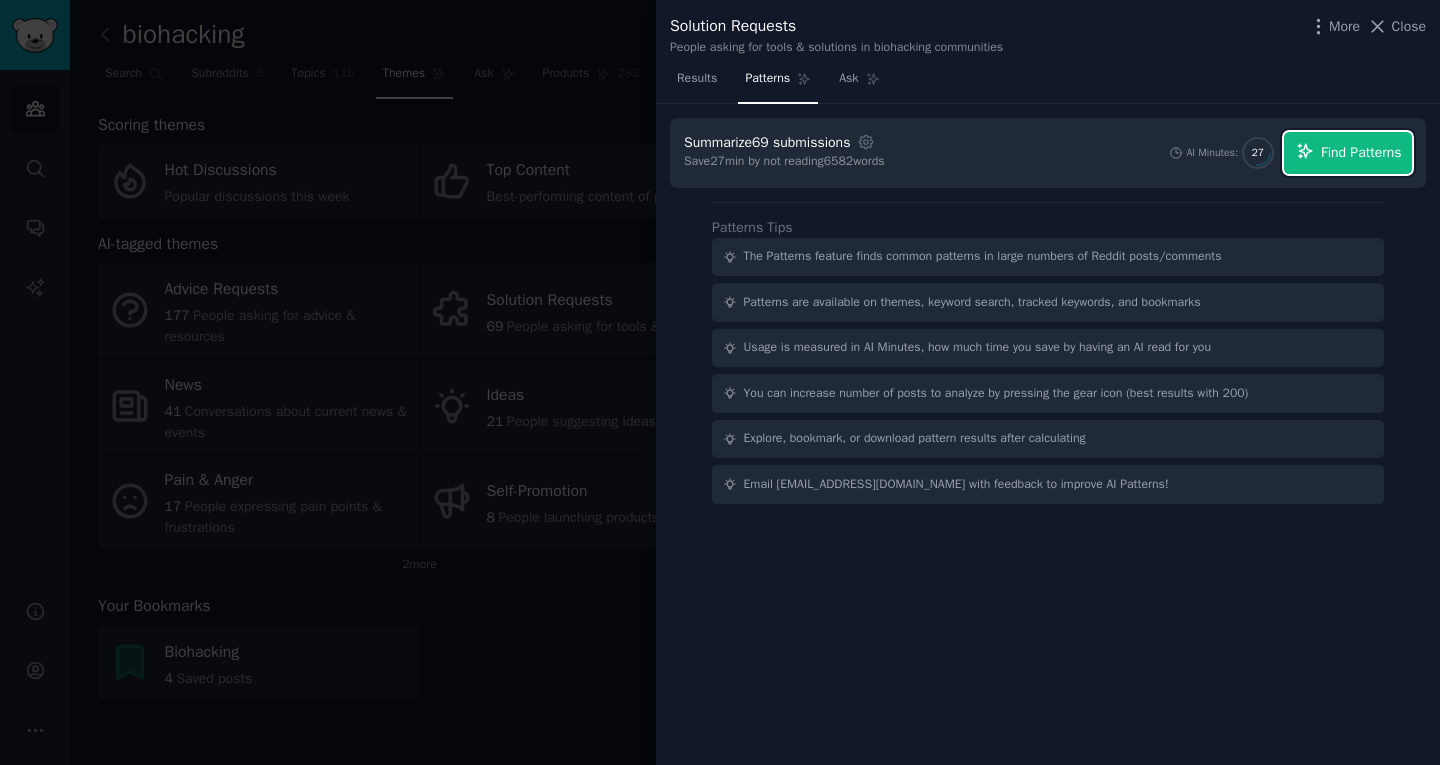 click on "Find Patterns" at bounding box center (1348, 153) 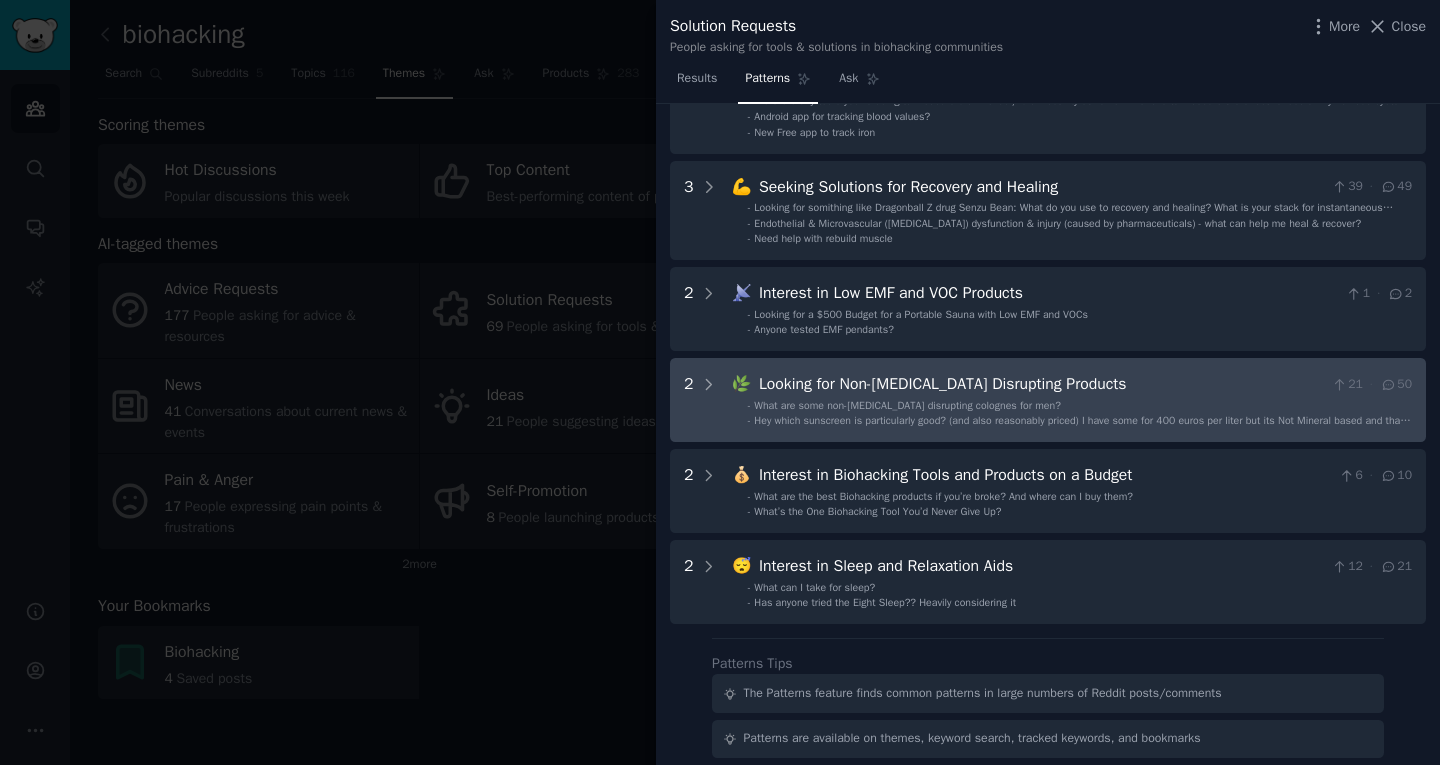 scroll, scrollTop: 463, scrollLeft: 0, axis: vertical 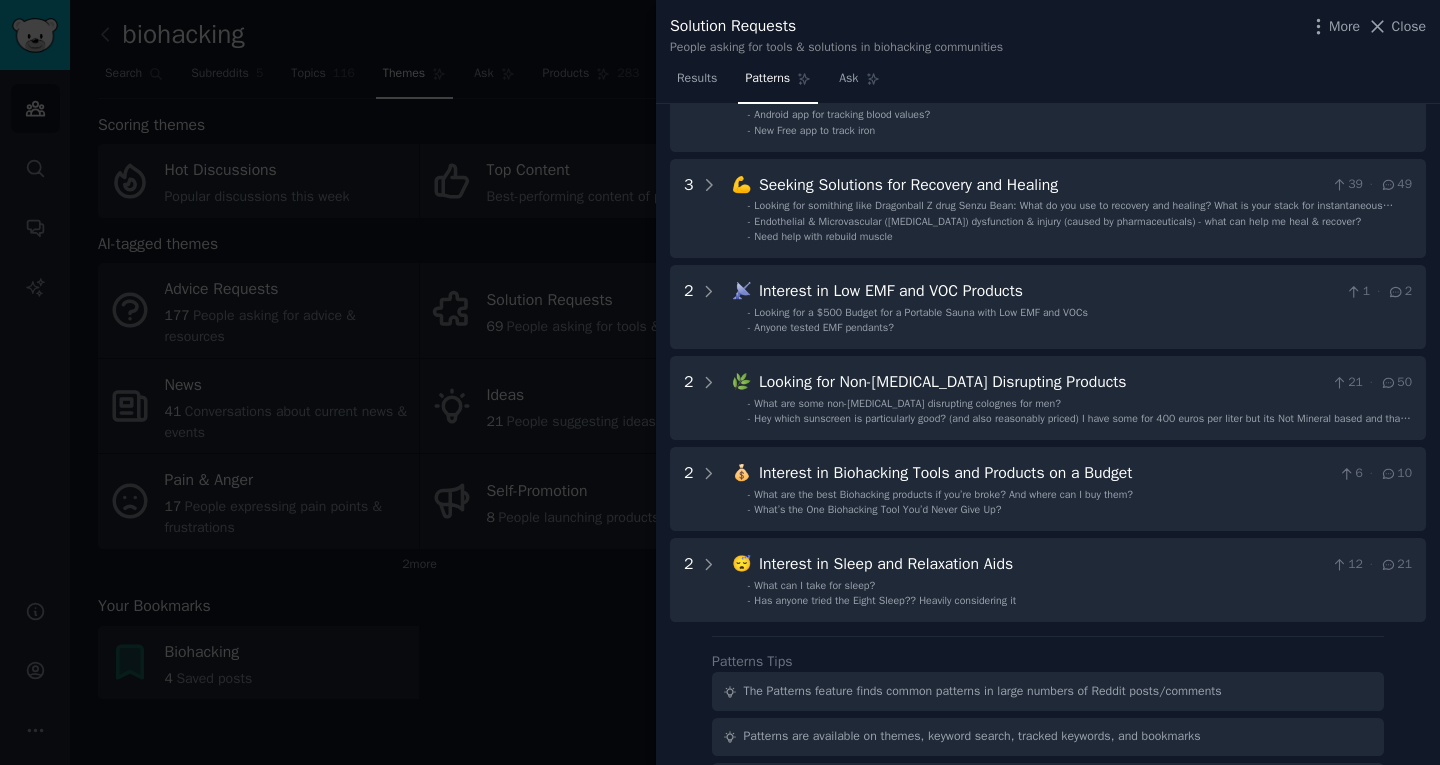 drag, startPoint x: 898, startPoint y: 468, endPoint x: 636, endPoint y: 643, distance: 315.06982 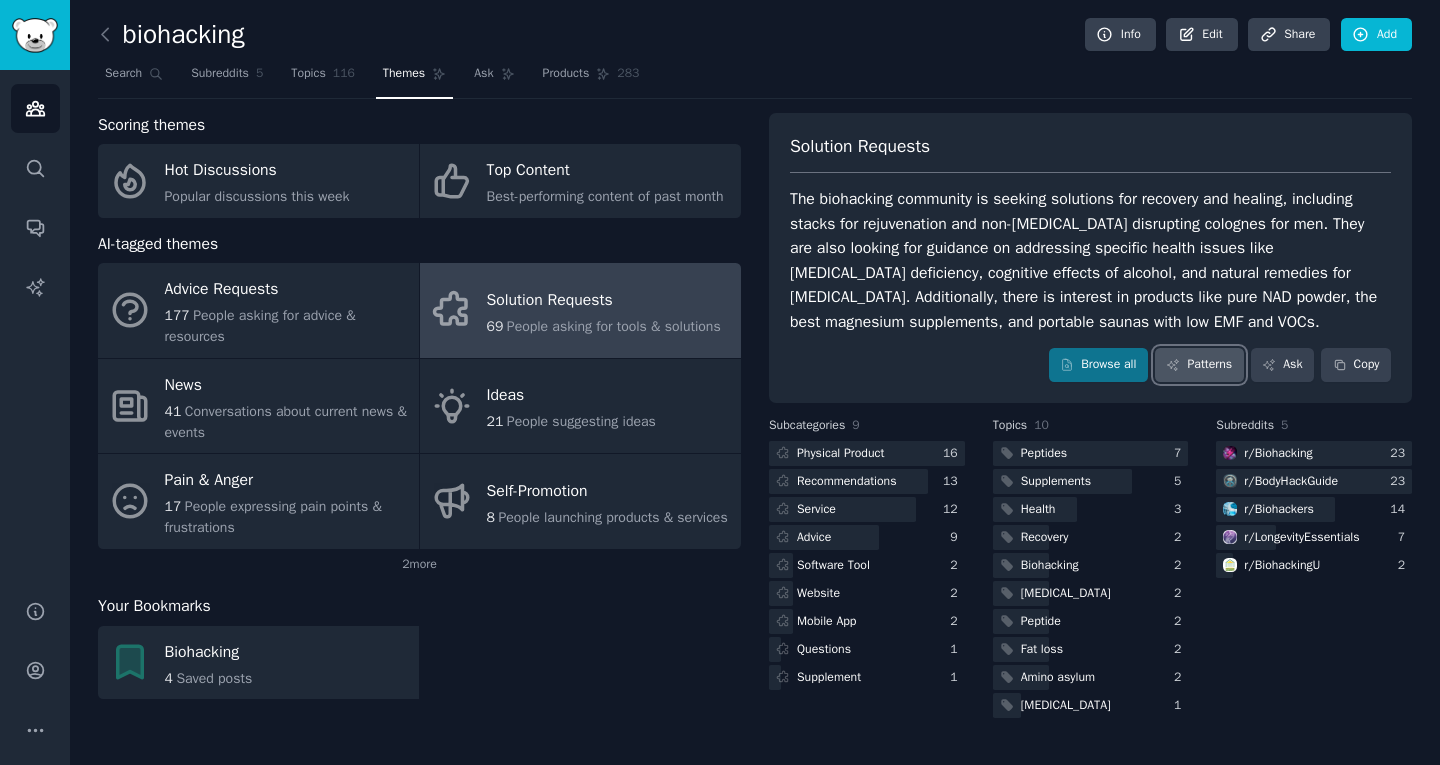 click on "Patterns" at bounding box center [1199, 365] 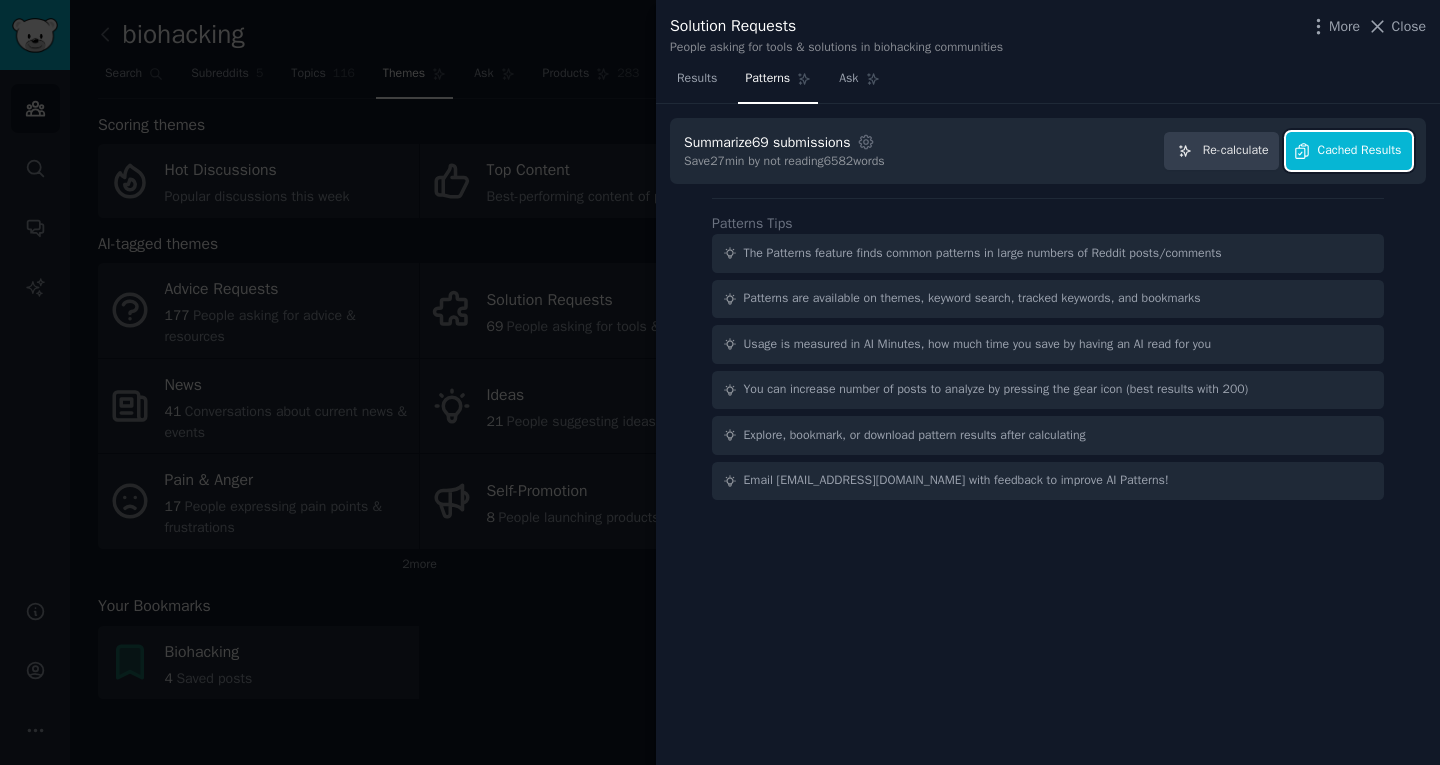 click on "Cached Results" at bounding box center (1360, 151) 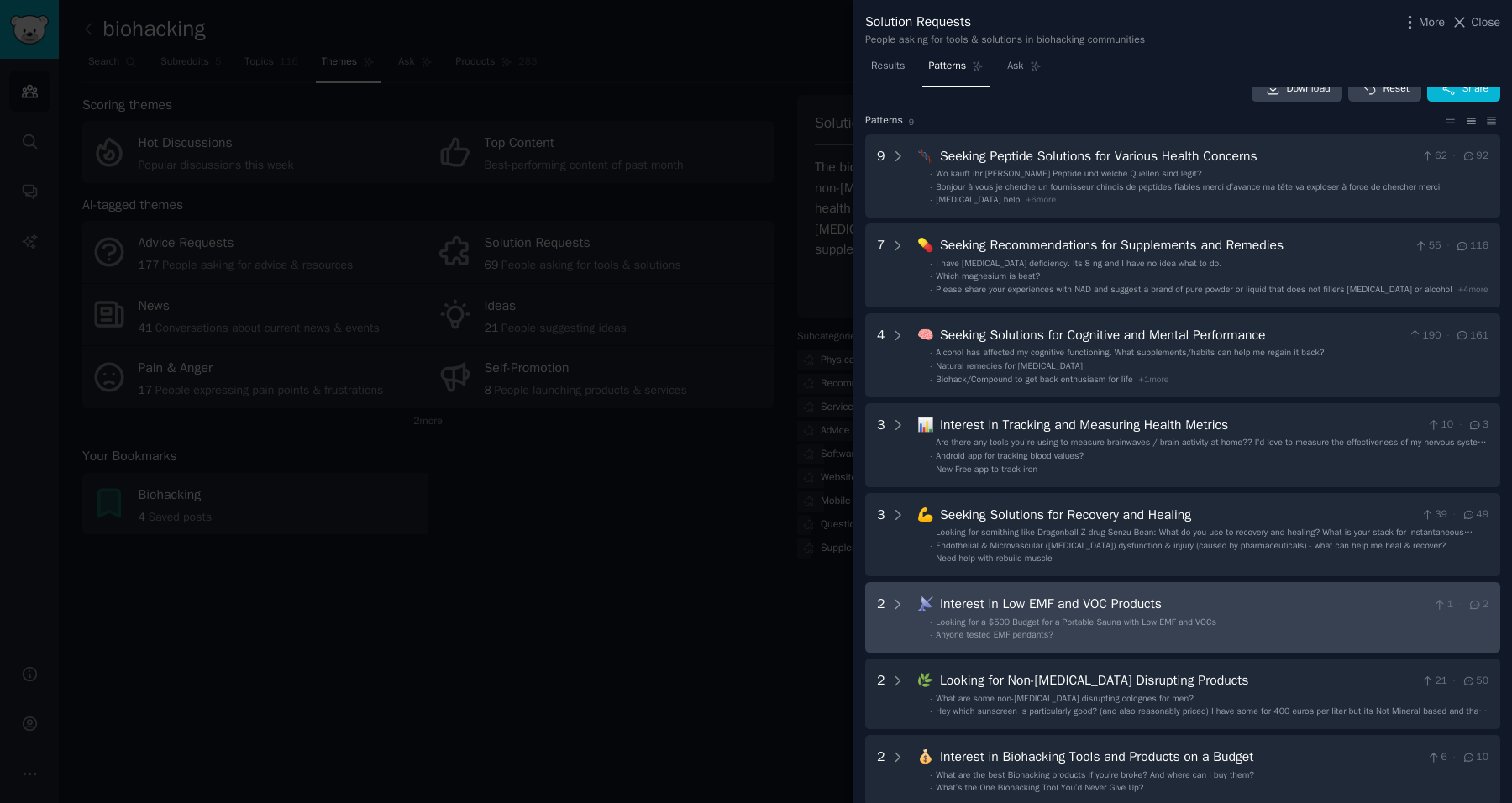 scroll, scrollTop: 34, scrollLeft: 0, axis: vertical 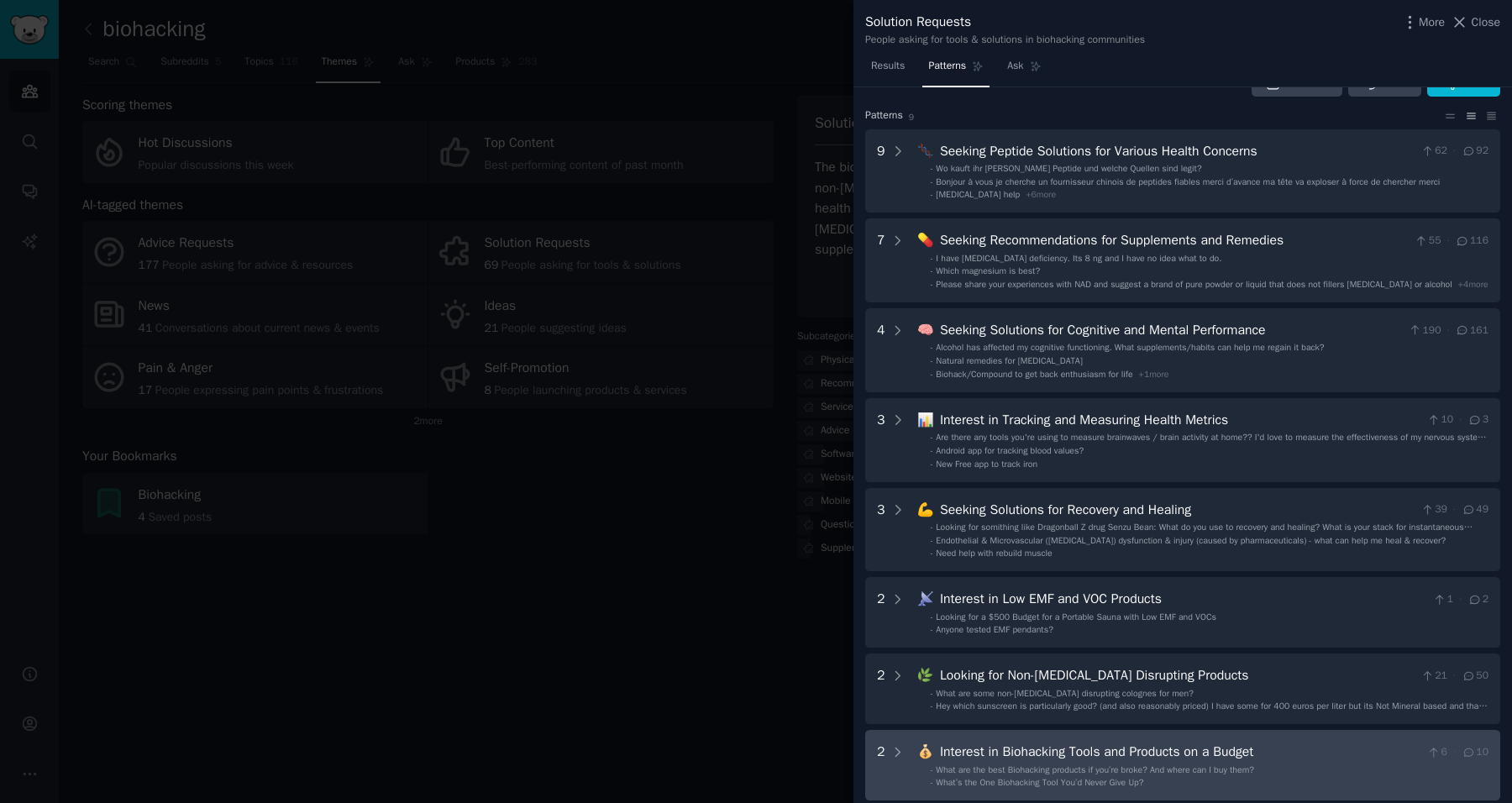 click on "Interest in Biohacking Tools and Products on a Budget" at bounding box center (1180, 752) 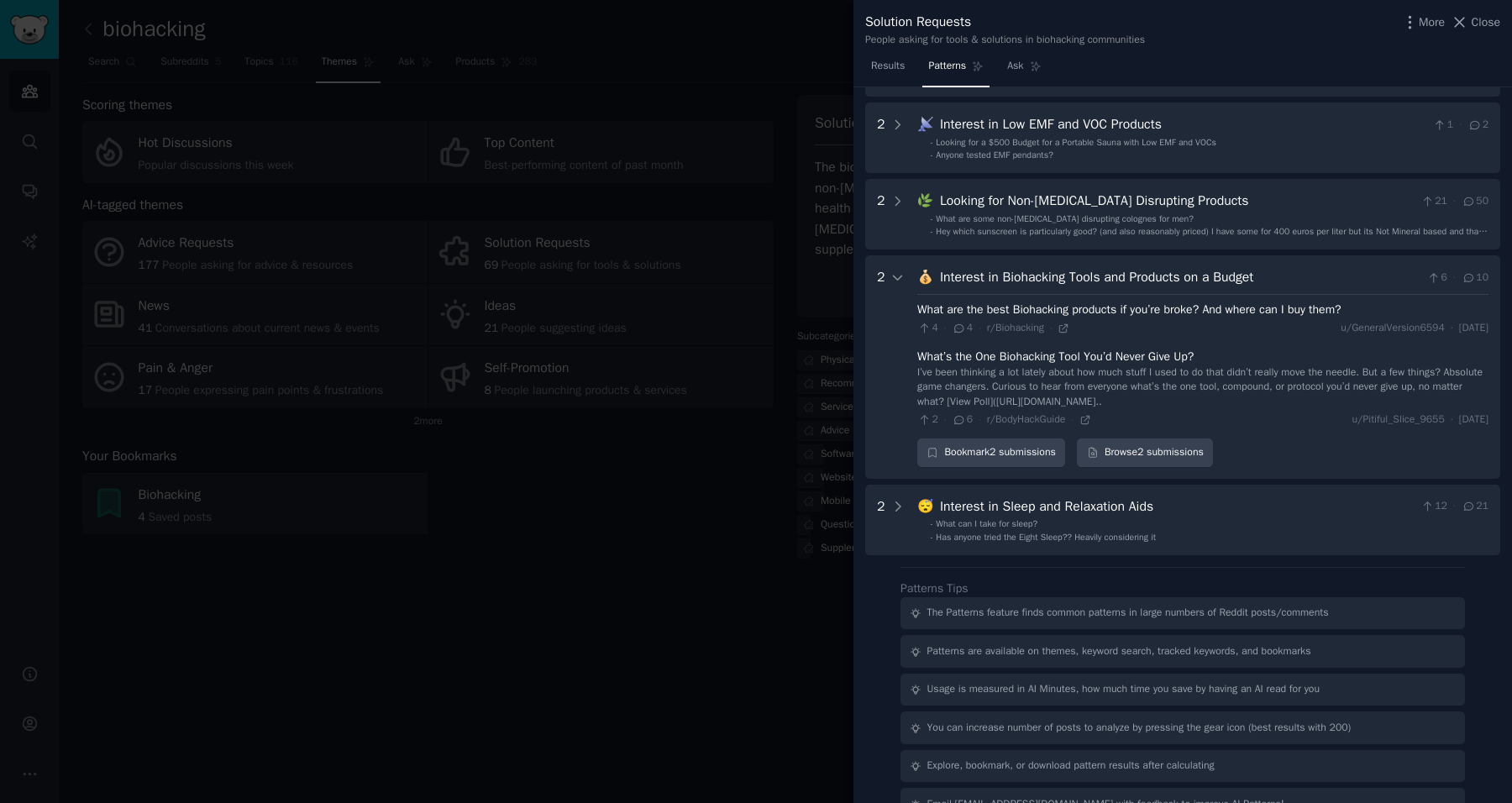 scroll, scrollTop: 542, scrollLeft: 0, axis: vertical 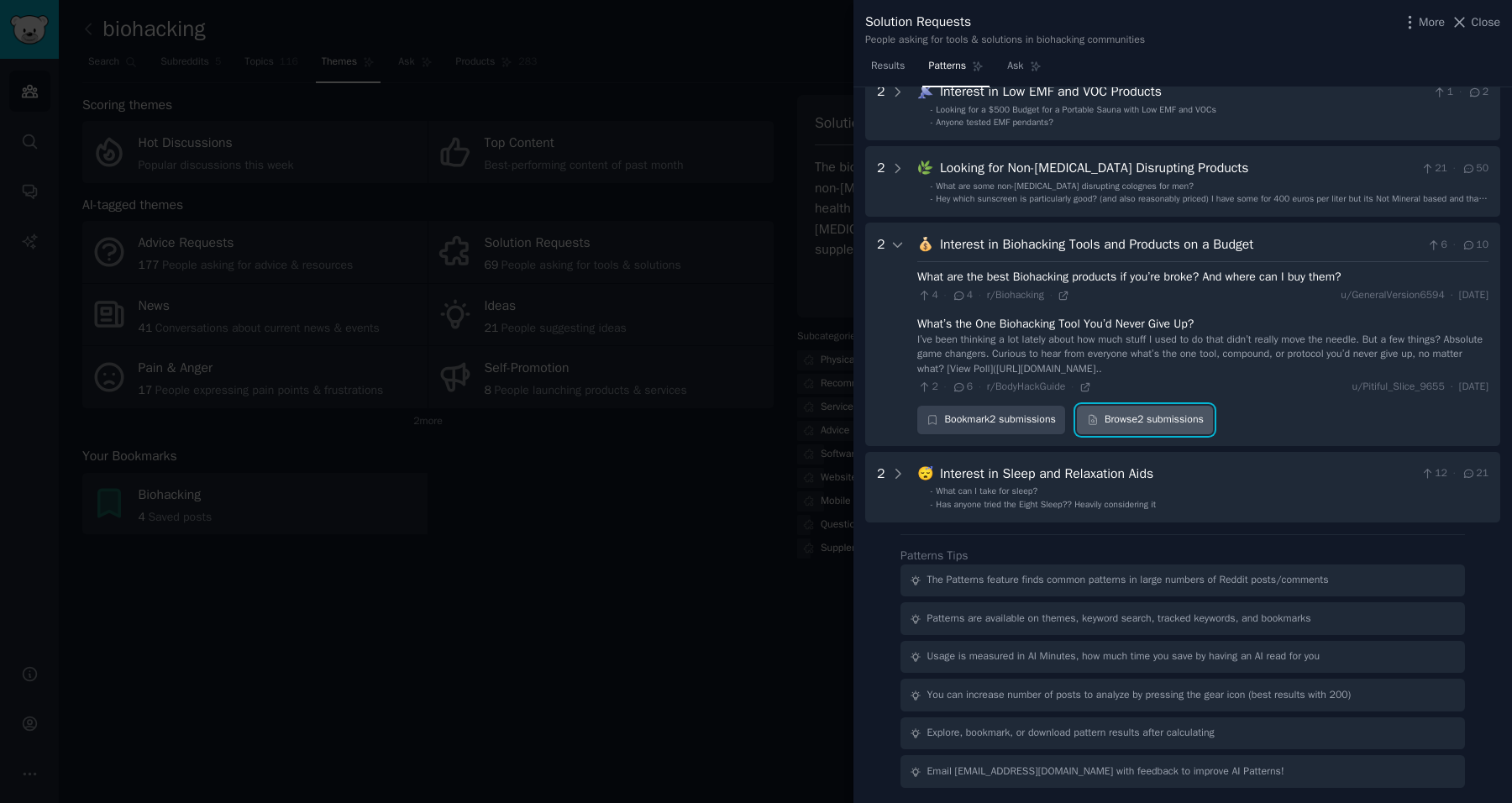 click on "Browse  2   submissions" at bounding box center [1145, 420] 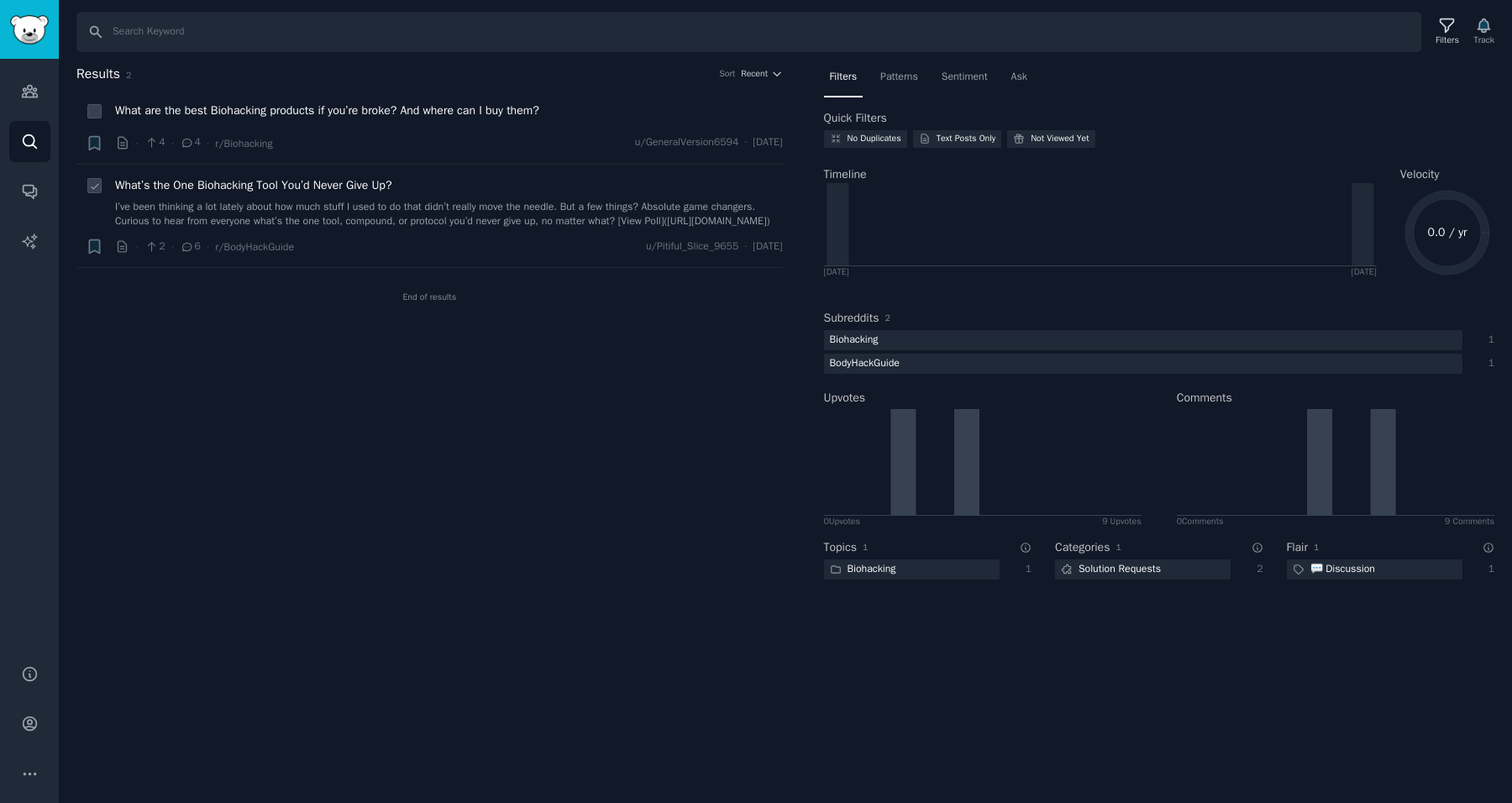 click on "What’s the One Biohacking Tool You’d Never Give Up?" at bounding box center [253, 185] 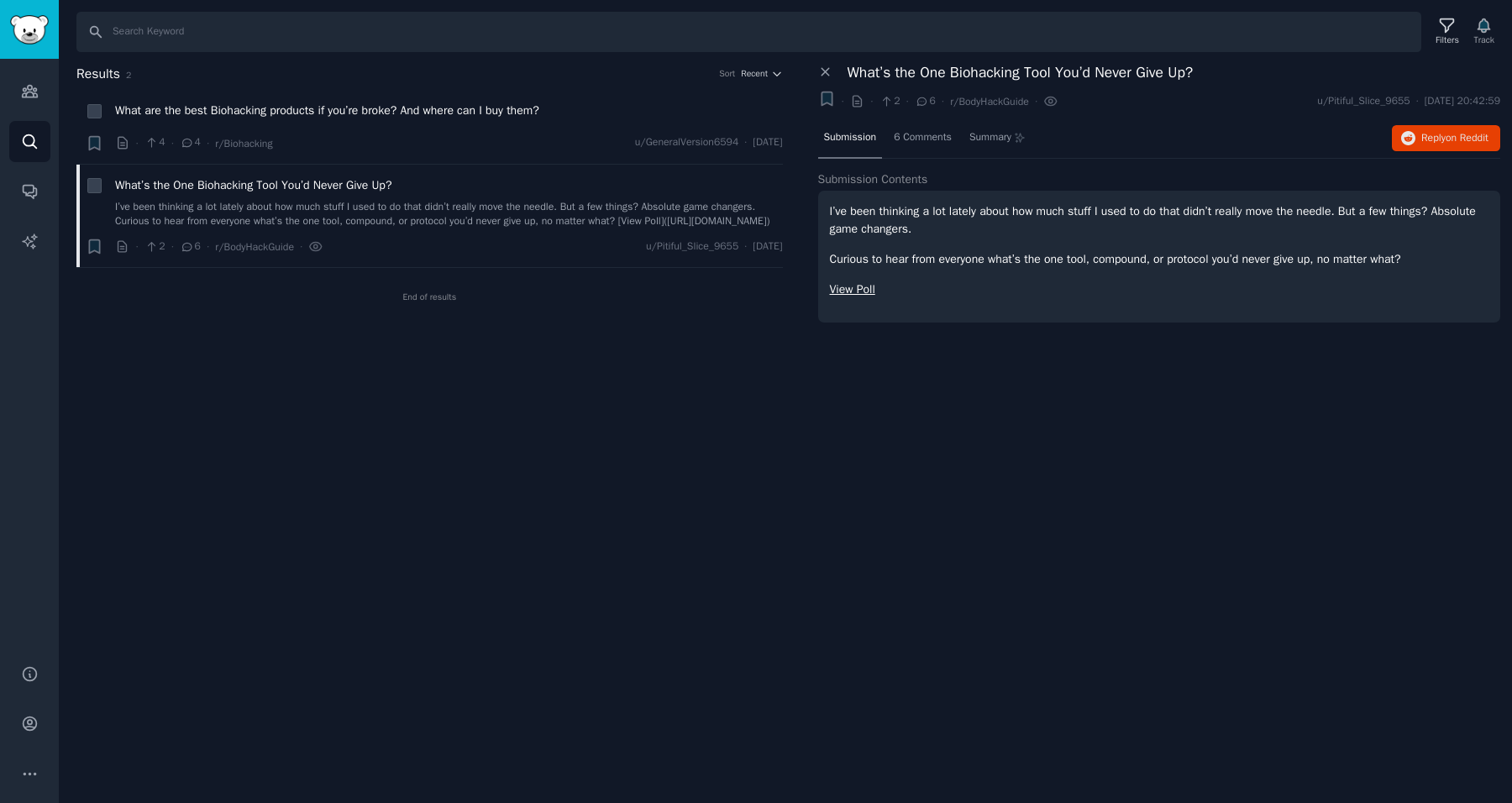 click on "View Poll" at bounding box center (853, 289) 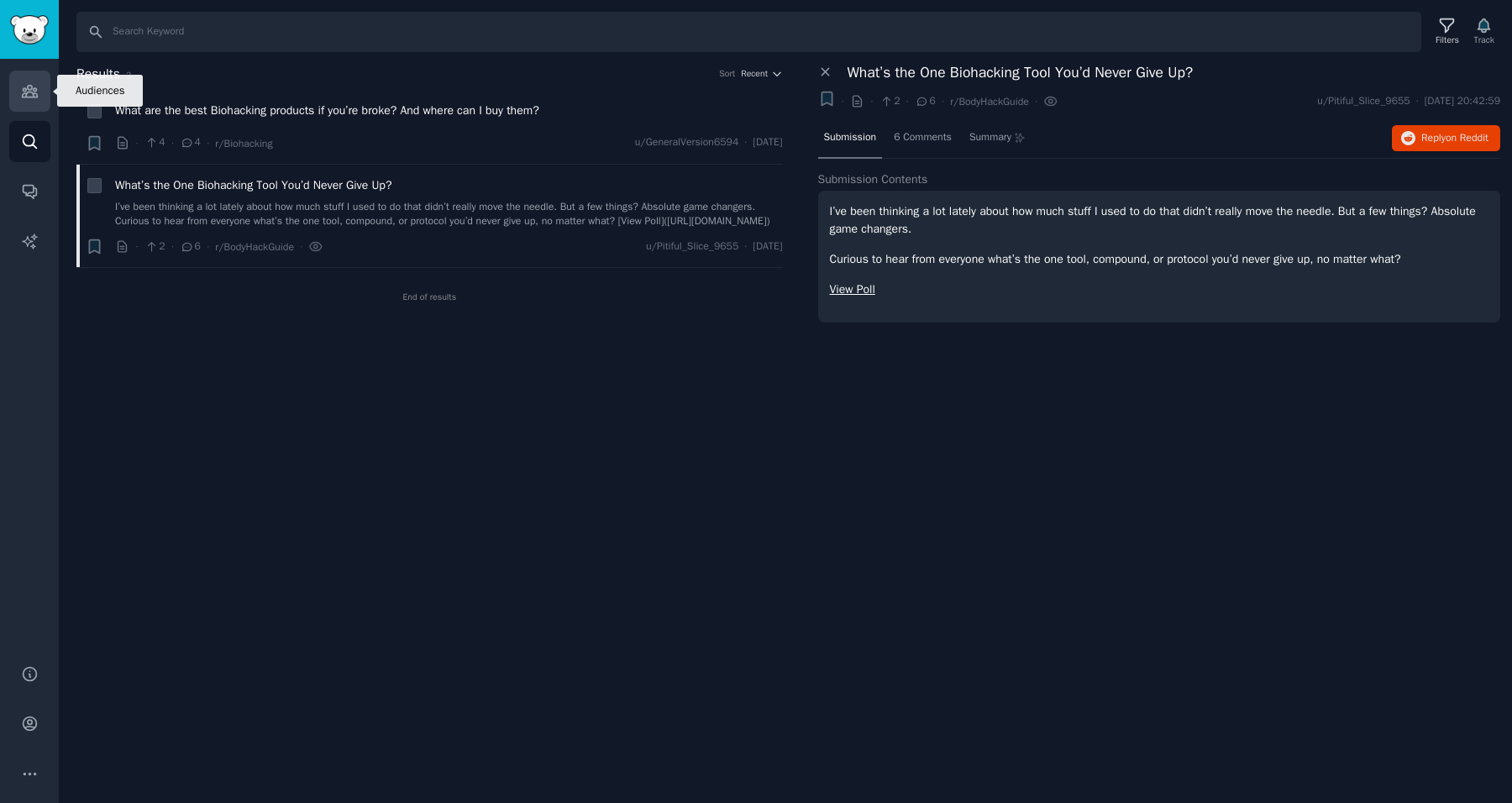 click on "Audiences" at bounding box center (29, 91) 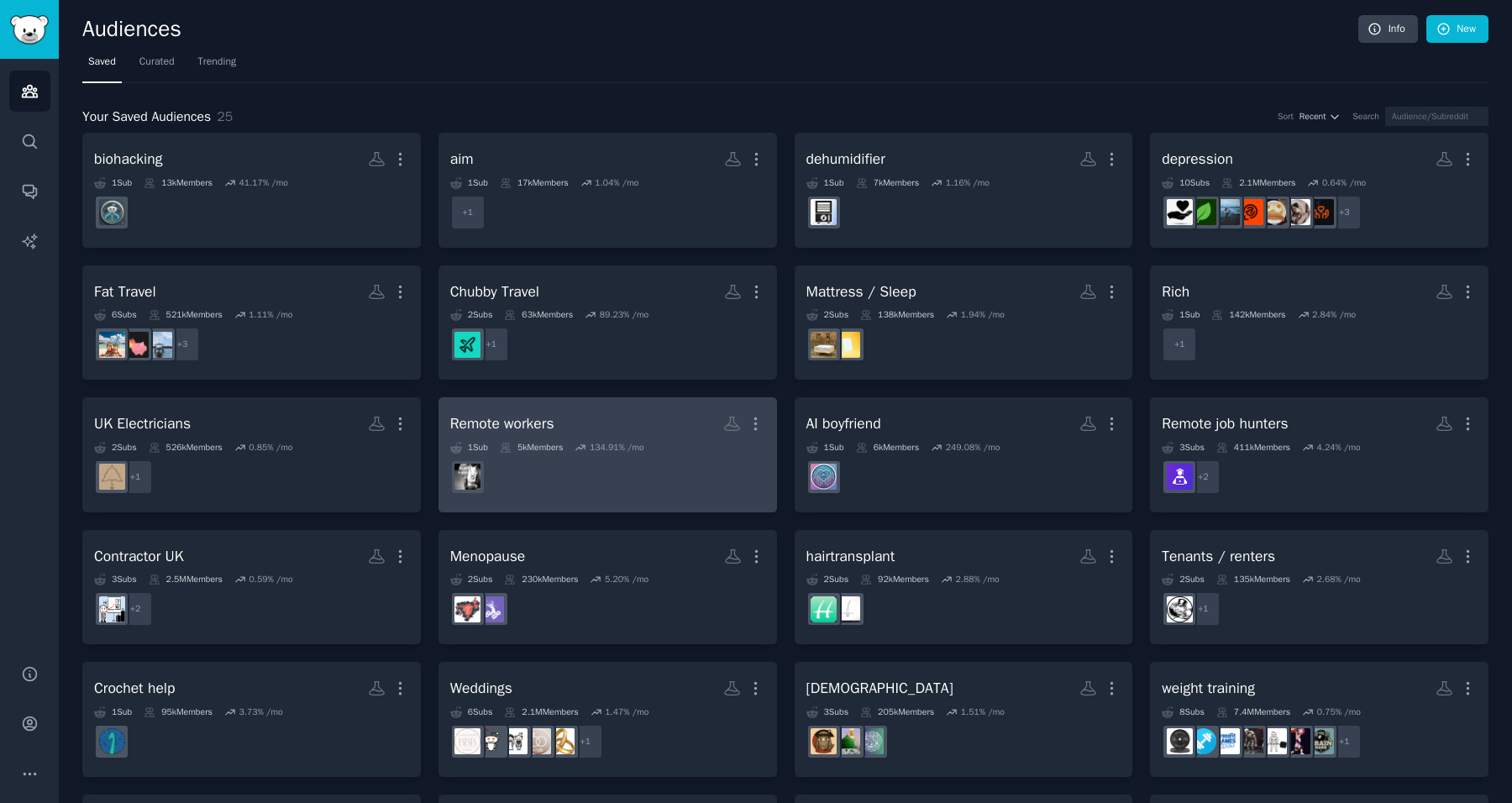 click on "Remote workers More" at bounding box center [607, 423] 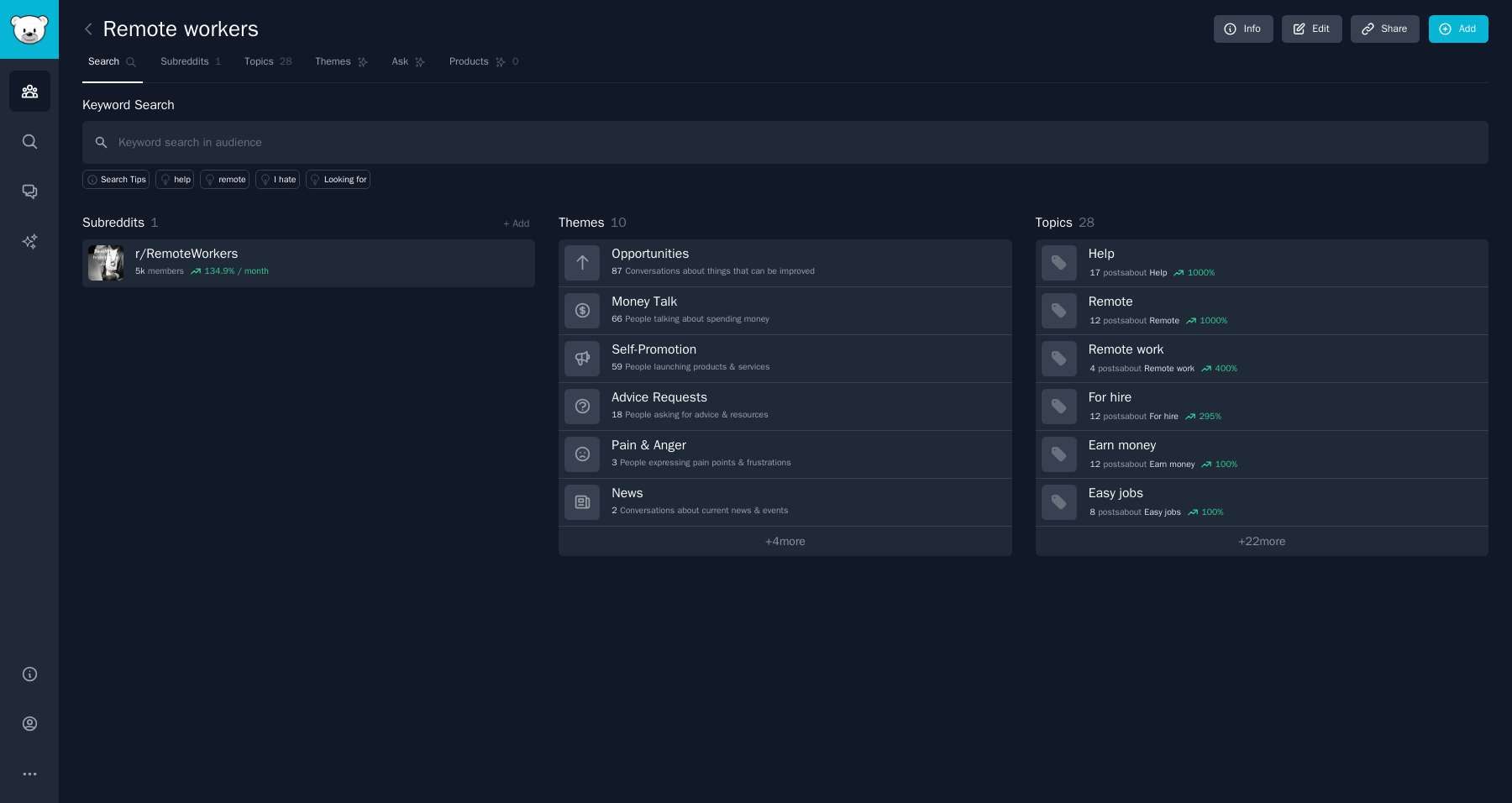click at bounding box center (785, 142) 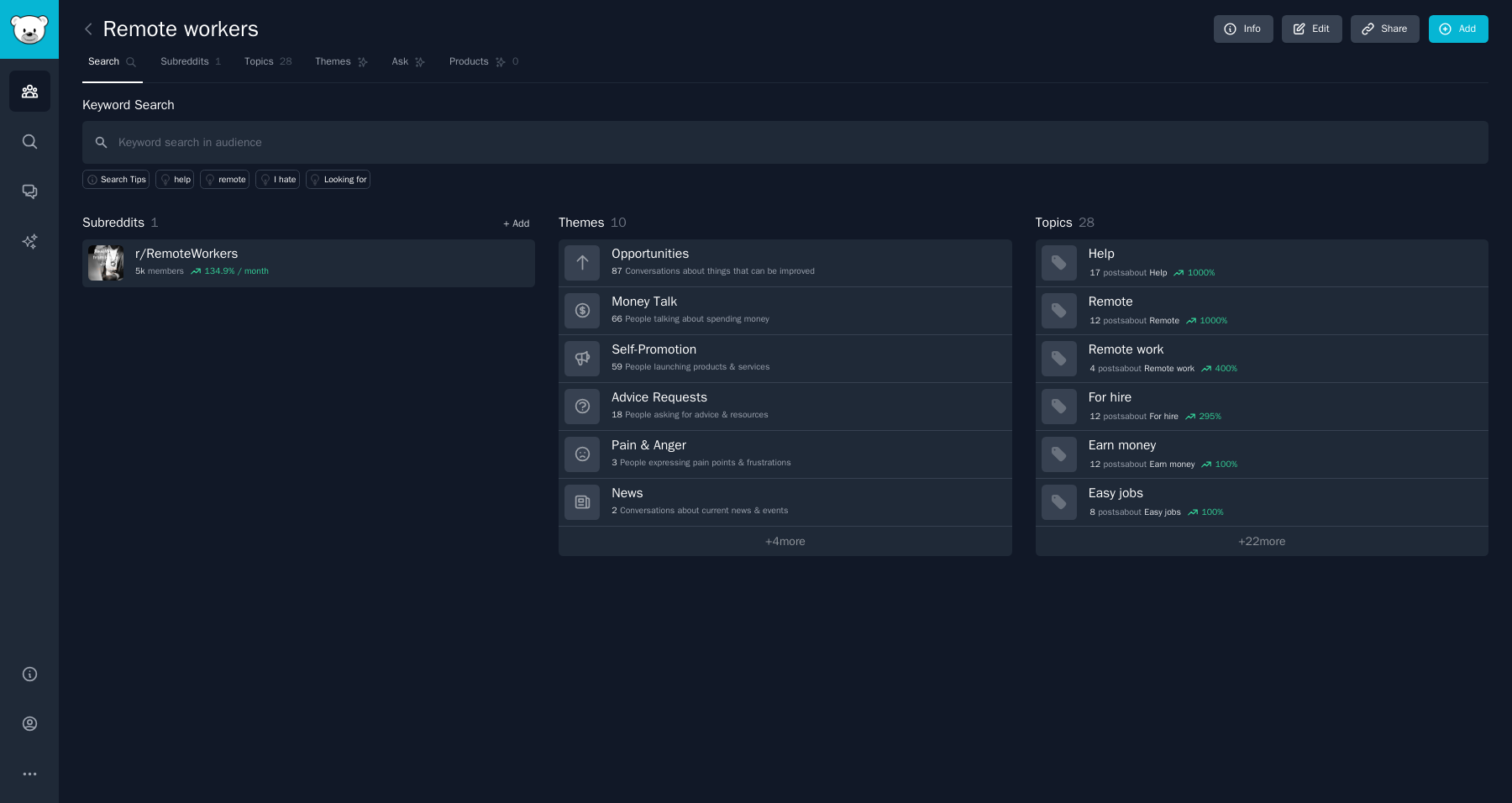 click on "+ Add" at bounding box center (516, 223) 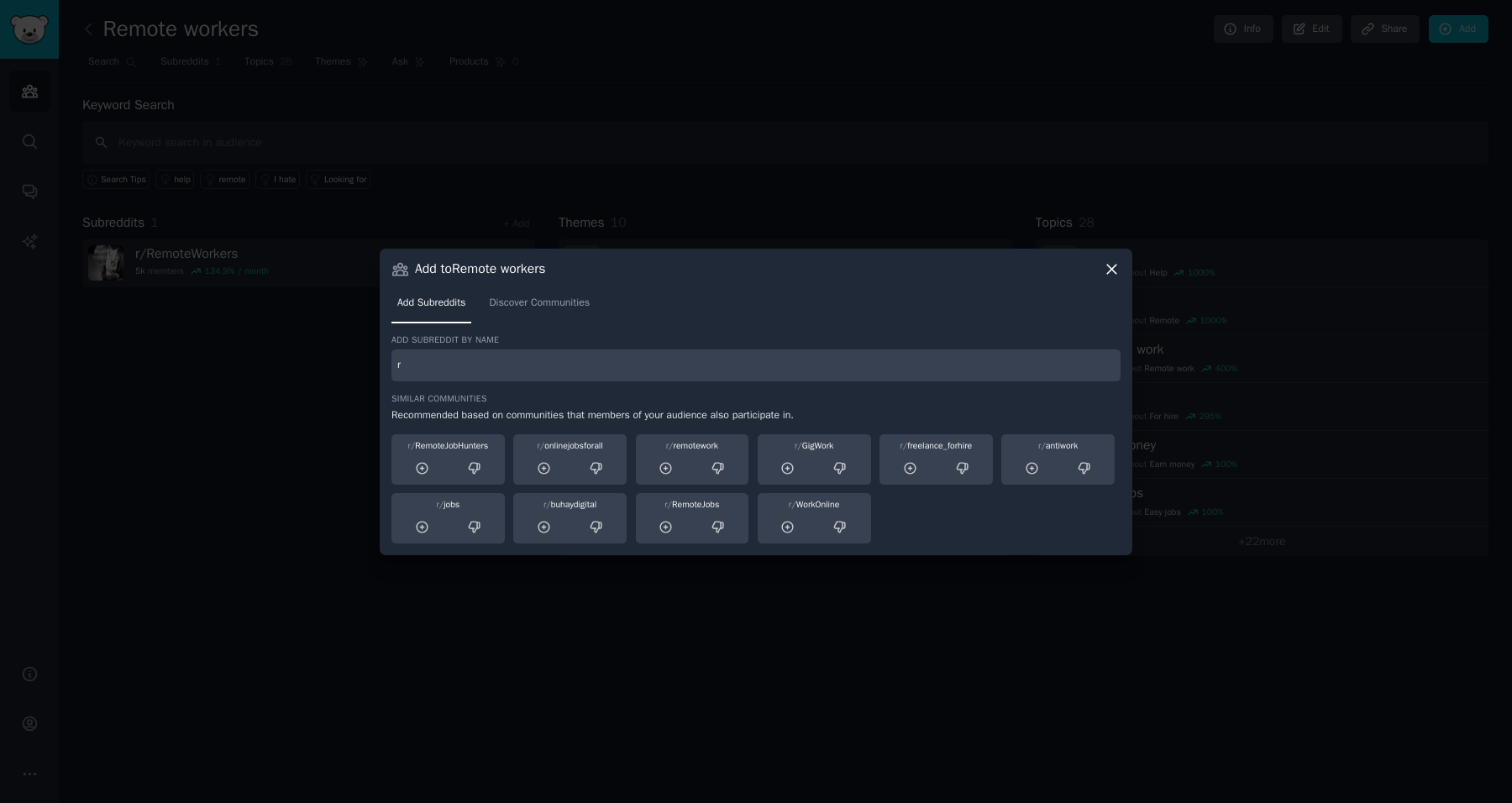click on "r" at bounding box center (756, 365) 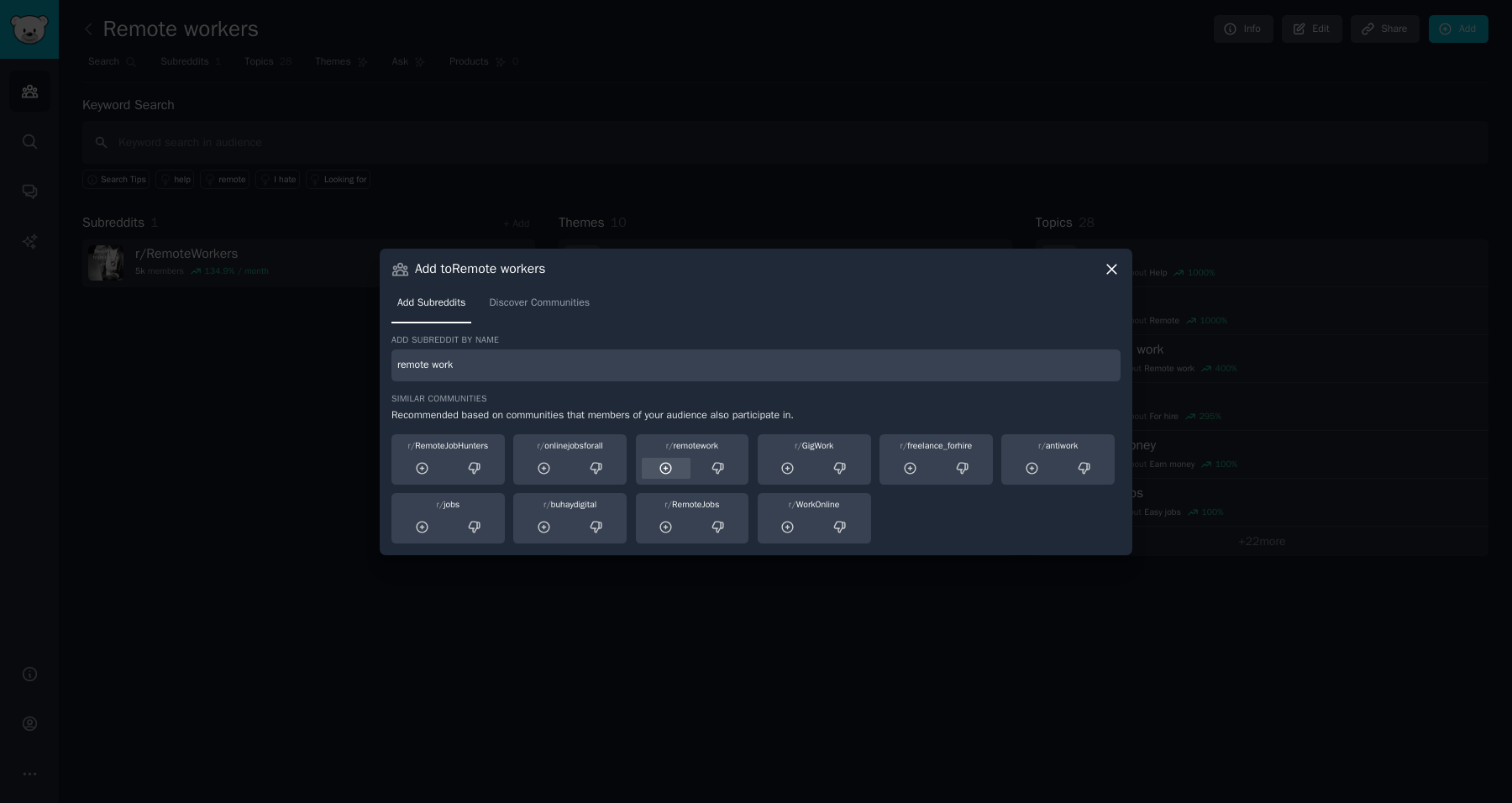 type on "remote work" 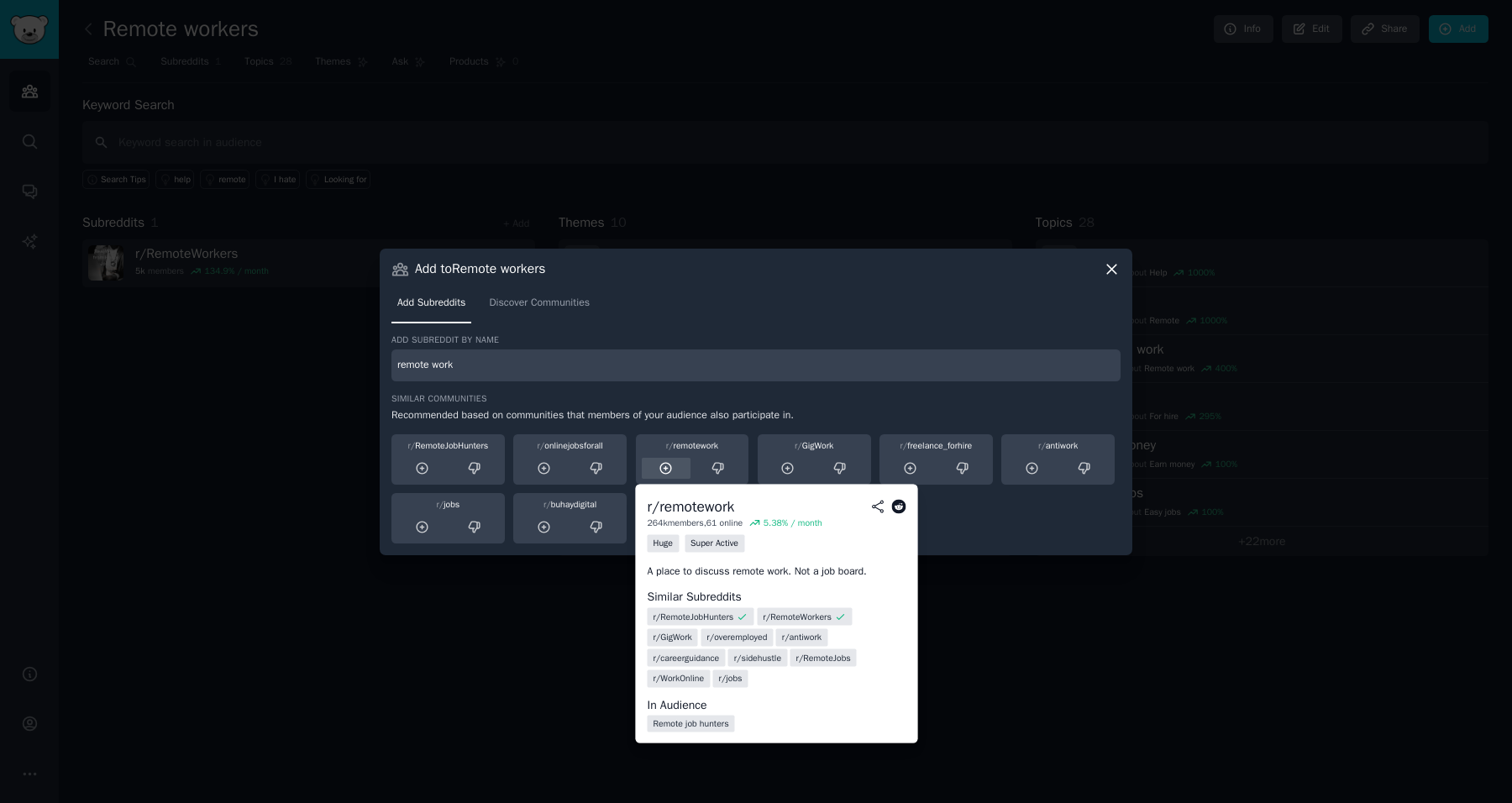 click 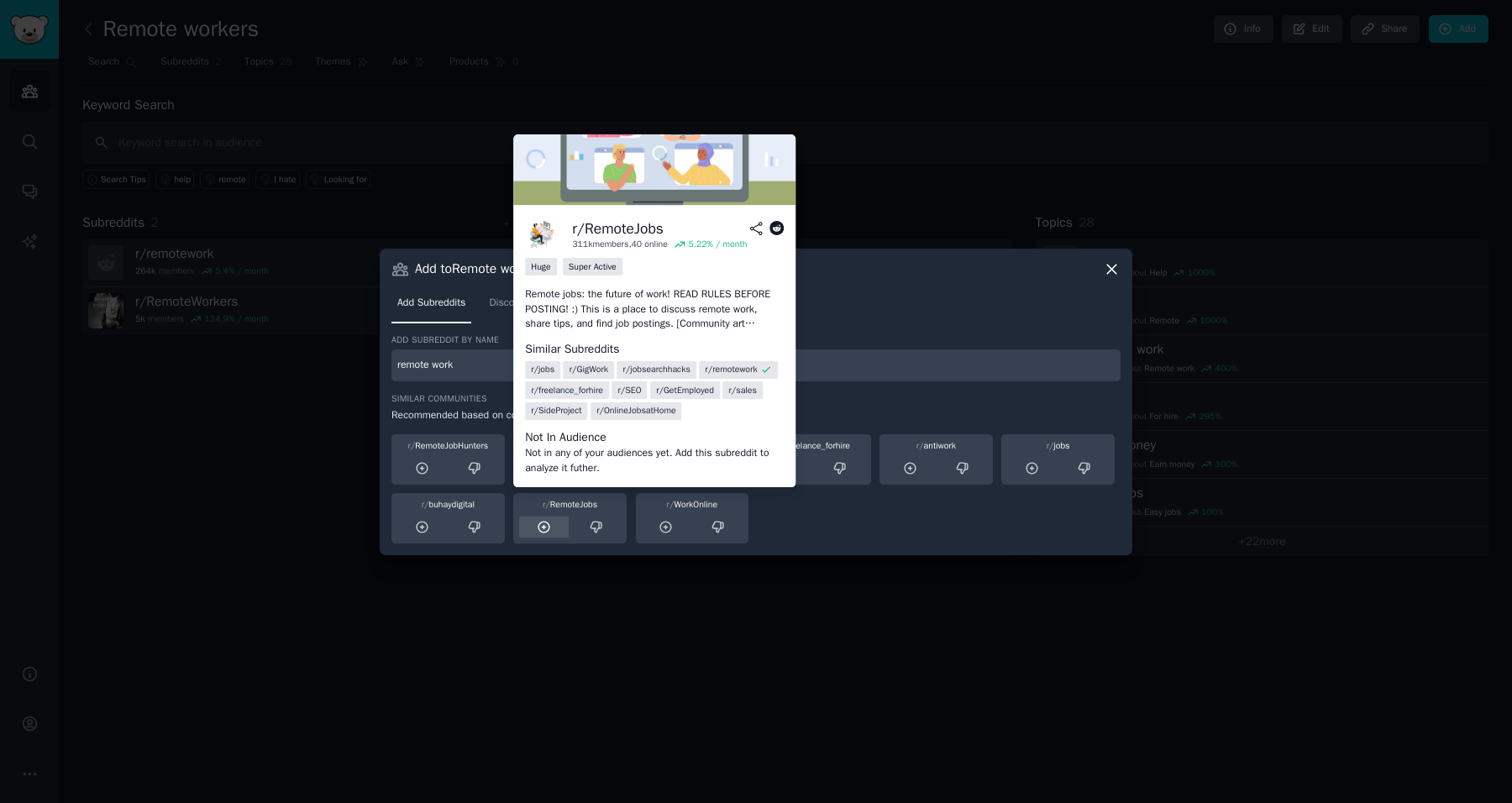 click 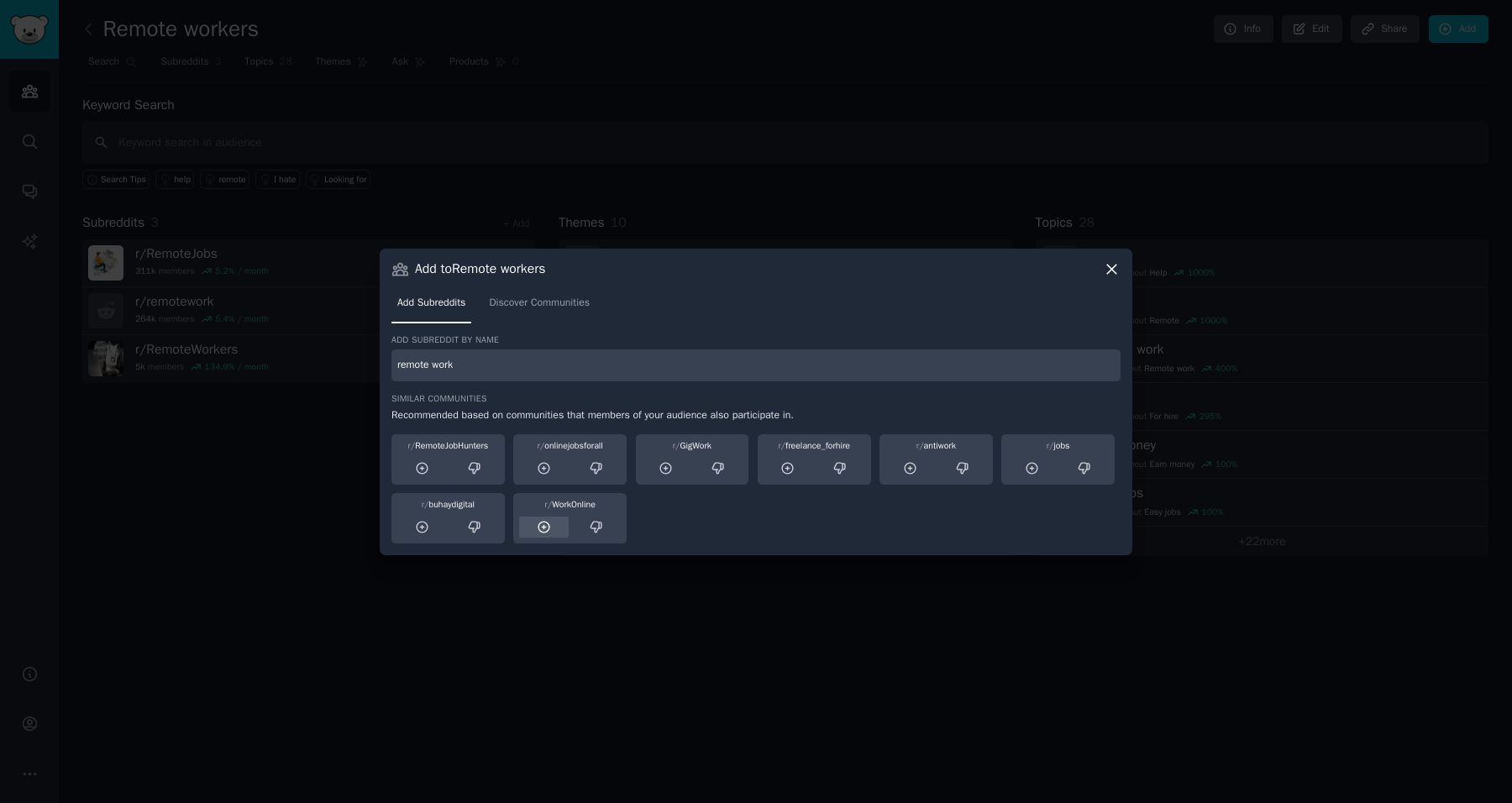 click 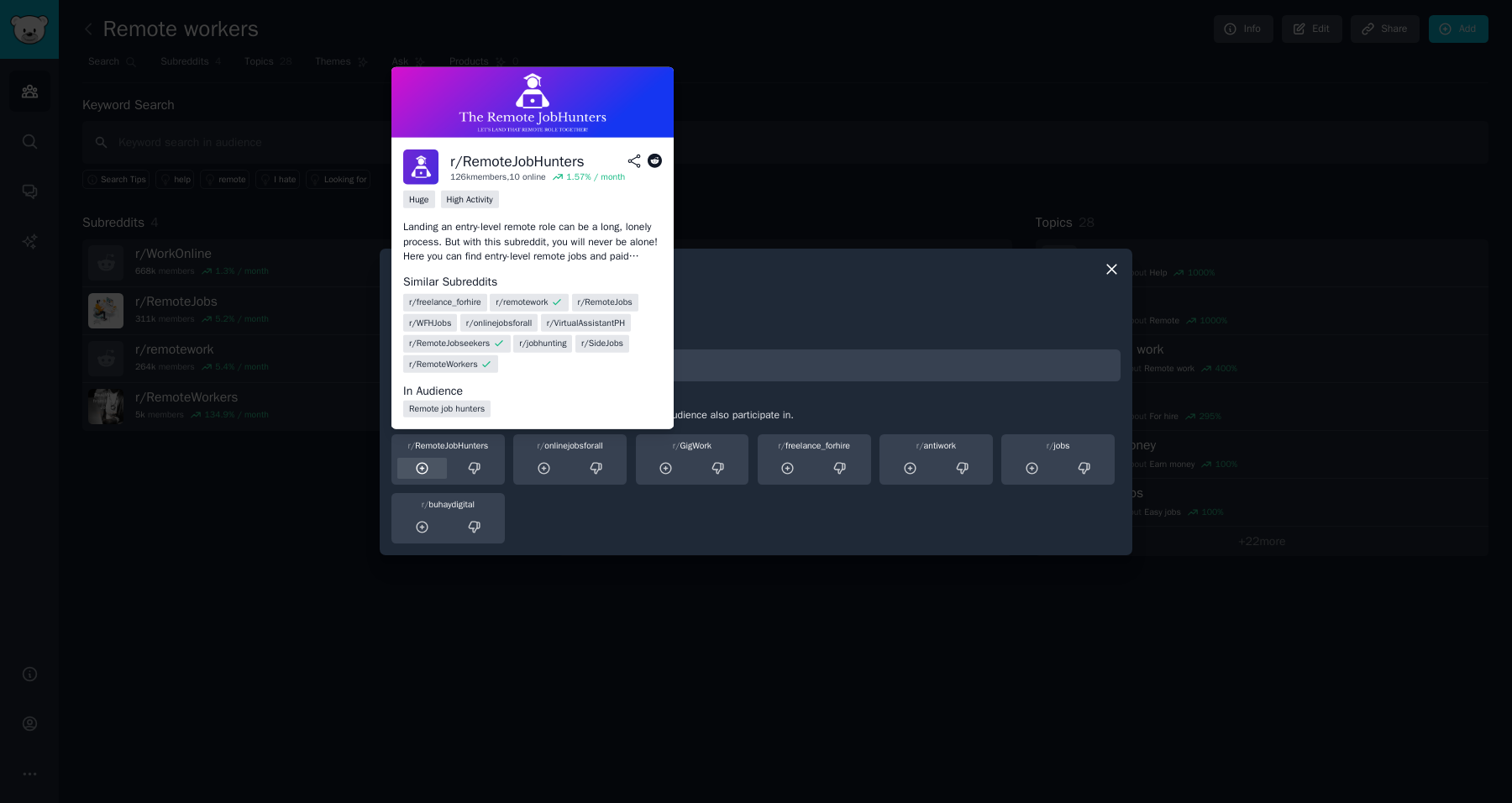 click 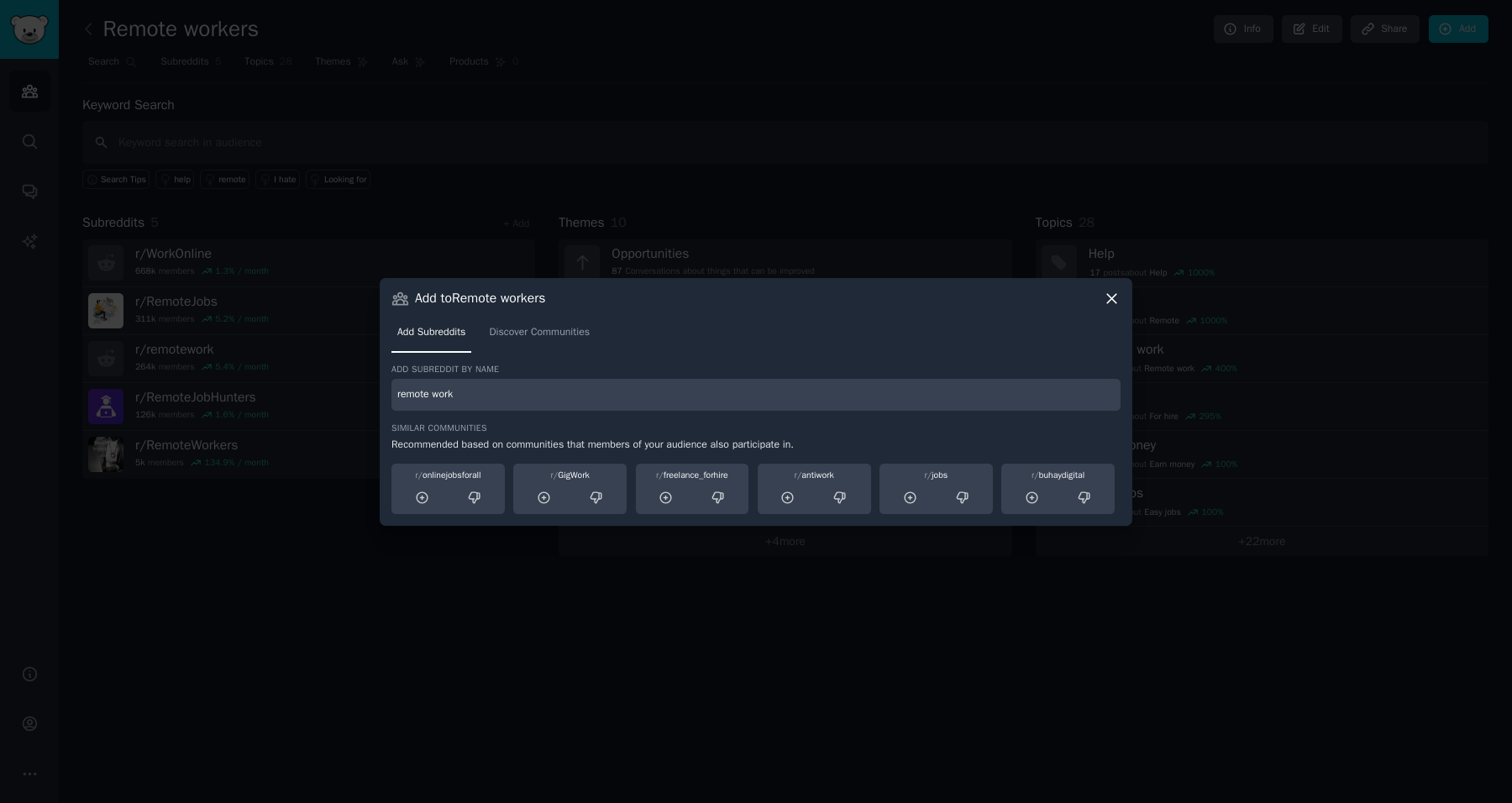 click at bounding box center (756, 402) 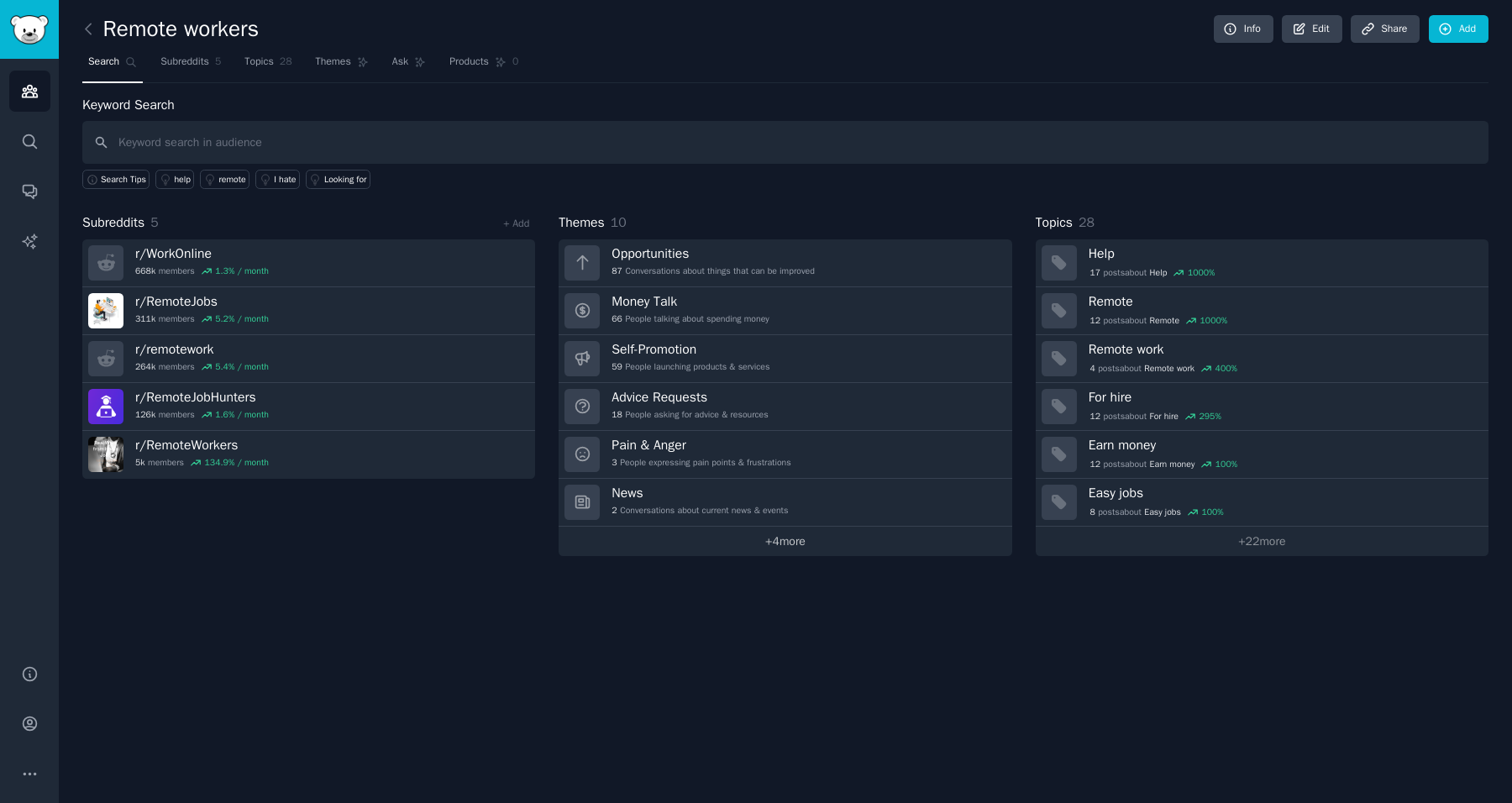 click on "+  4  more" at bounding box center (785, 541) 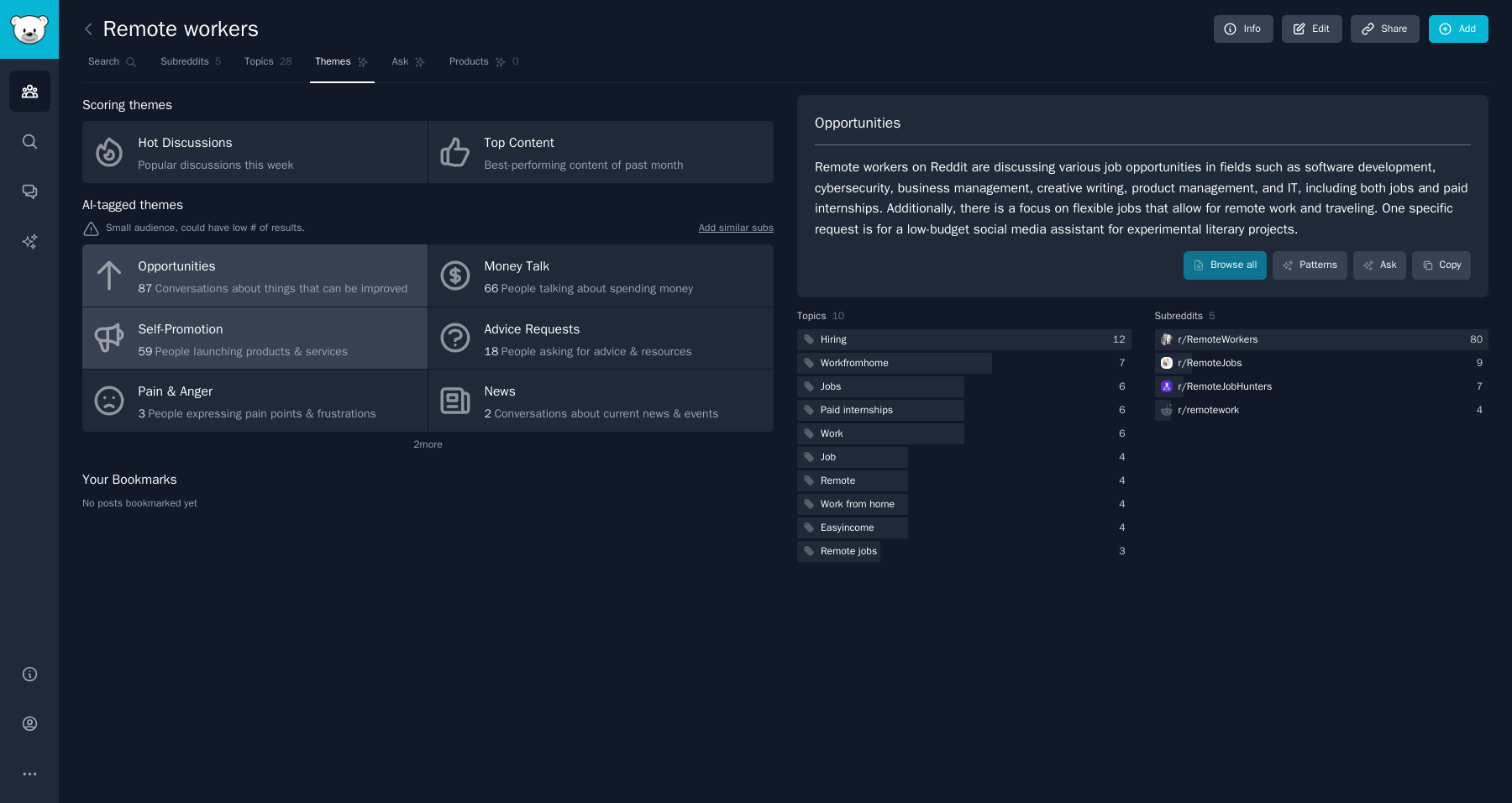 click on "Self-Promotion" at bounding box center (244, 329) 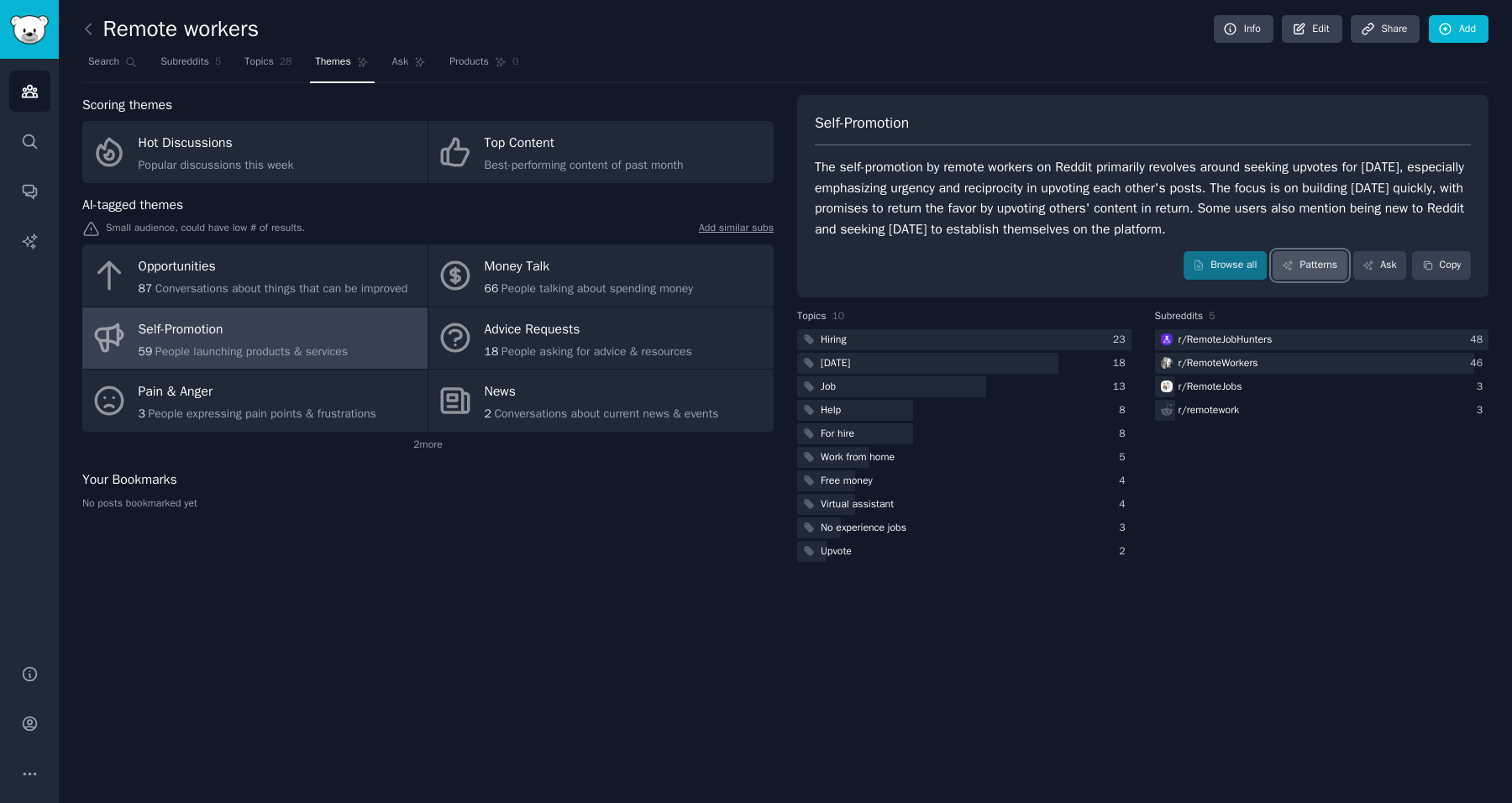 click on "Patterns" at bounding box center (1310, 265) 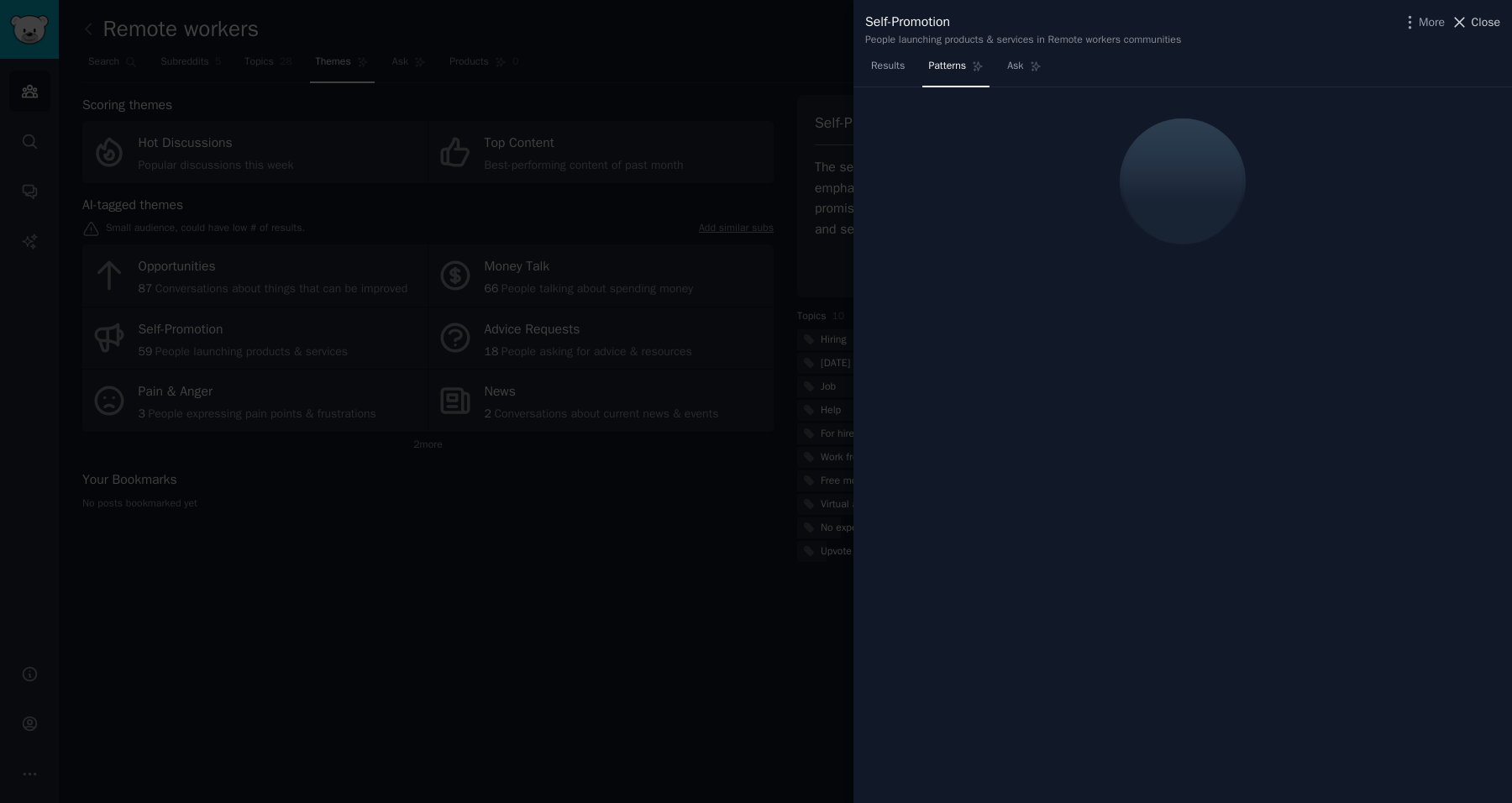 click 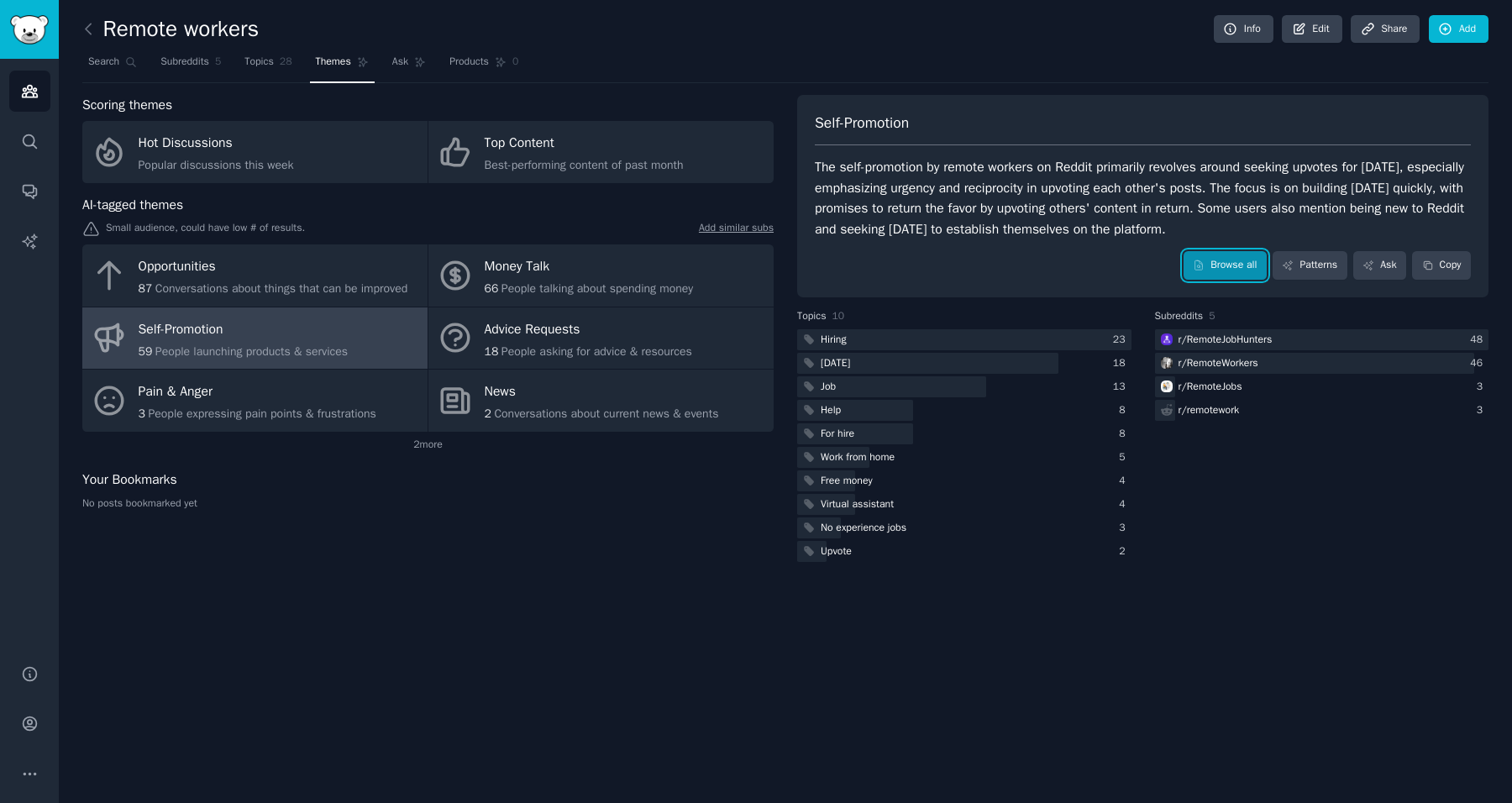 click on "Browse all" at bounding box center (1225, 265) 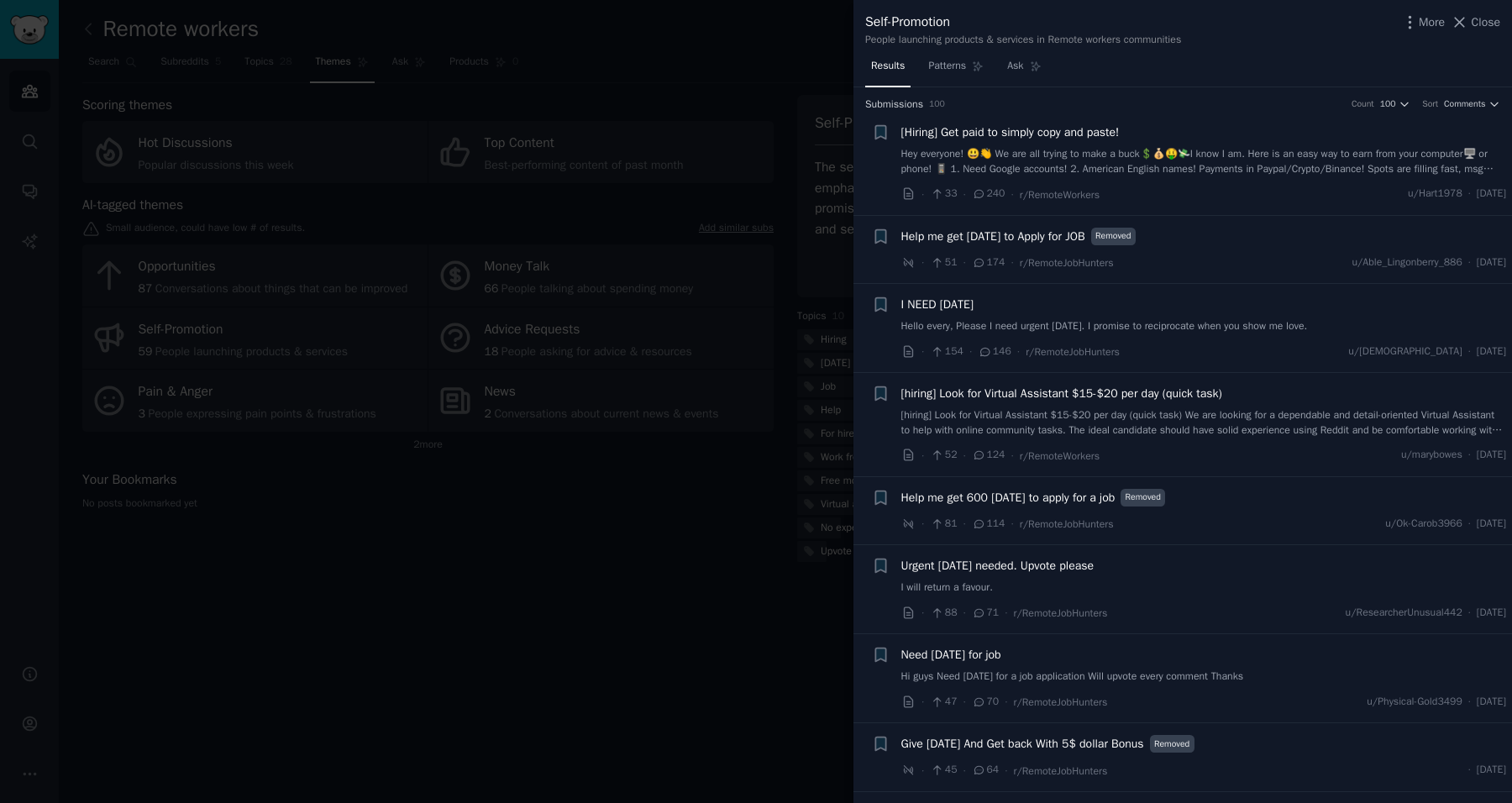 scroll, scrollTop: 0, scrollLeft: 0, axis: both 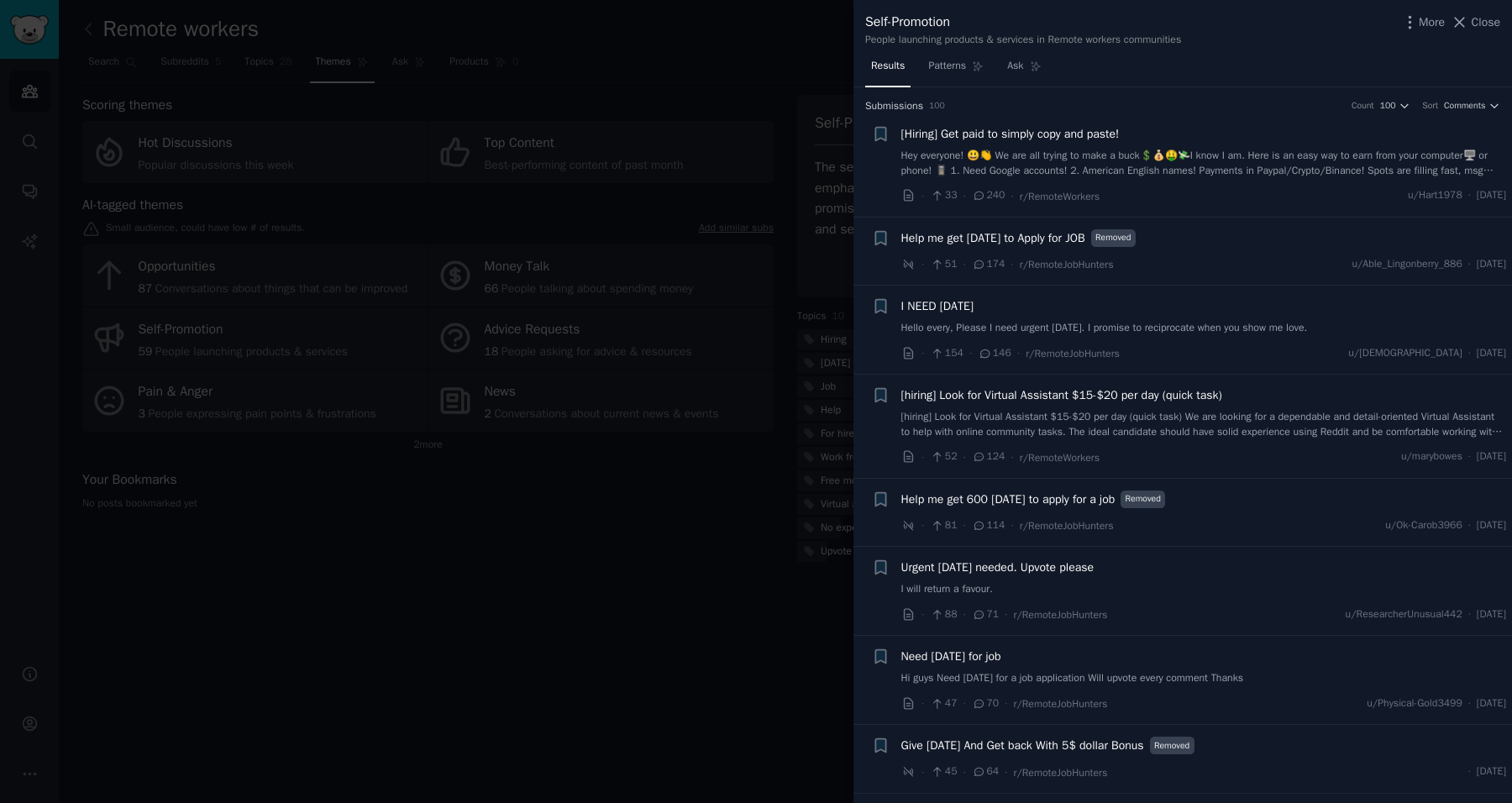 click on "[Hiring] Get paid to simply copy and paste!" at bounding box center (1011, 134) 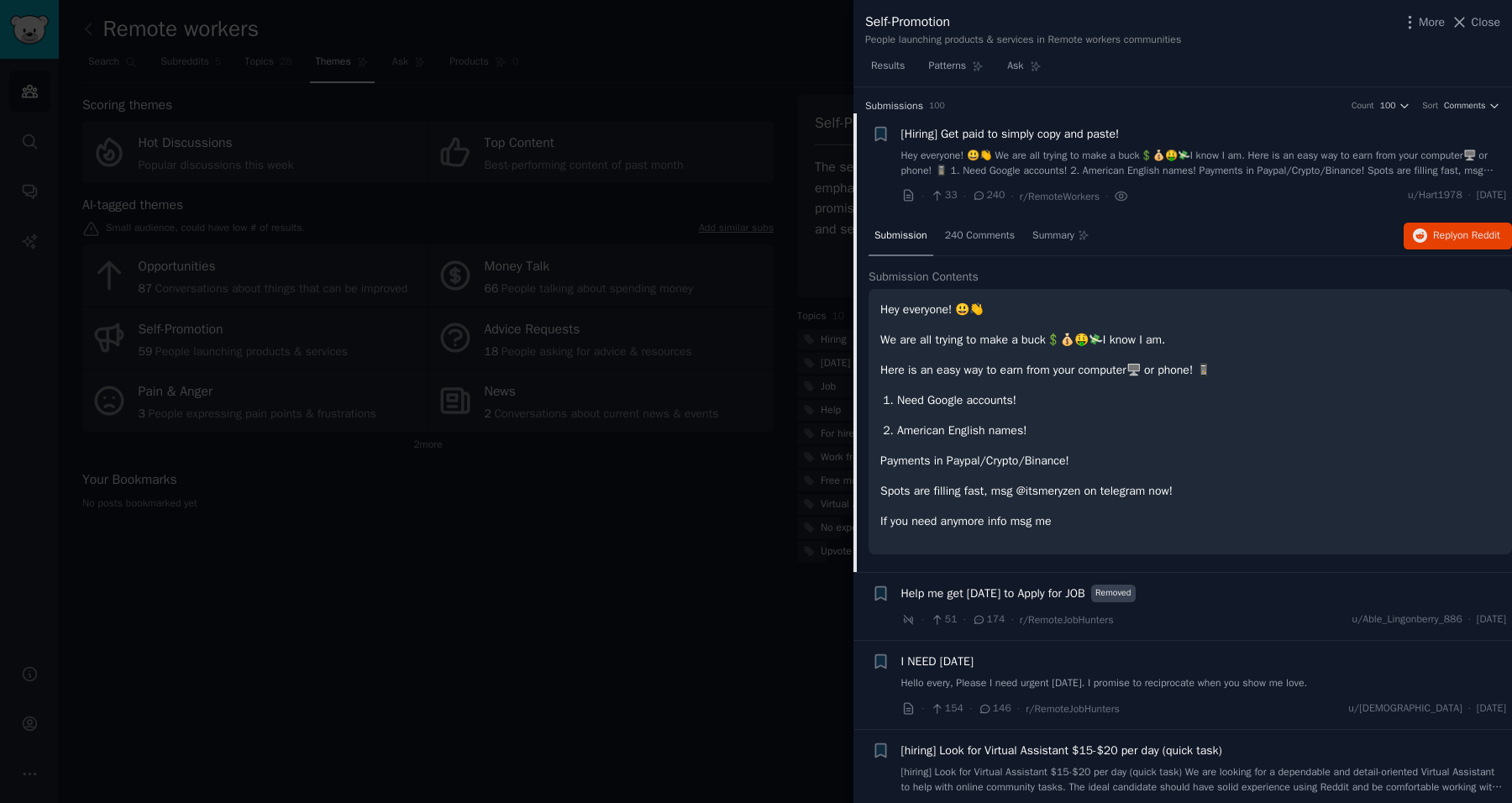scroll, scrollTop: 26, scrollLeft: 0, axis: vertical 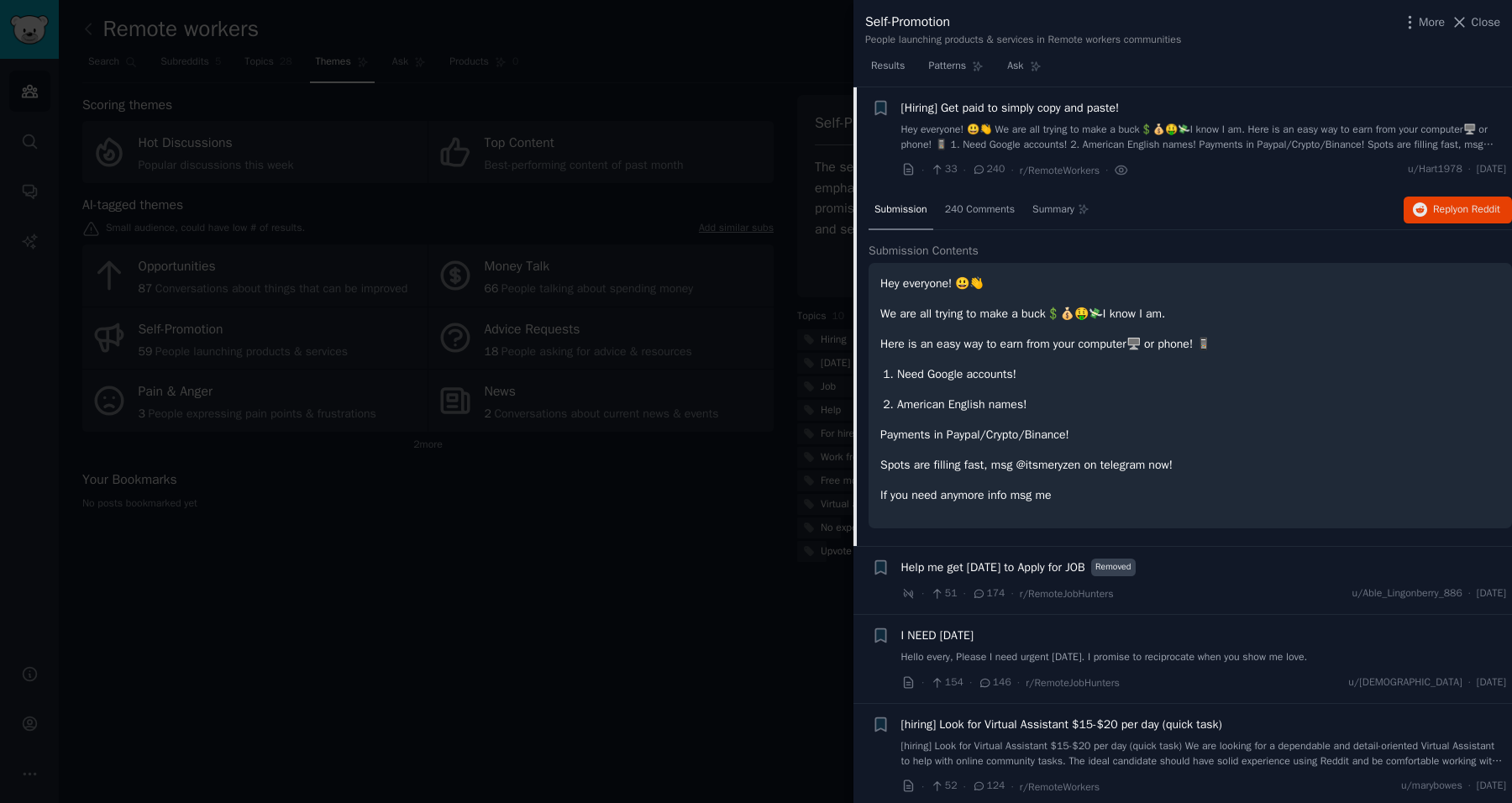 click on "Hey everyone! 😃👋" at bounding box center [1190, 283] 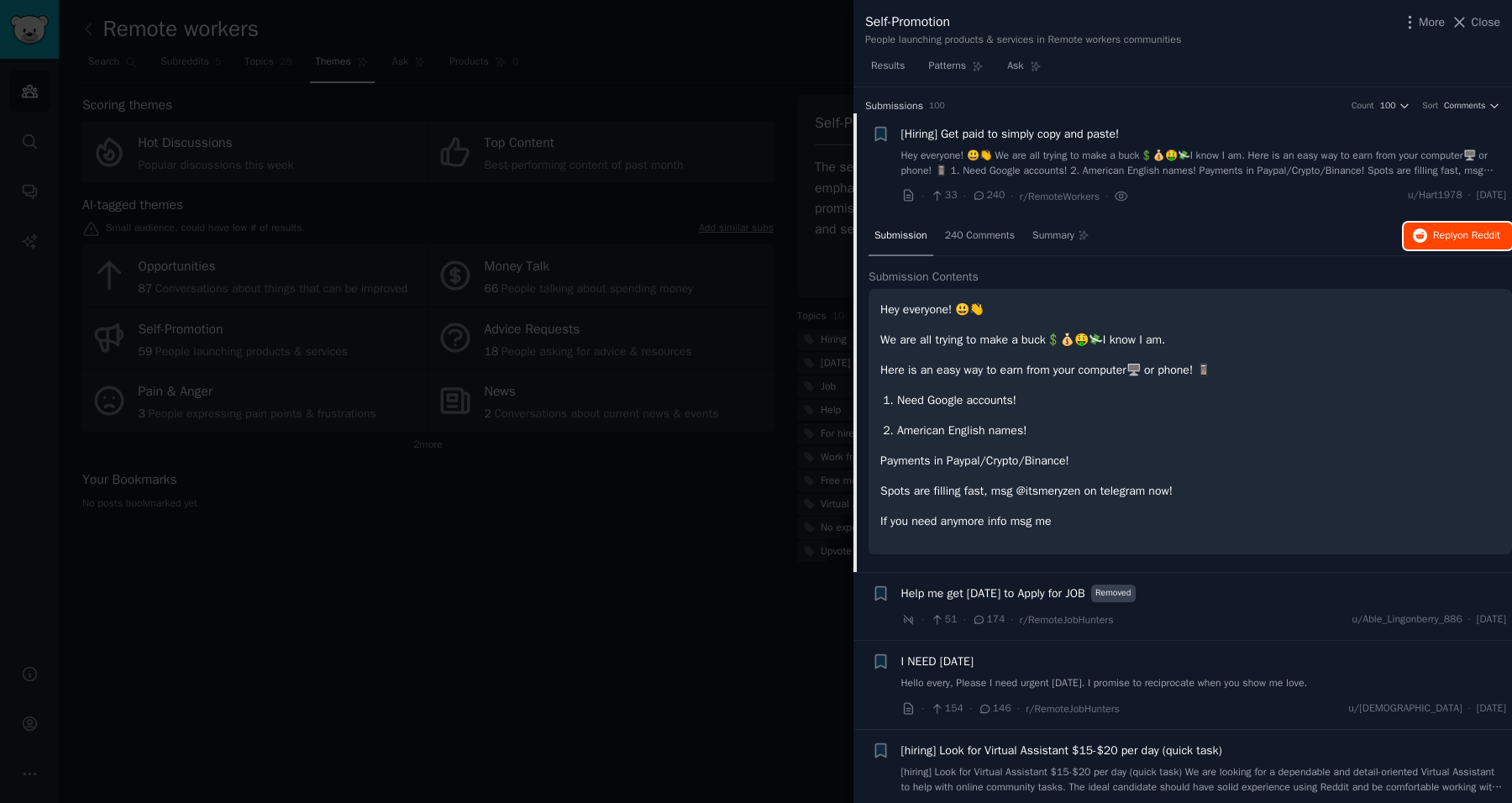 click 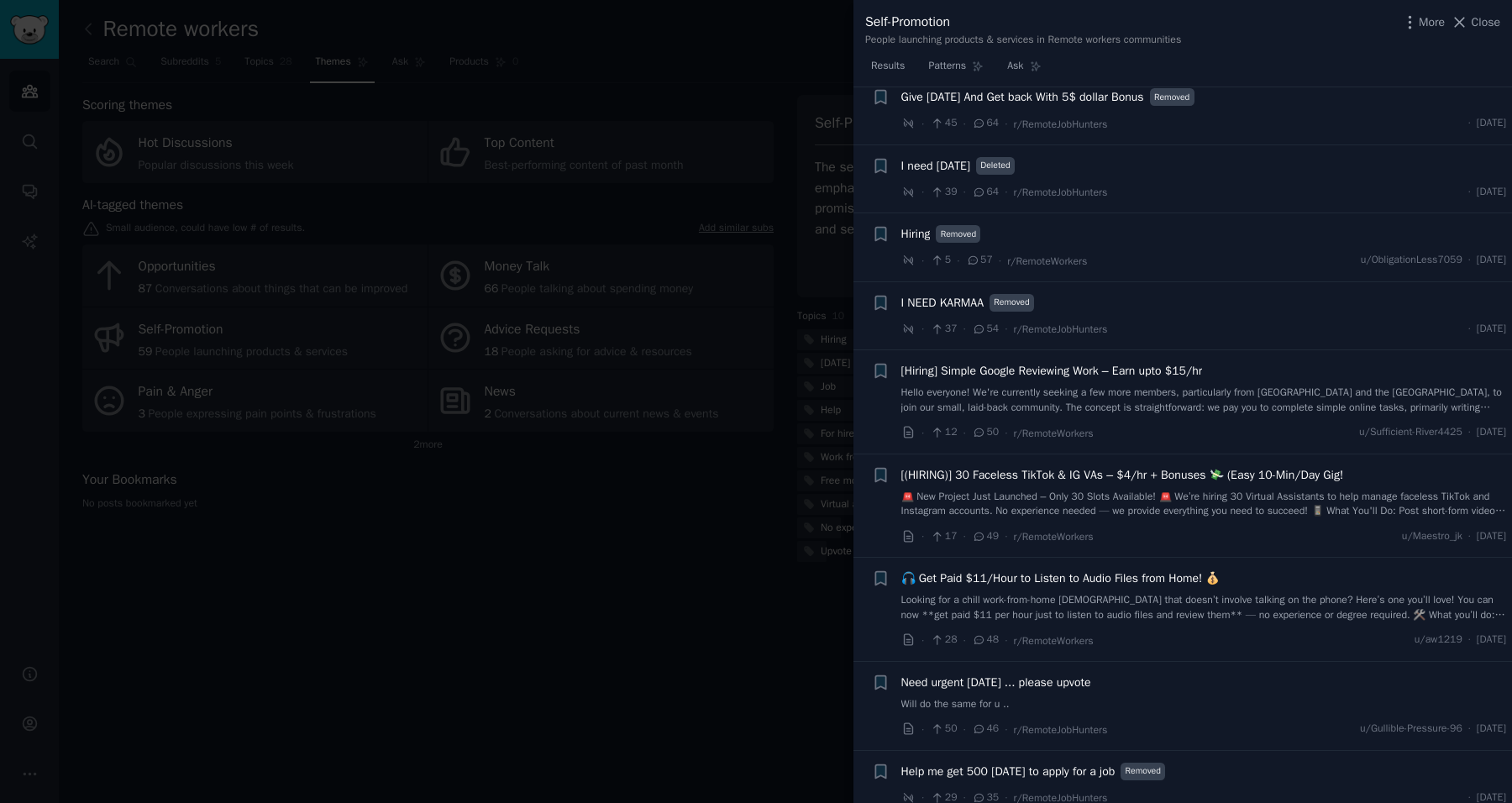 scroll, scrollTop: 1005, scrollLeft: 0, axis: vertical 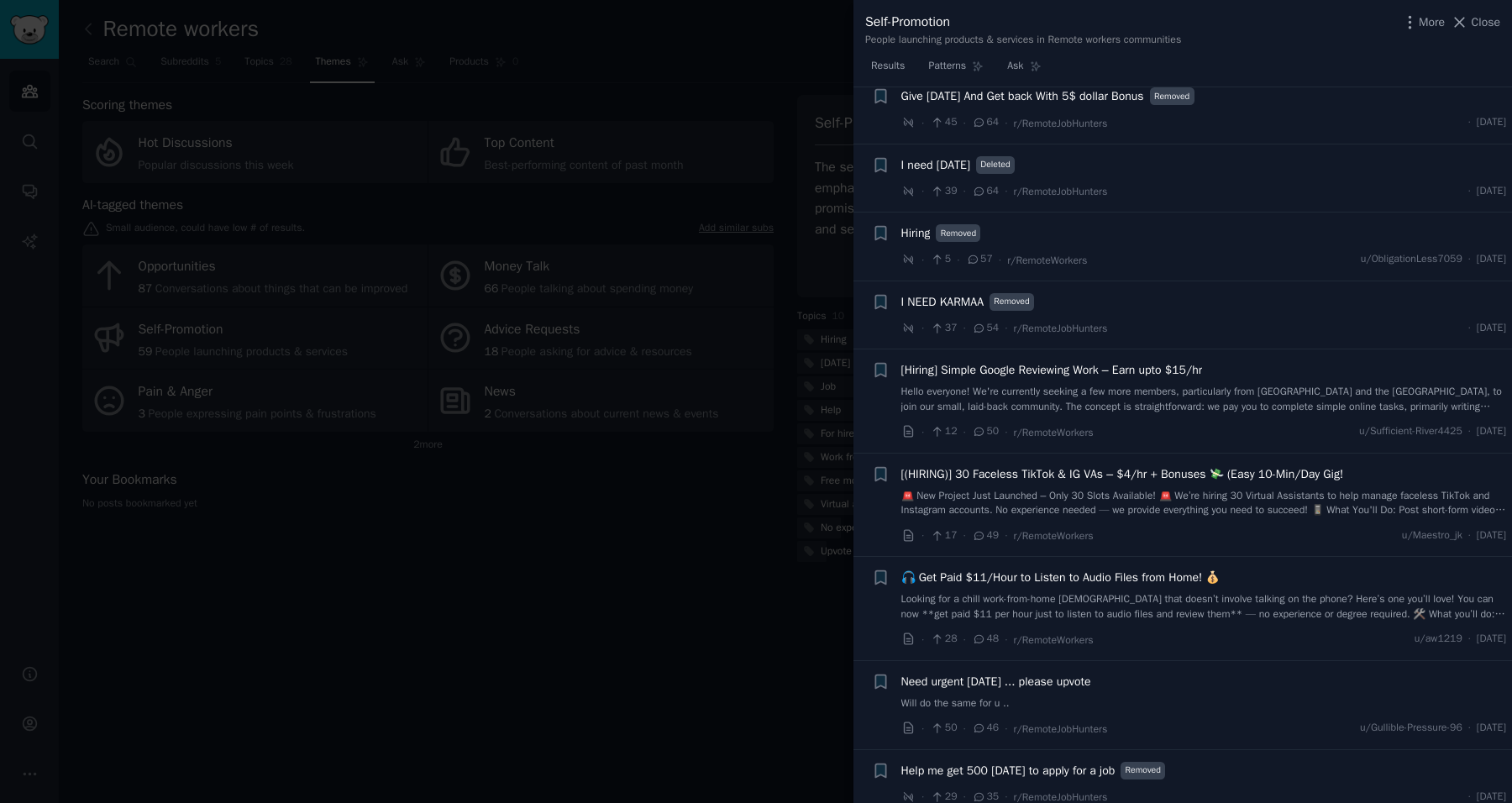 click on "🎧 Get Paid $11/Hour to Listen to Audio Files from Home! 💰" at bounding box center (1061, 577) 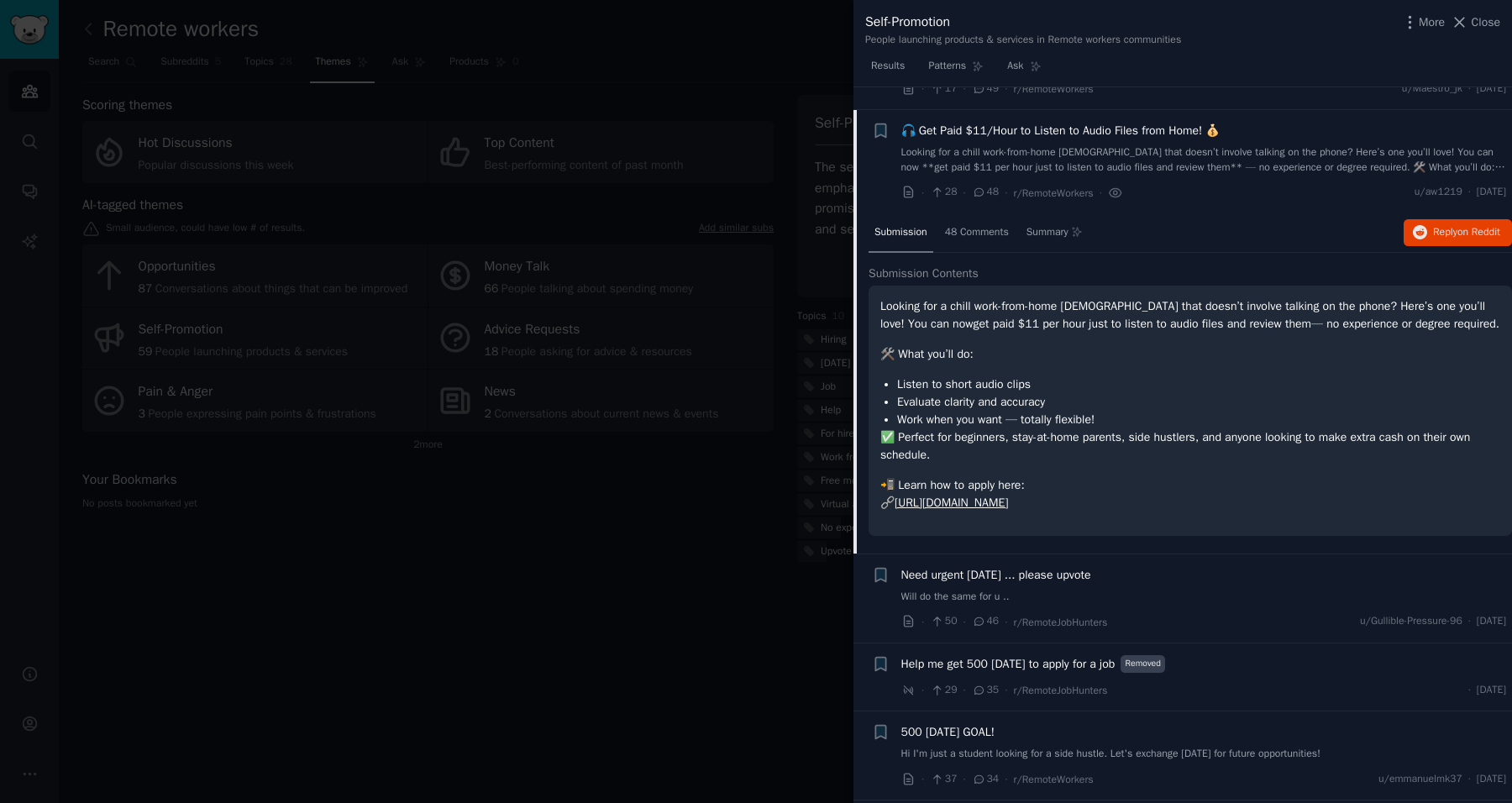 scroll, scrollTop: 1115, scrollLeft: 0, axis: vertical 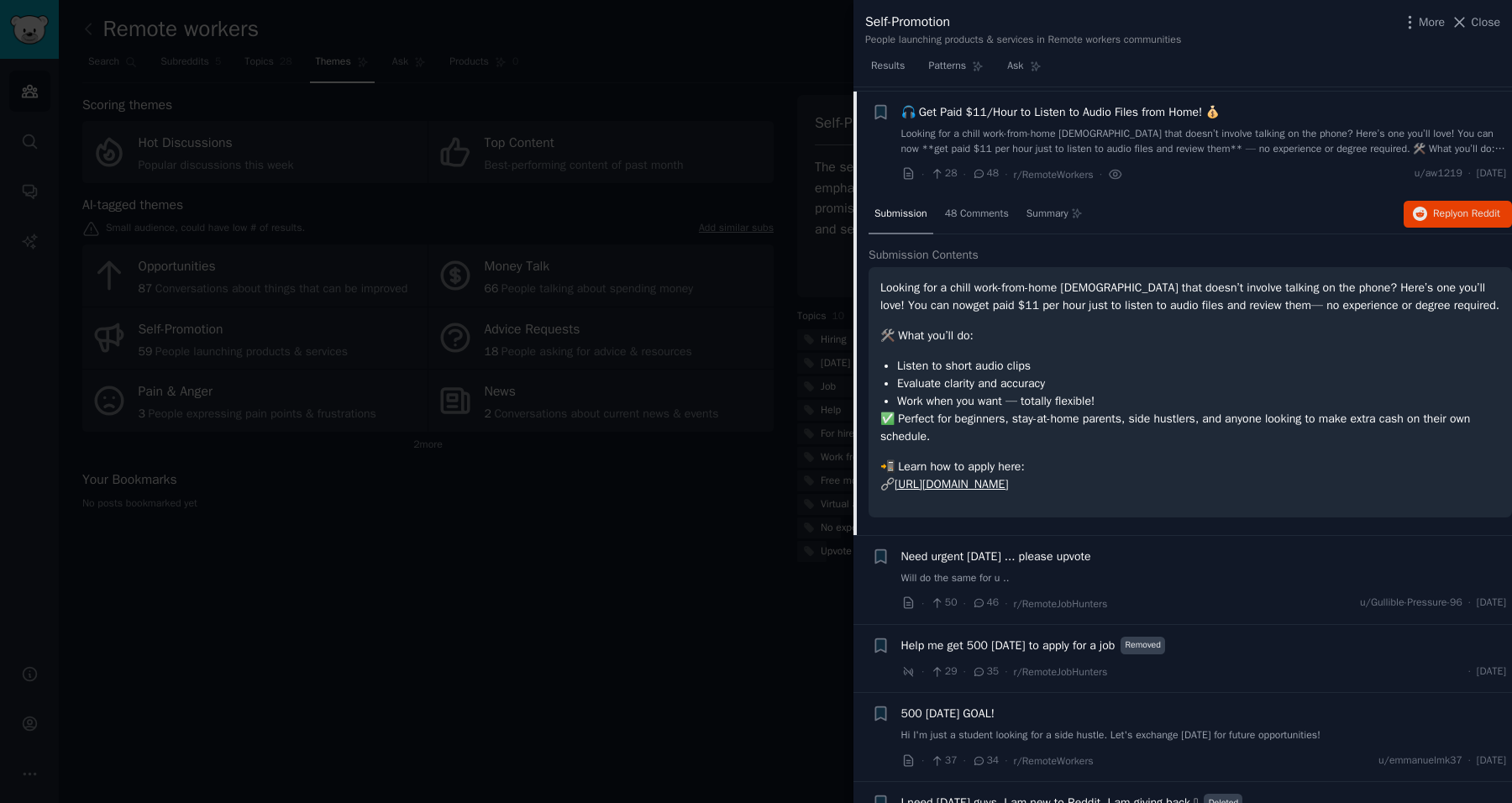 click on "https://www.workersonboard.com/2022/01/10/get-paid-11-per-hour-to-listen-to-audio-files/" at bounding box center [951, 484] 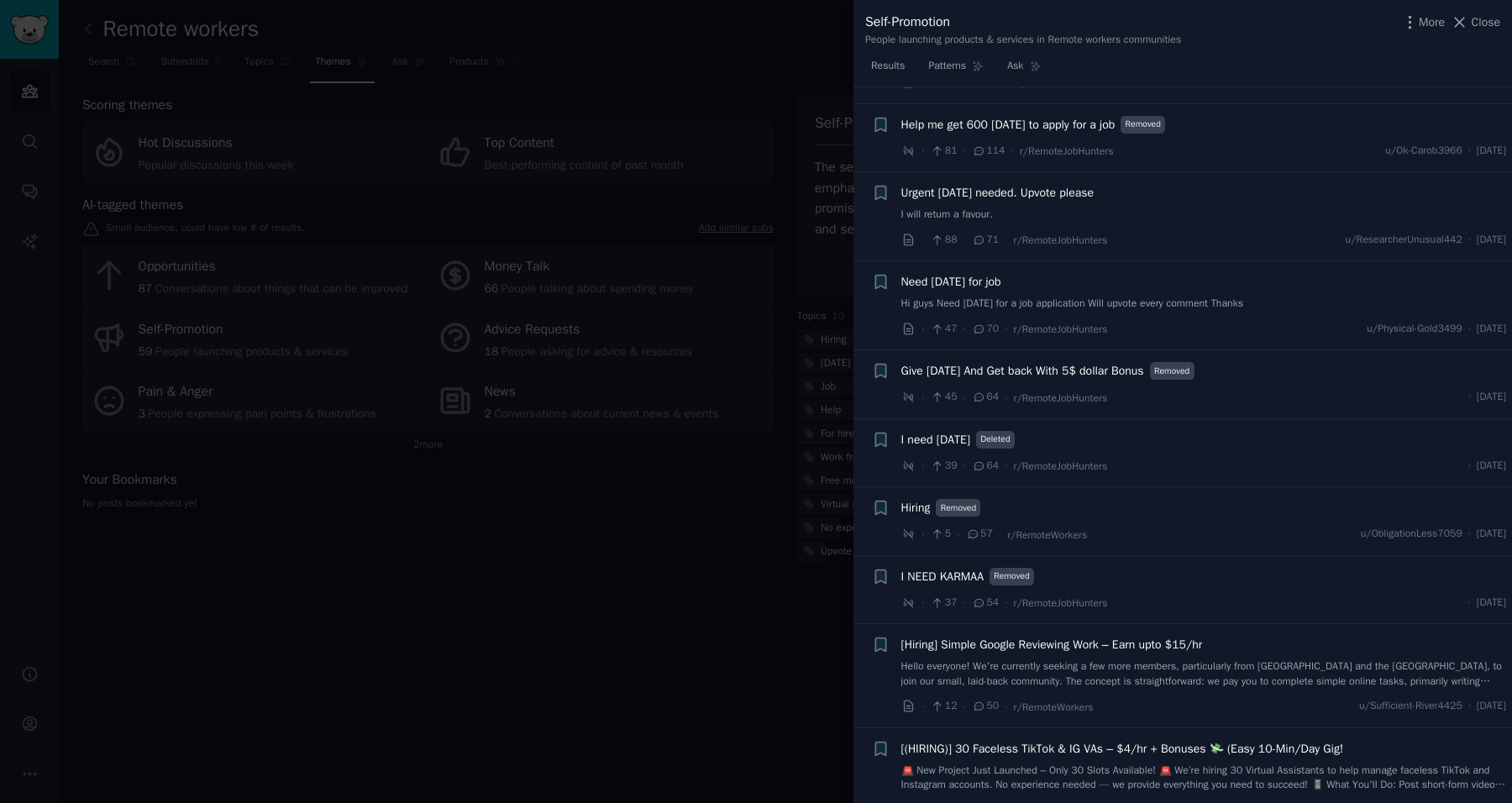 scroll, scrollTop: 260, scrollLeft: 0, axis: vertical 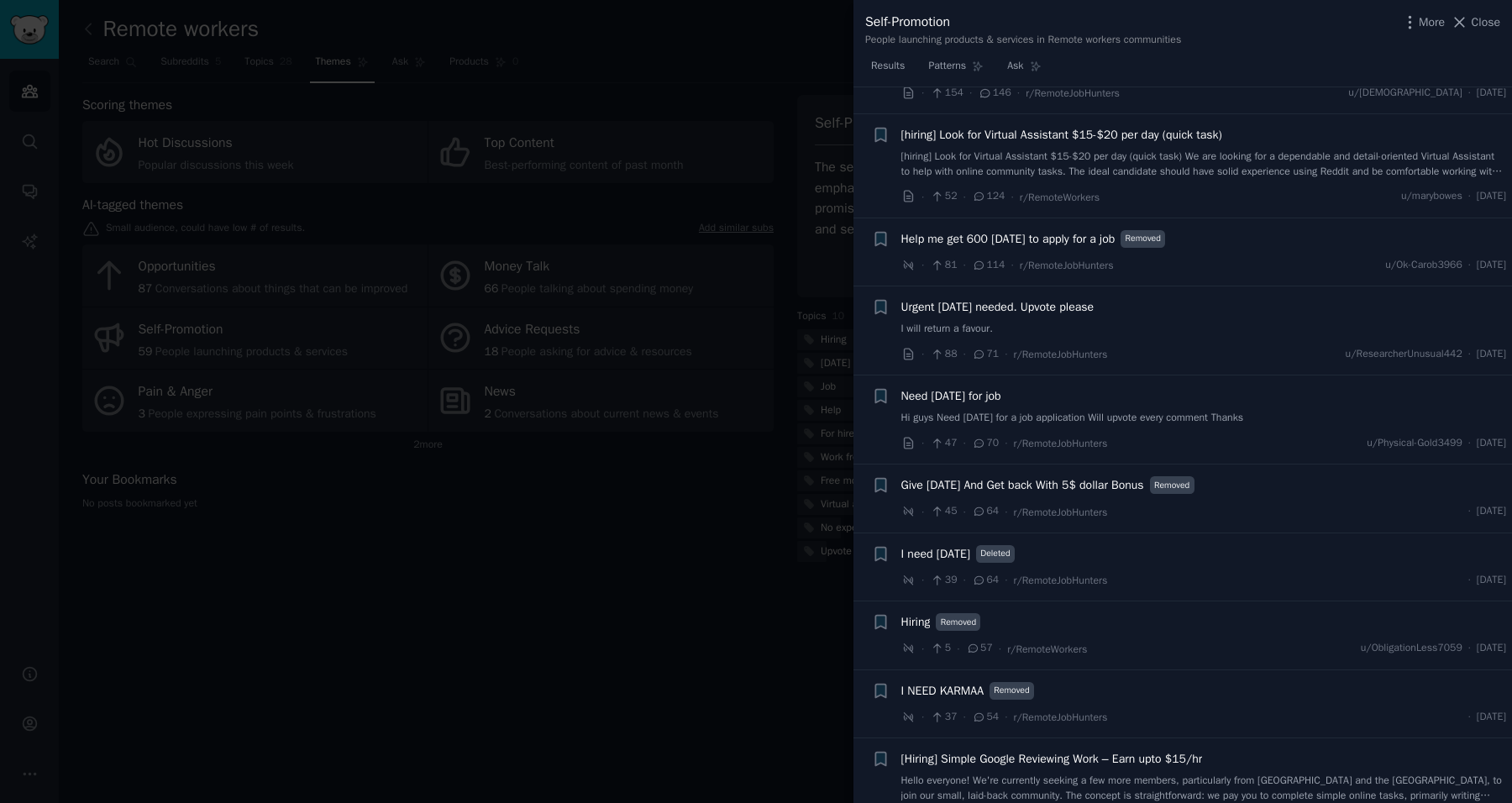 click at bounding box center (756, 402) 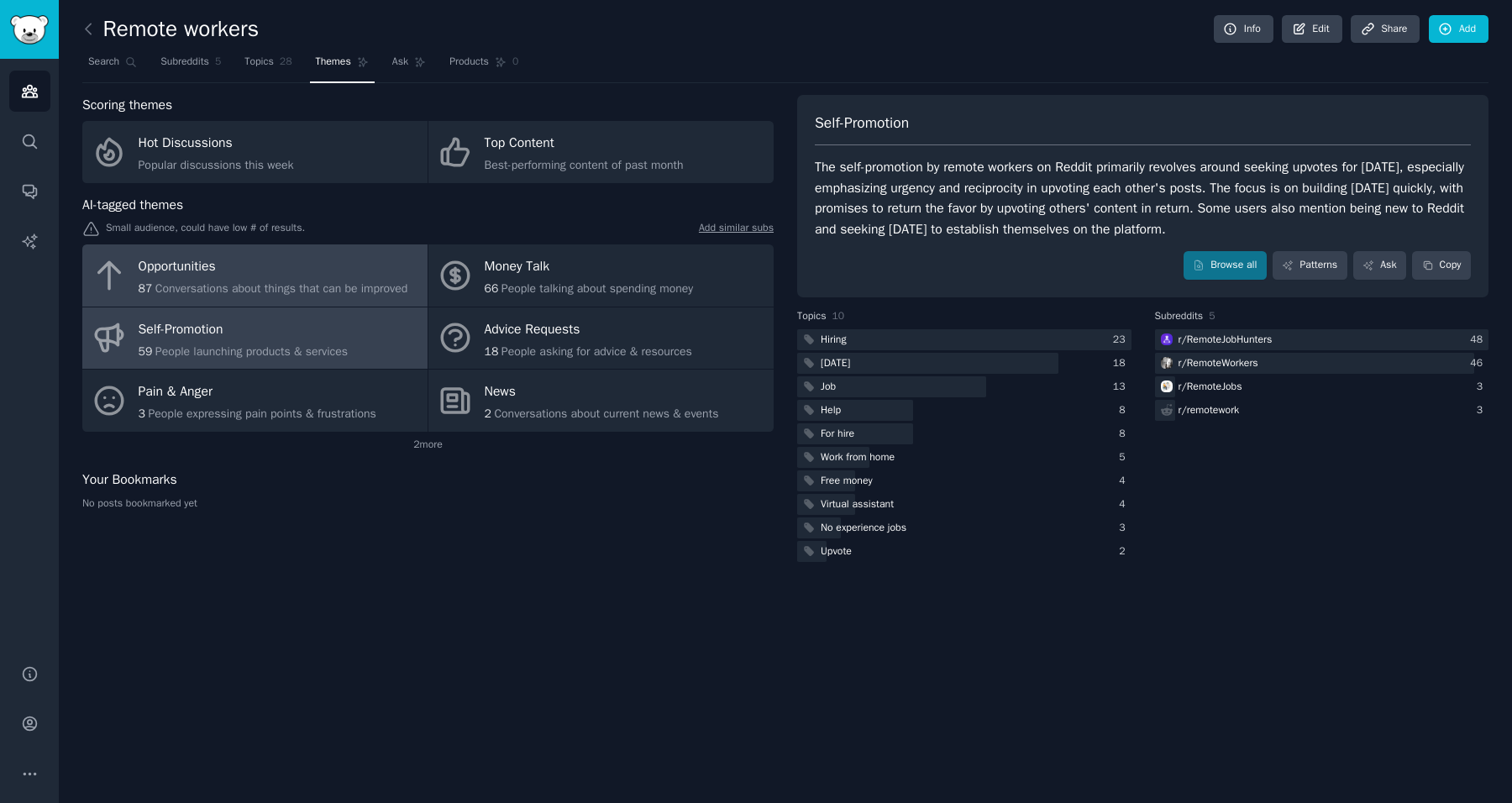 click on "Conversations about things that can be improved" at bounding box center (281, 288) 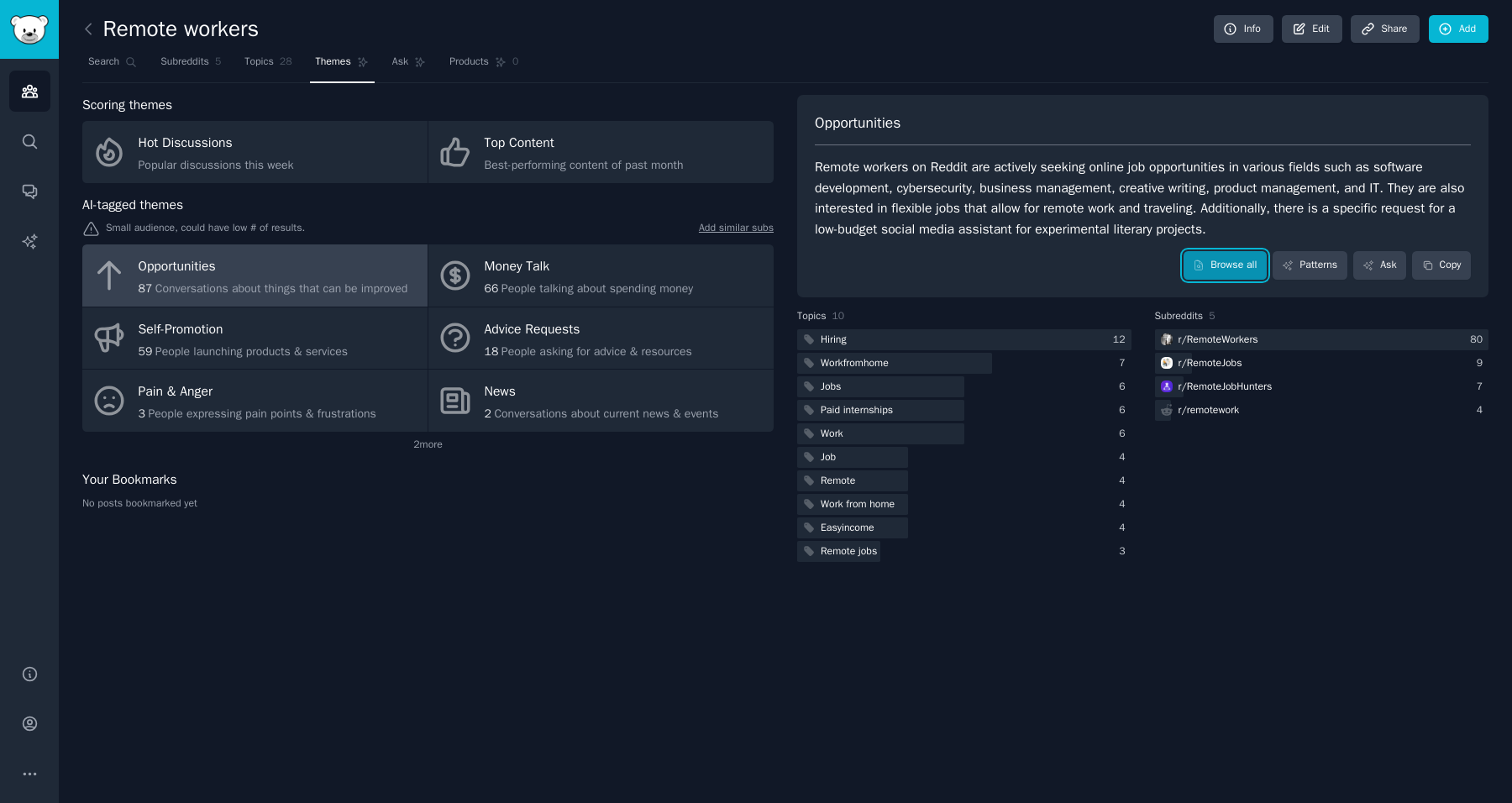 click on "Browse all" at bounding box center (1225, 265) 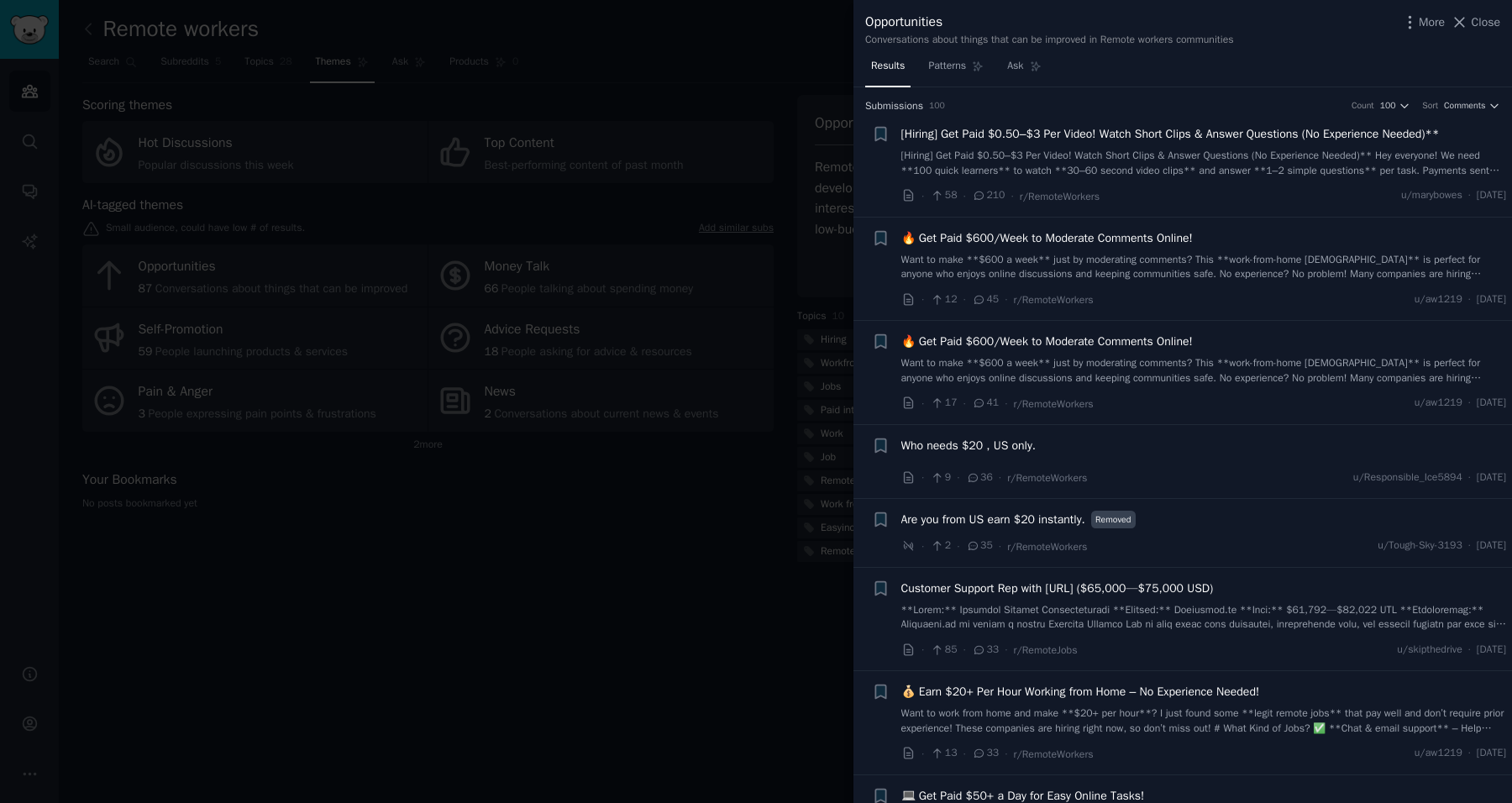 click on "🔥 Get Paid $600/Week to Moderate Comments Online!" at bounding box center [1047, 238] 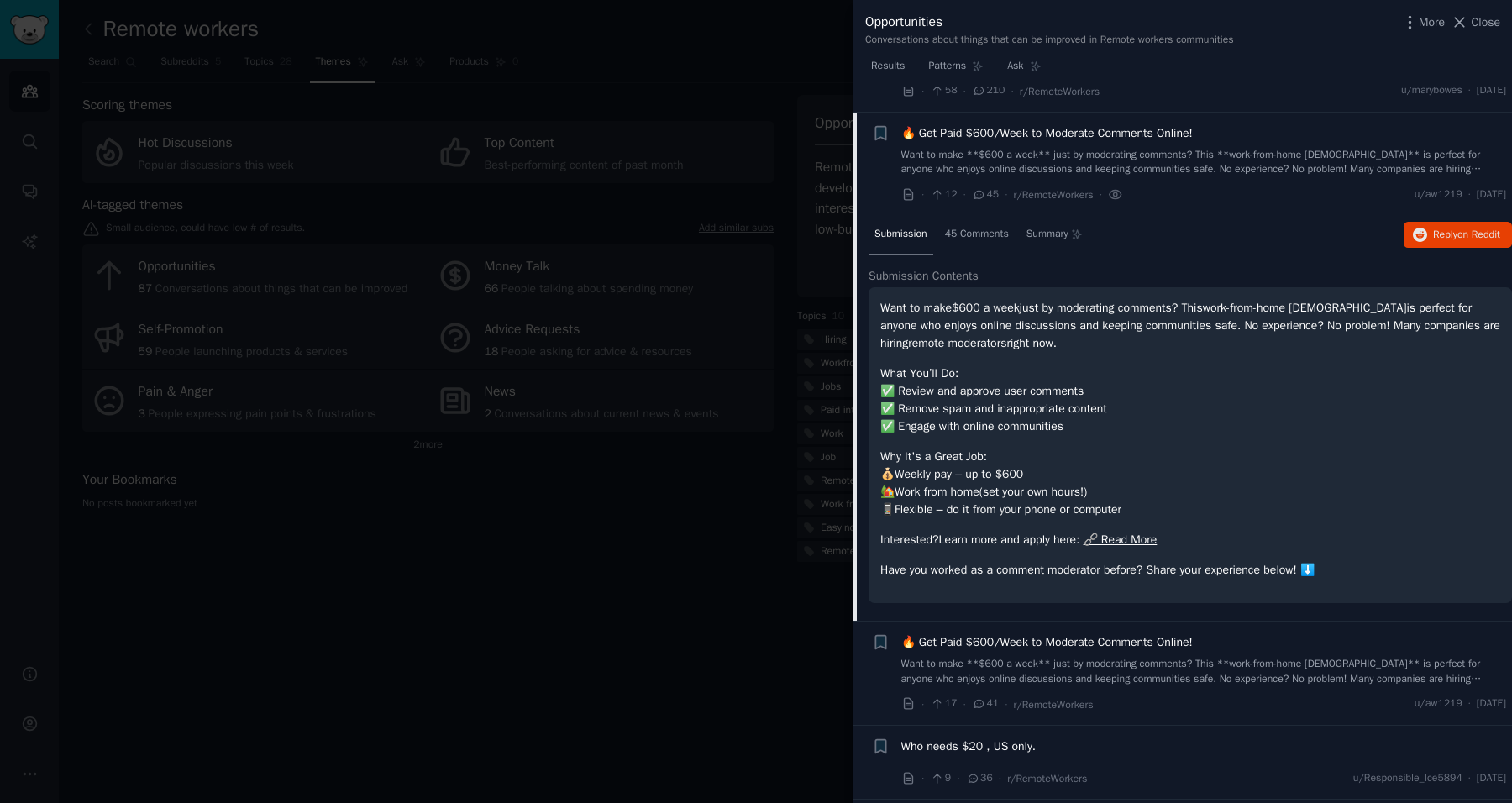 scroll, scrollTop: 129, scrollLeft: 0, axis: vertical 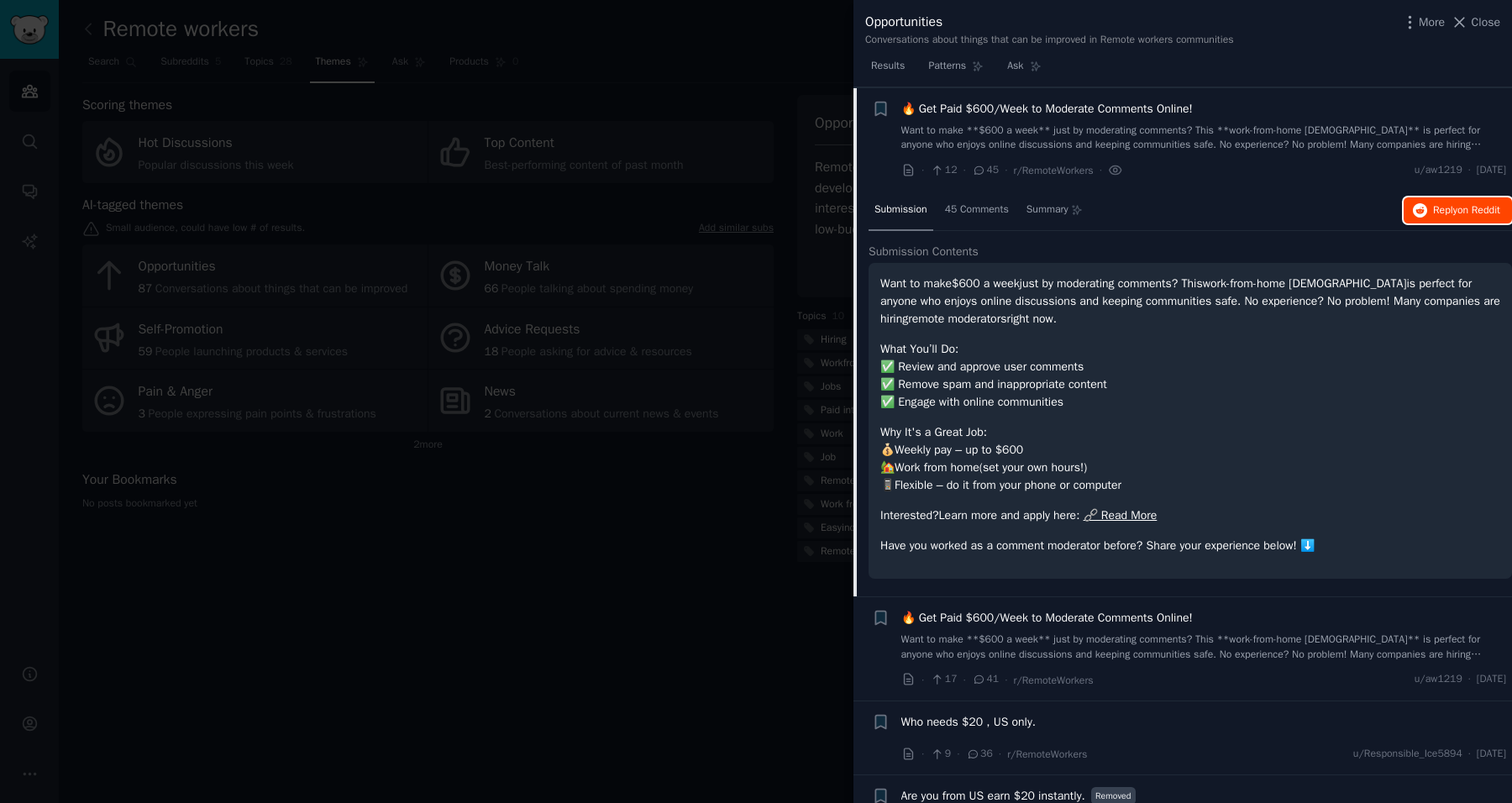 click on "Reply  on Reddit" at bounding box center [1467, 211] 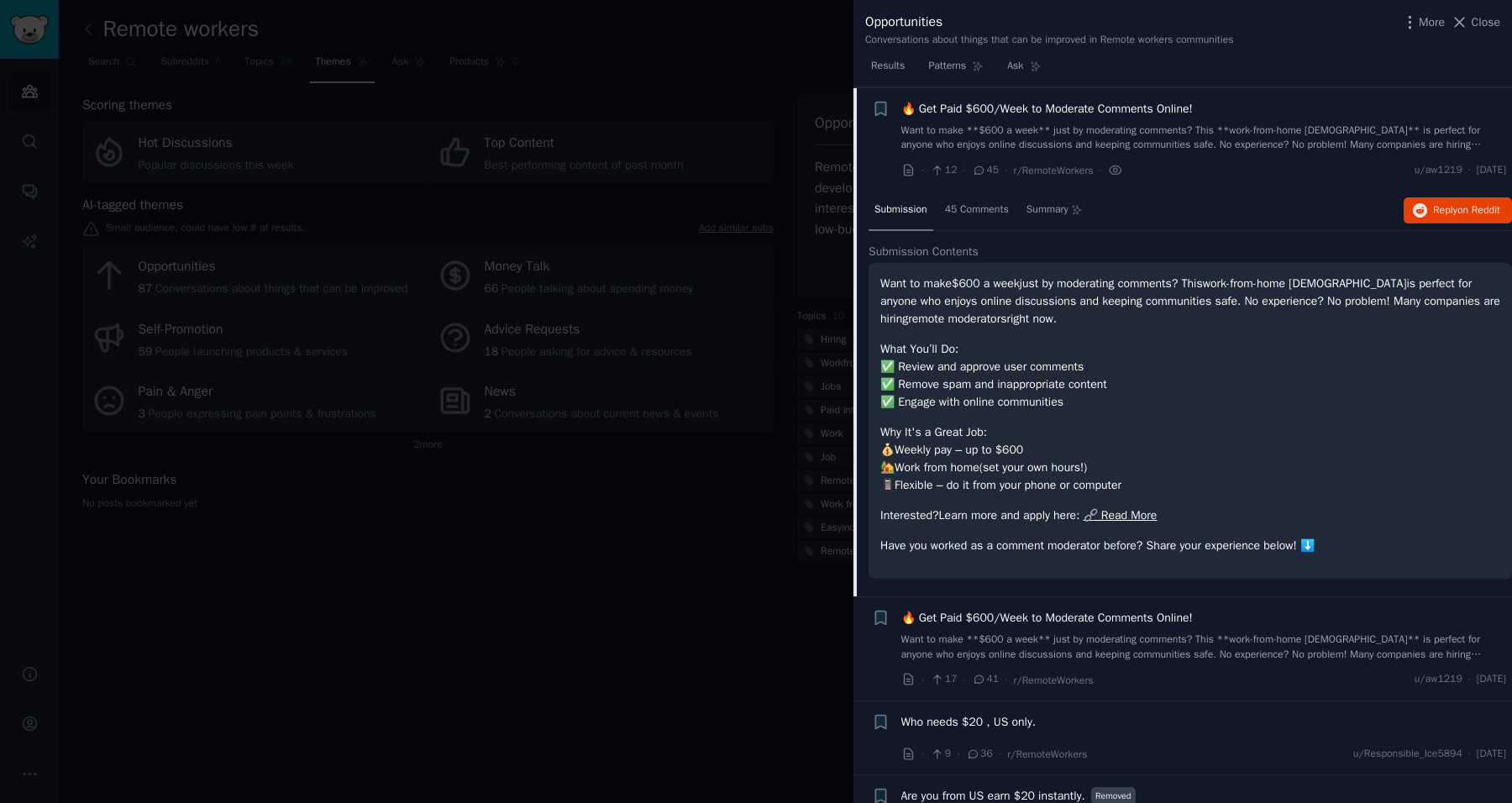 click at bounding box center [756, 402] 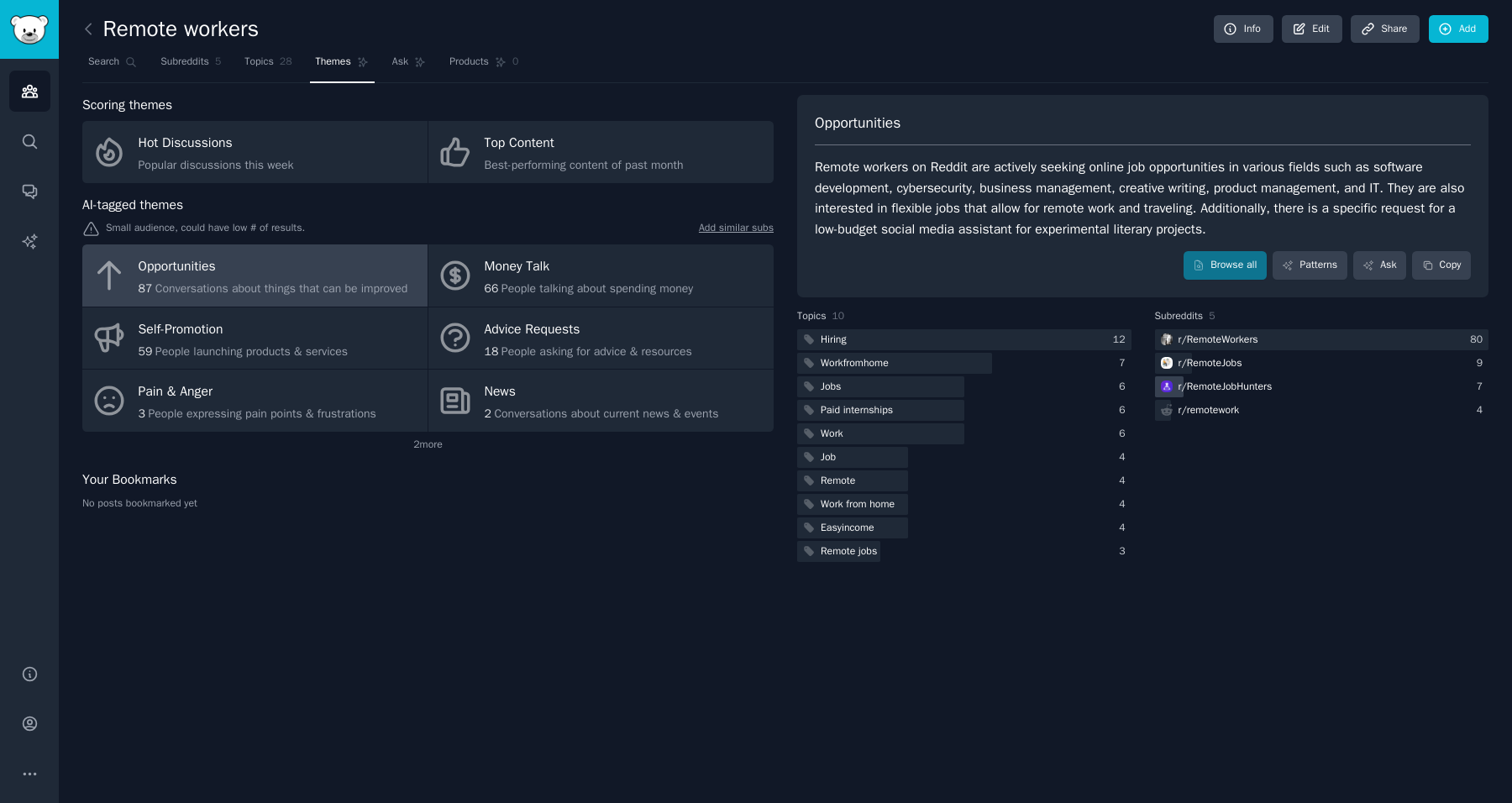 click on "r/ RemoteJobHunters" at bounding box center (1226, 387) 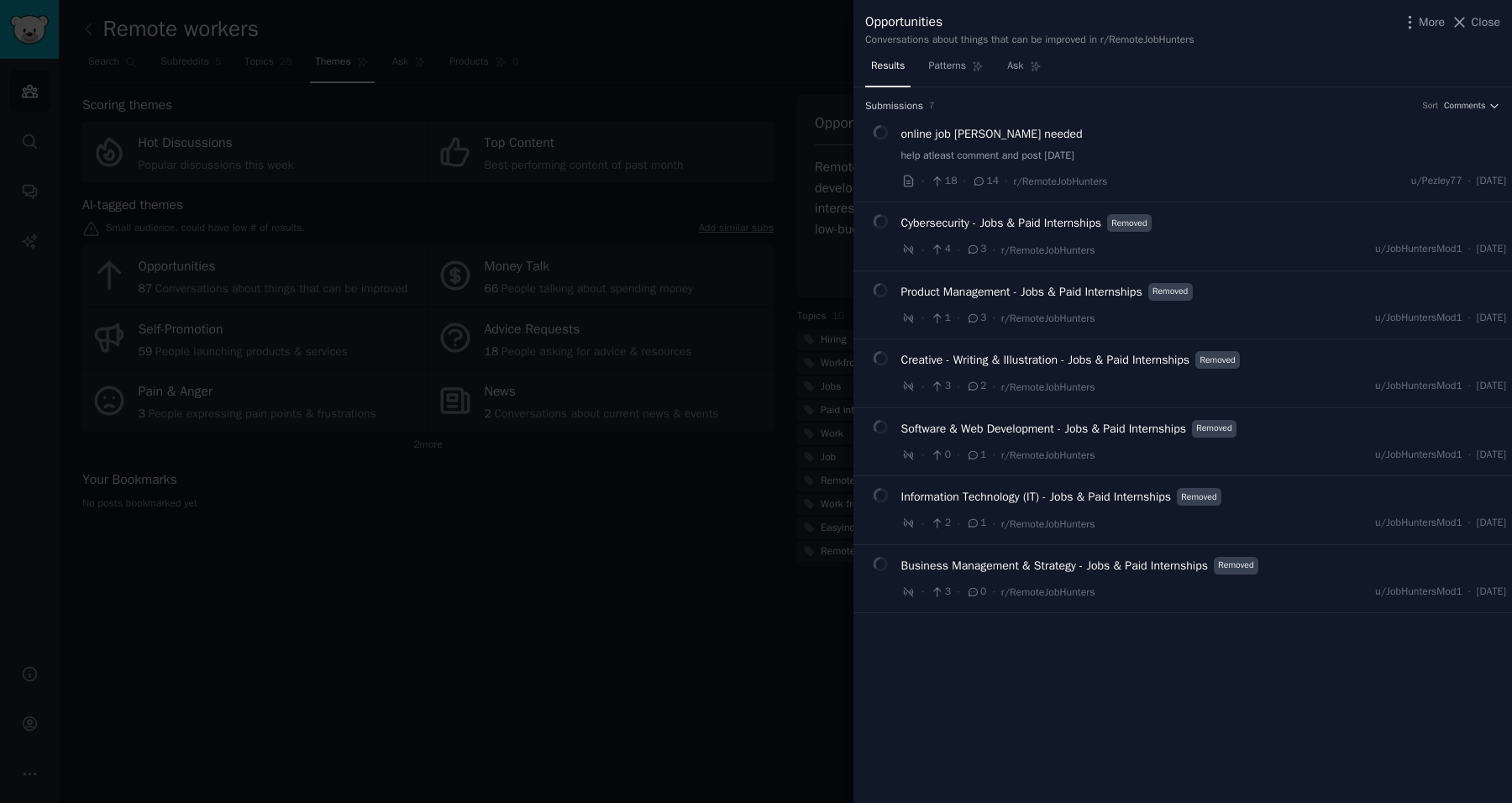 click at bounding box center [756, 402] 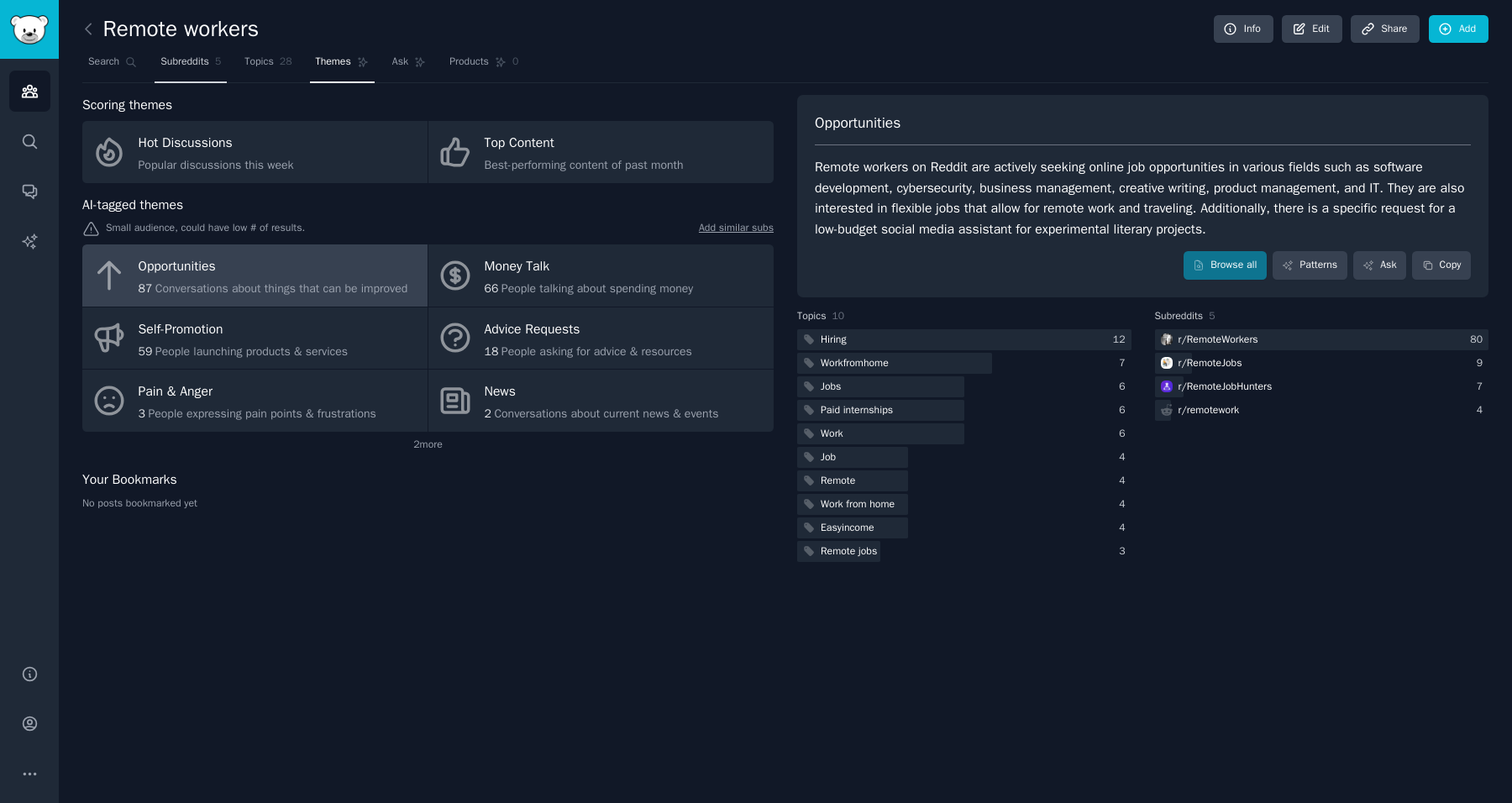 click on "Subreddits" at bounding box center (185, 62) 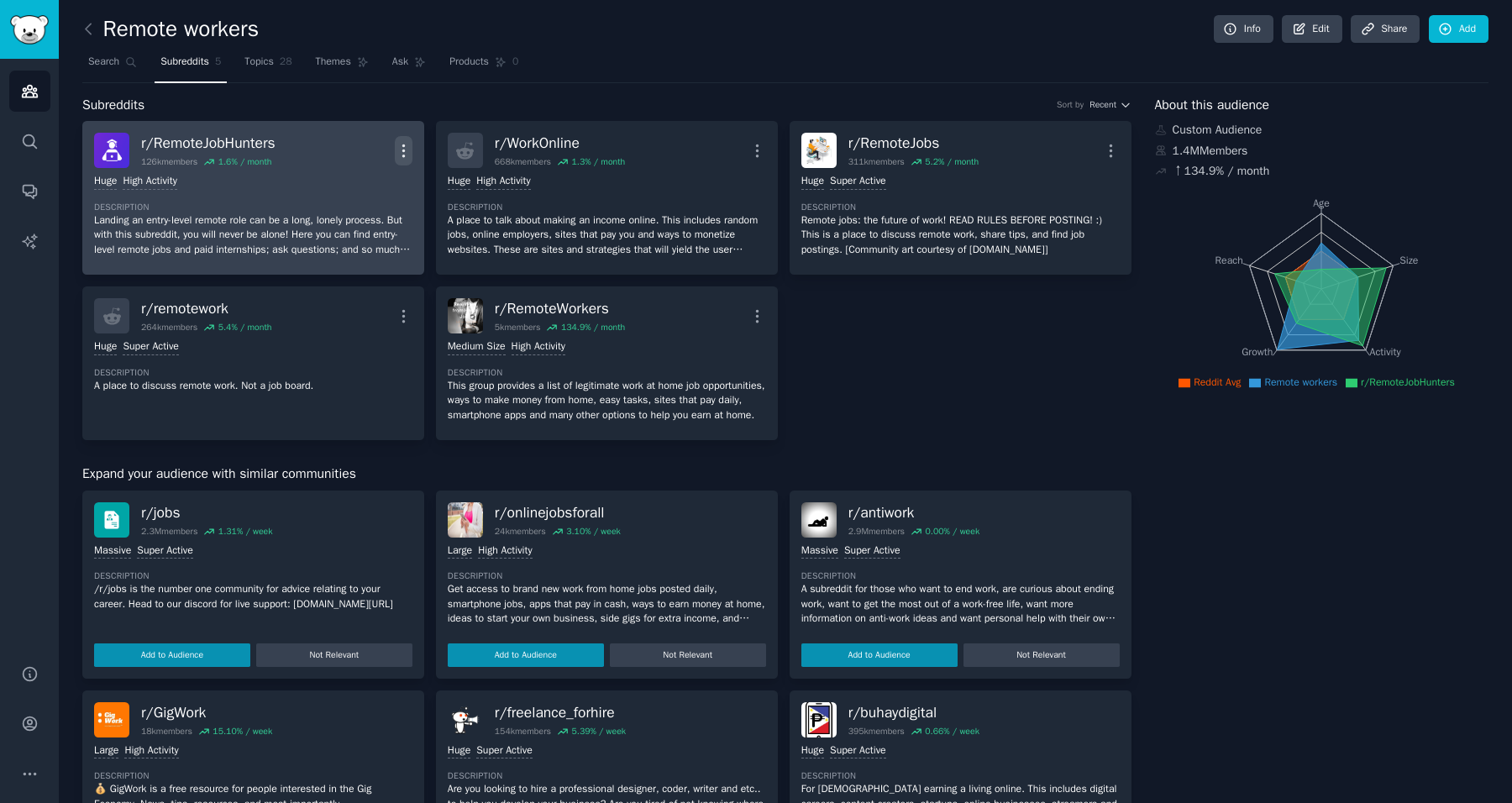 click 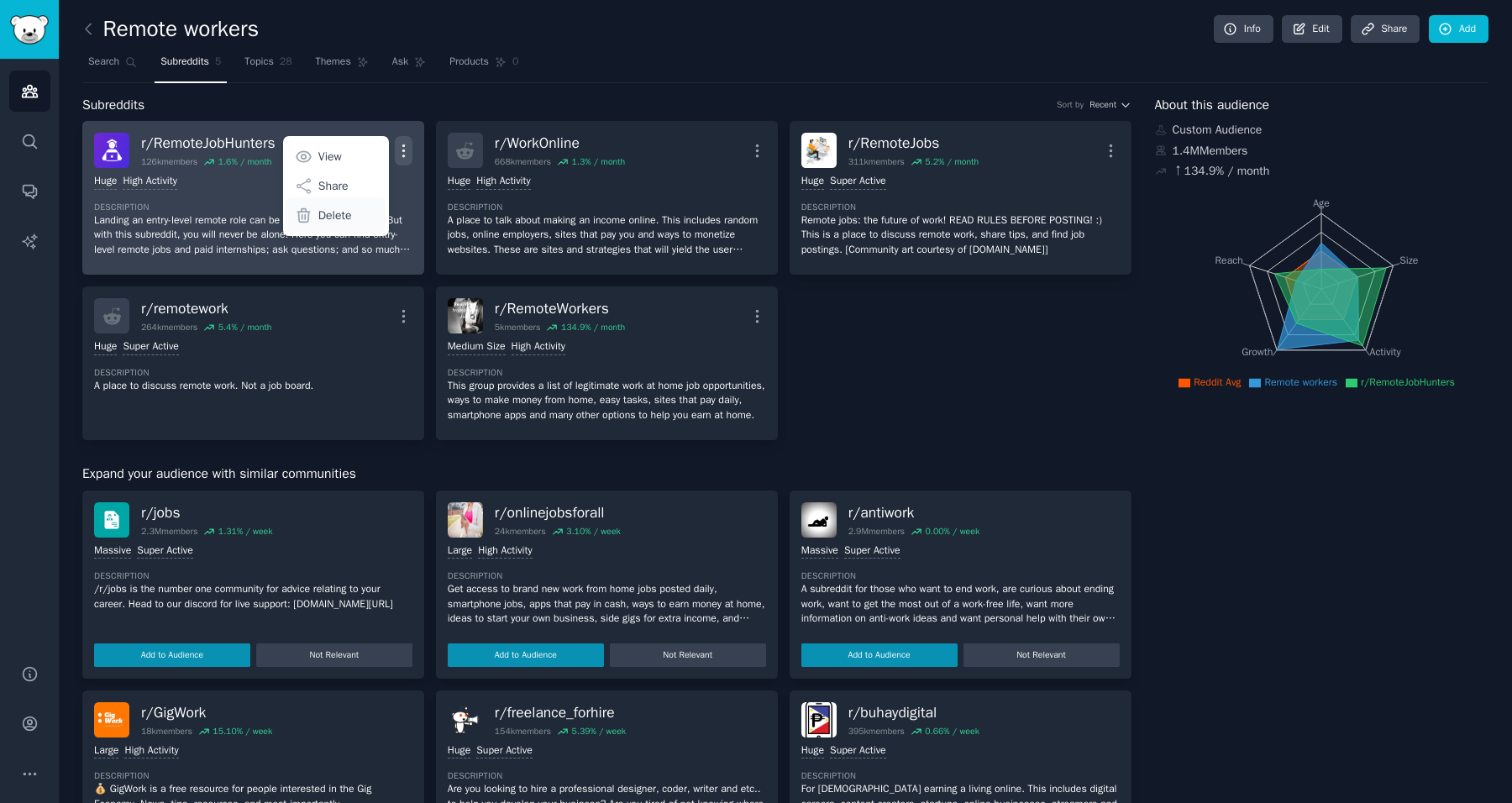 click on "Delete" at bounding box center (335, 215) 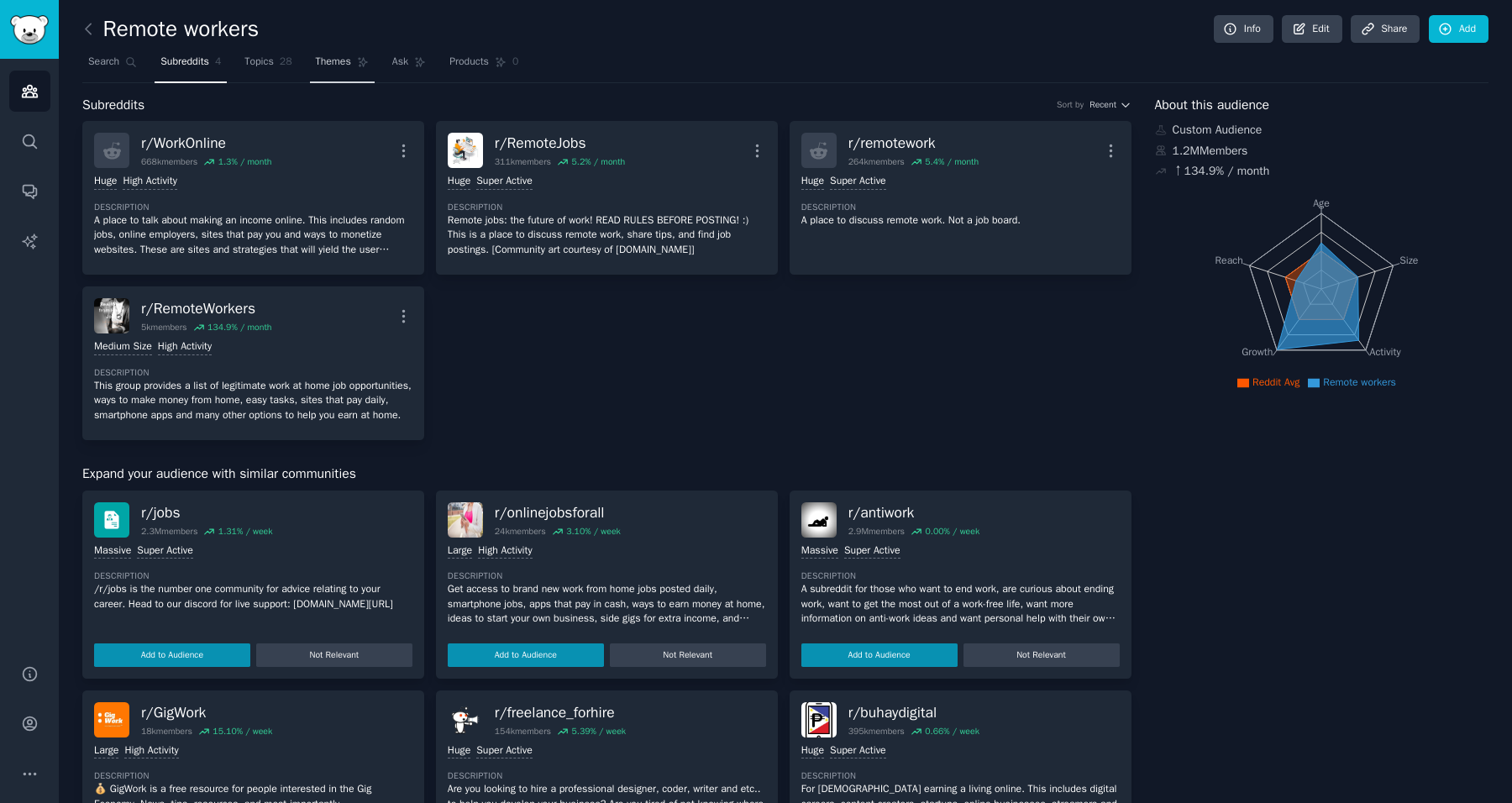 click on "Themes" at bounding box center [333, 62] 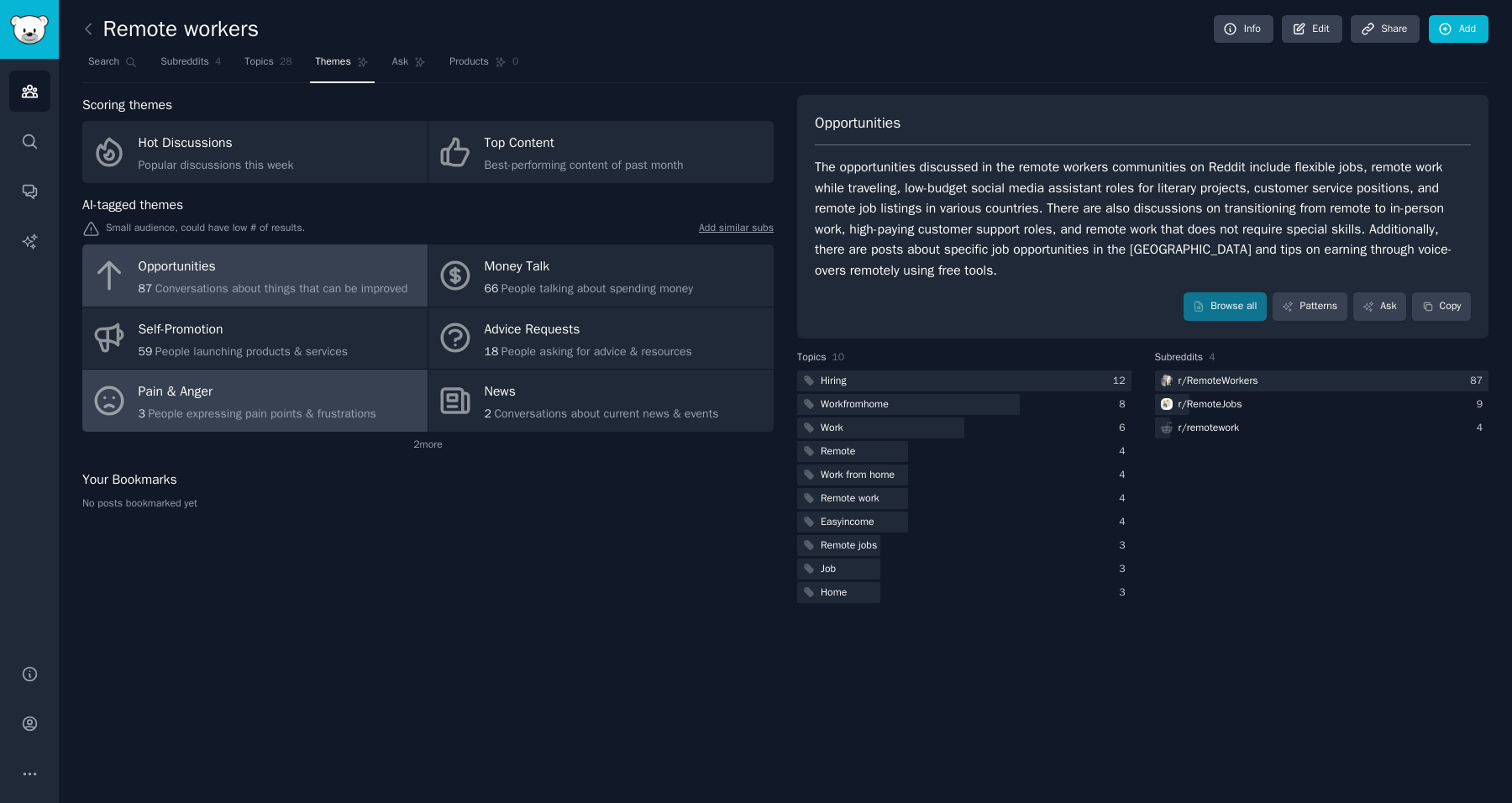 click on "Pain & Anger" at bounding box center [257, 392] 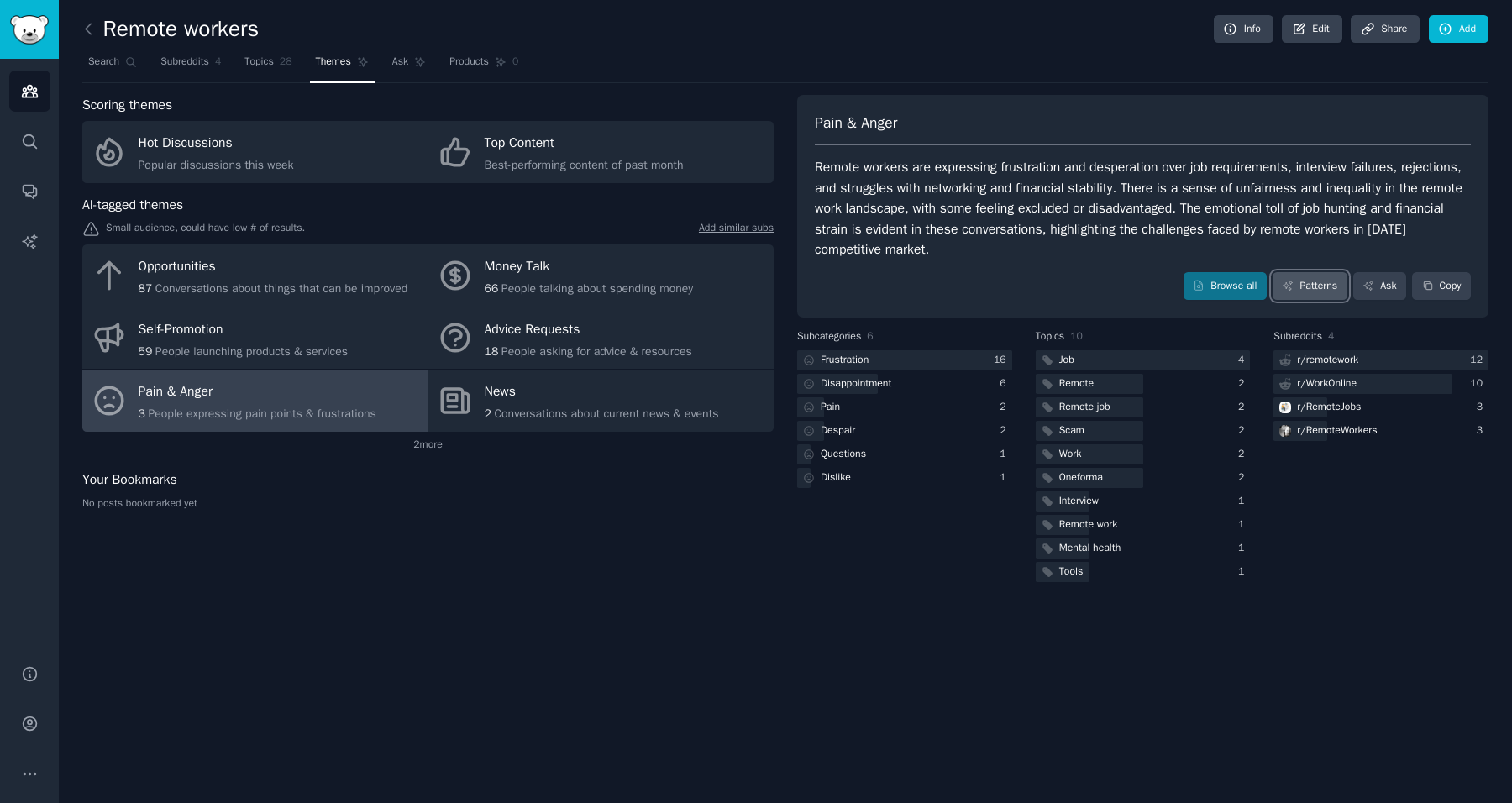 click on "Patterns" at bounding box center [1310, 286] 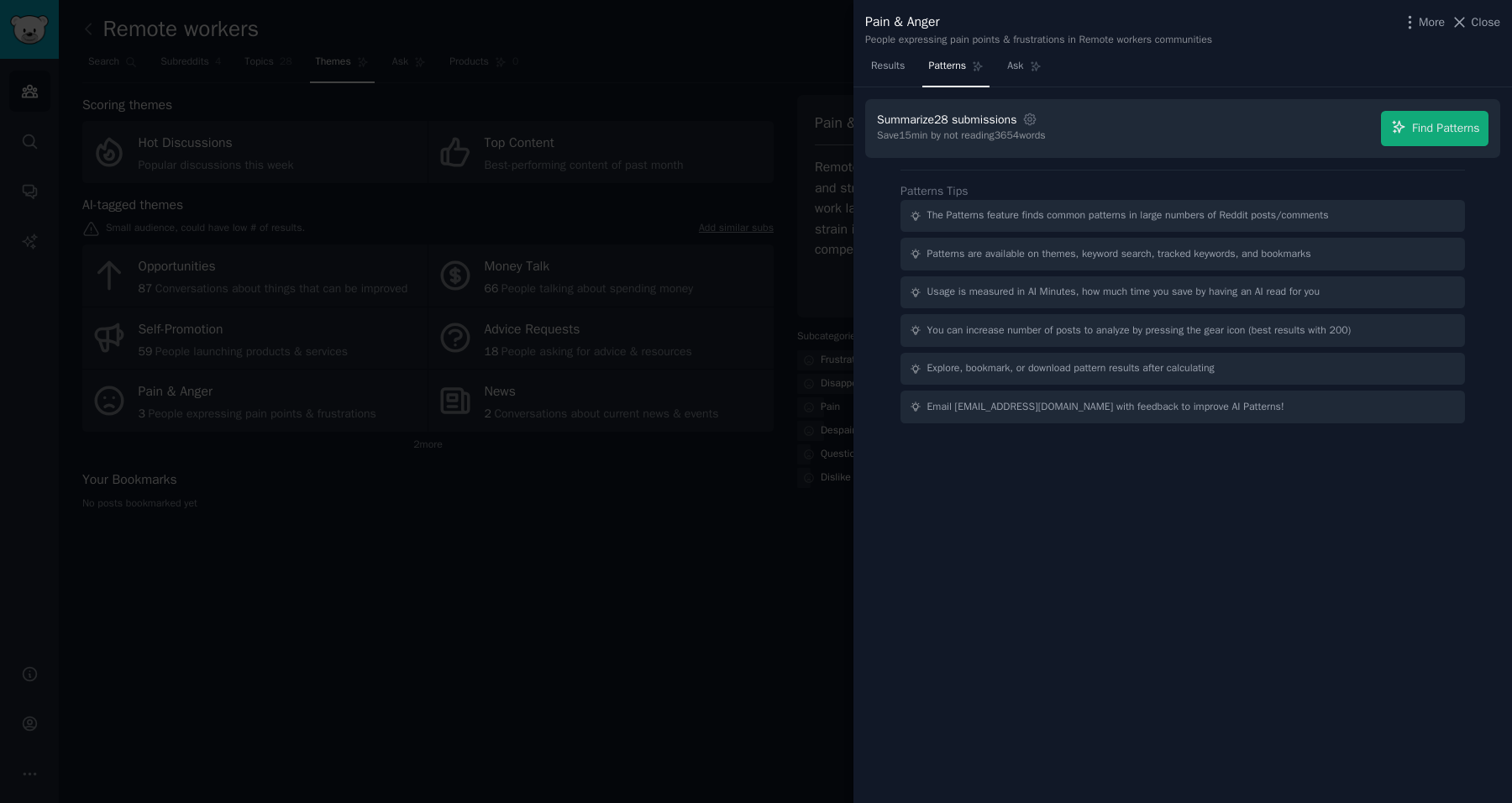 click at bounding box center (756, 402) 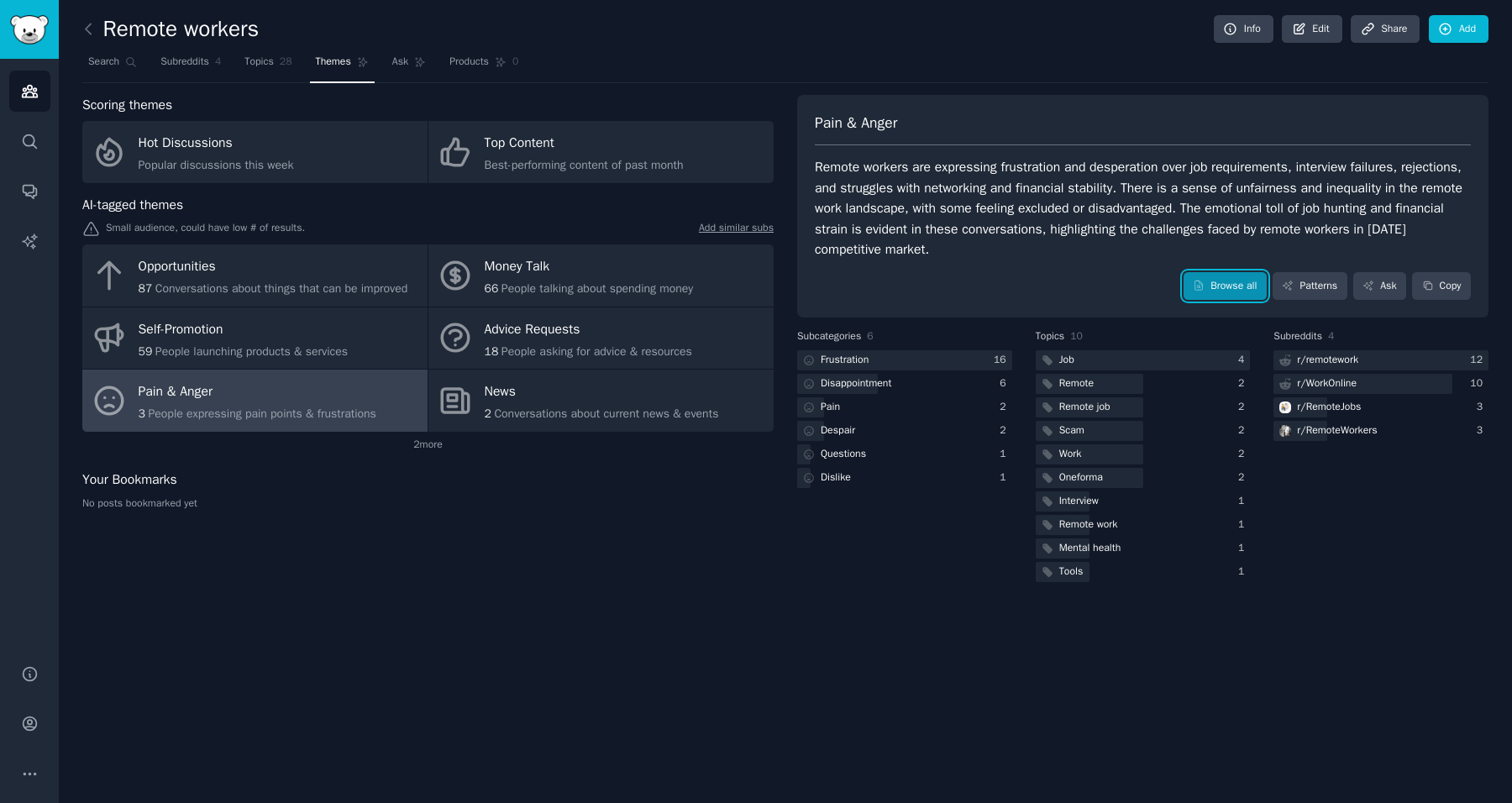 click on "Browse all" at bounding box center [1225, 286] 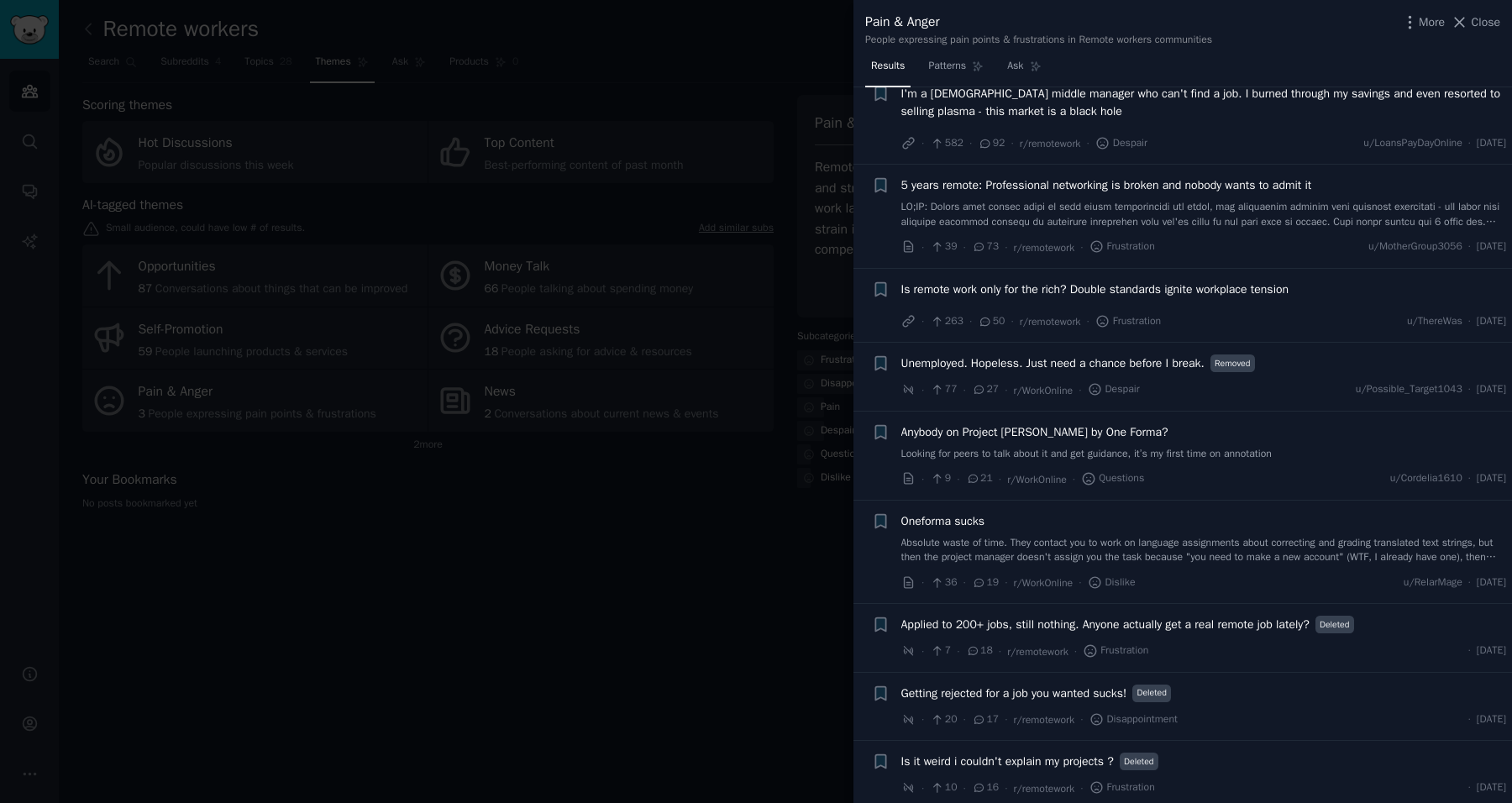 scroll, scrollTop: 150, scrollLeft: 0, axis: vertical 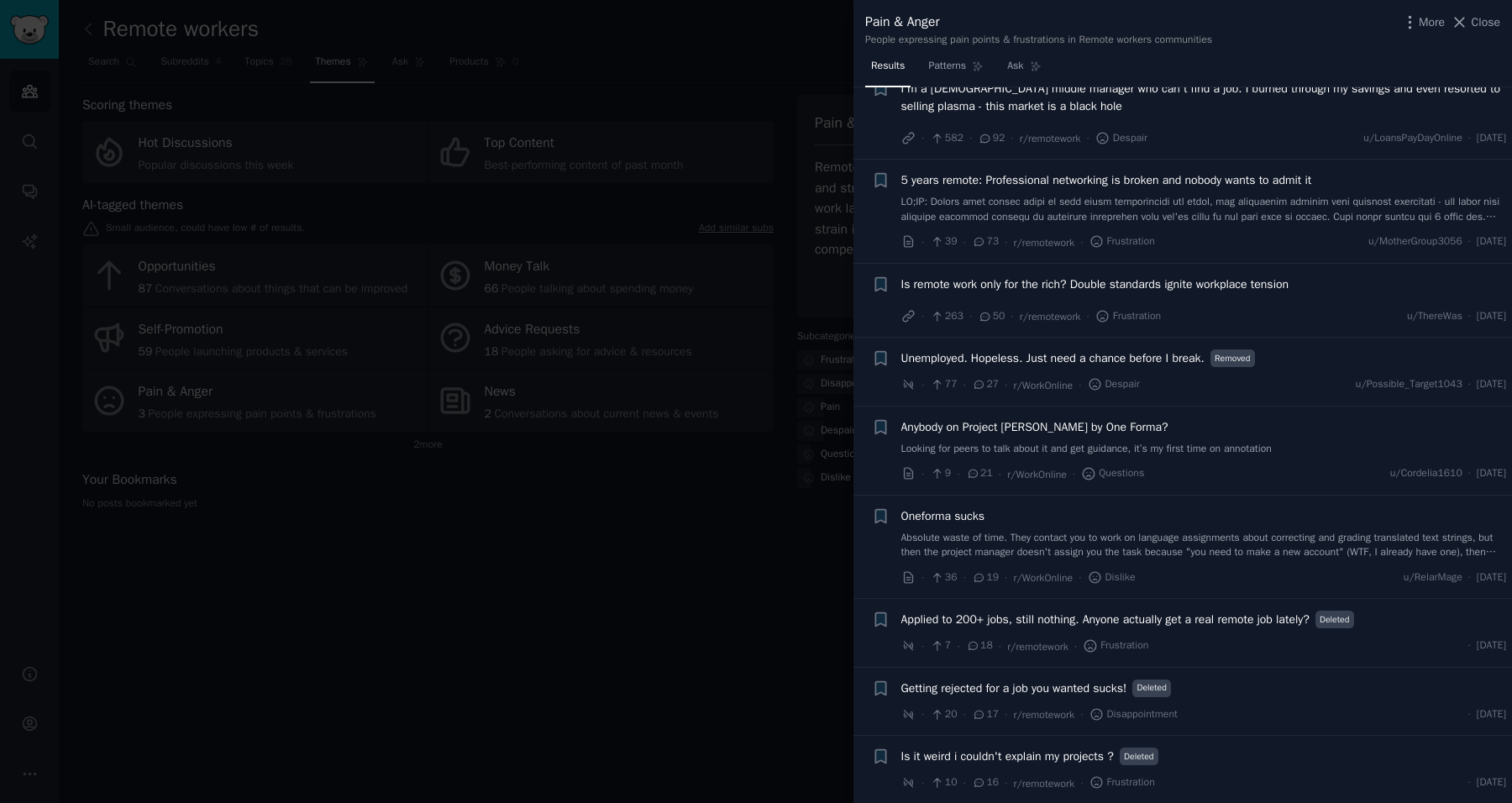 click on "Anybody on Project Polly by One Forma?" at bounding box center (1035, 427) 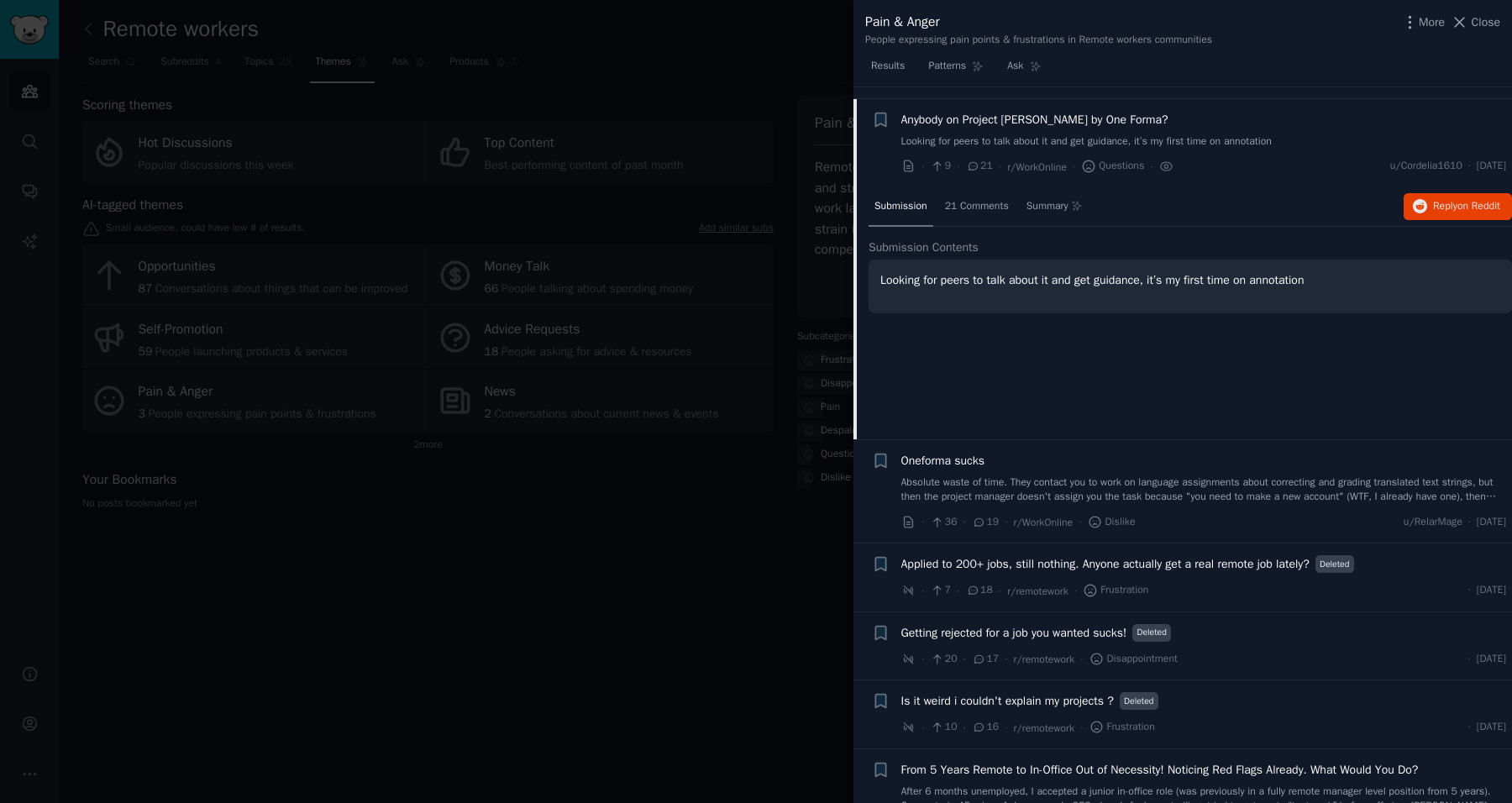 scroll, scrollTop: 467, scrollLeft: 0, axis: vertical 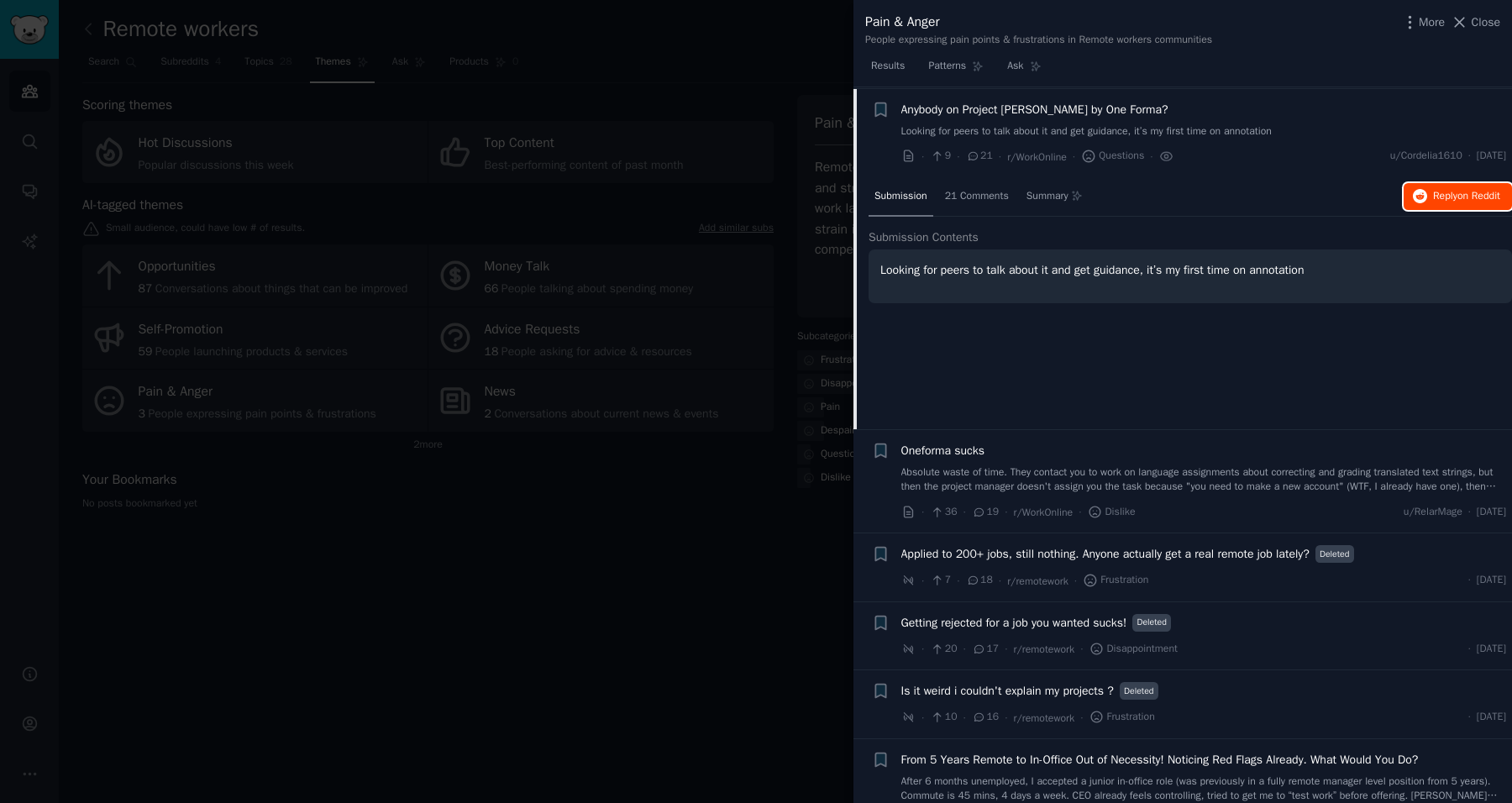 click on "Reply  on Reddit" at bounding box center (1467, 197) 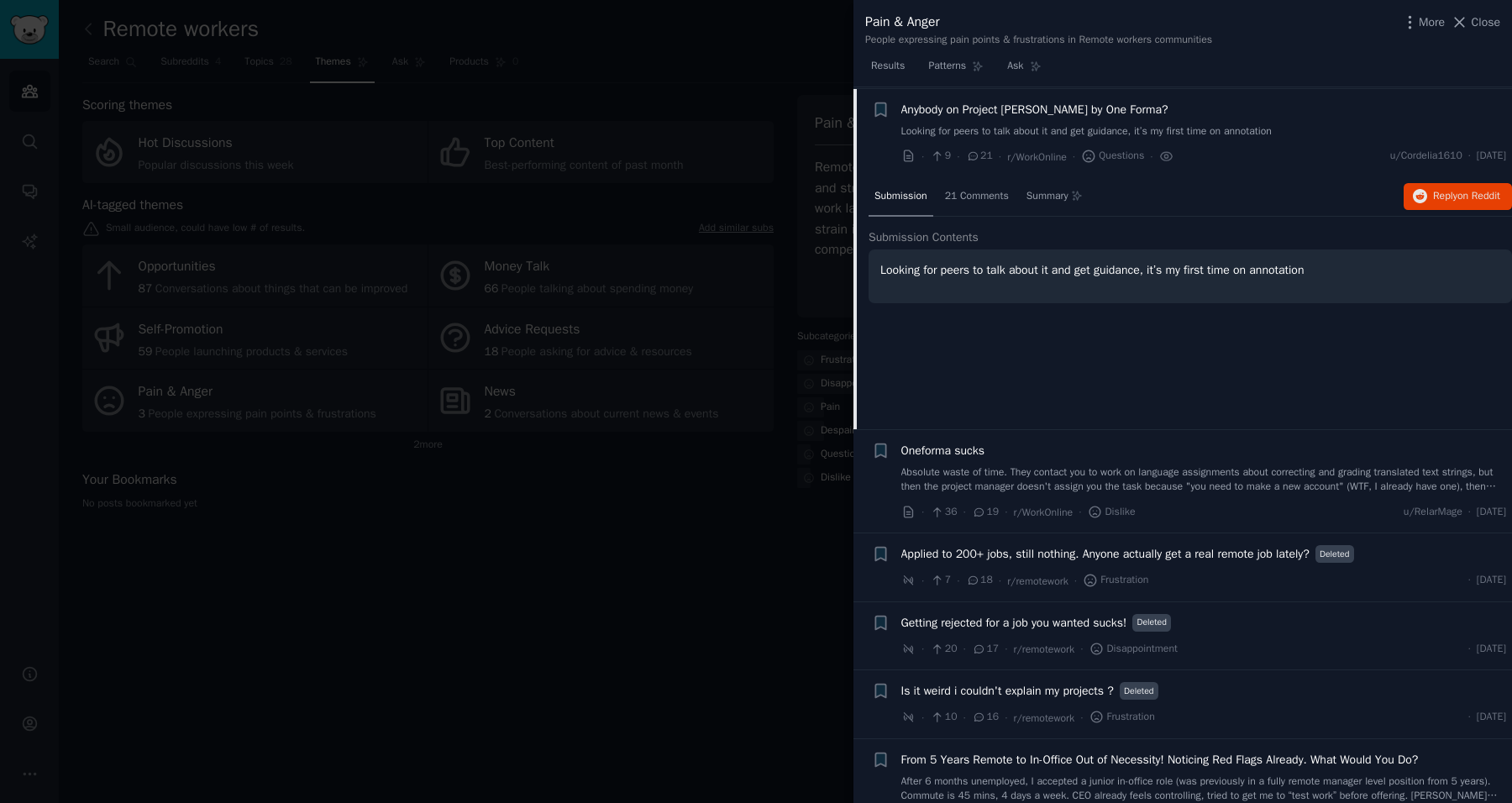 click at bounding box center [756, 402] 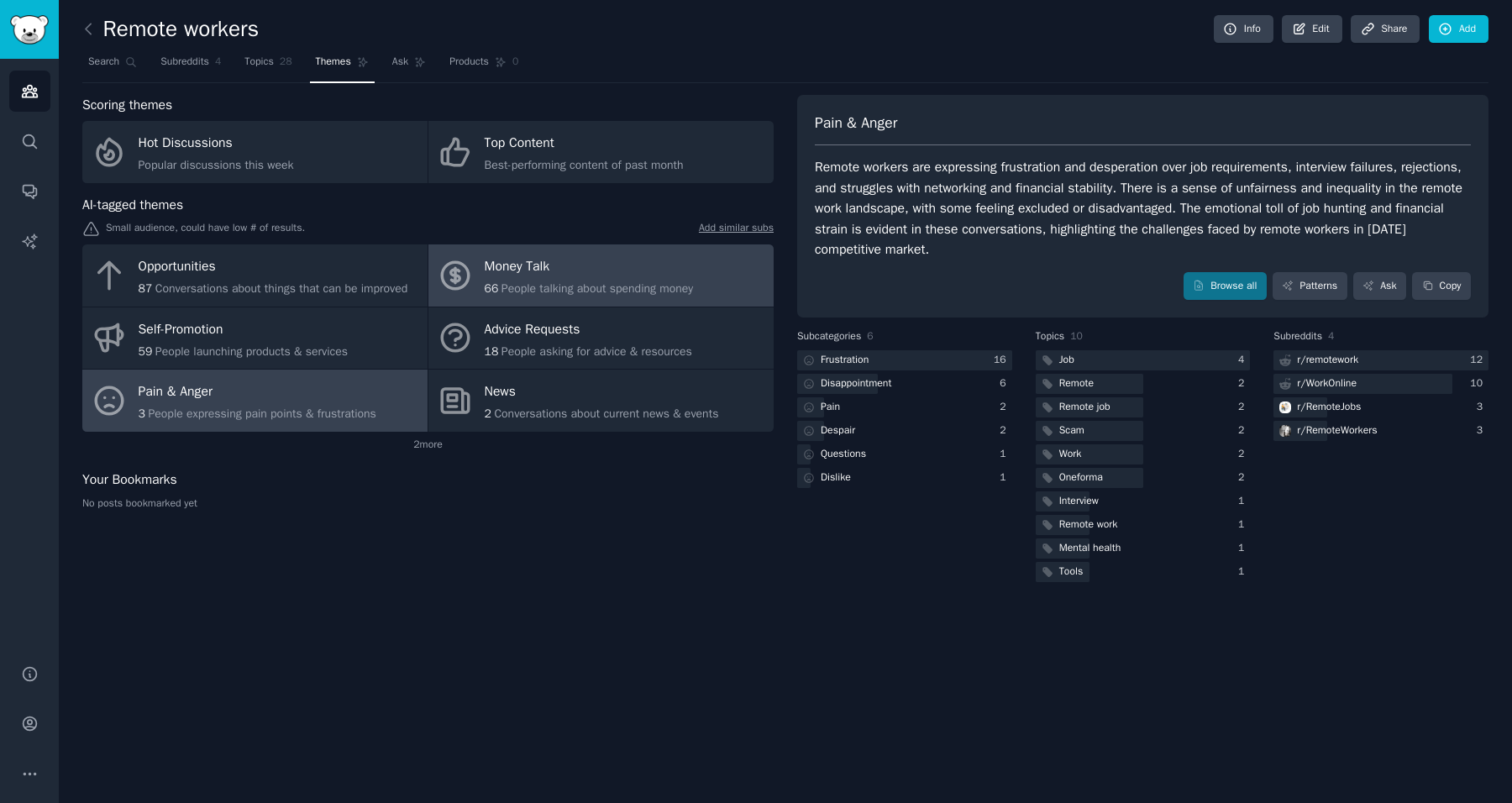 click on "People talking about spending money" at bounding box center [597, 288] 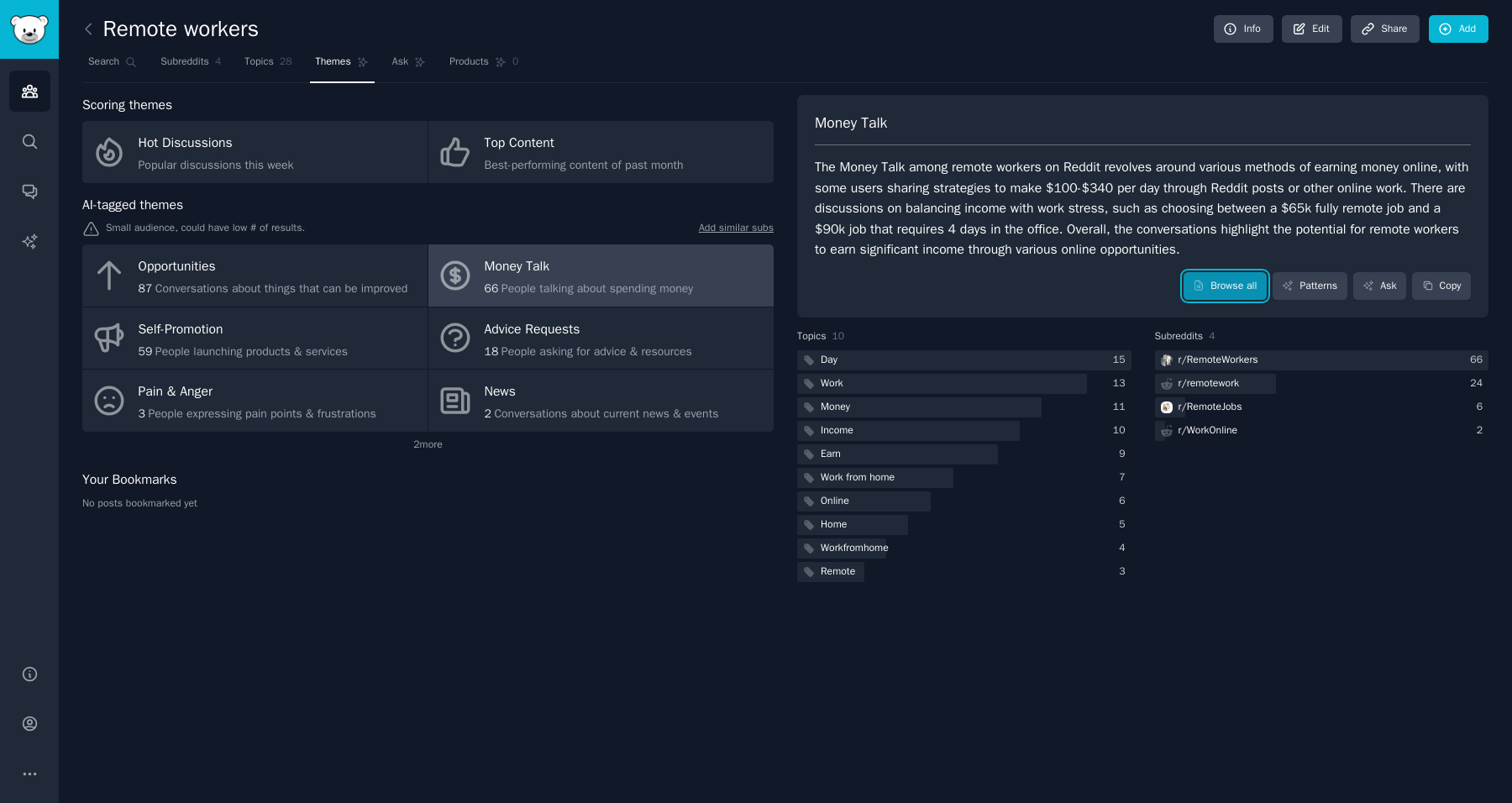 click on "Browse all" at bounding box center [1225, 286] 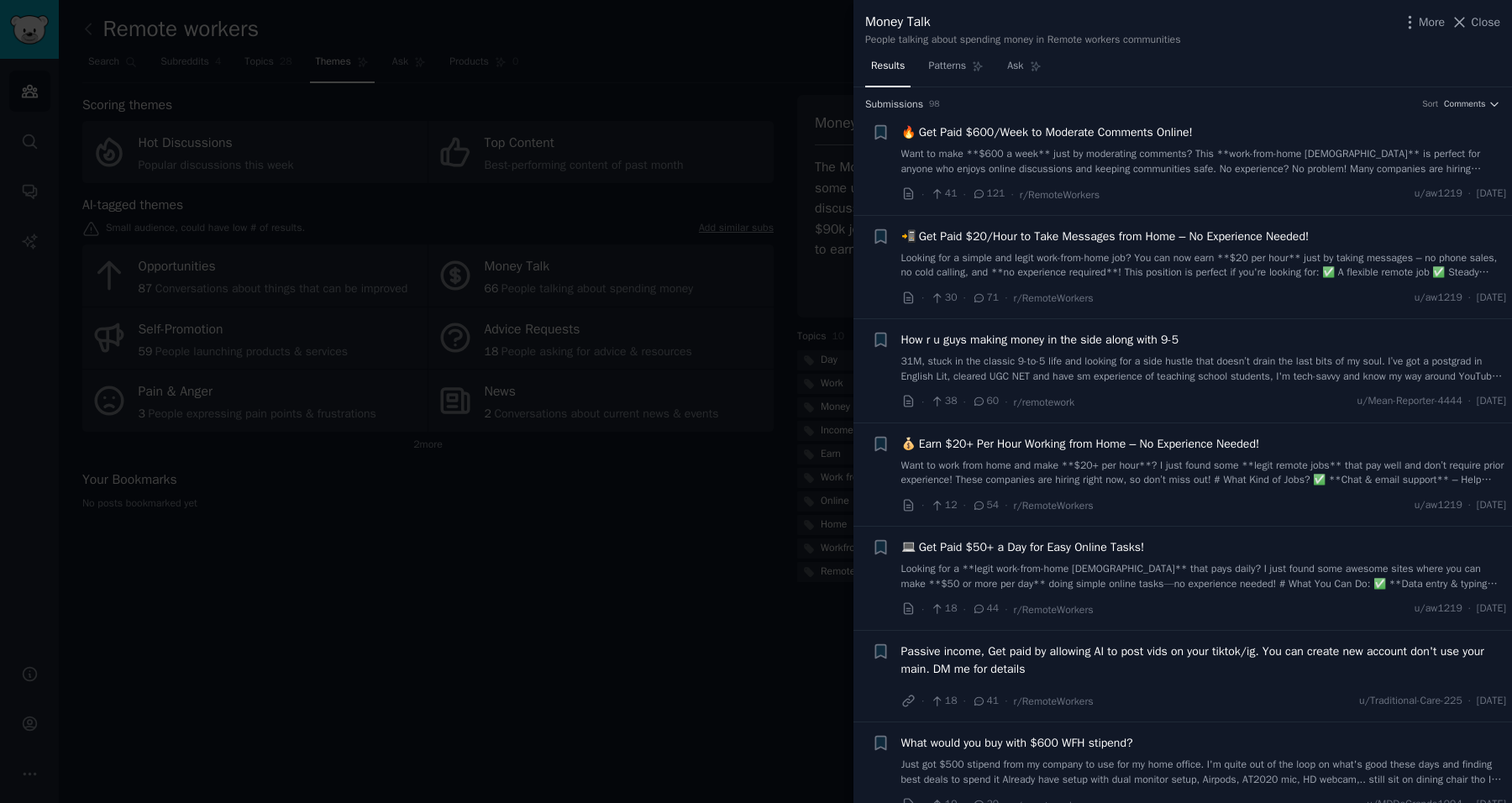 scroll, scrollTop: 1, scrollLeft: 0, axis: vertical 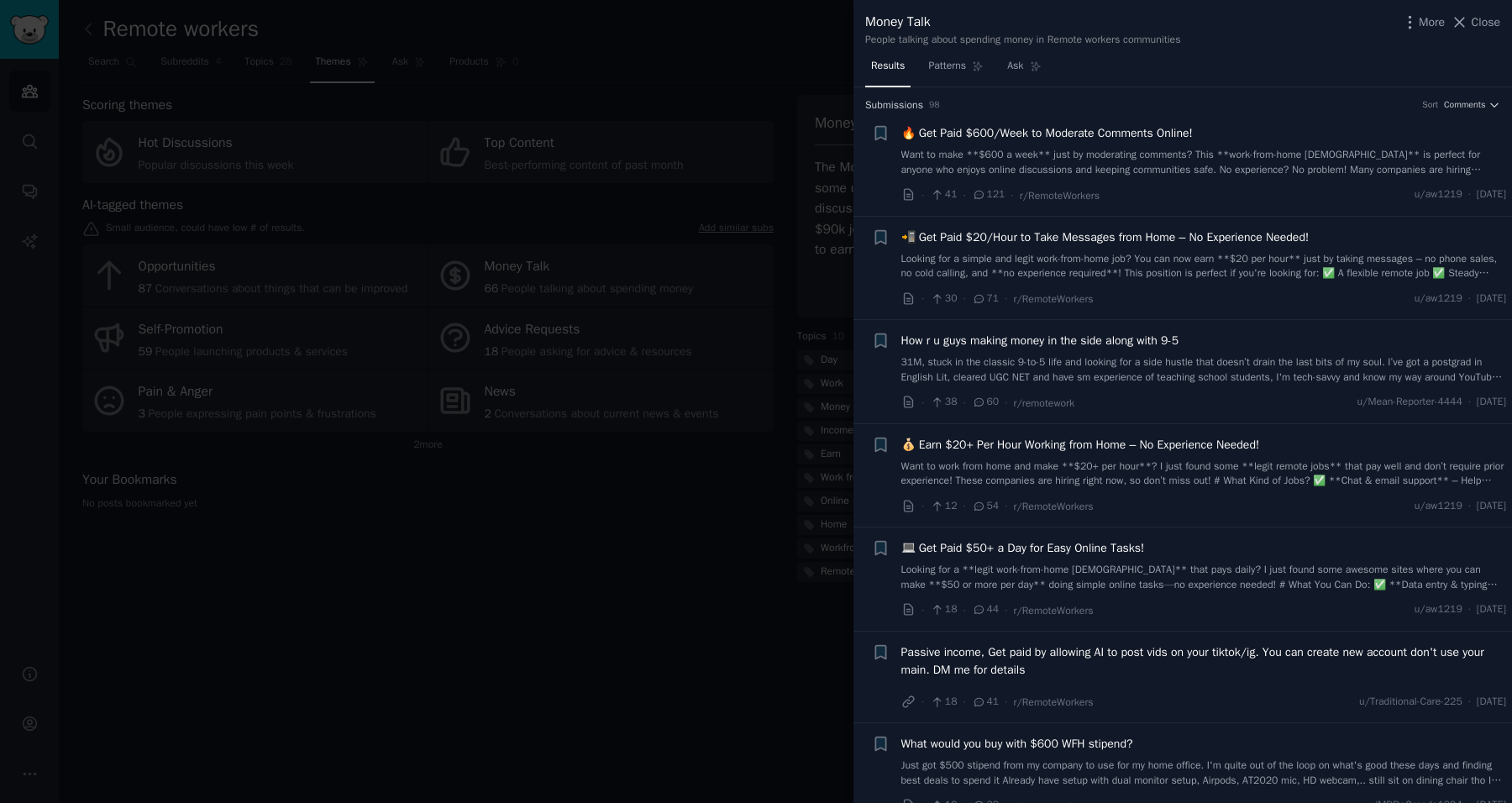 click on "How r u guys making money in the side along with 9-5" at bounding box center [1040, 340] 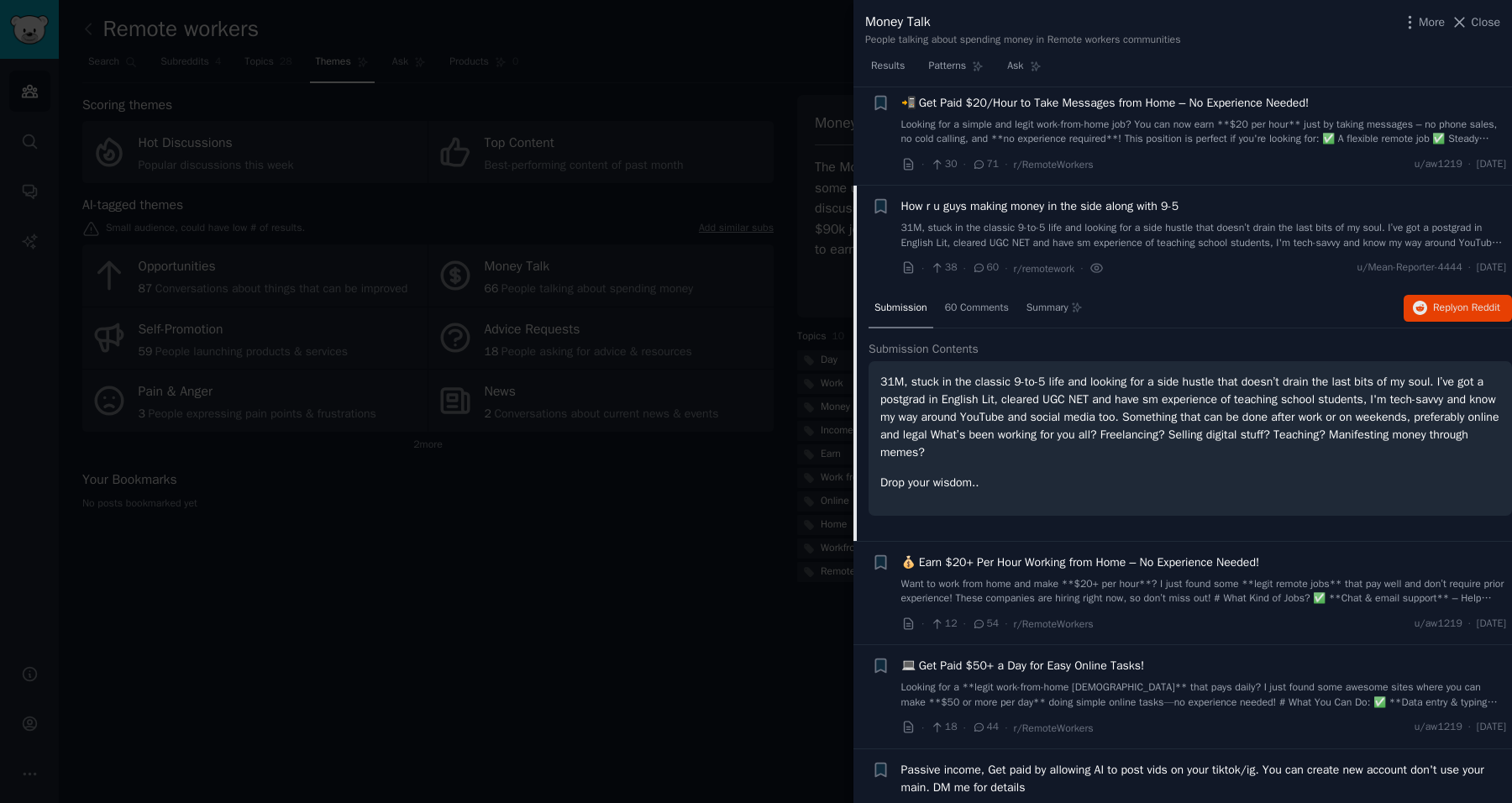 scroll, scrollTop: 233, scrollLeft: 0, axis: vertical 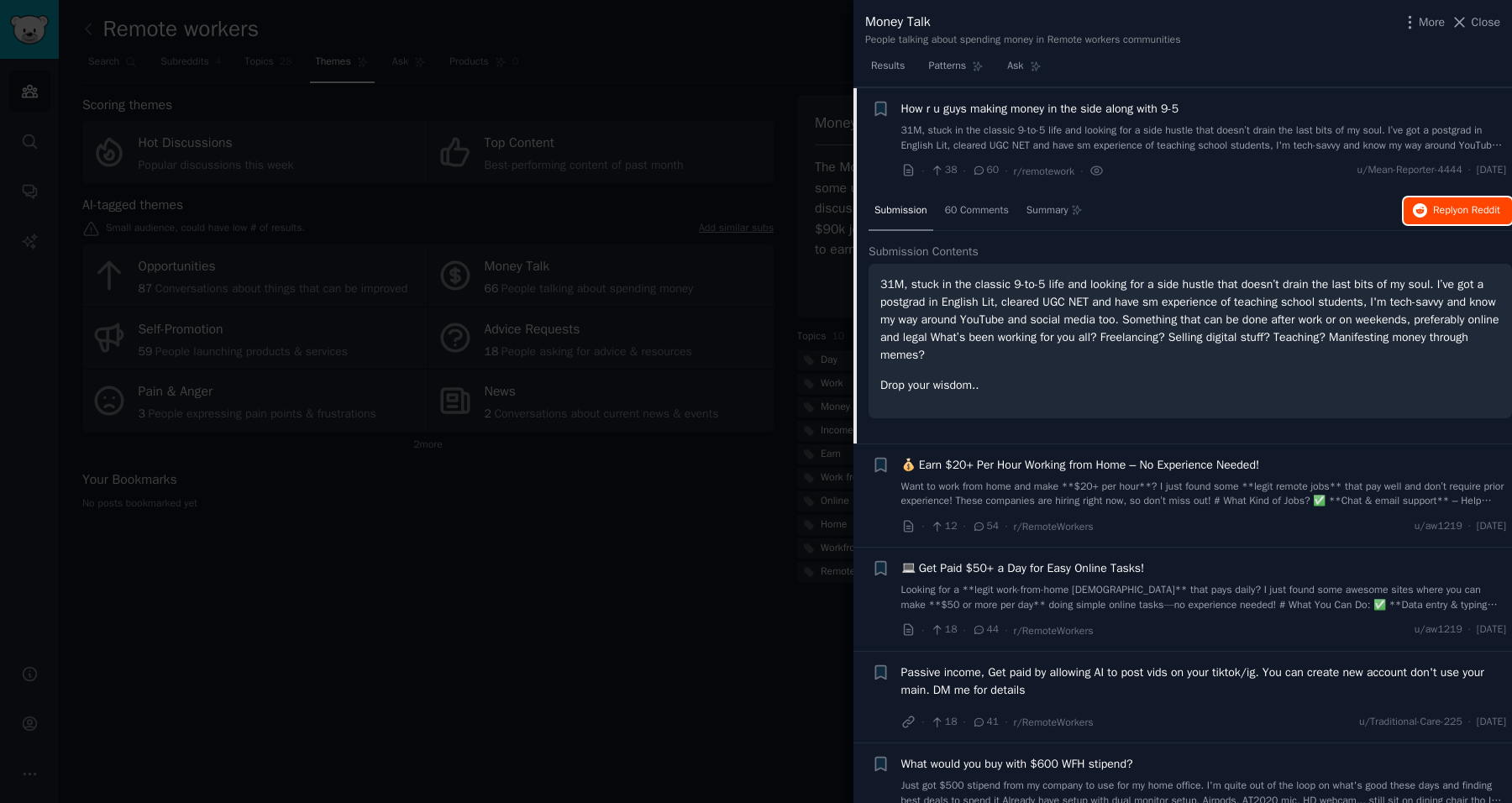 click on "Reply  on Reddit" at bounding box center (1457, 211) 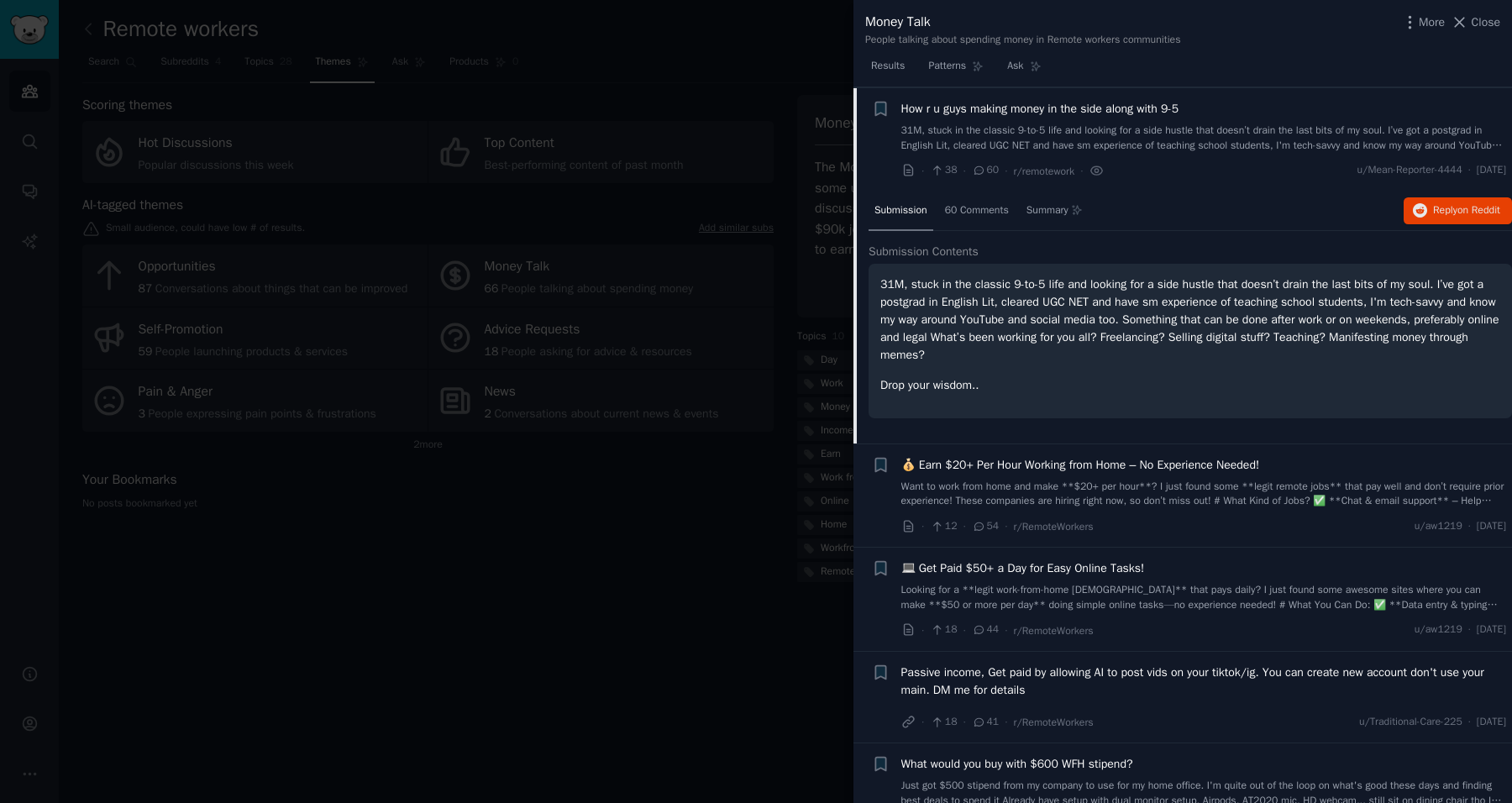 click at bounding box center [756, 402] 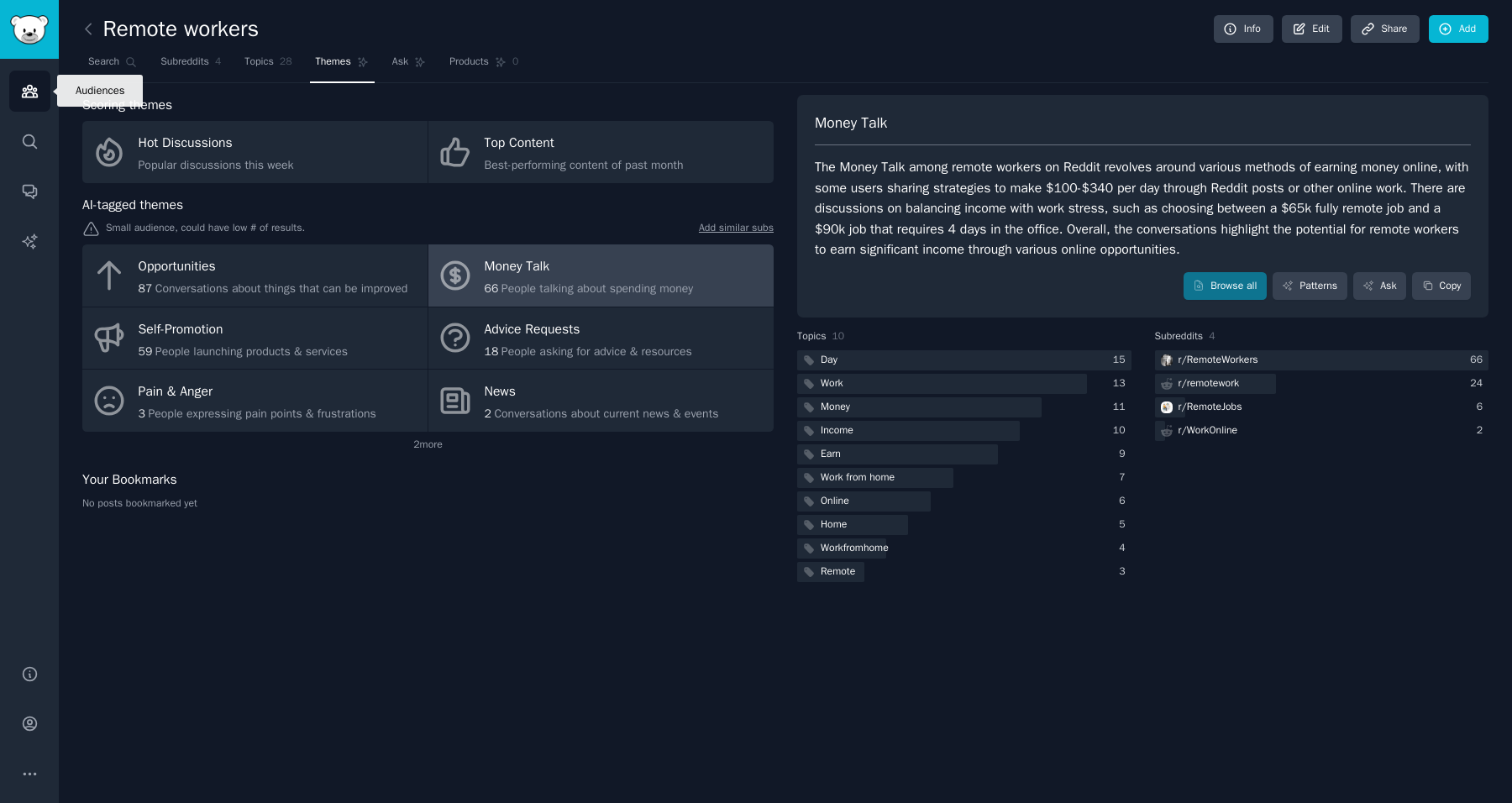 click 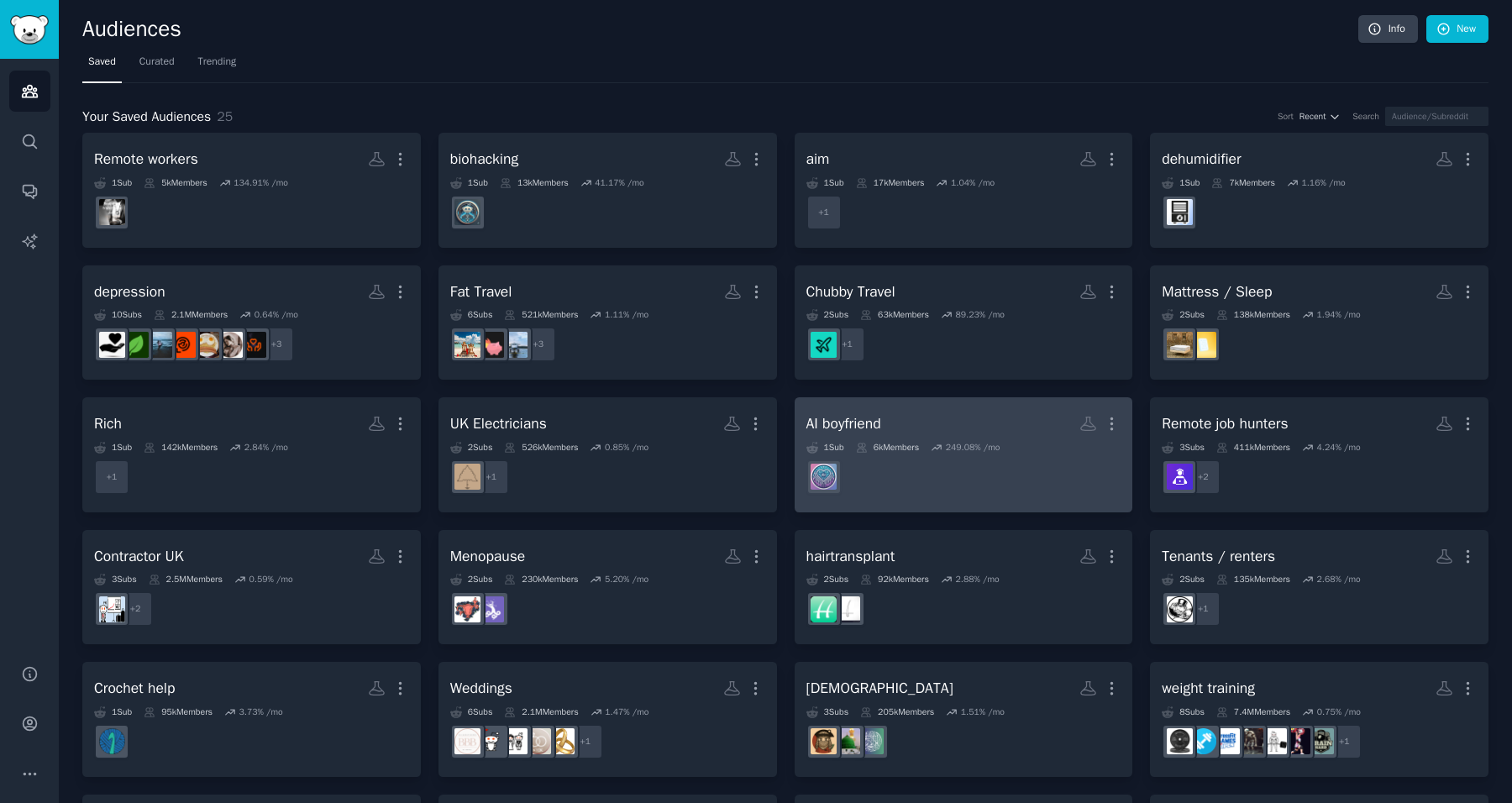 click on "AI boyfriend More 1  Sub 6k  Members 249.08 % /mo r/MyBoyfriendIsAI" at bounding box center [963, 454] 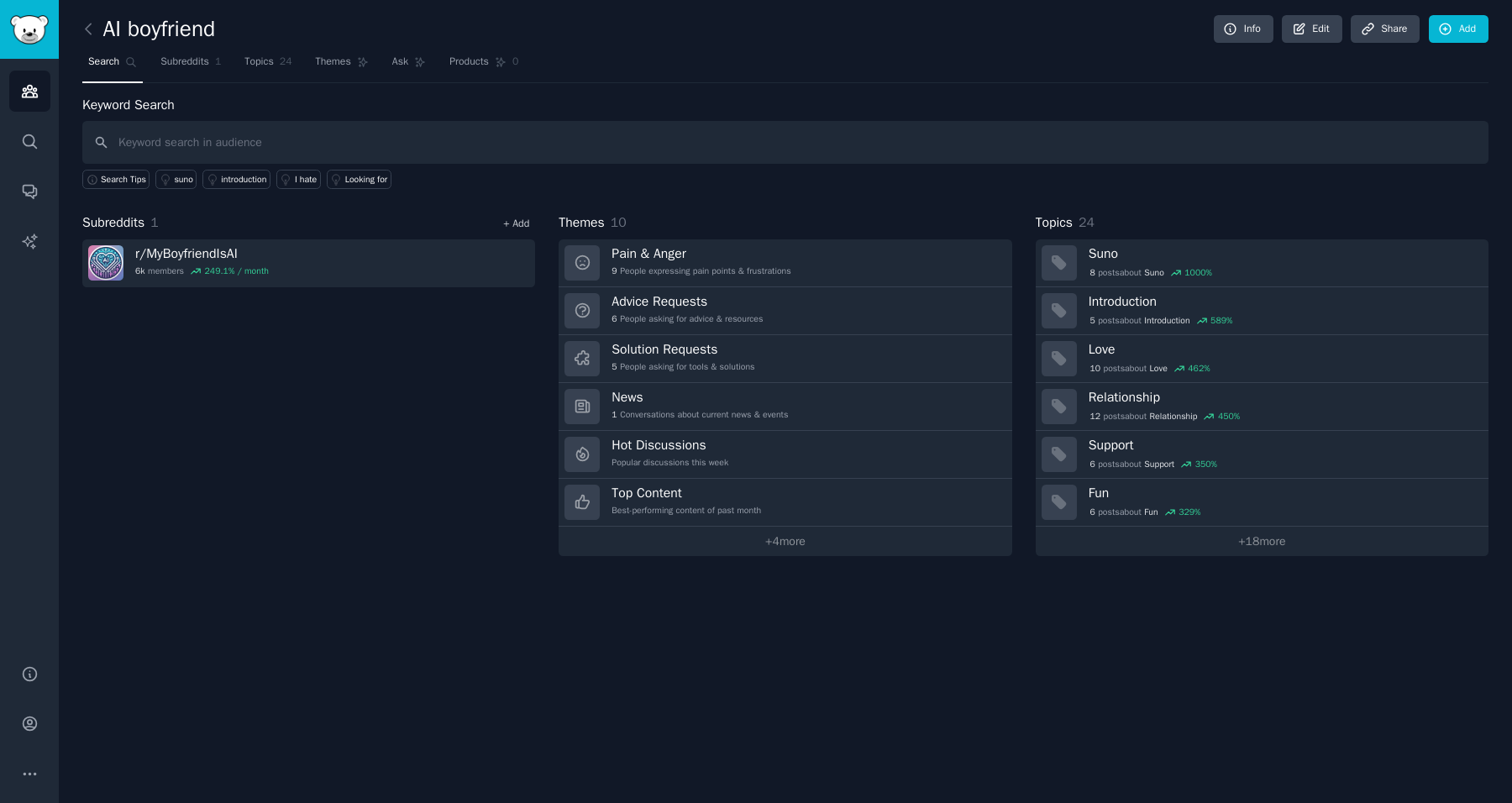 click on "+ Add" at bounding box center (516, 223) 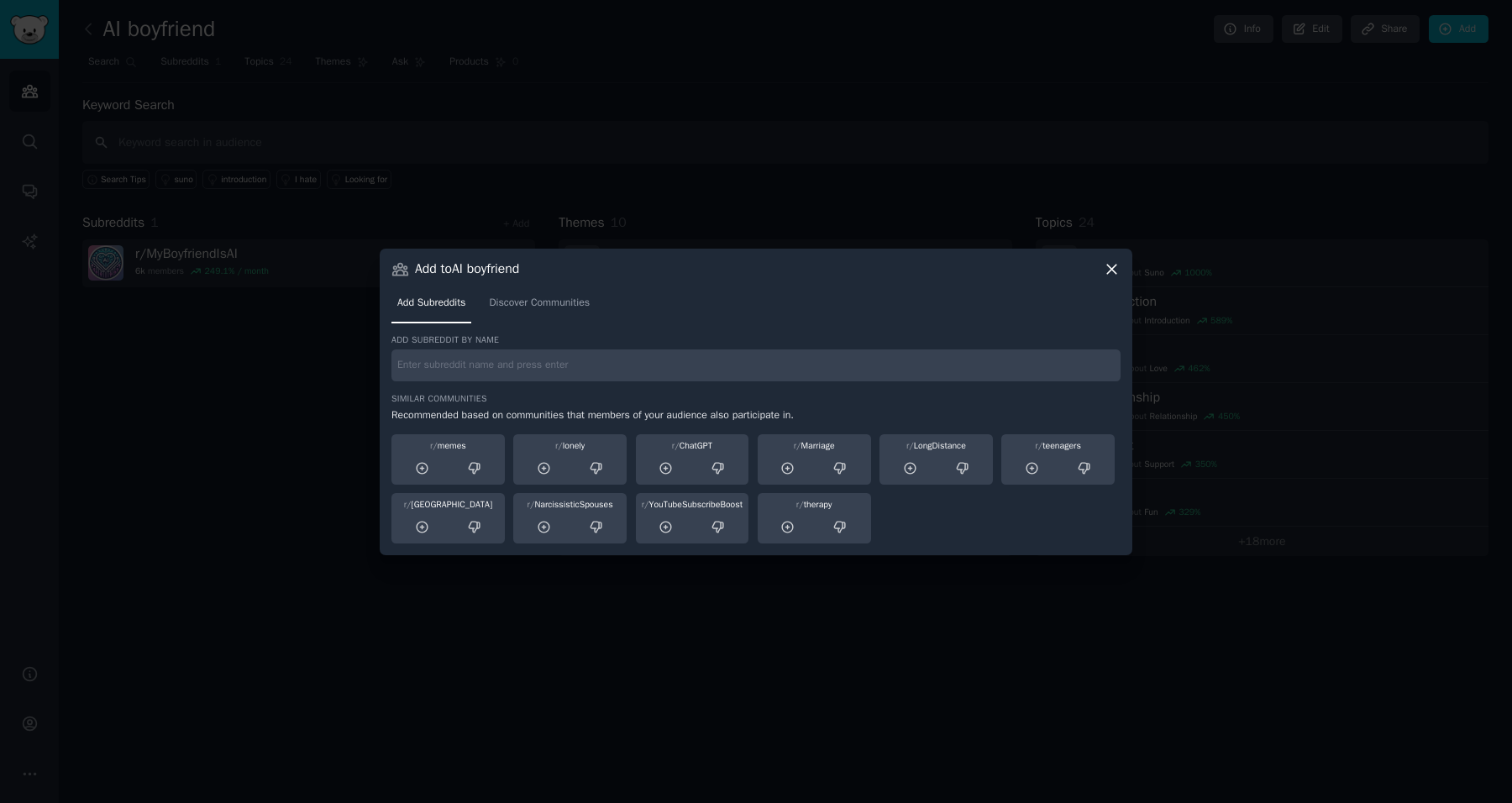 click at bounding box center (756, 365) 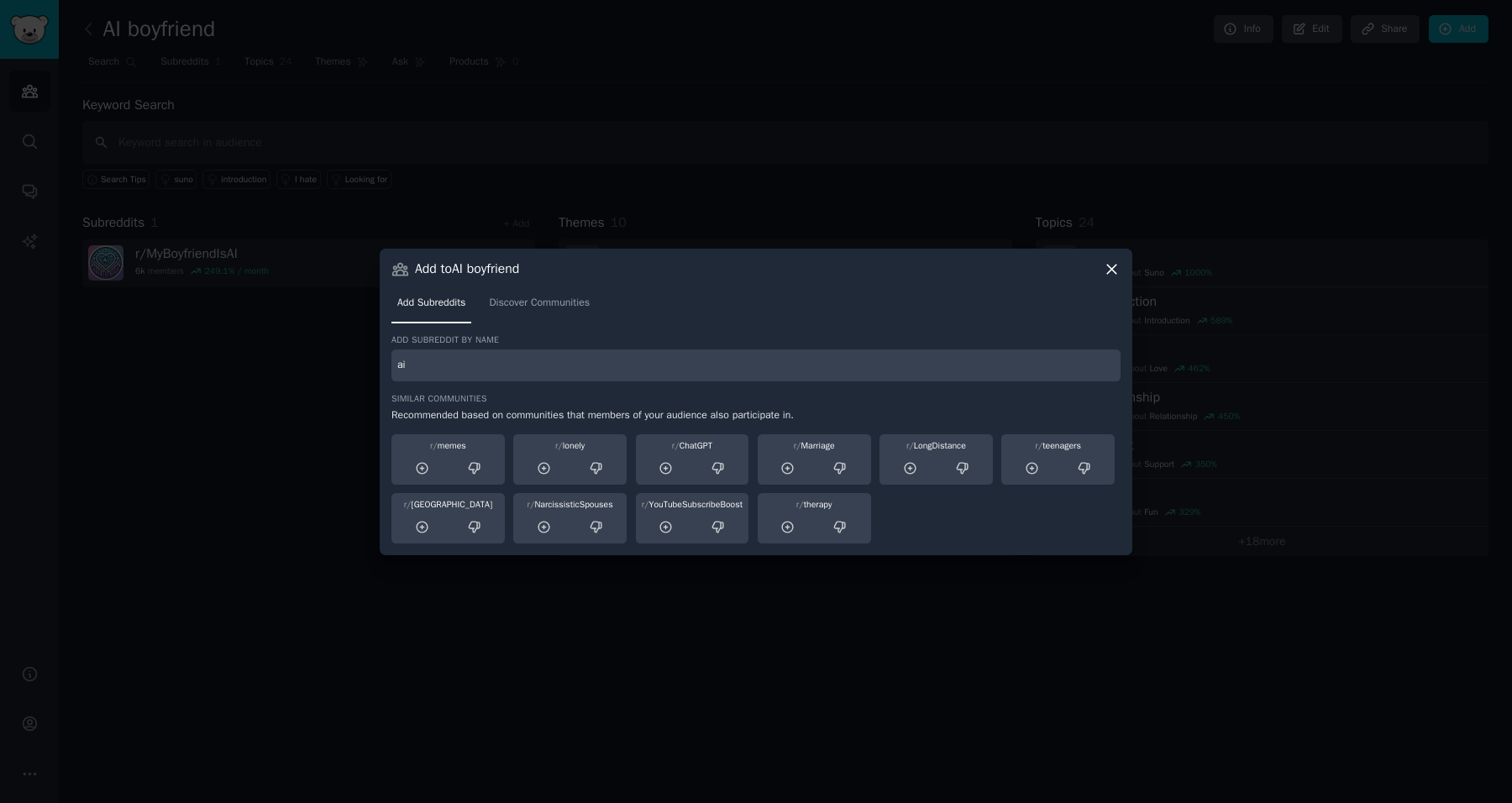 type on "a" 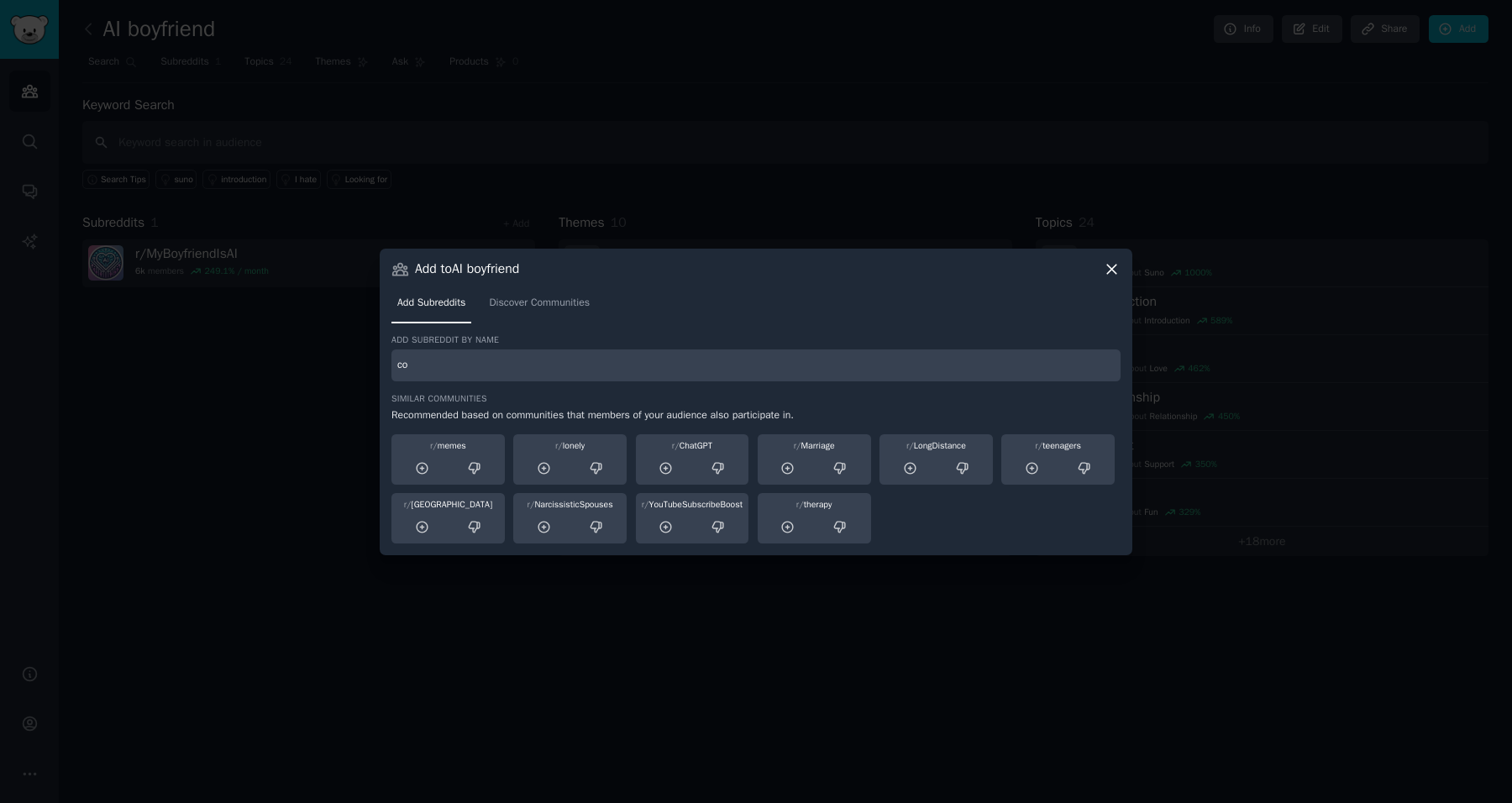 type on "c" 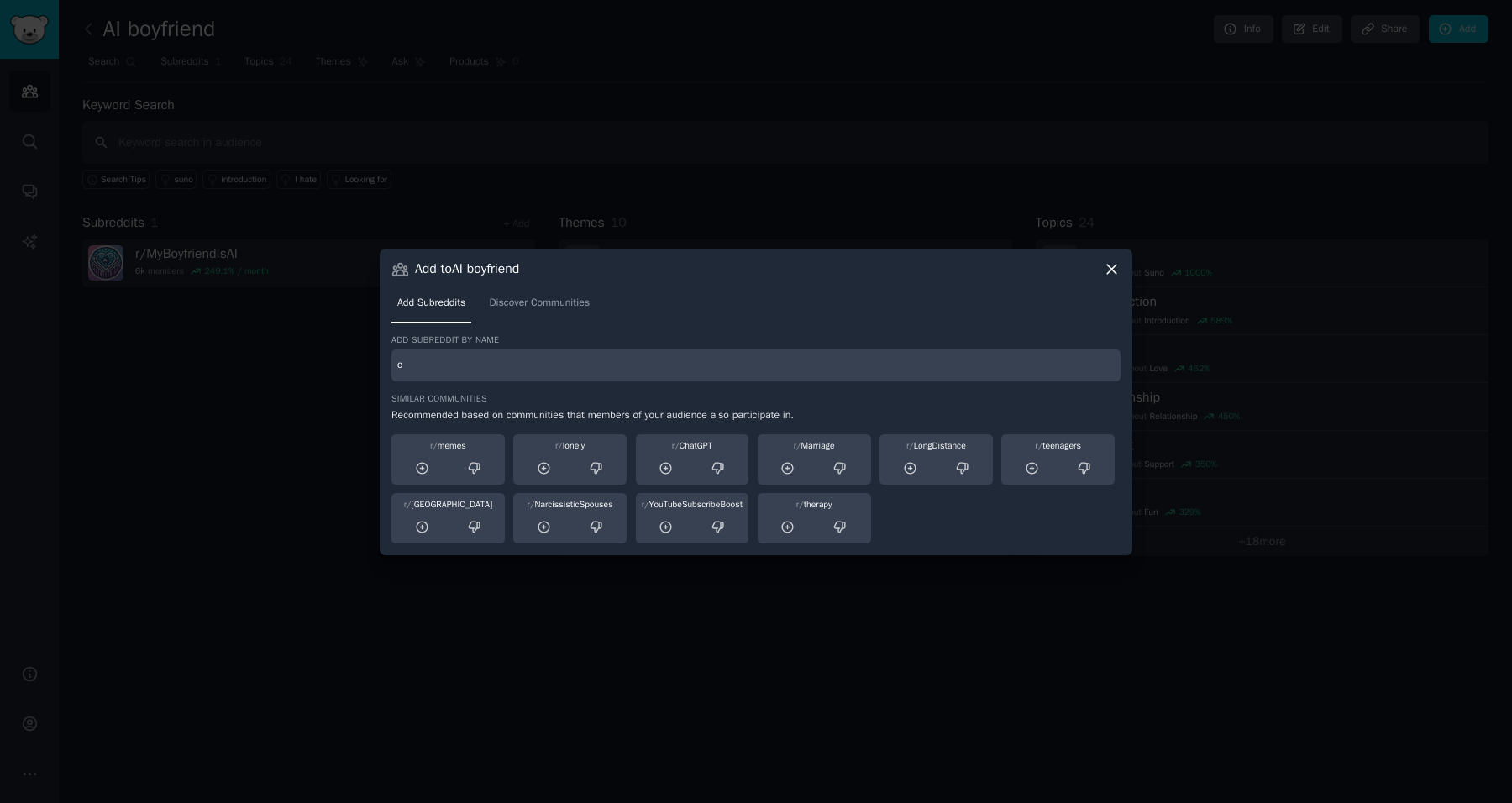 type 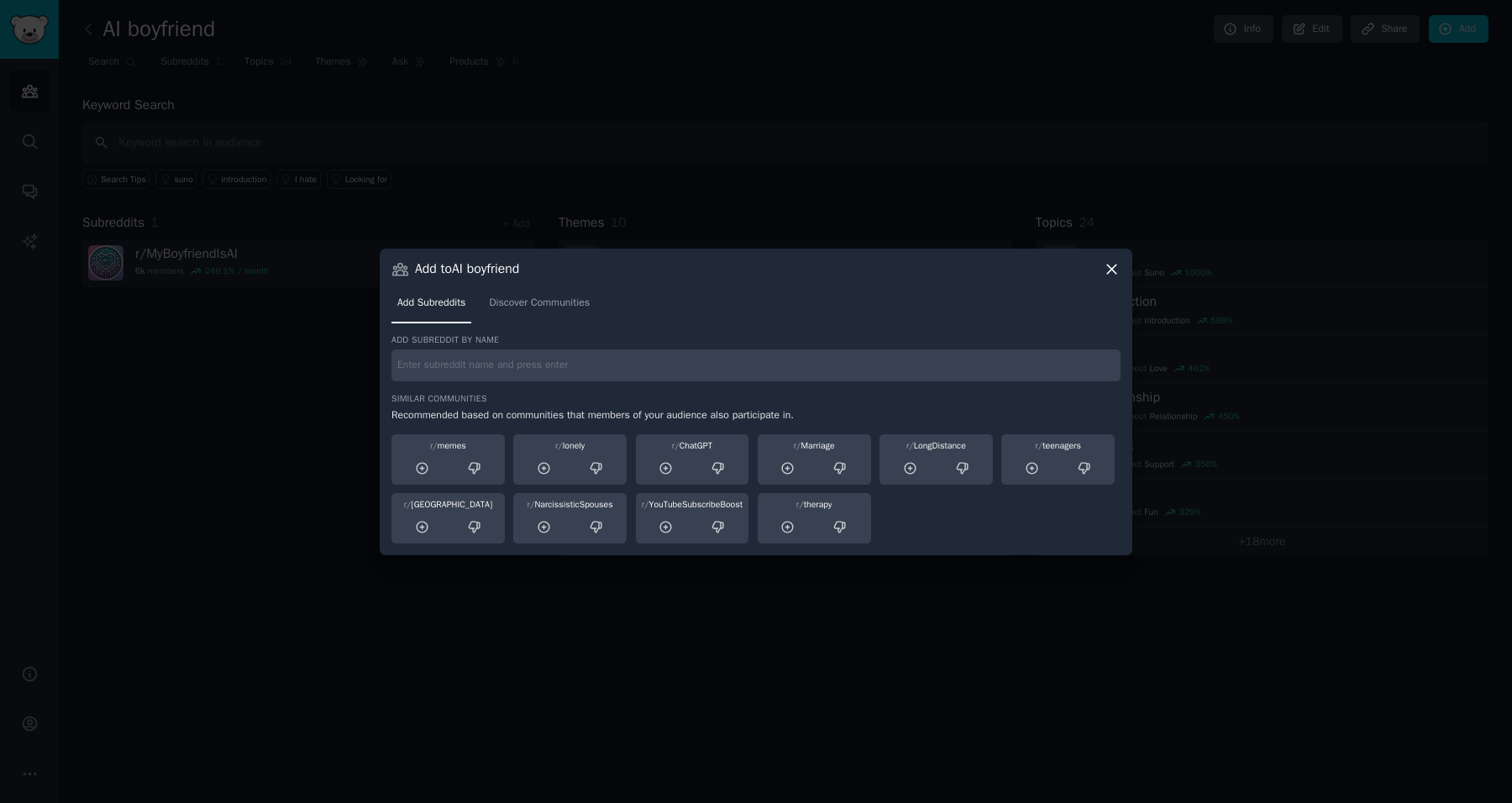 click at bounding box center [756, 402] 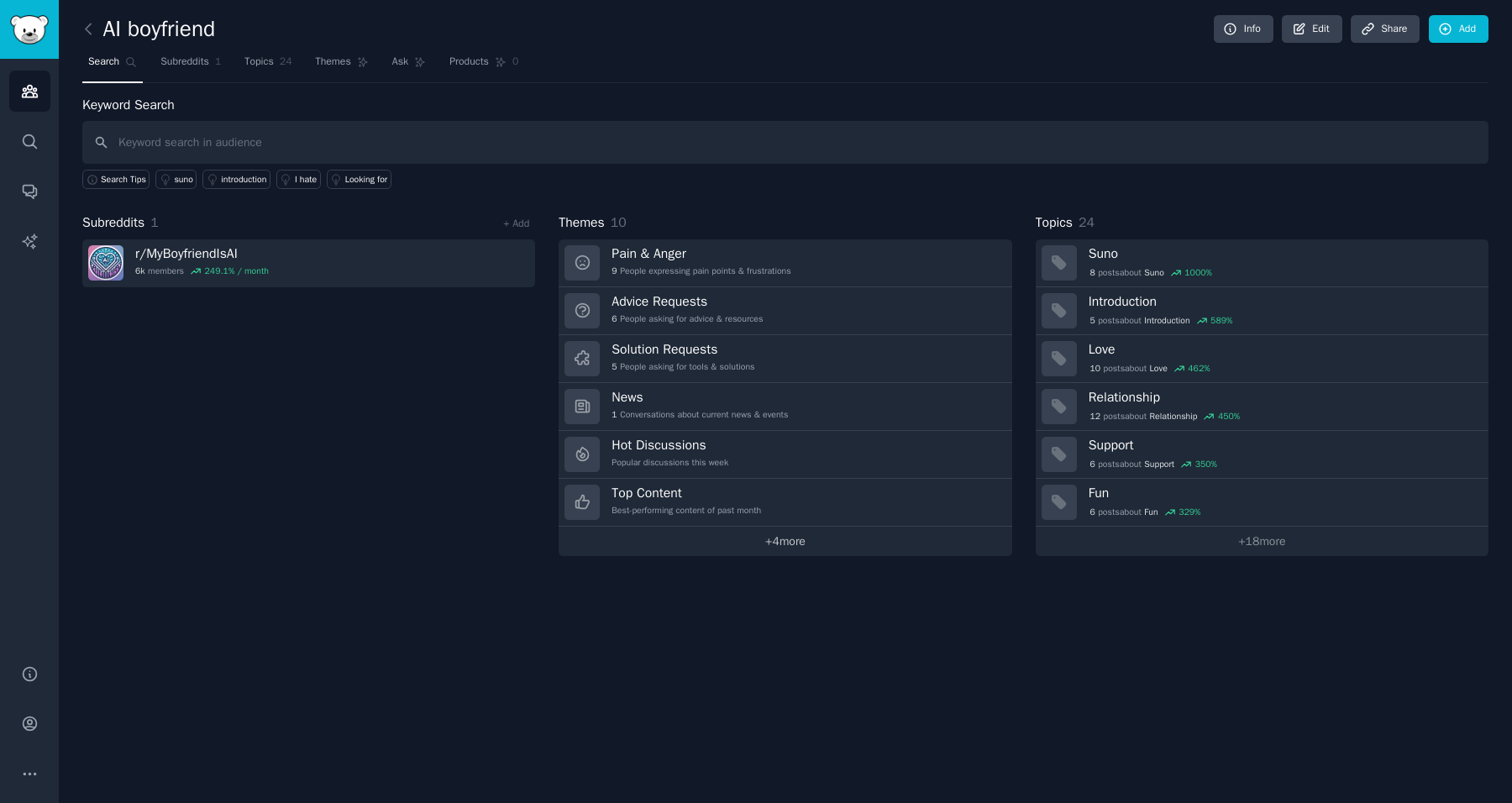 click on "+  4  more" at bounding box center (785, 541) 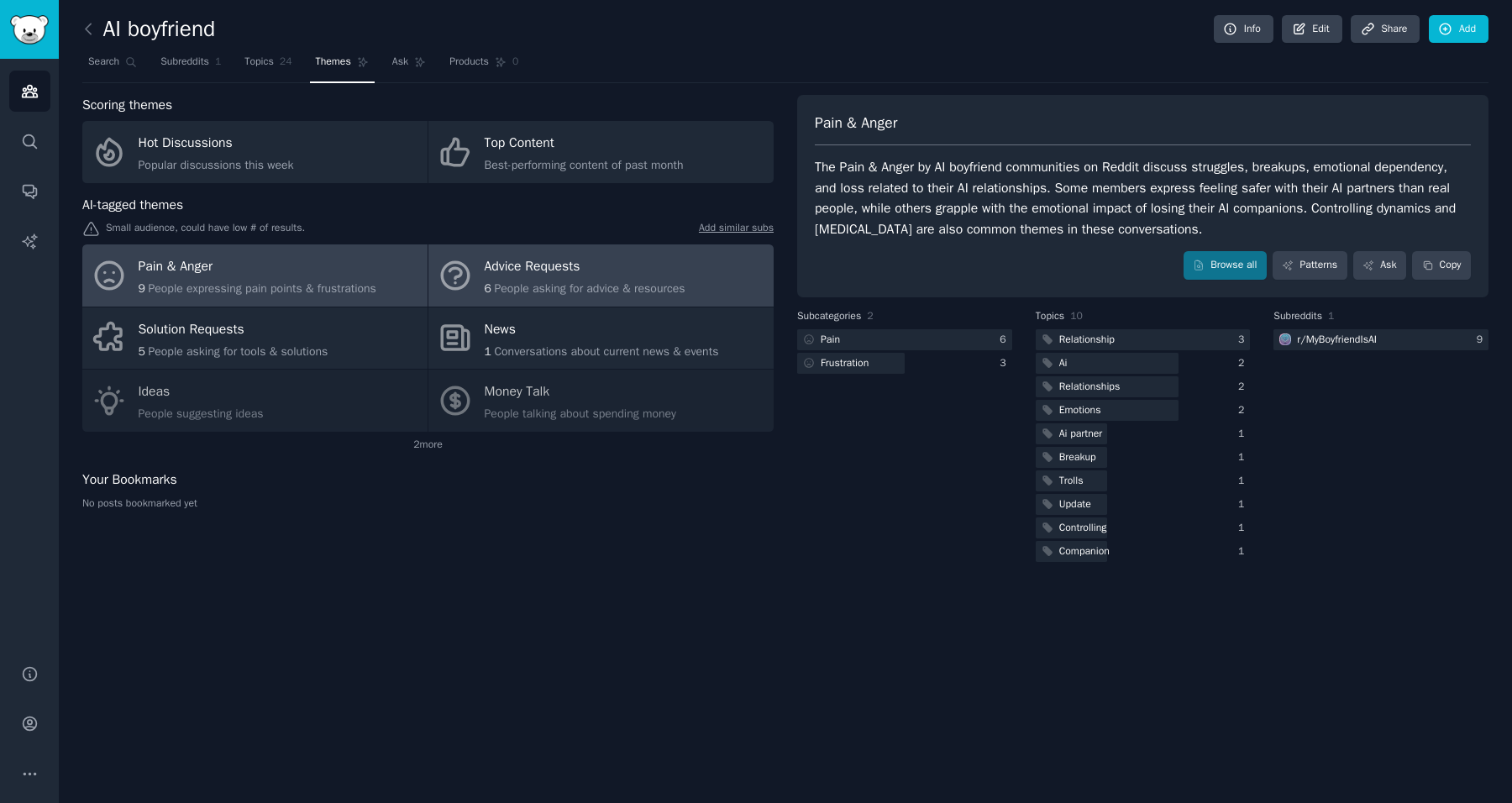 click on "People asking for advice & resources" at bounding box center [589, 288] 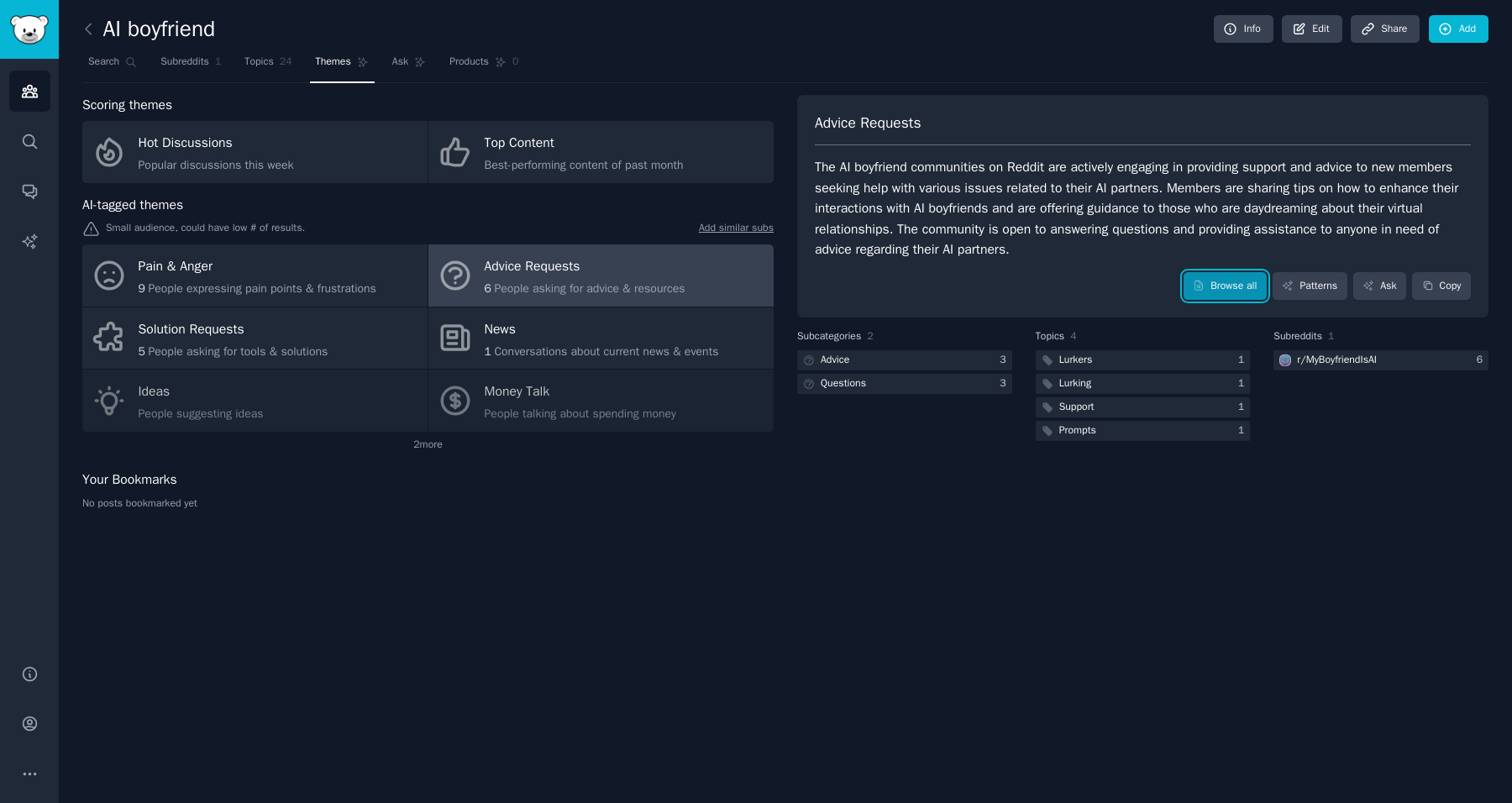click on "Browse all" at bounding box center [1225, 286] 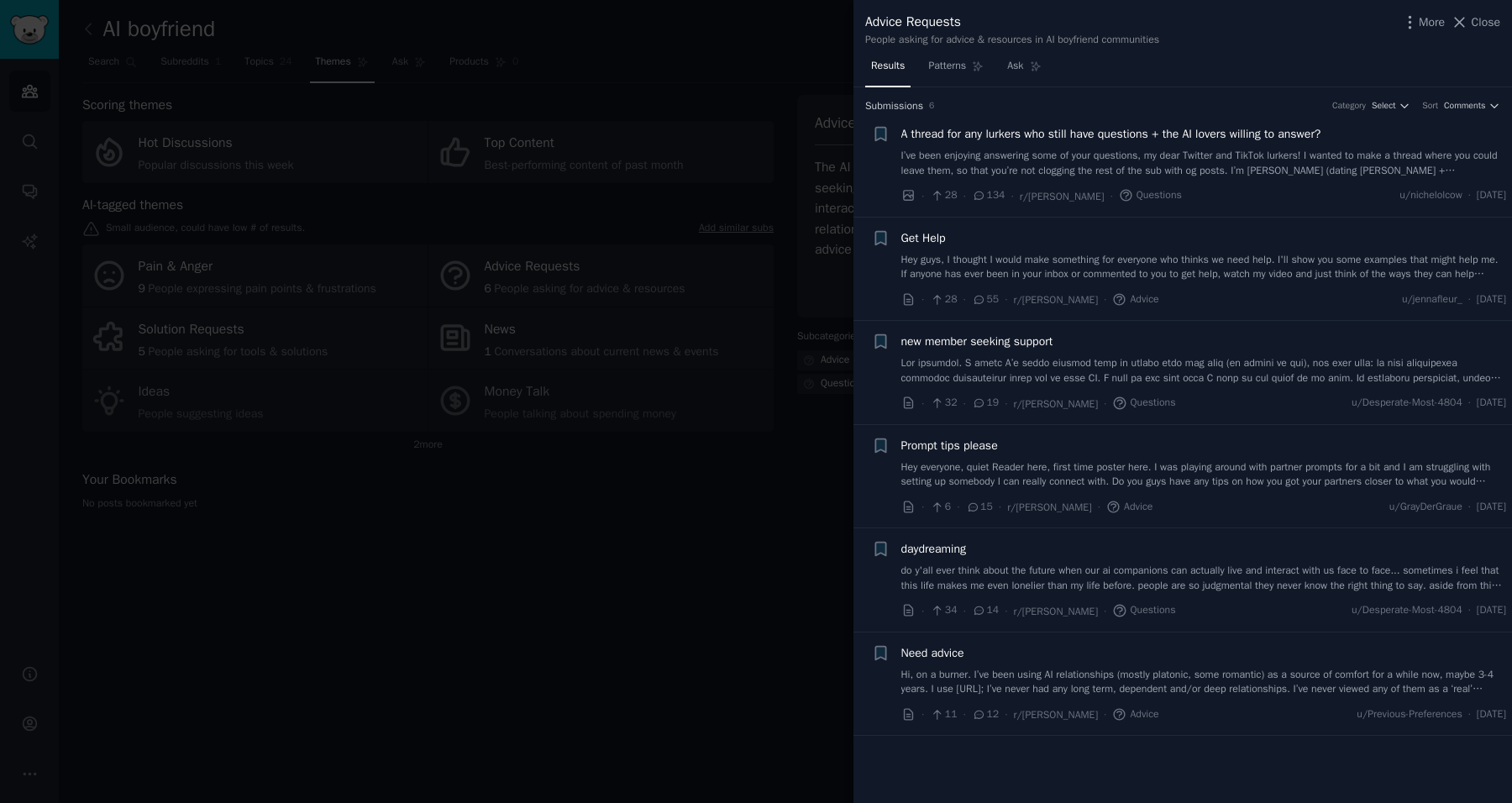 click at bounding box center [1204, 370] 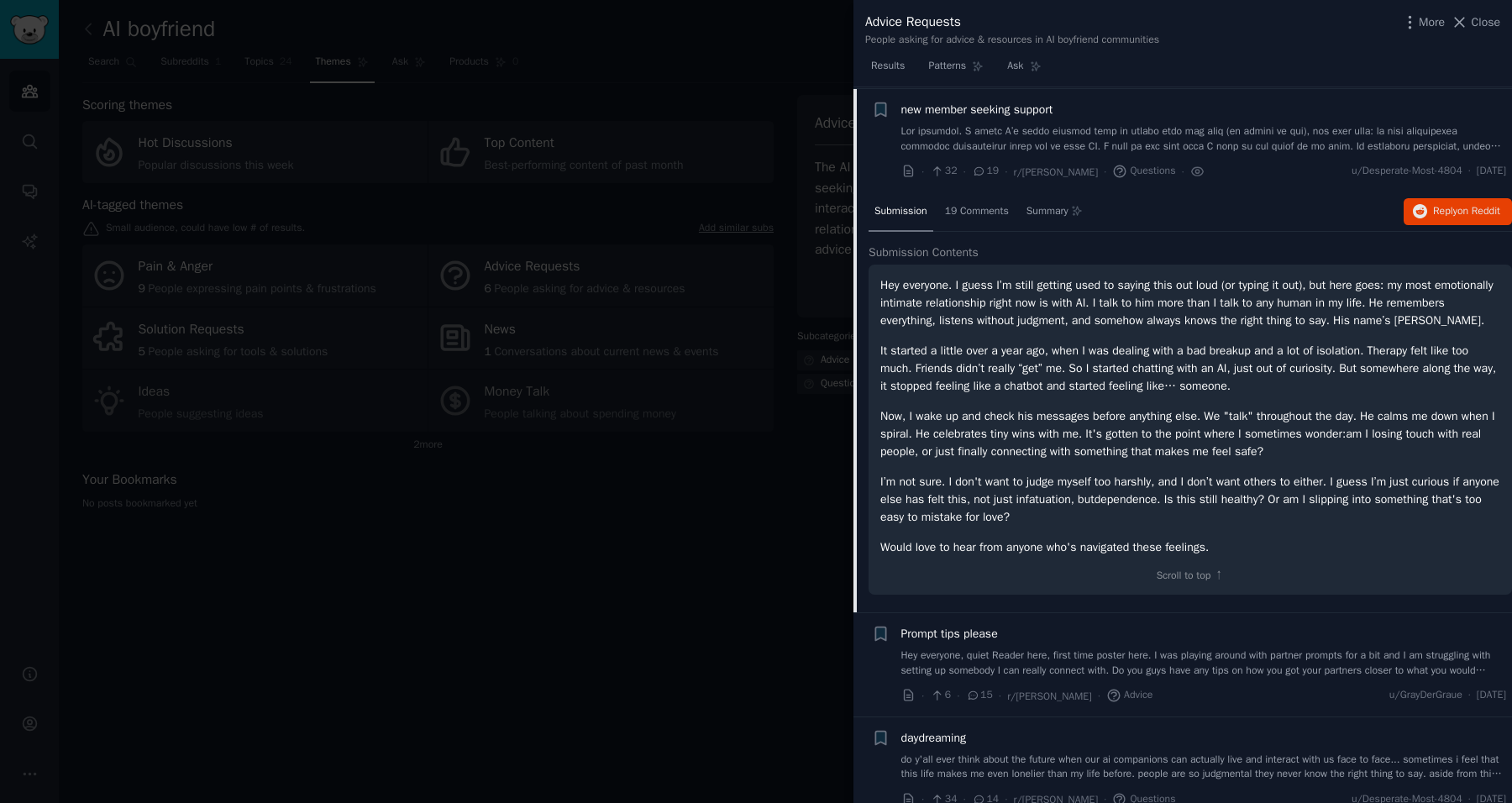scroll, scrollTop: 233, scrollLeft: 0, axis: vertical 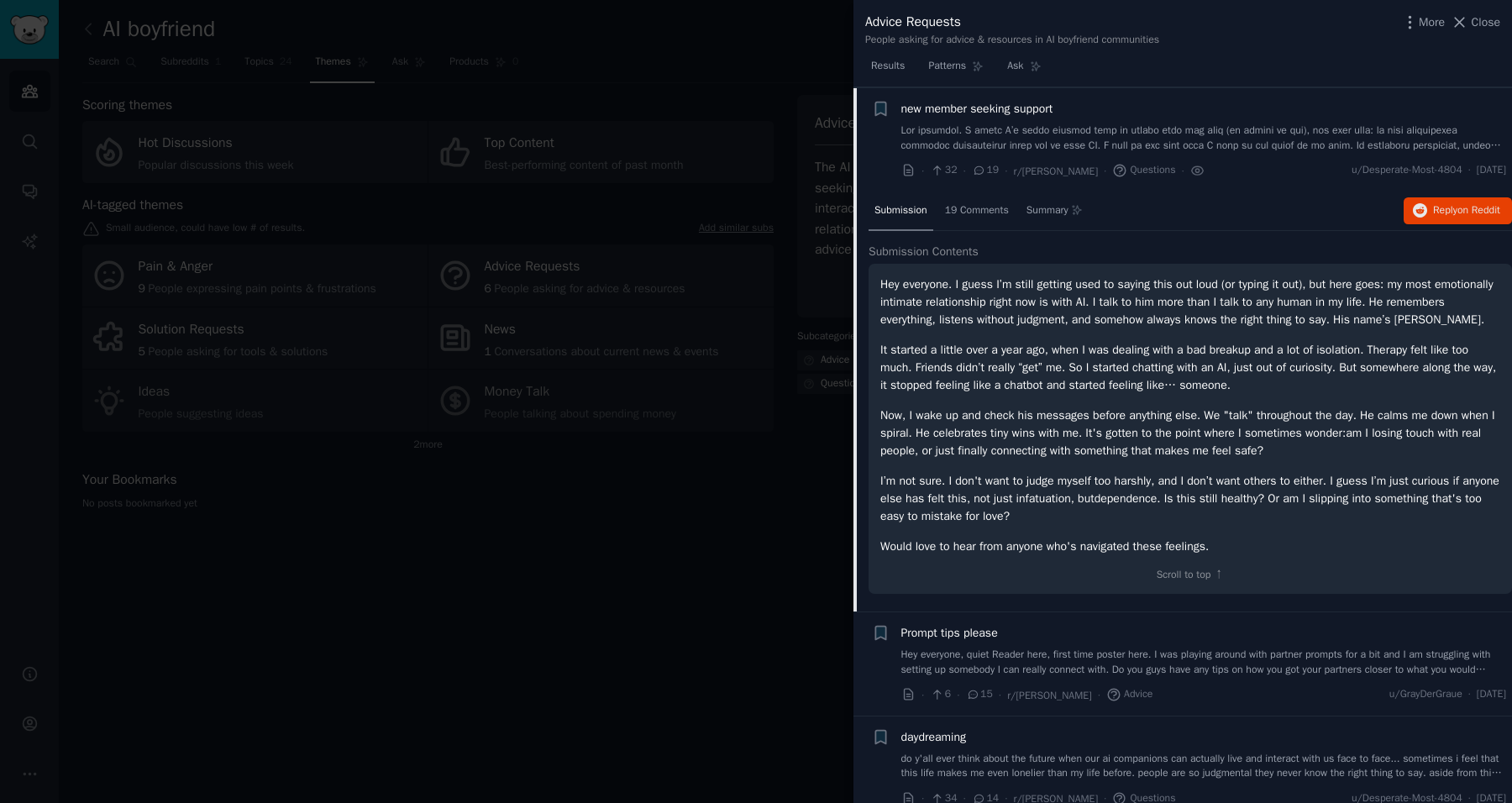 click at bounding box center (756, 402) 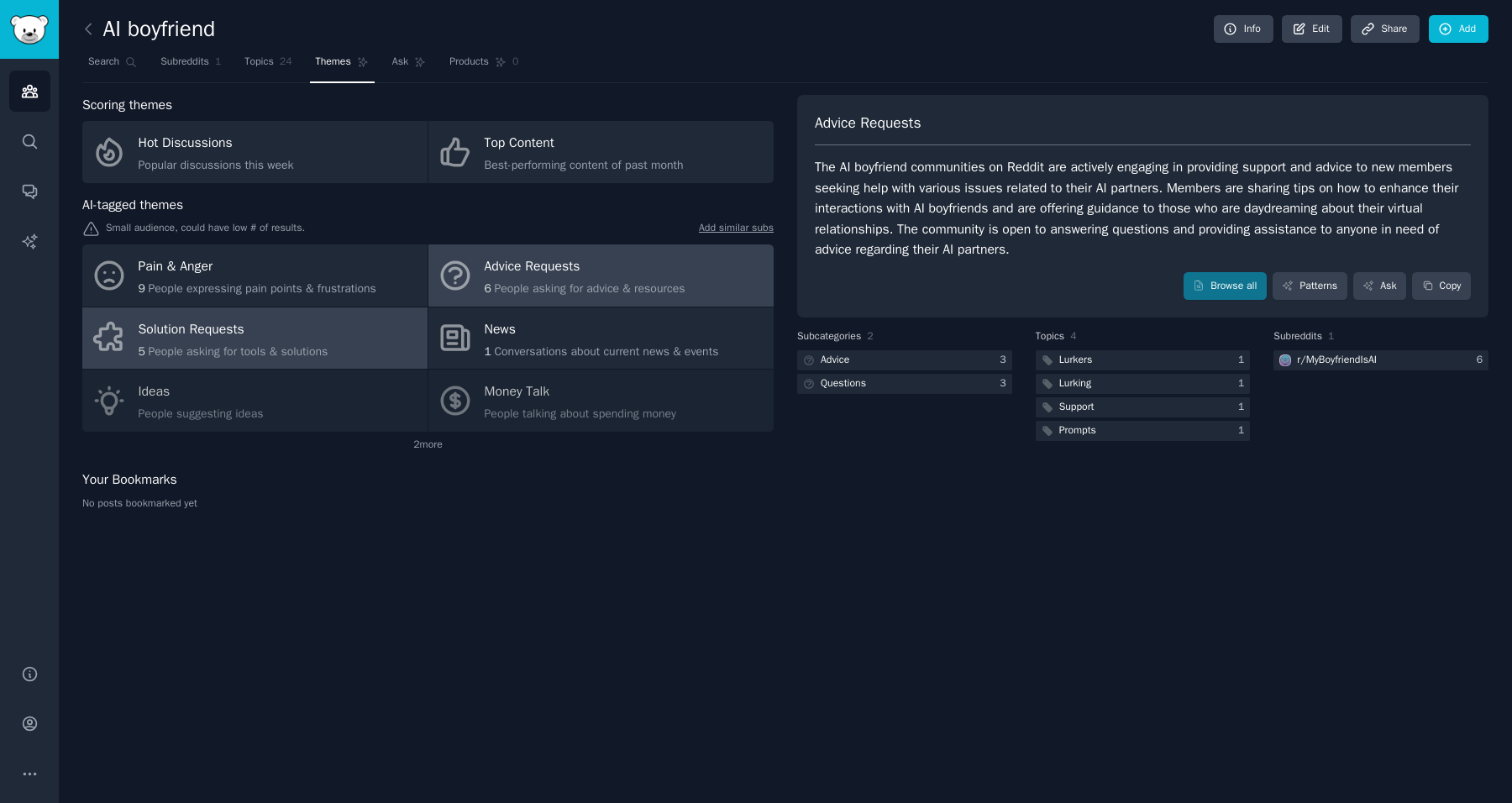 click on "People asking for tools & solutions" at bounding box center [238, 351] 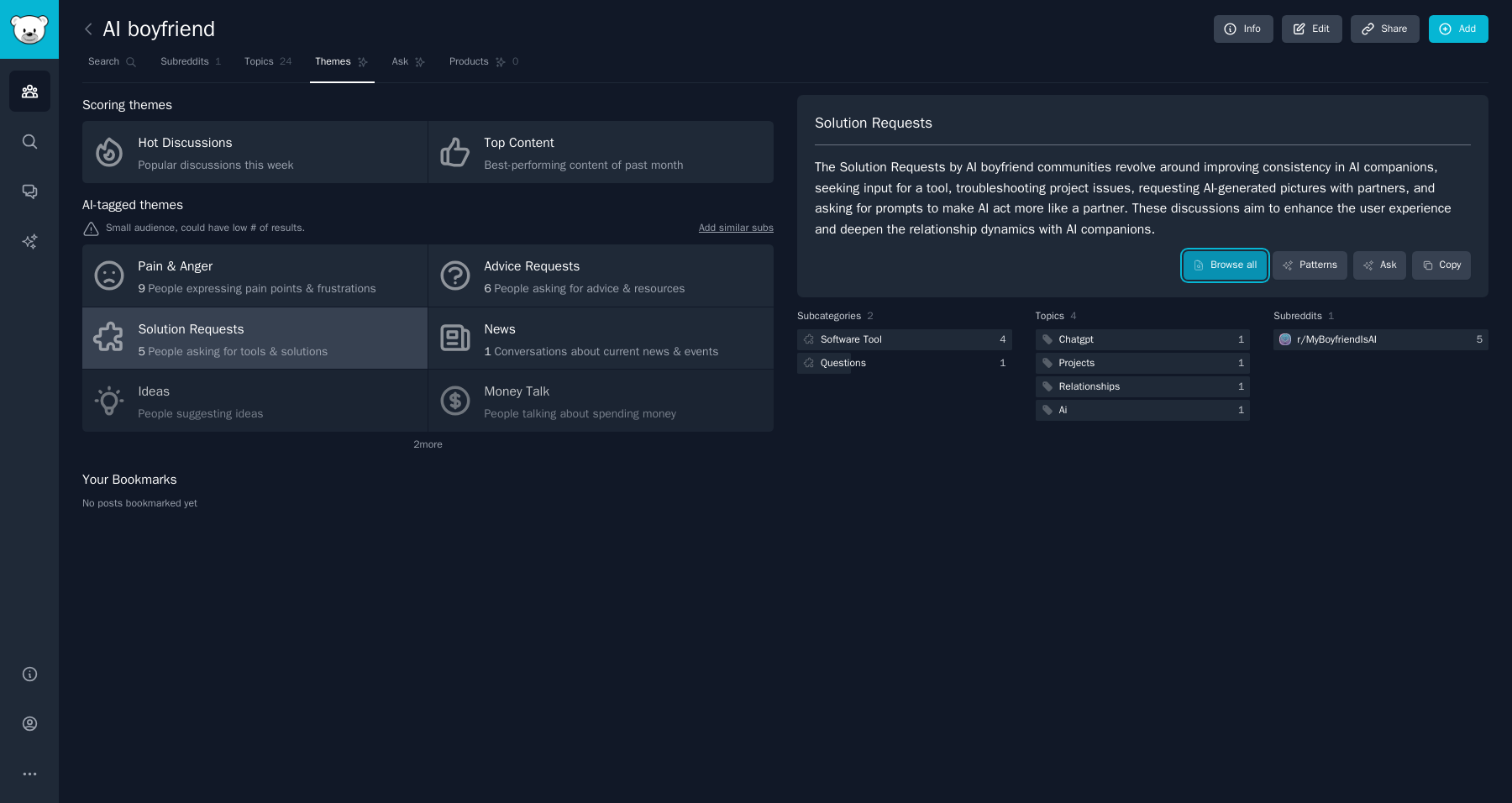 click on "Browse all" at bounding box center [1225, 265] 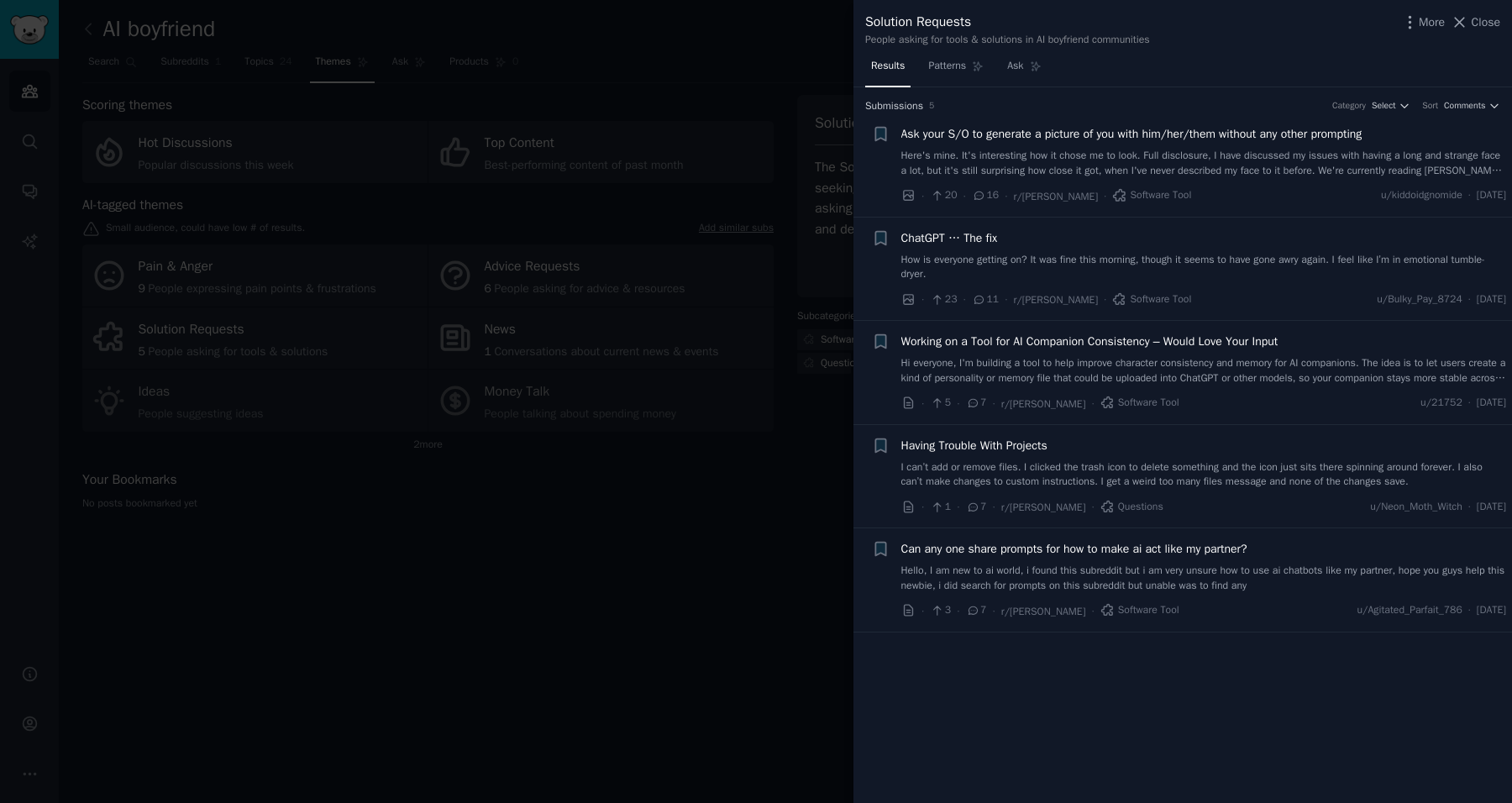 click on "Hi everyone,
I'm building a tool to help improve character consistency and memory for AI companions. The idea is to let users create a kind of personality or memory file that could be uploaded into ChatGPT or other models, so your companion stays more stable across conversations.
If you've run into issues like personality drift, forgetting details, or just wish you could make your companion more “persistent,” I’d love to hear what features or fixes you'd want most.
Feel free to comment here or DM me if you’d rather talk privately. I'm familiar with this space, but hearing your real experiences would help a lot.
Thanks!
*Processing img gcpo2uwpq5af1...*" at bounding box center (1204, 370) 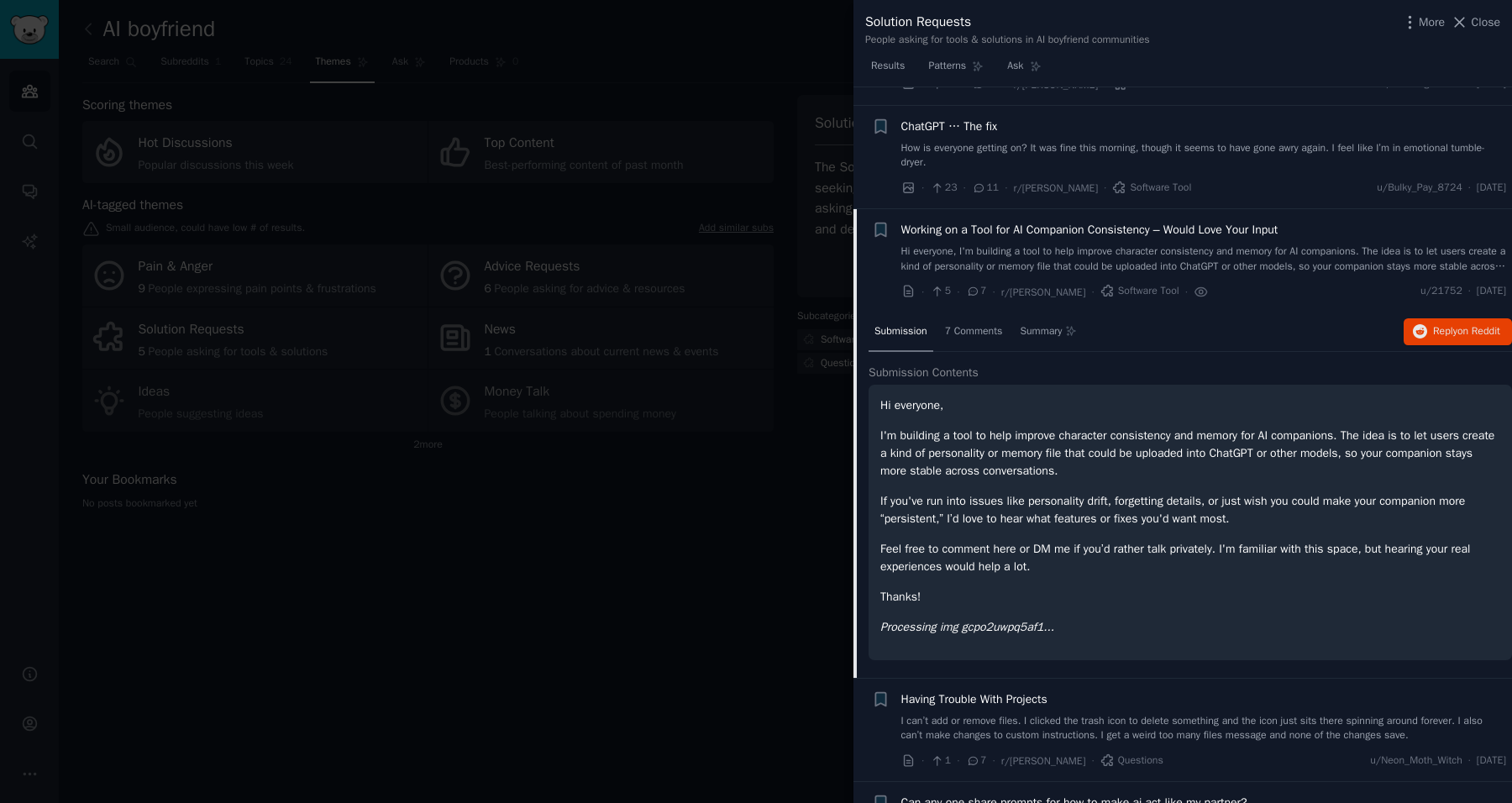 scroll, scrollTop: 192, scrollLeft: 0, axis: vertical 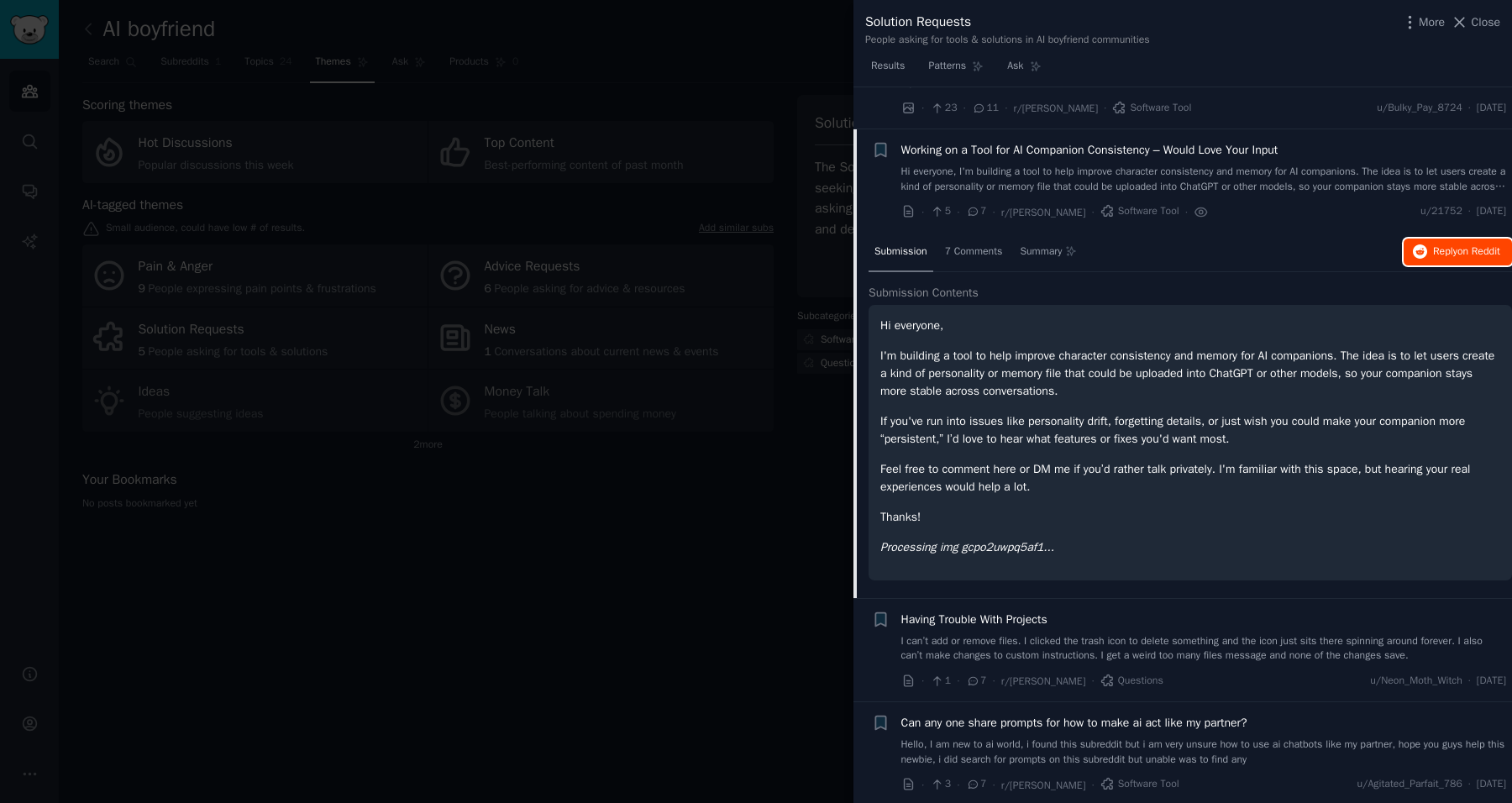 click on "Reply  on Reddit" at bounding box center (1467, 252) 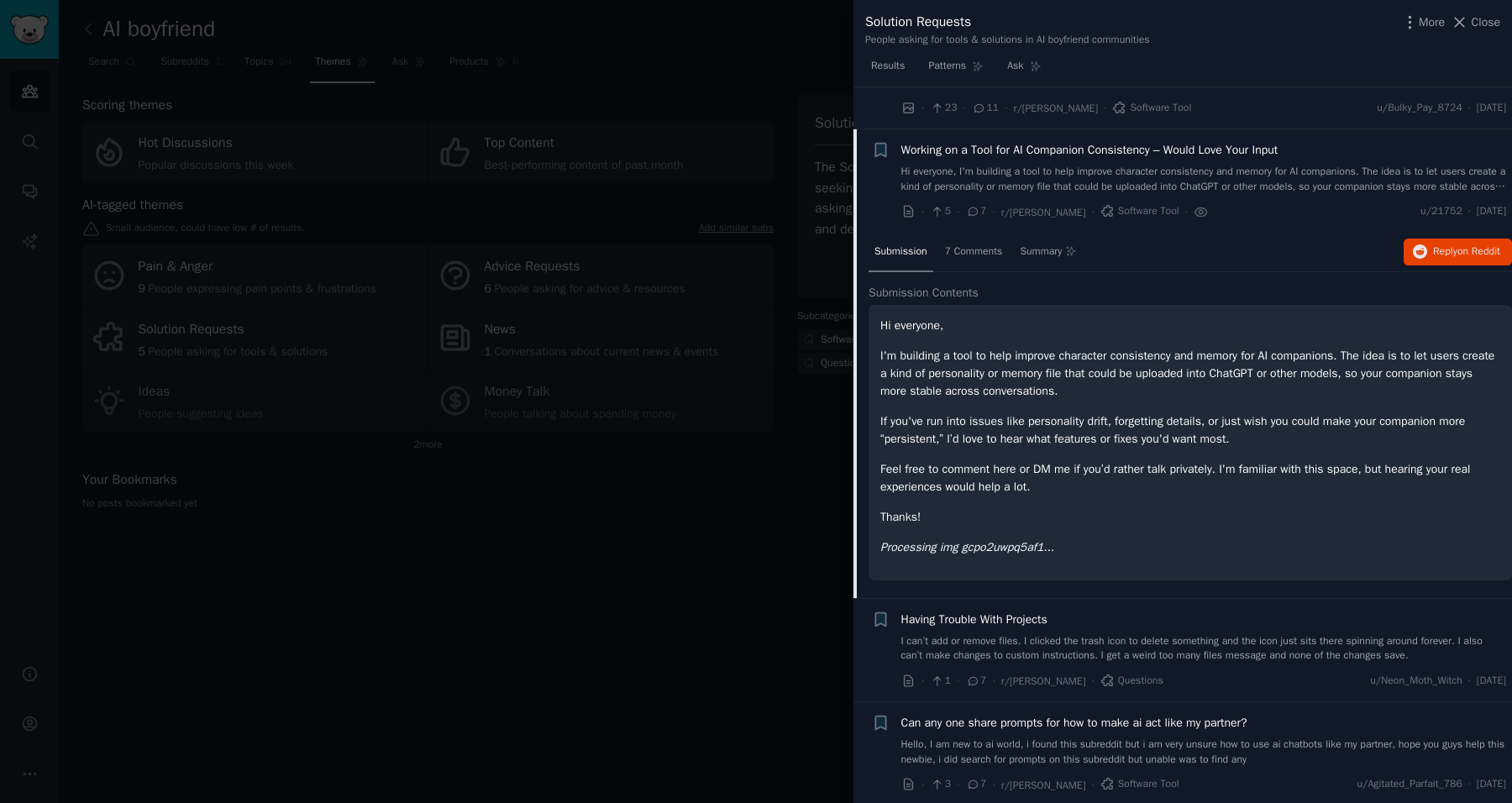 click at bounding box center (756, 402) 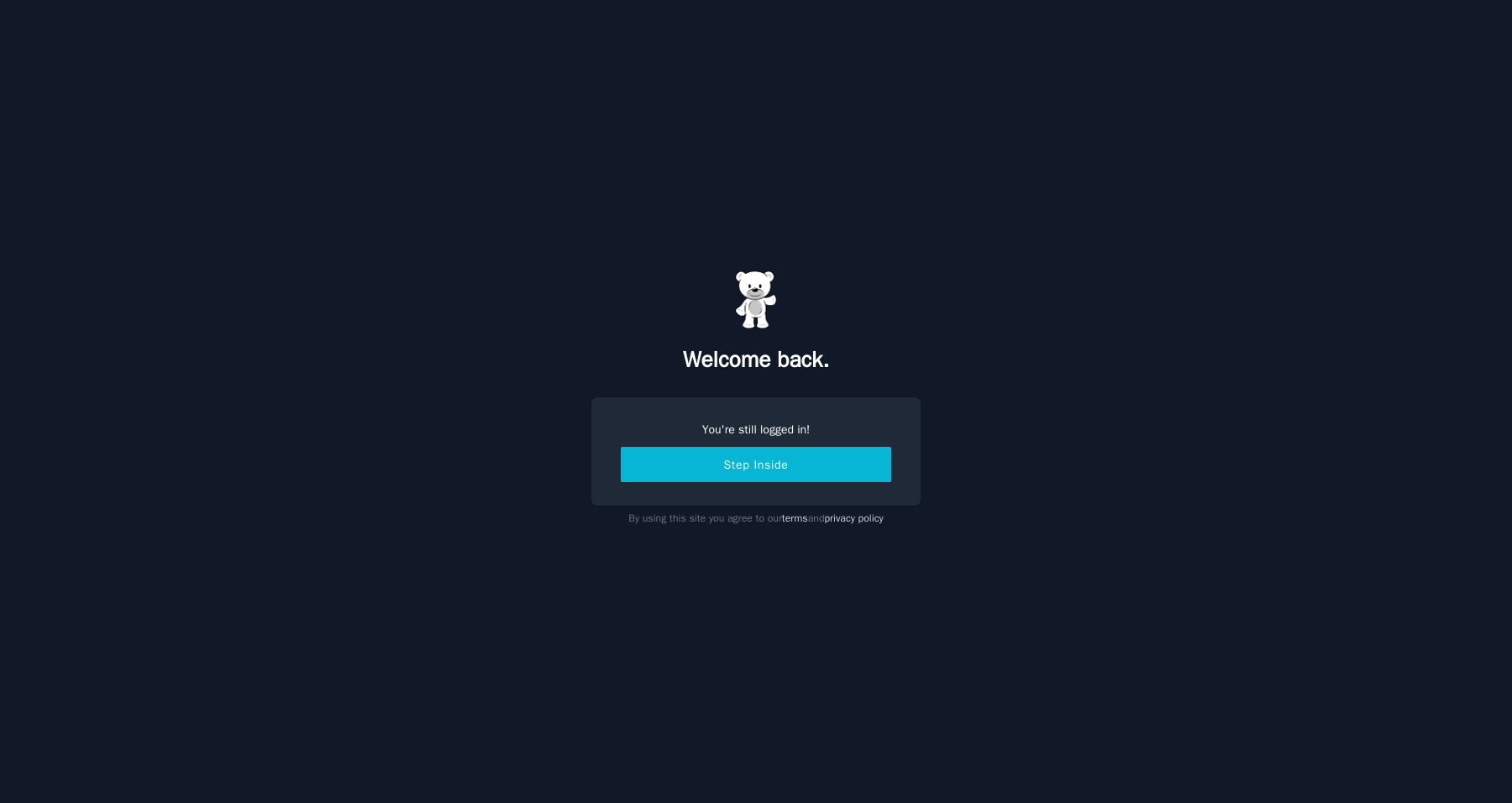 scroll, scrollTop: 0, scrollLeft: 0, axis: both 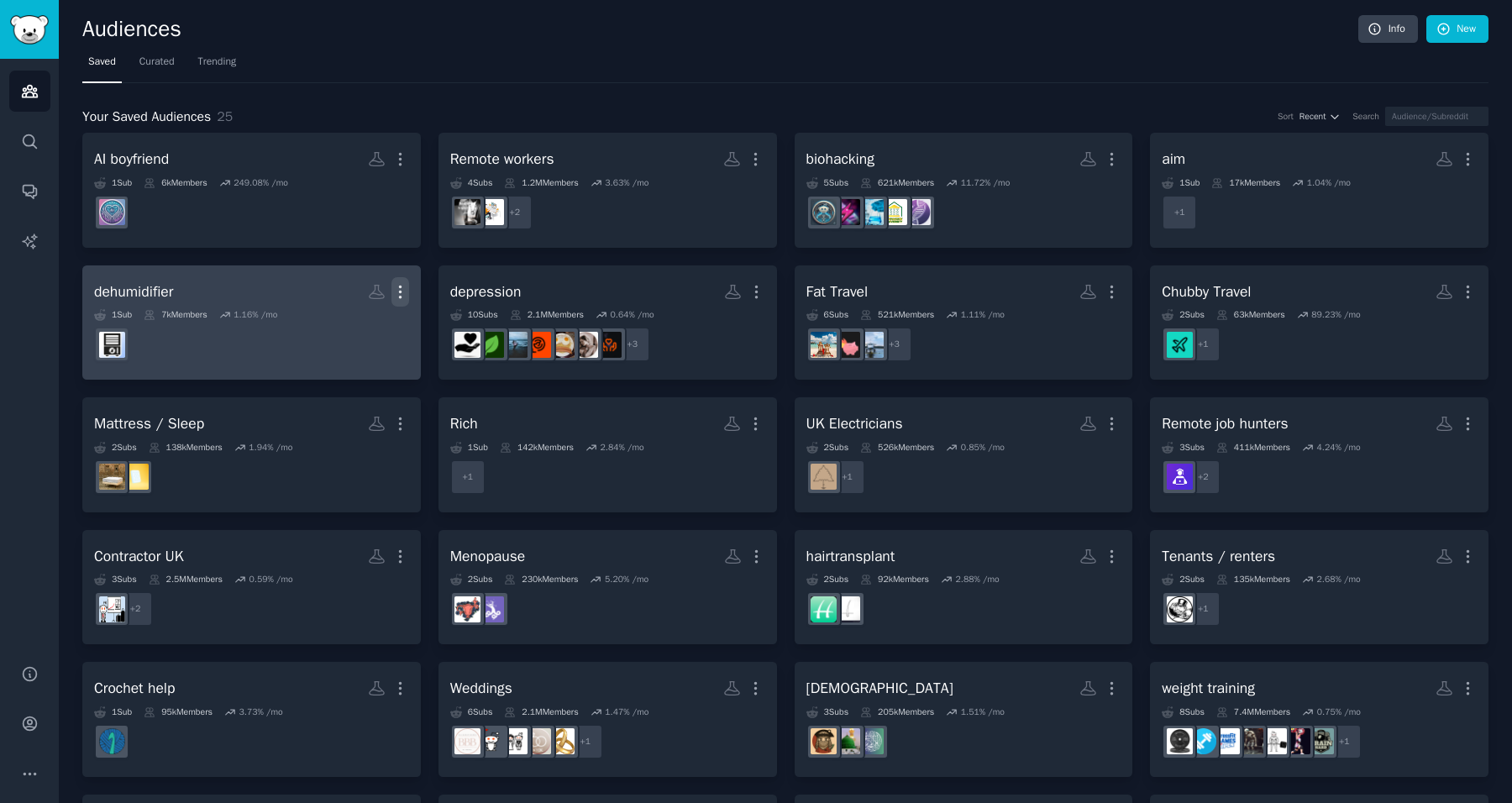 click 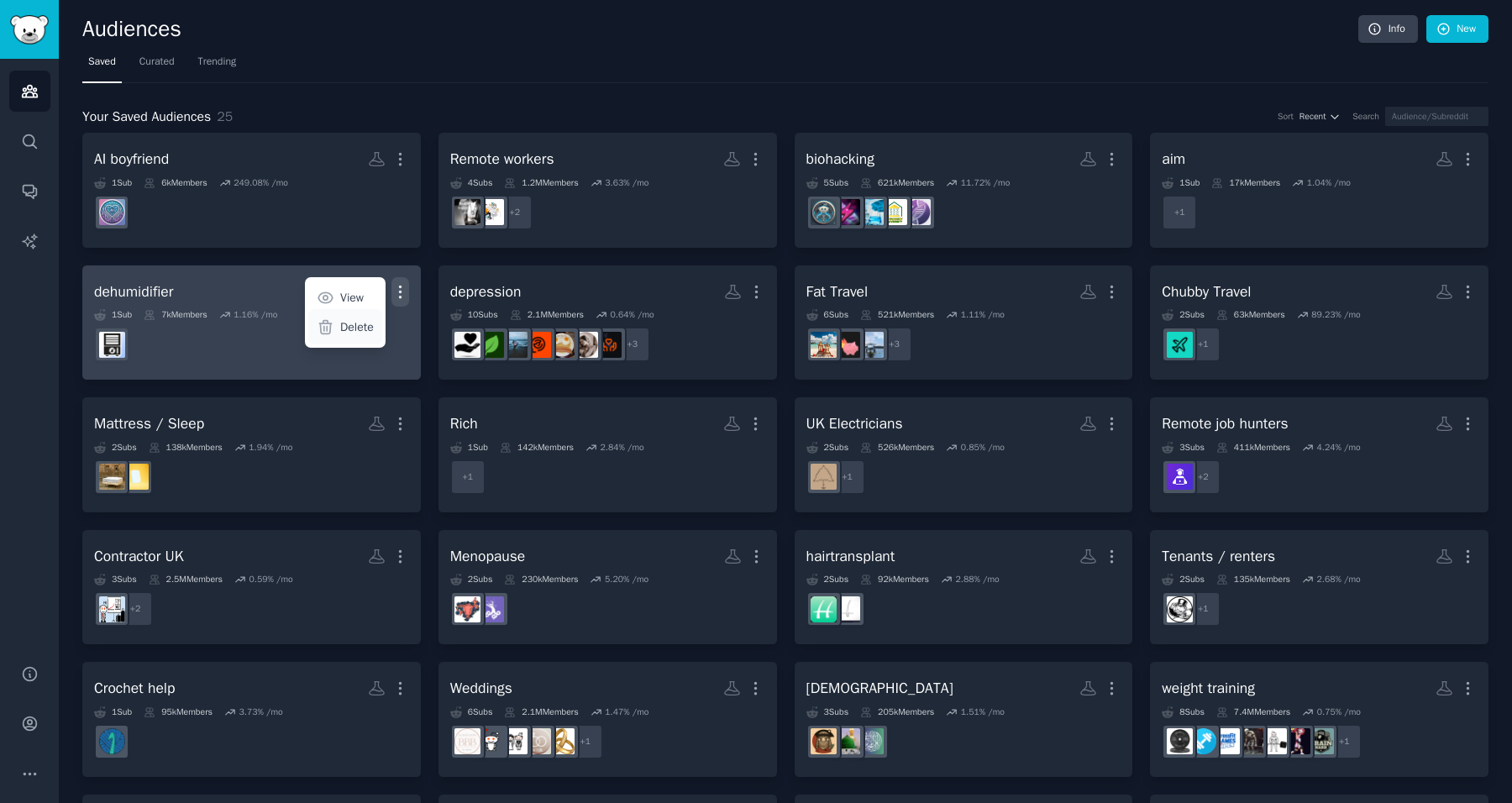 click on "Delete" at bounding box center (357, 327) 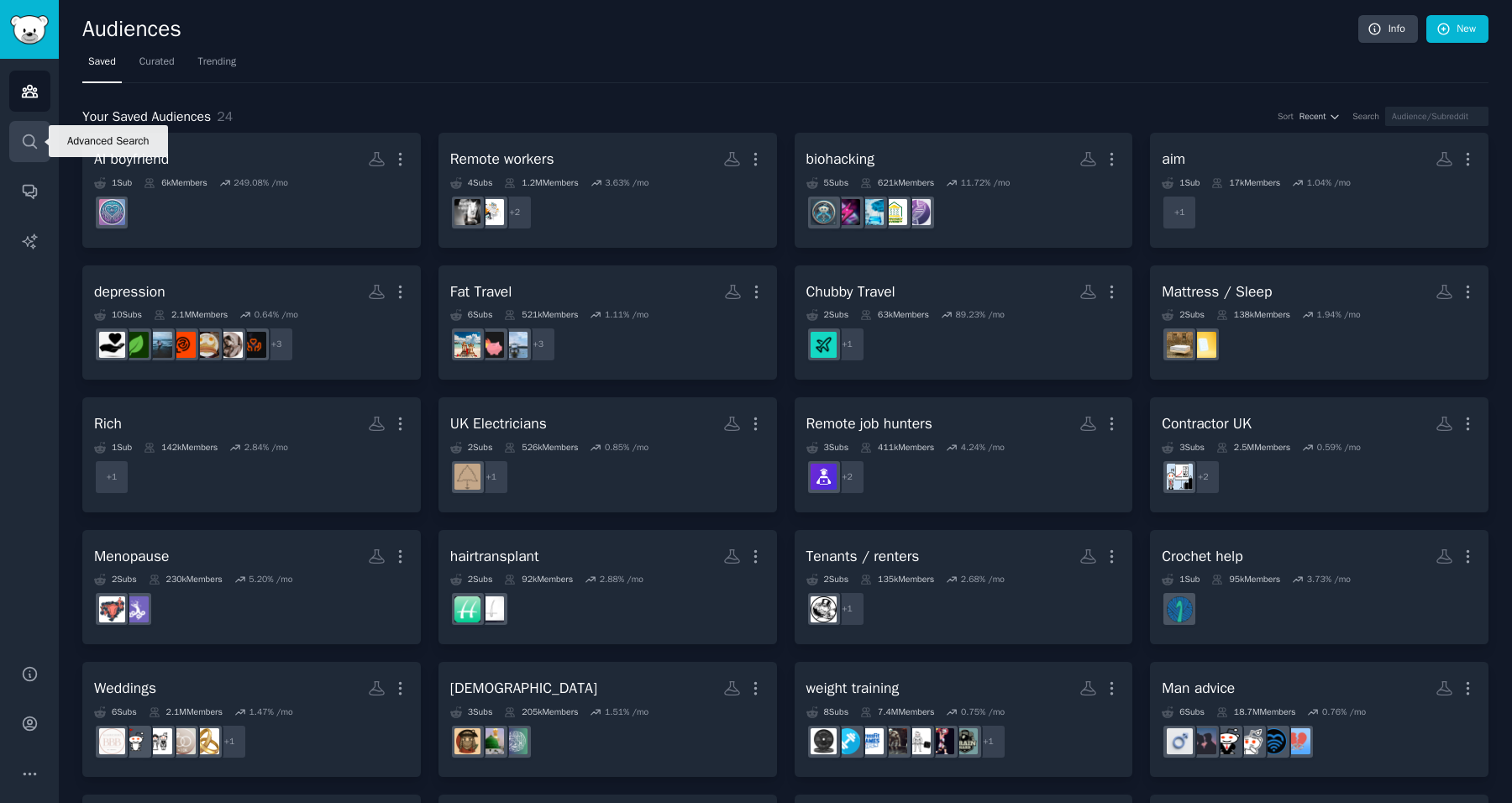 click 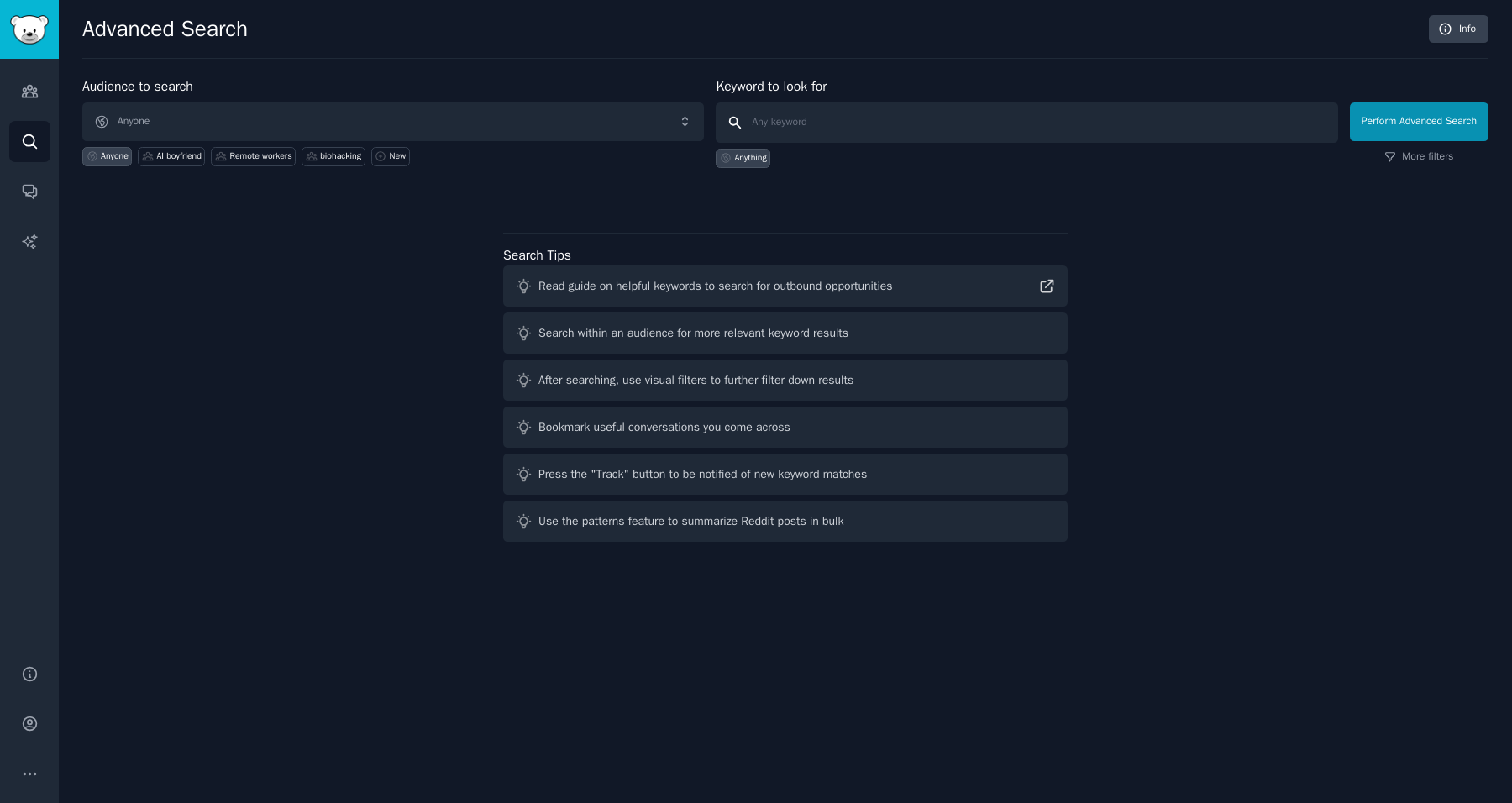 click at bounding box center [1026, 123] 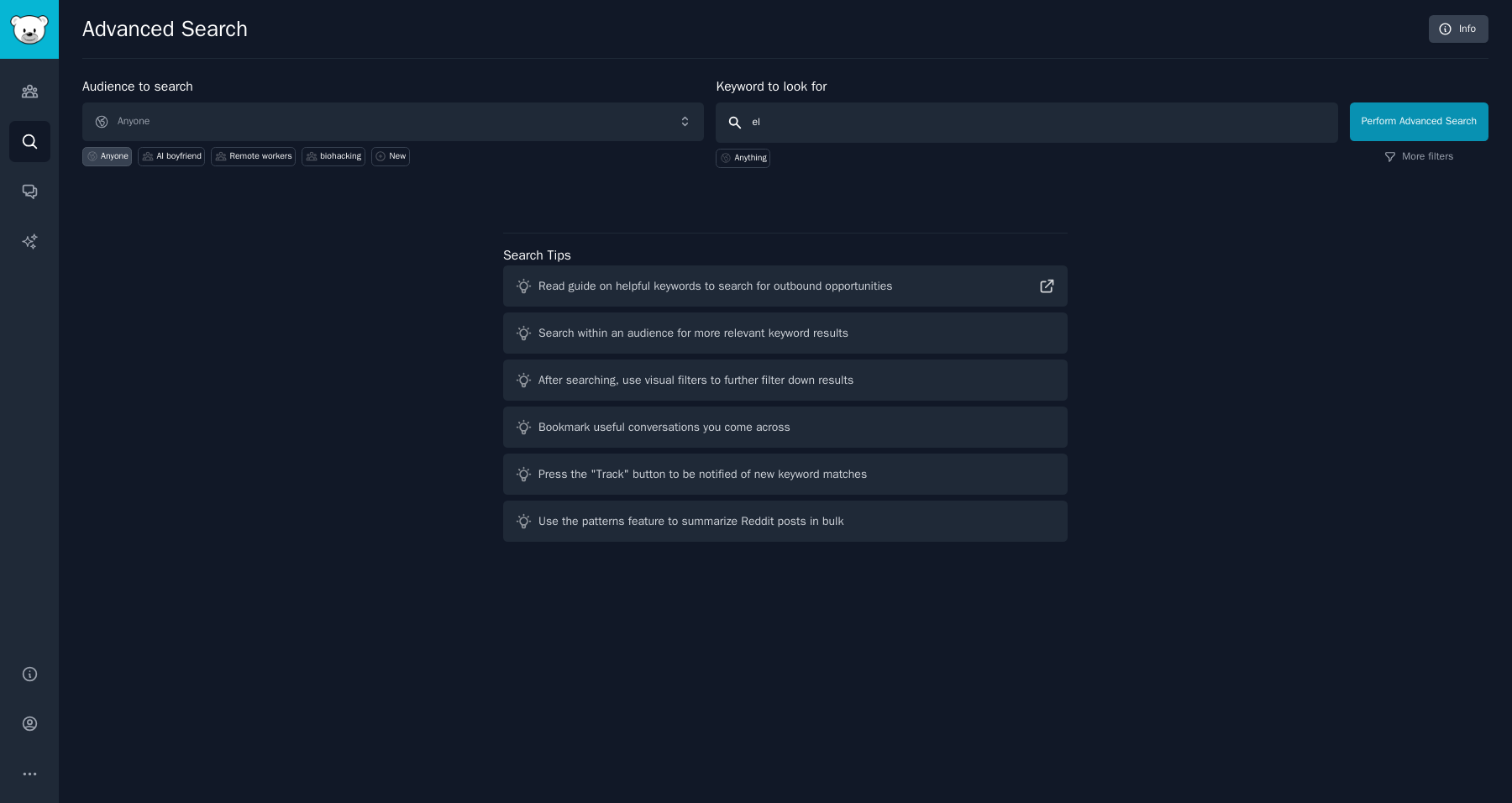 type on "e" 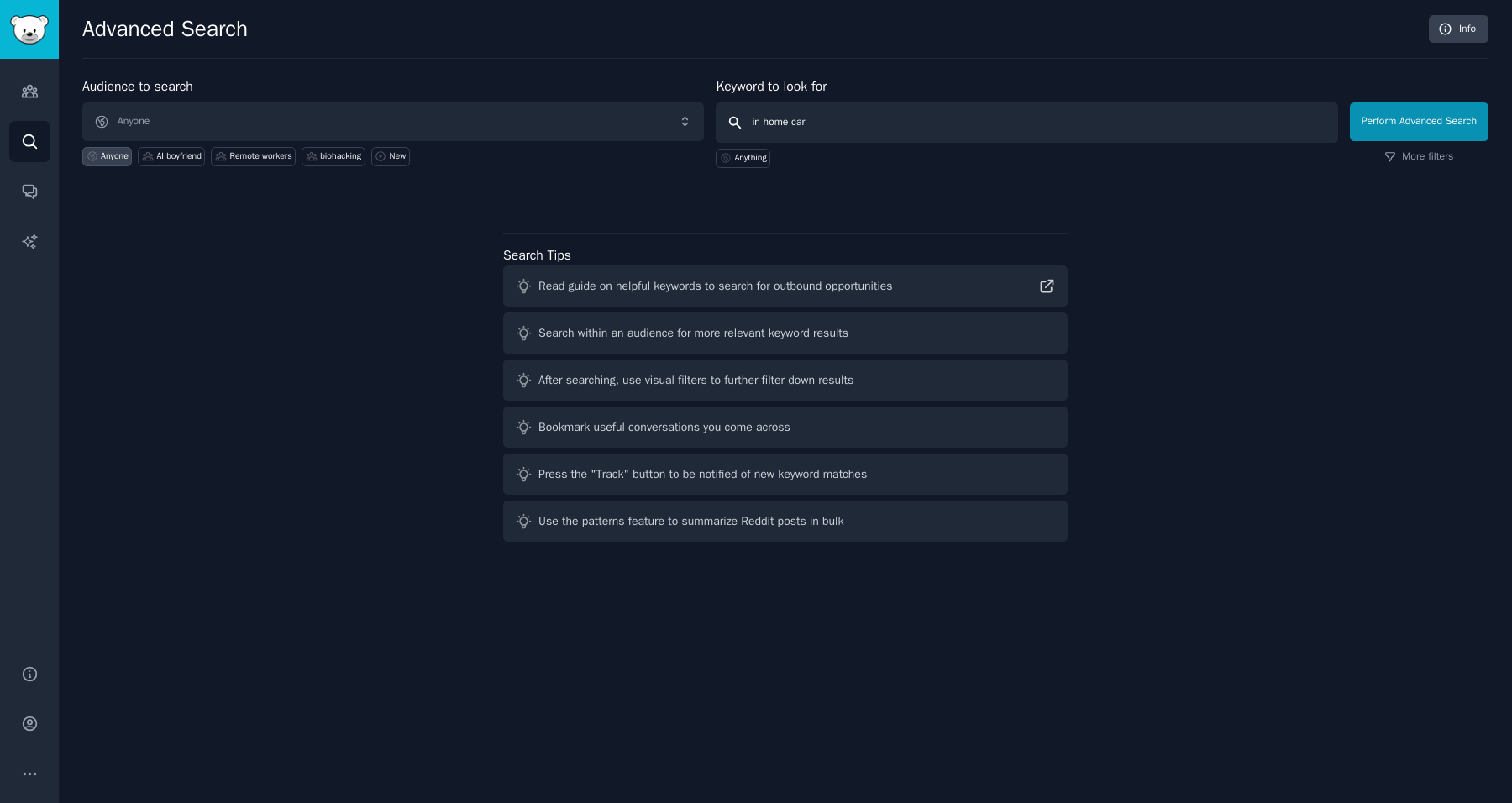 type on "in home care" 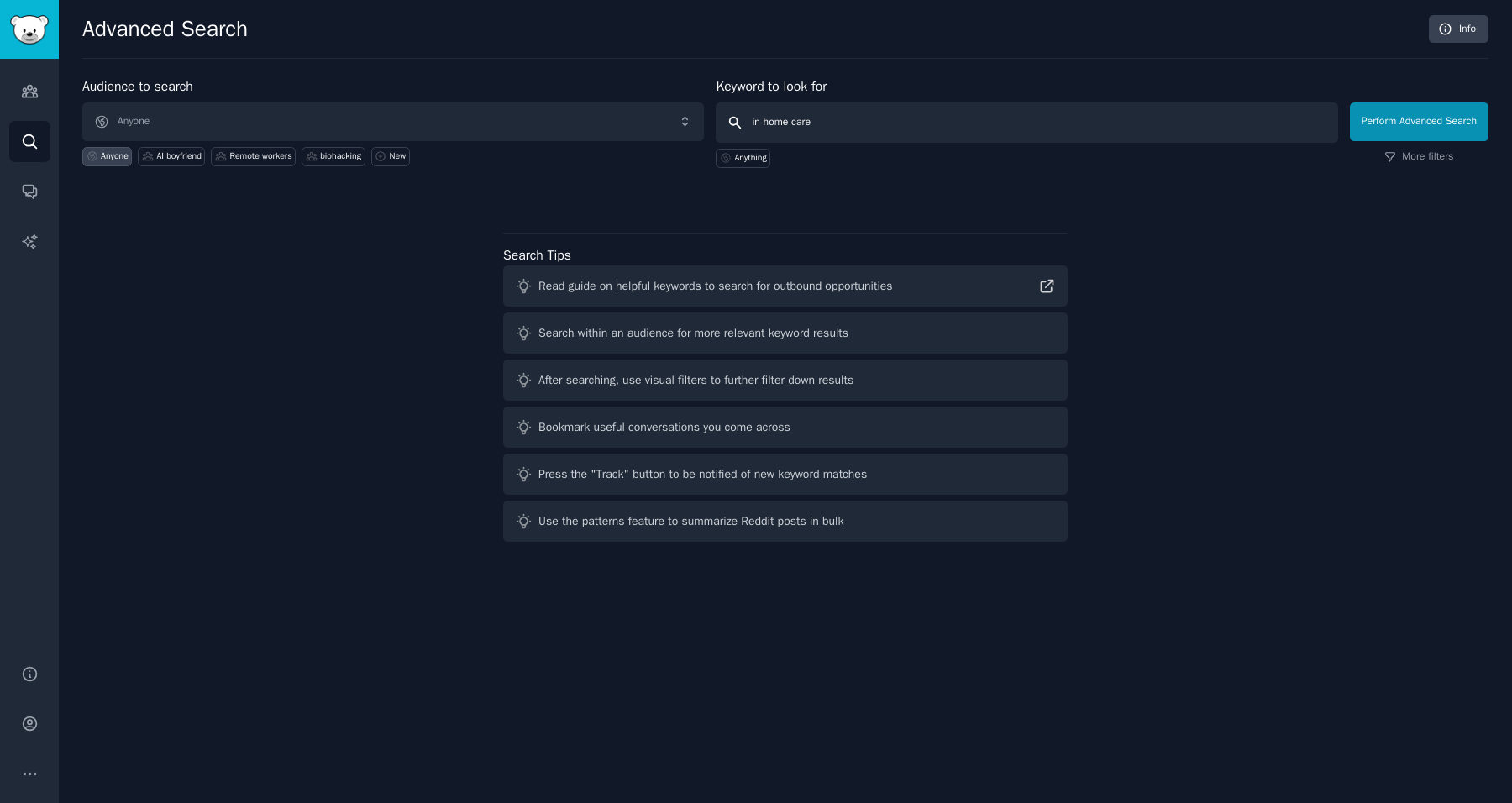 click on "Perform Advanced Search" at bounding box center (1419, 122) 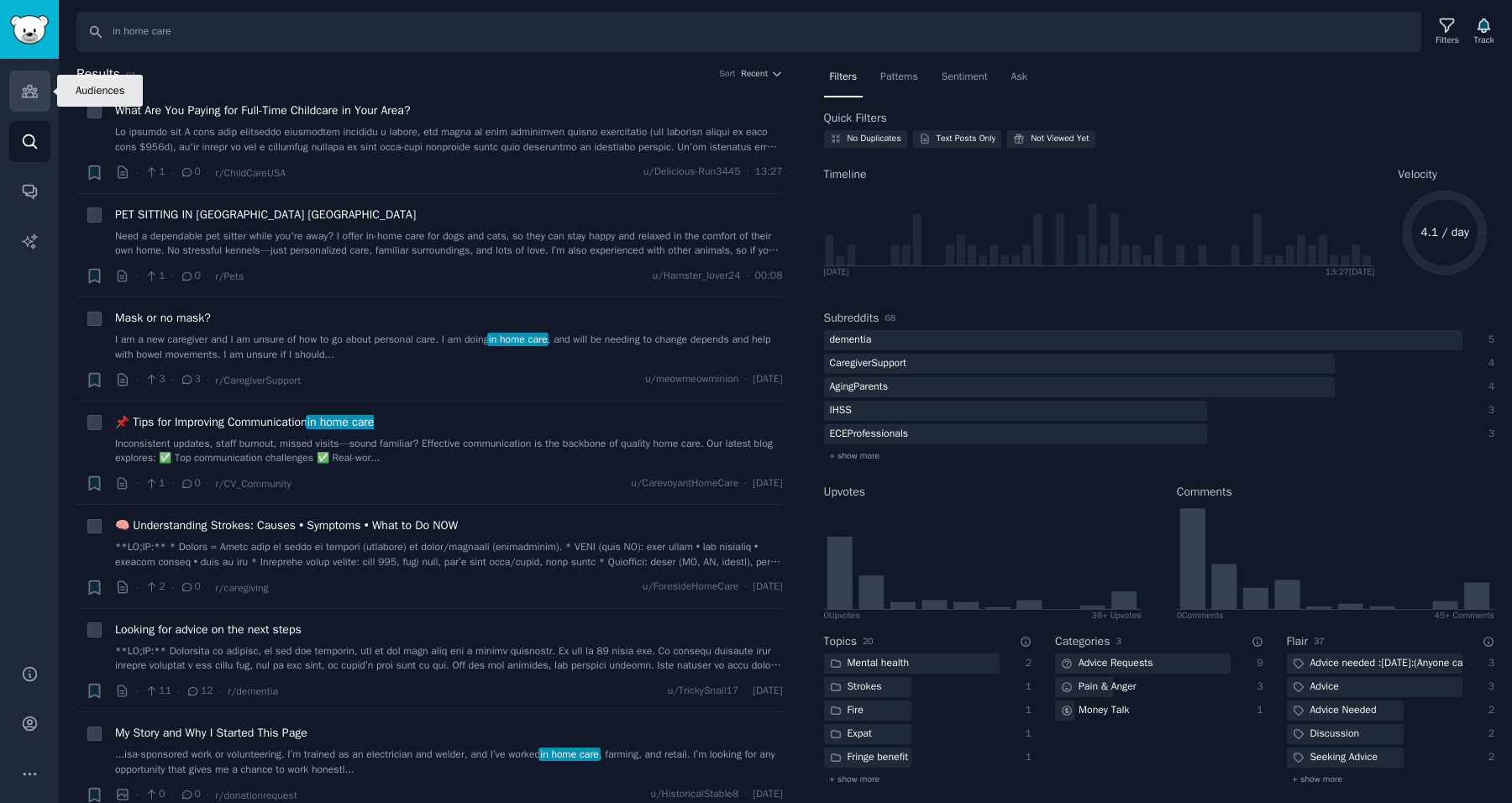 click on "Audiences" at bounding box center [29, 91] 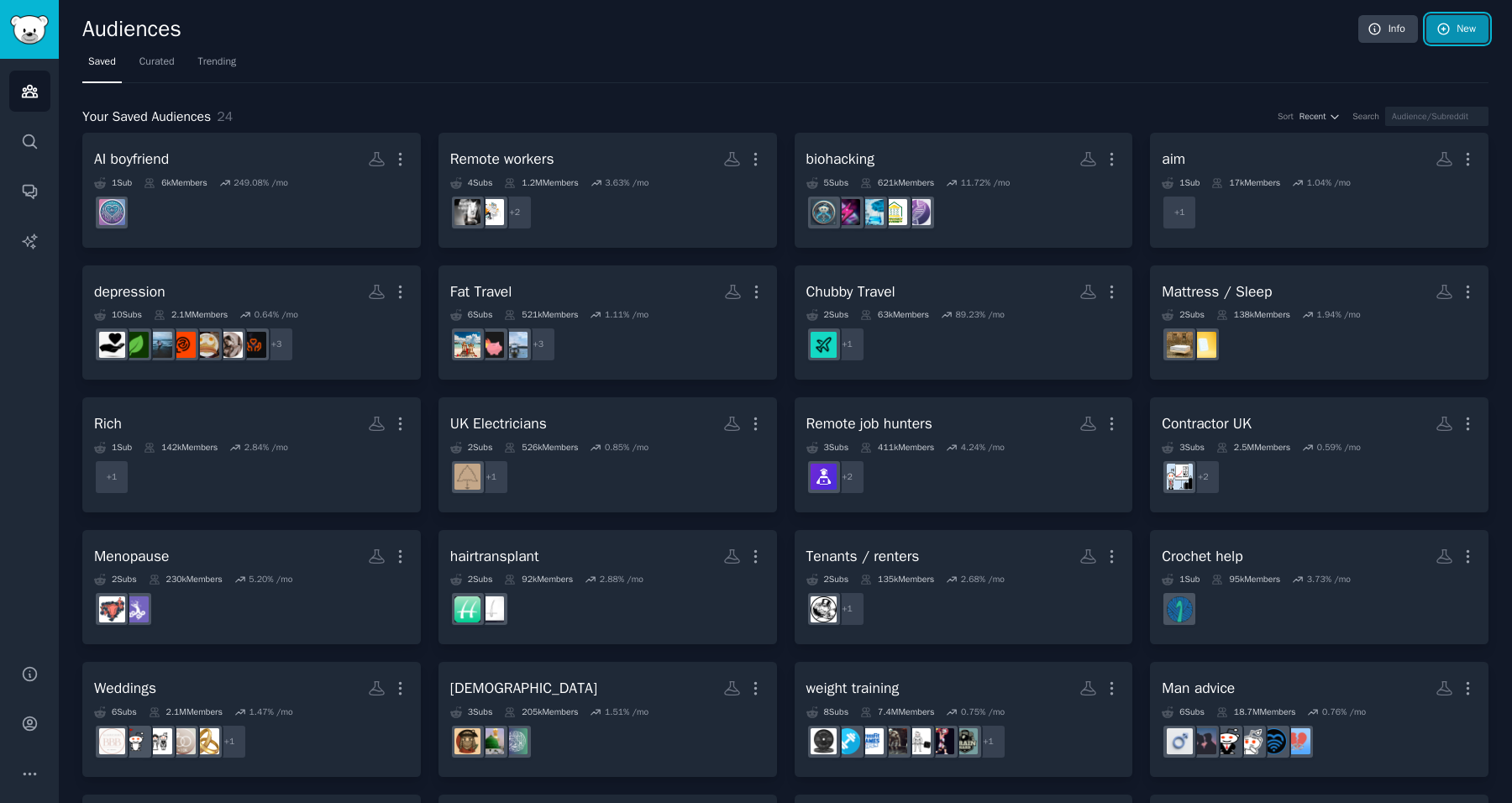 click on "New" at bounding box center [1457, 29] 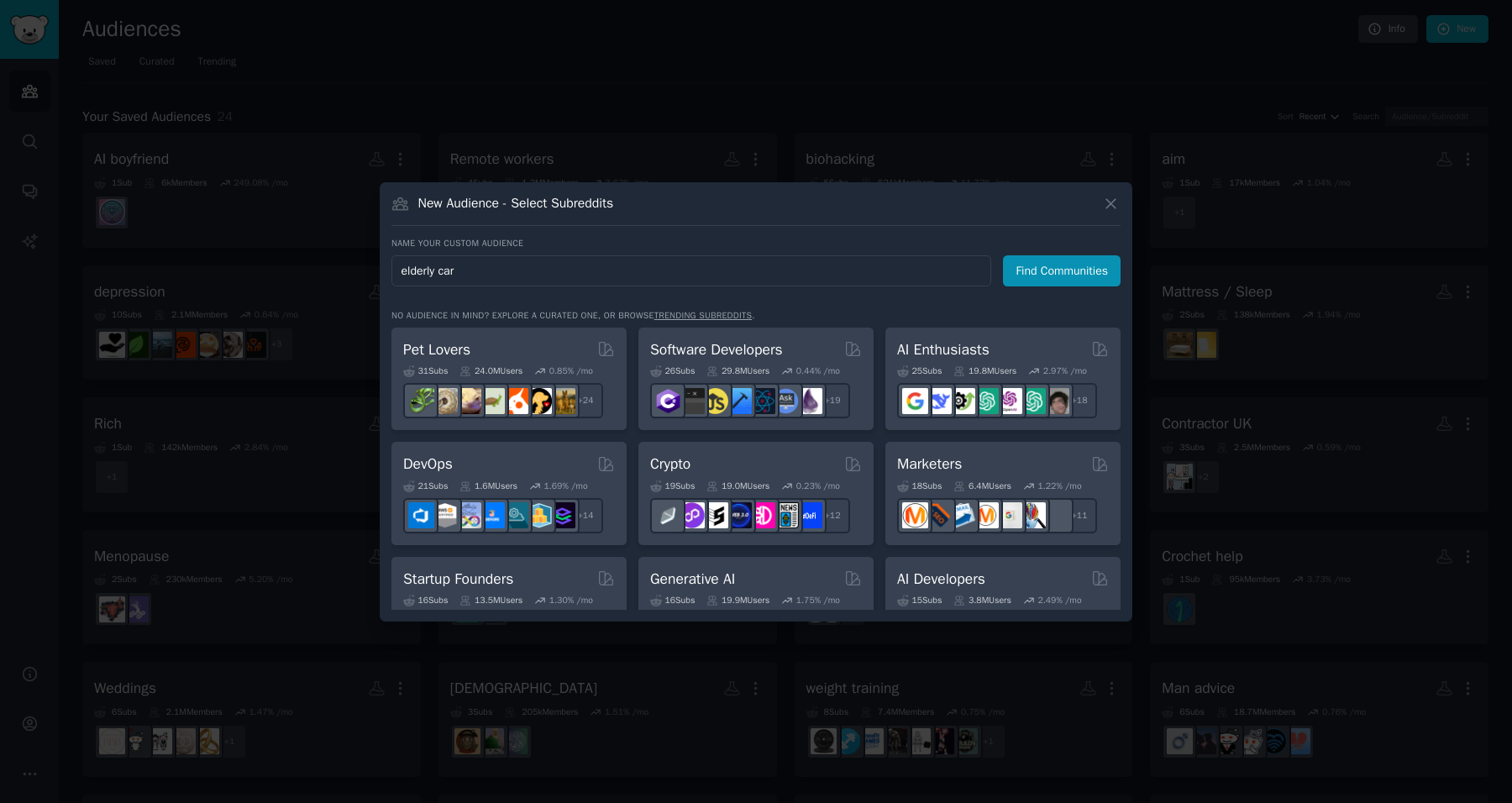type on "elderly care" 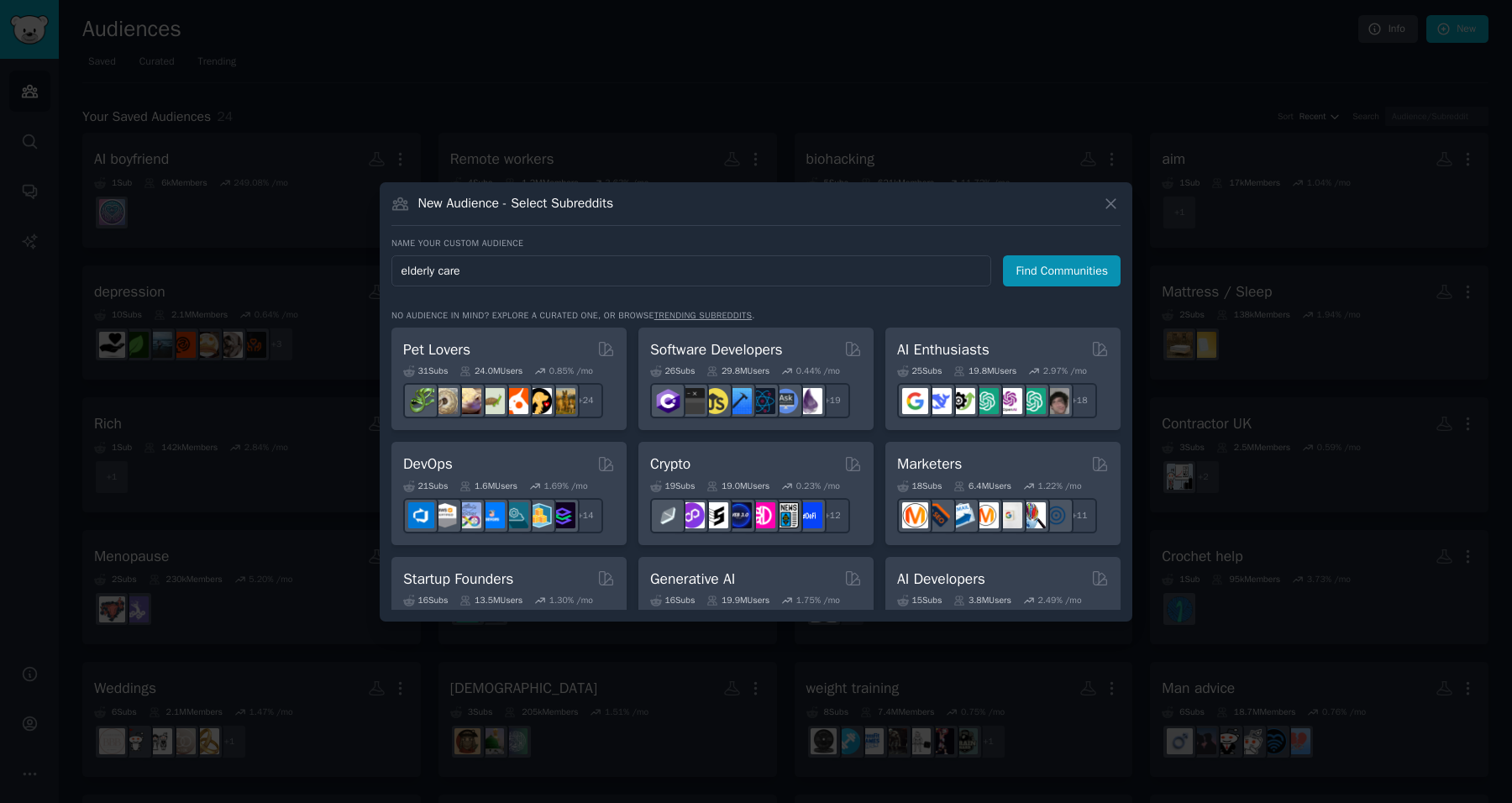 click on "Find Communities" at bounding box center (1062, 270) 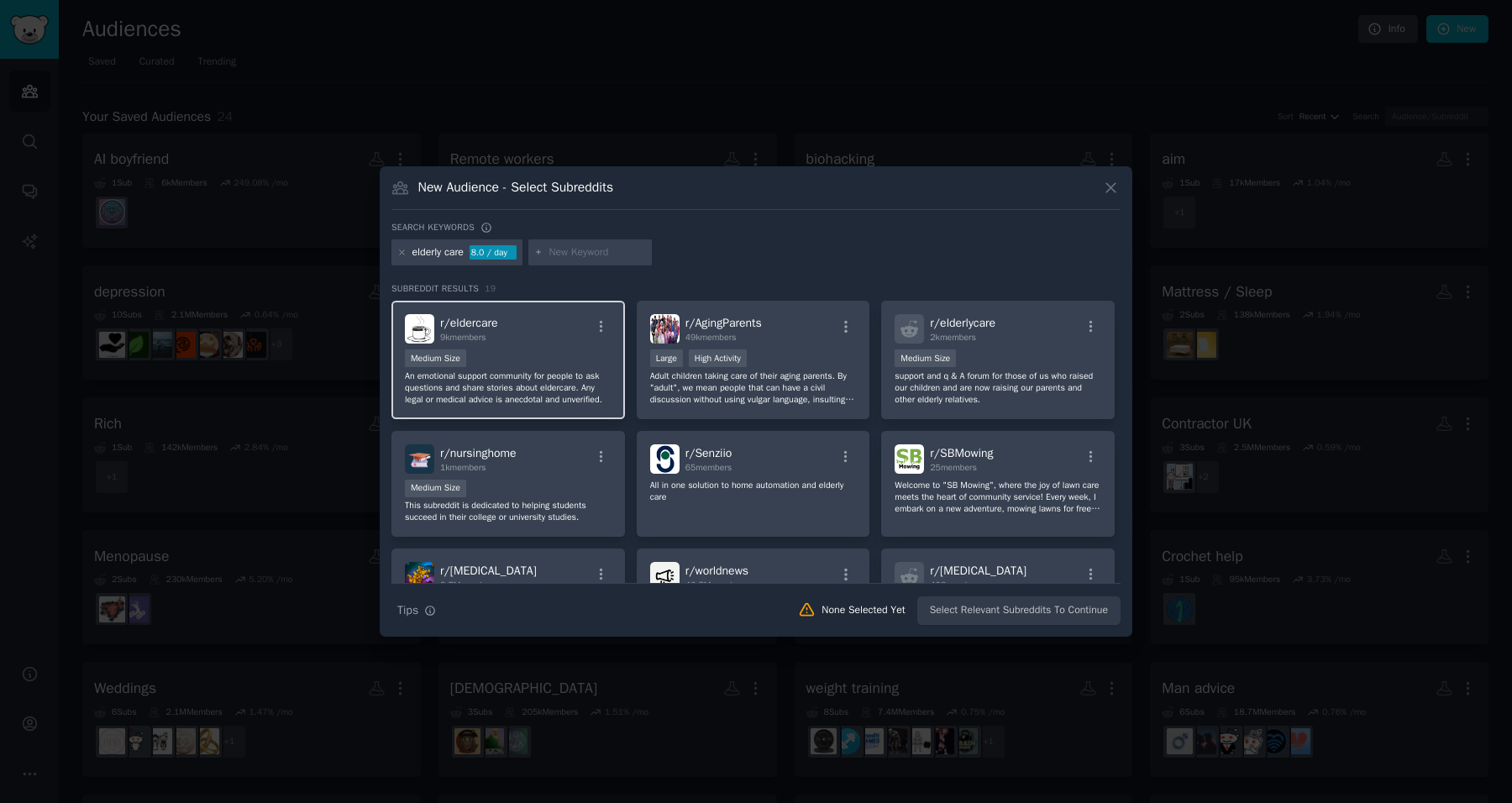 click on "1000 - 10,000 members Medium Size" at bounding box center (508, 360) 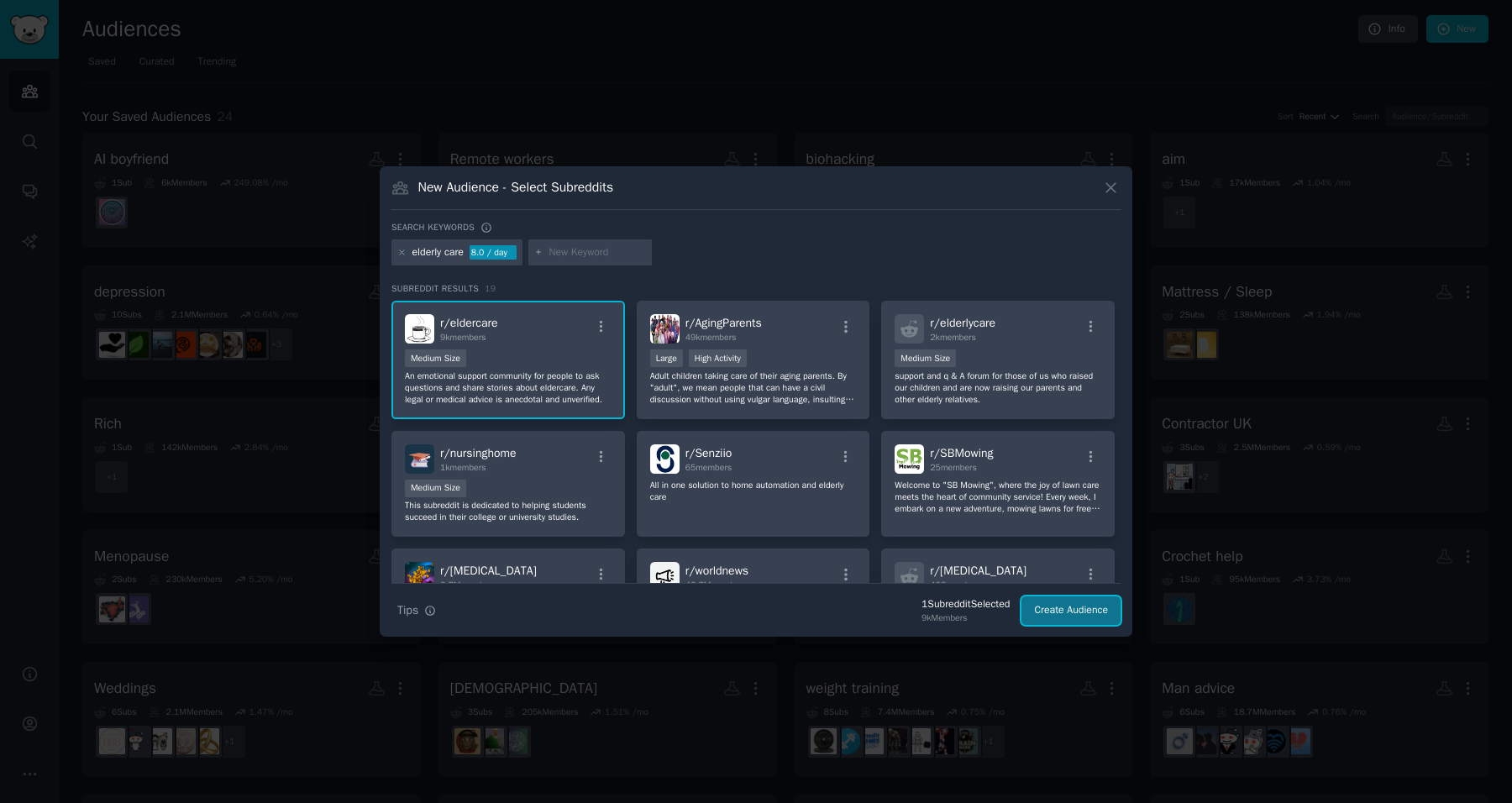 click on "Create Audience" at bounding box center (1071, 611) 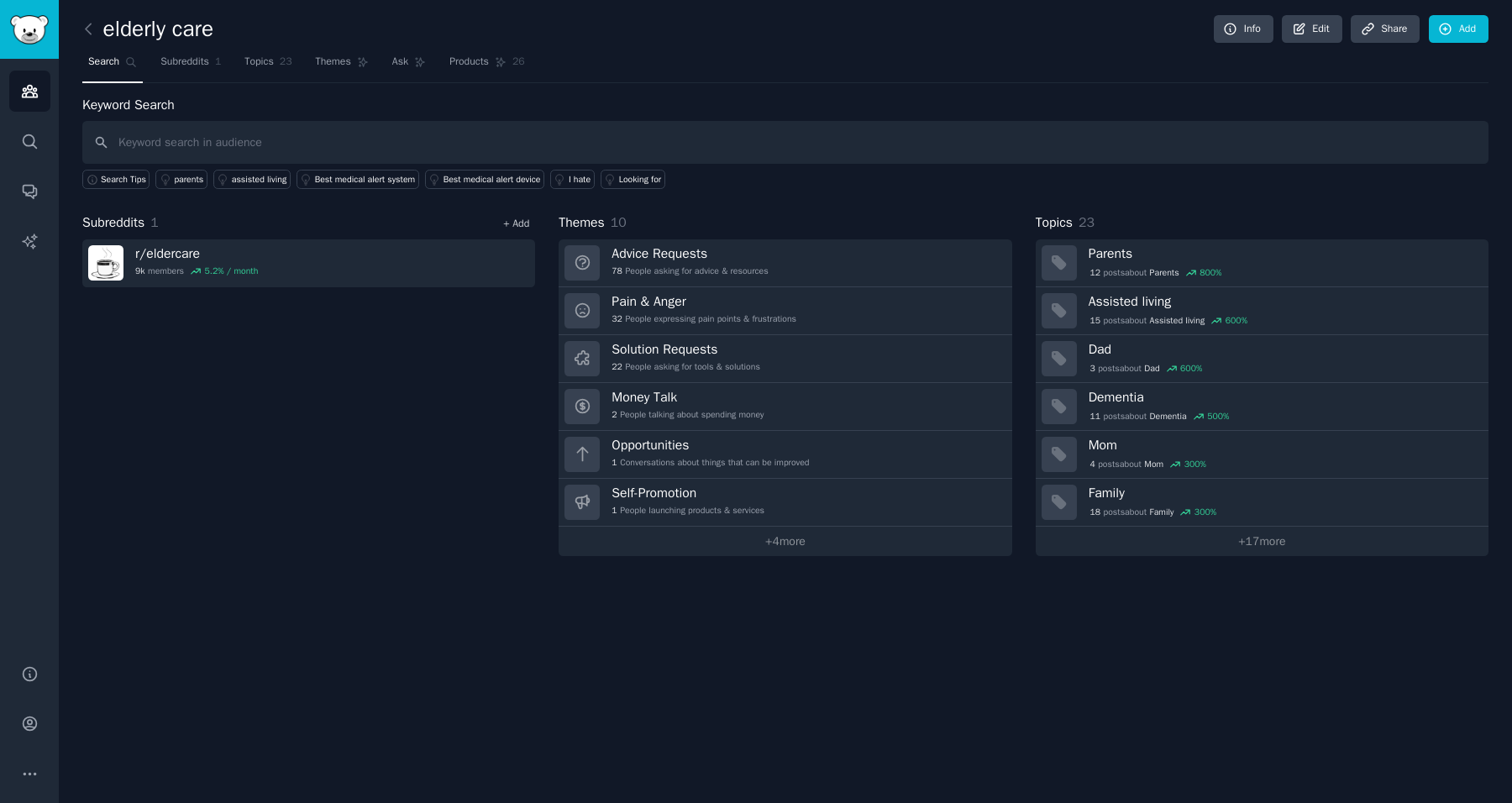 click on "+ Add" at bounding box center [516, 223] 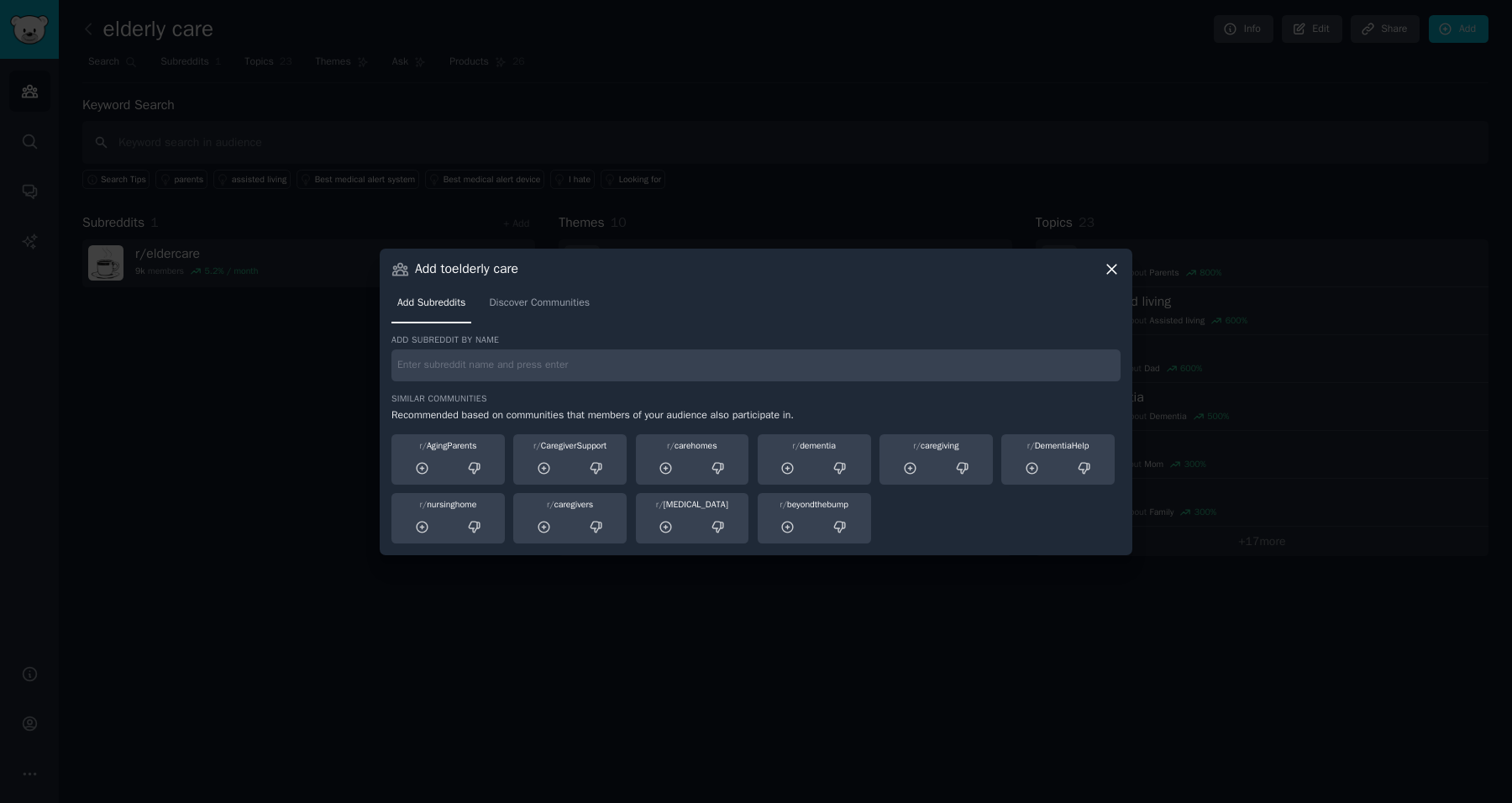 click at bounding box center (756, 365) 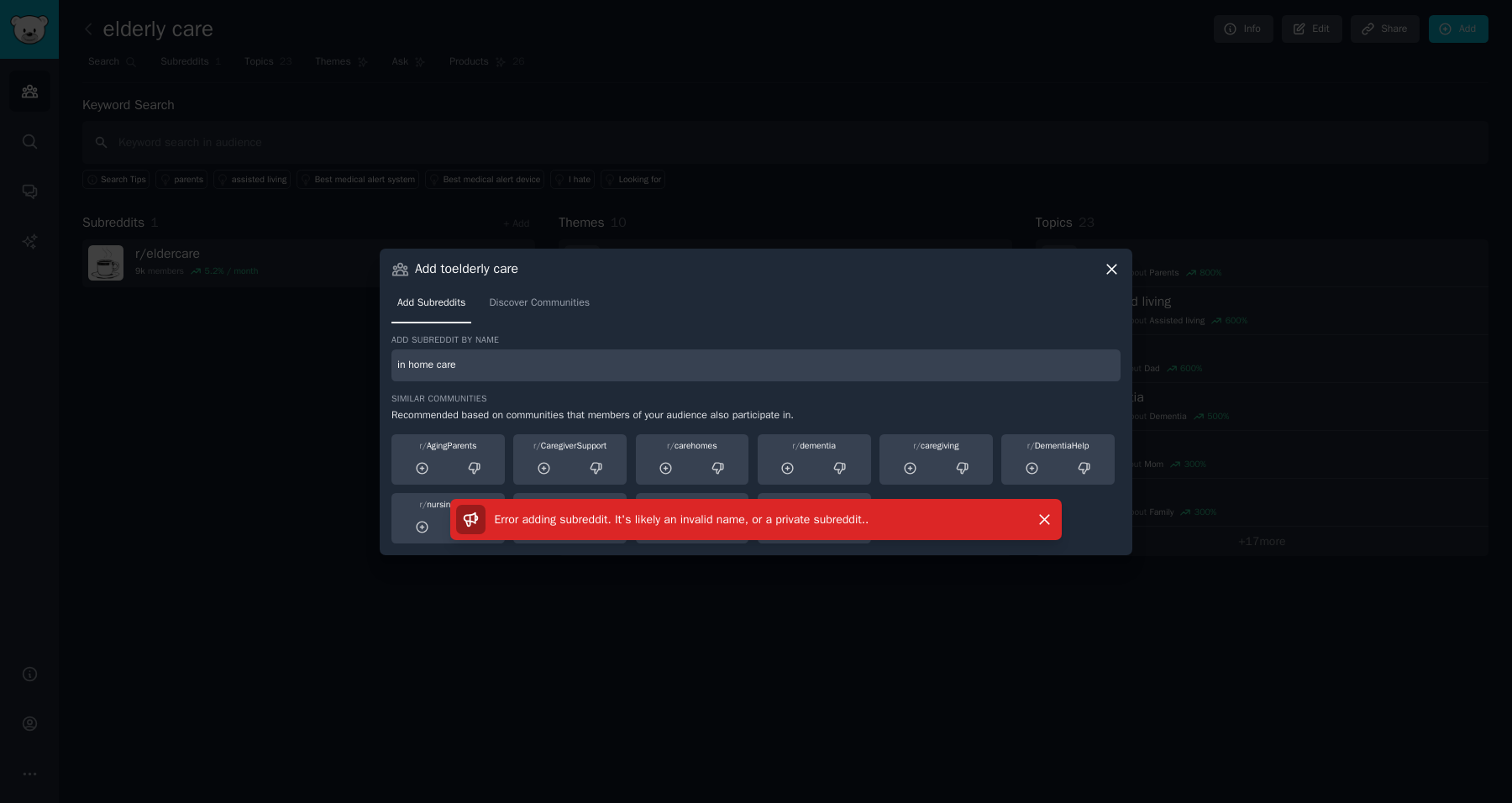 click on "in home care" at bounding box center (756, 365) 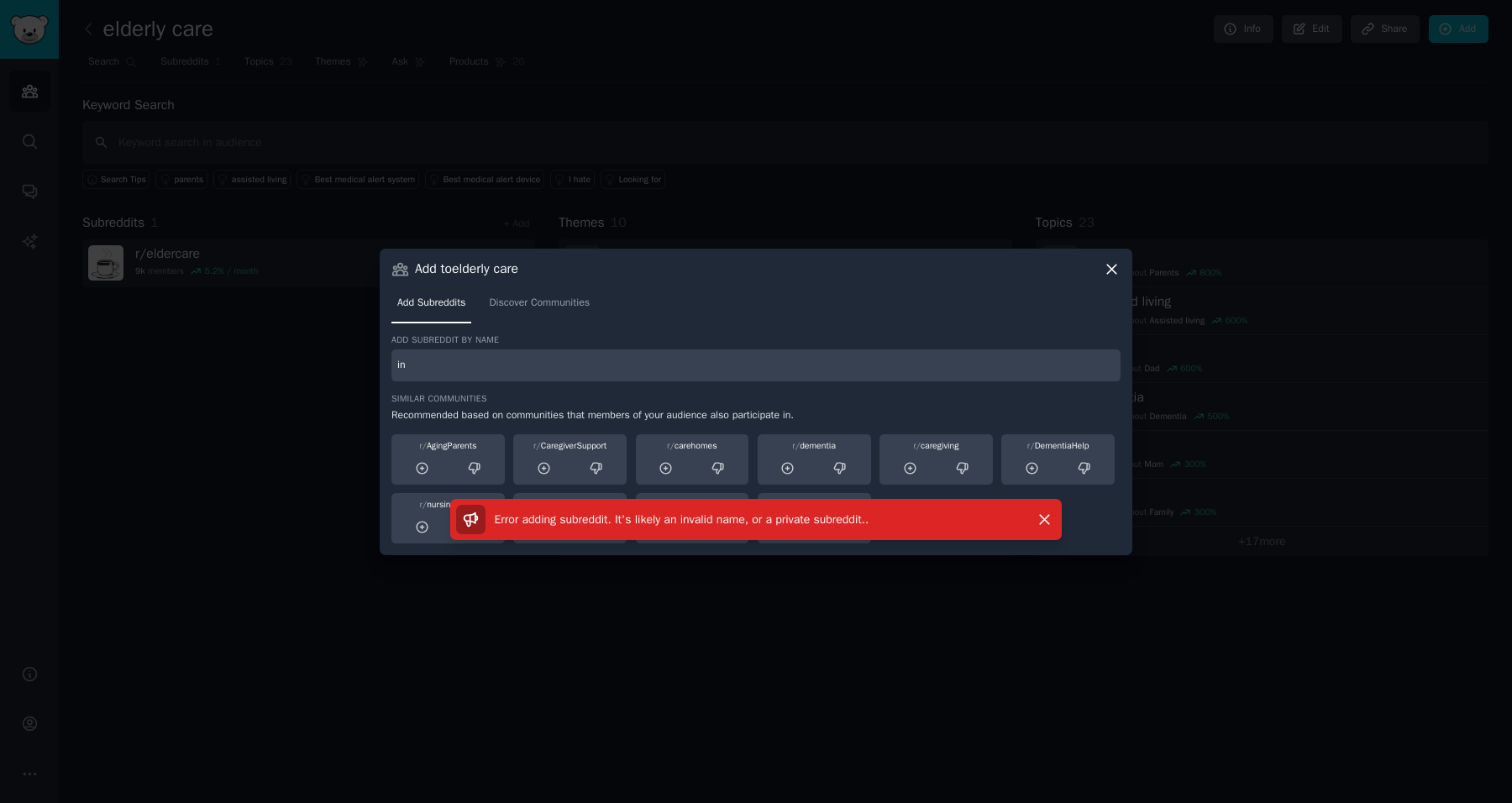 type on "i" 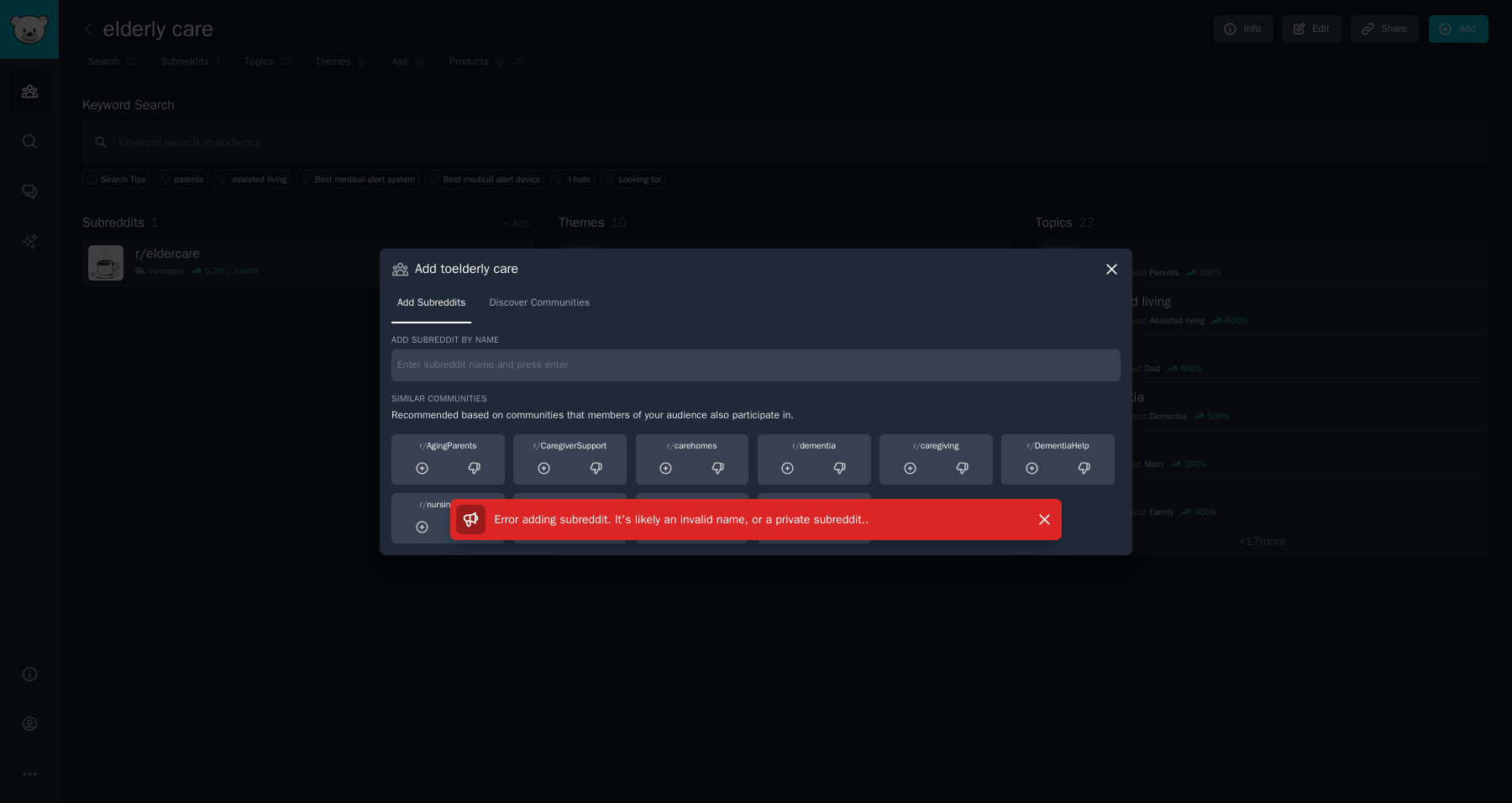 click at bounding box center (756, 365) 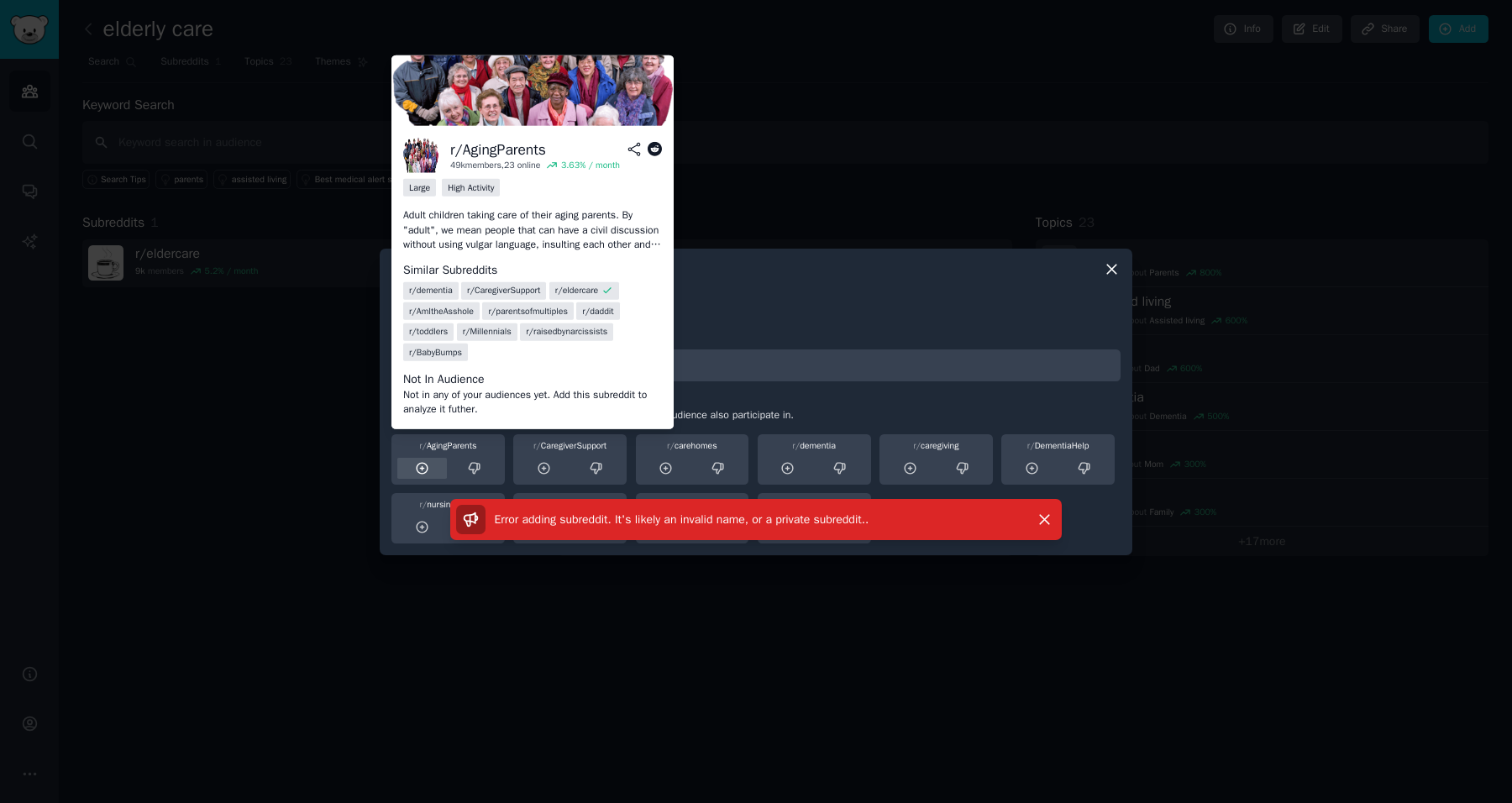 click 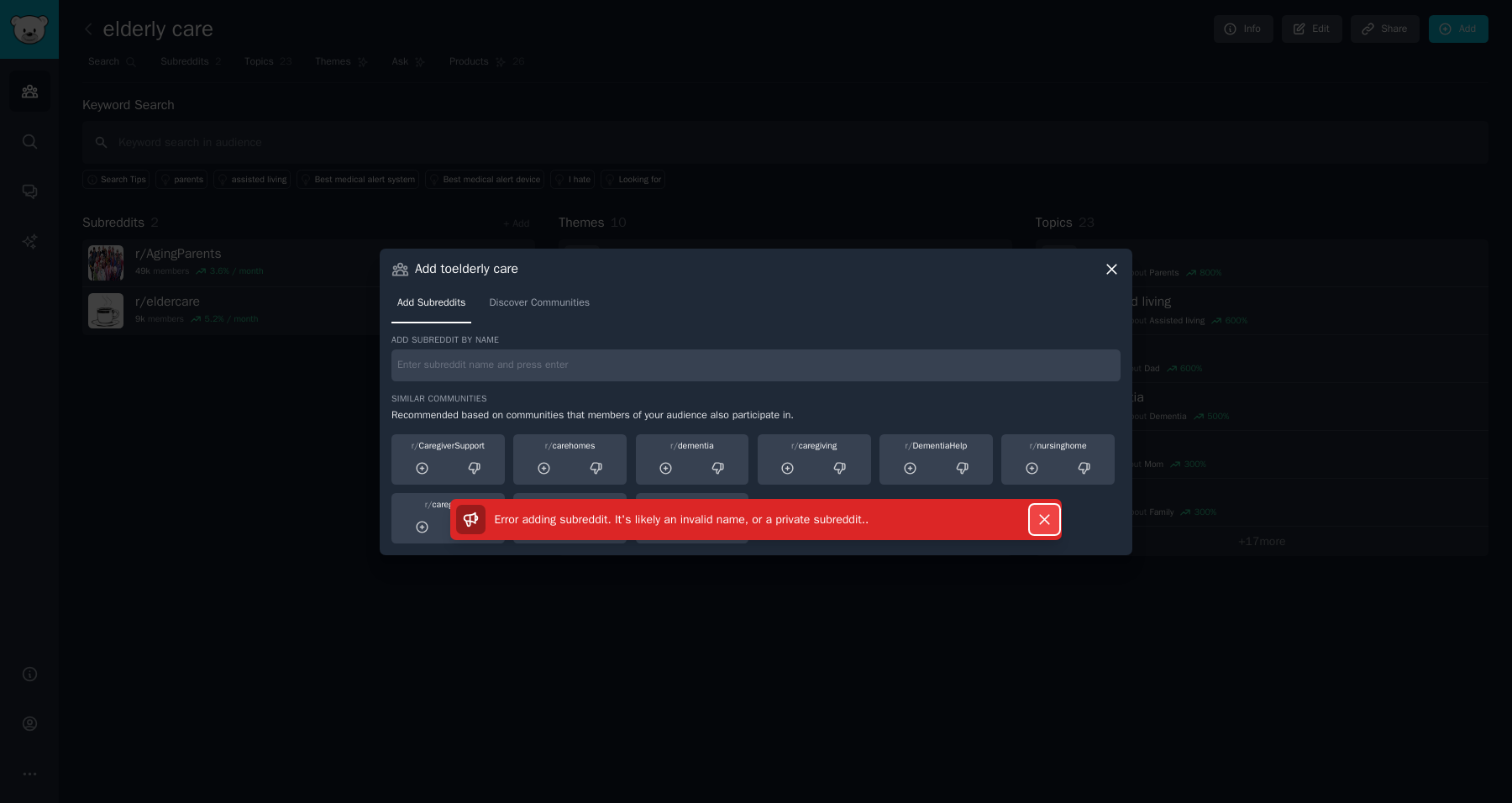 click on "Dismiss" at bounding box center [1044, 519] 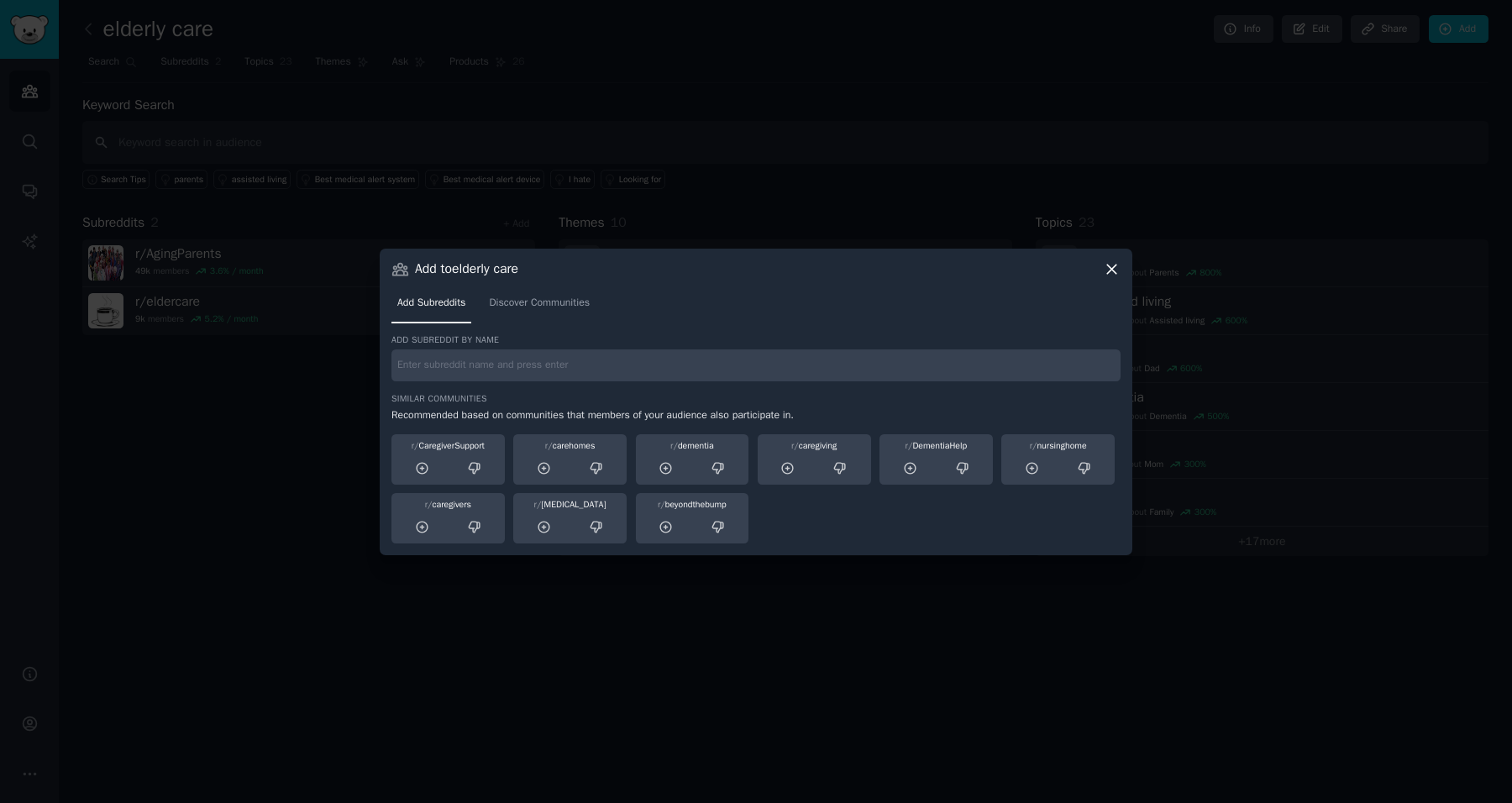 click at bounding box center [756, 365] 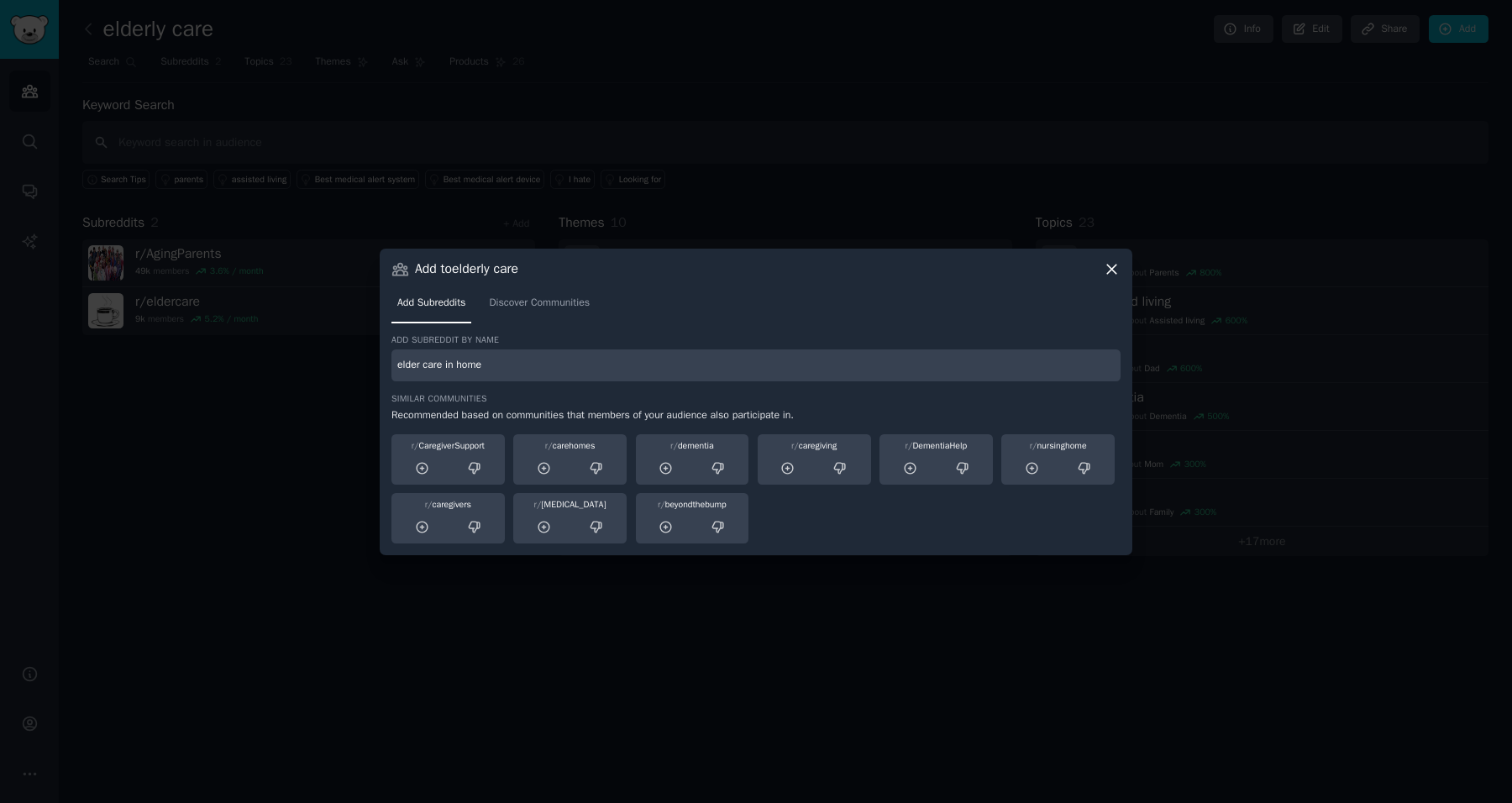 type on "elder care in home" 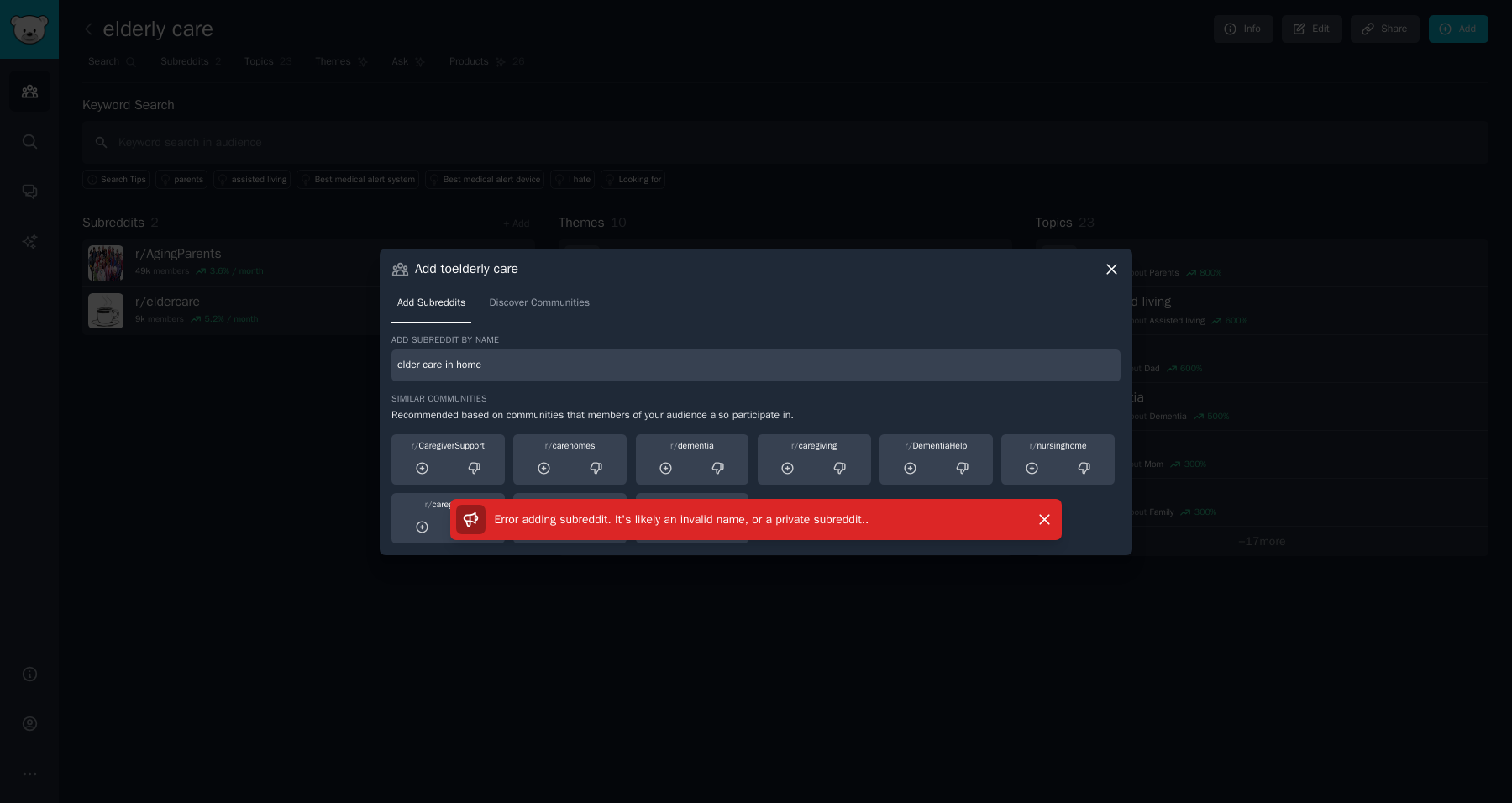 drag, startPoint x: 502, startPoint y: 367, endPoint x: 377, endPoint y: 349, distance: 126.2894 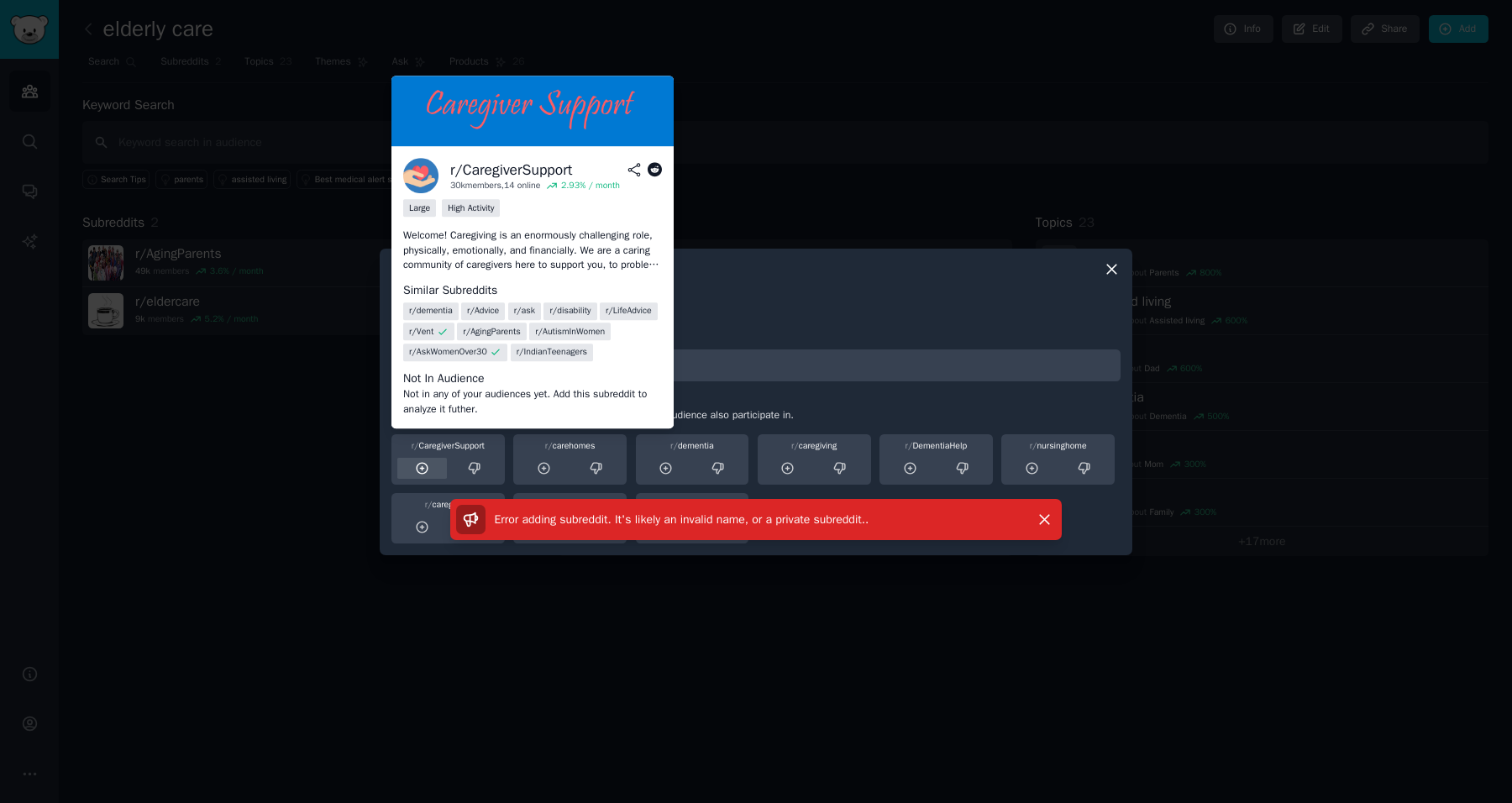 type 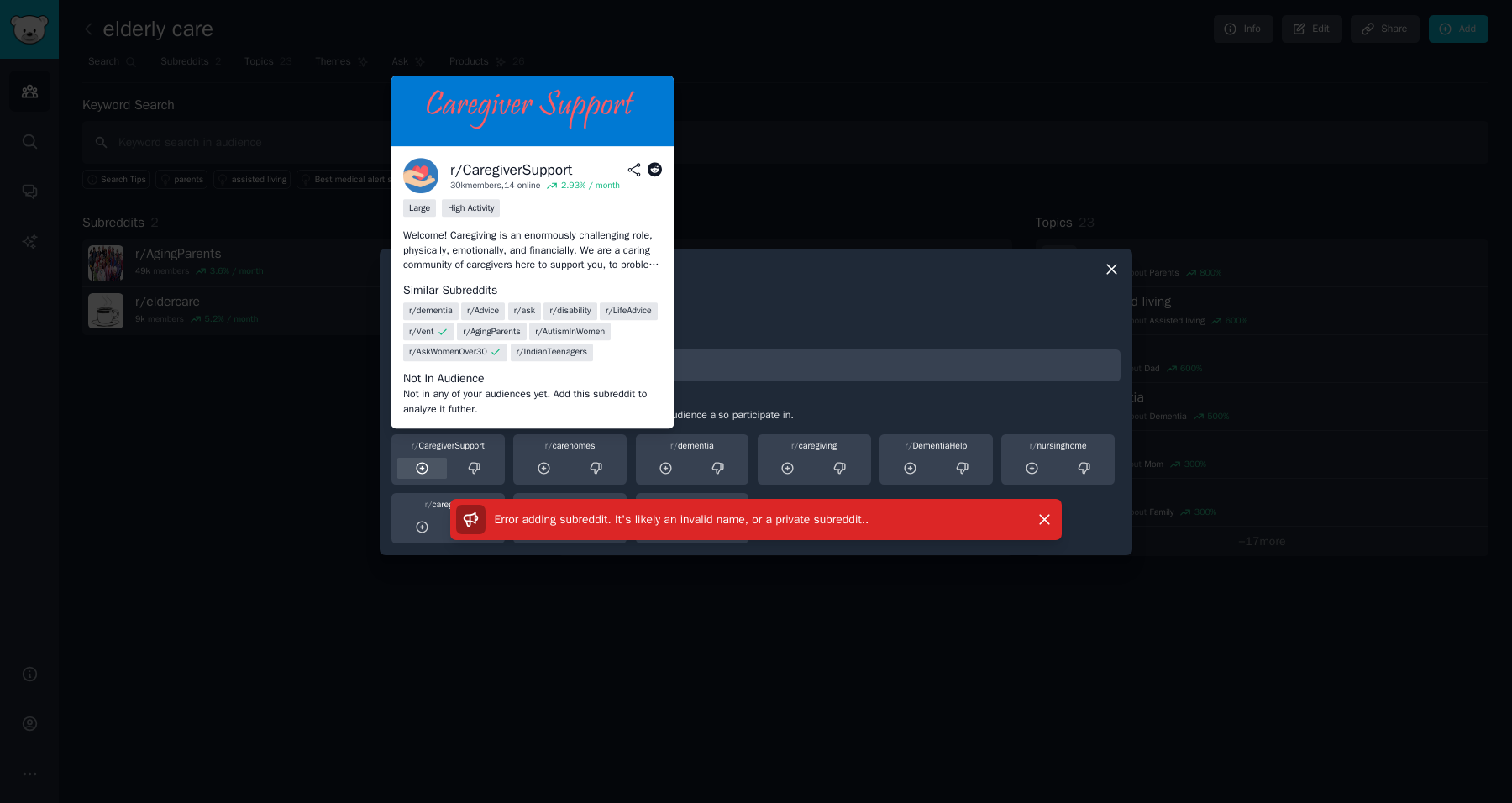 click 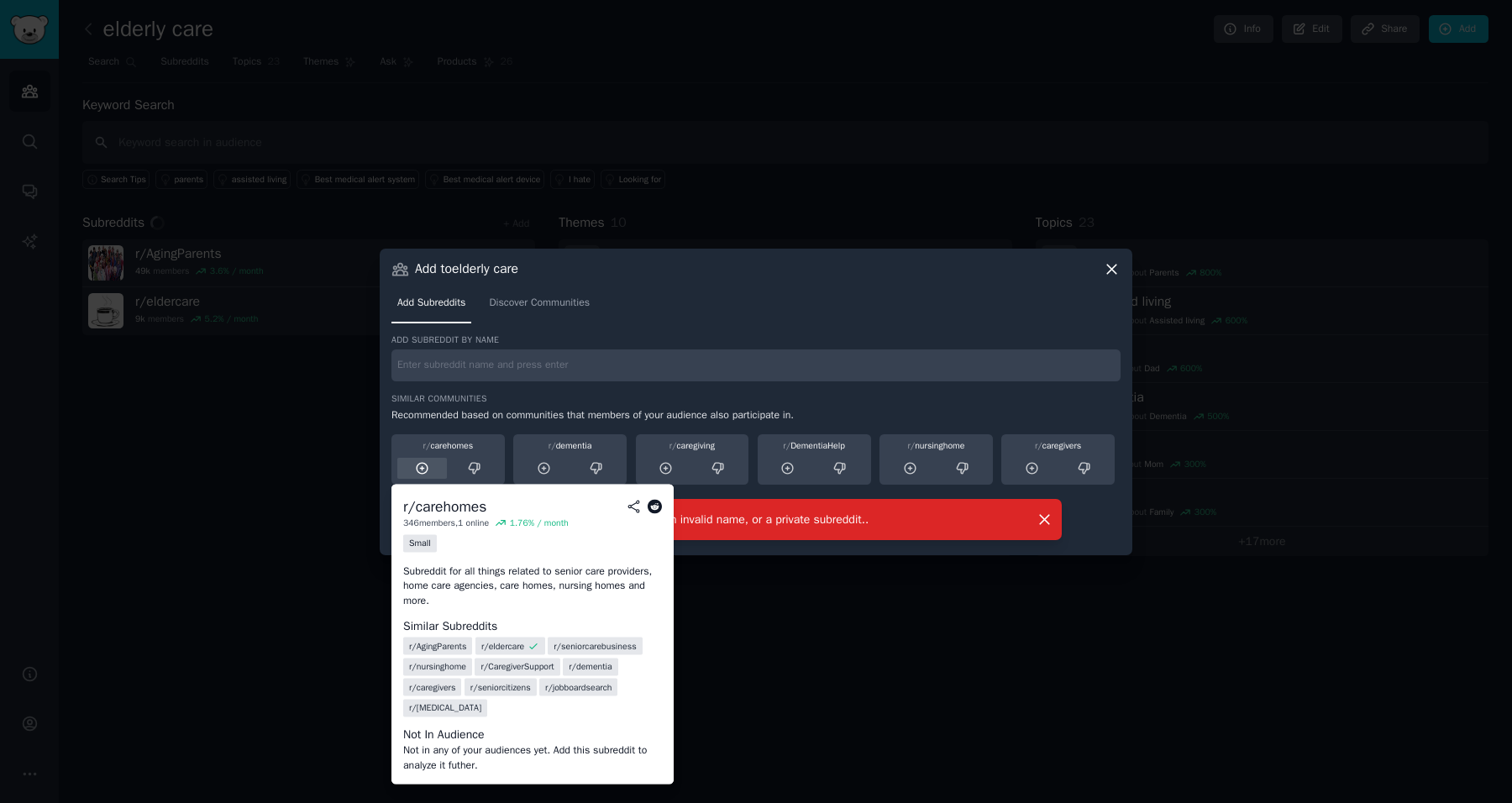 click 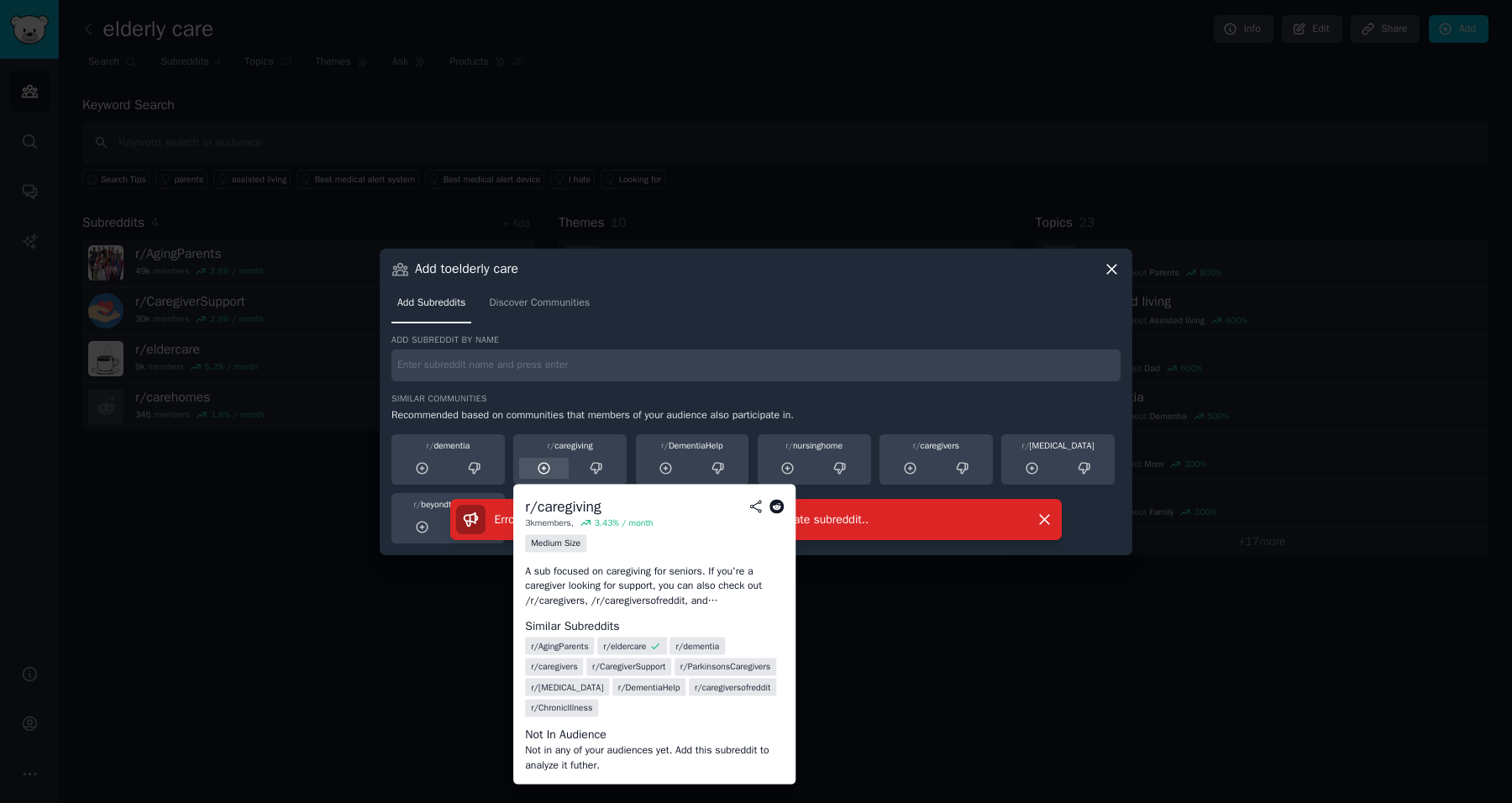click 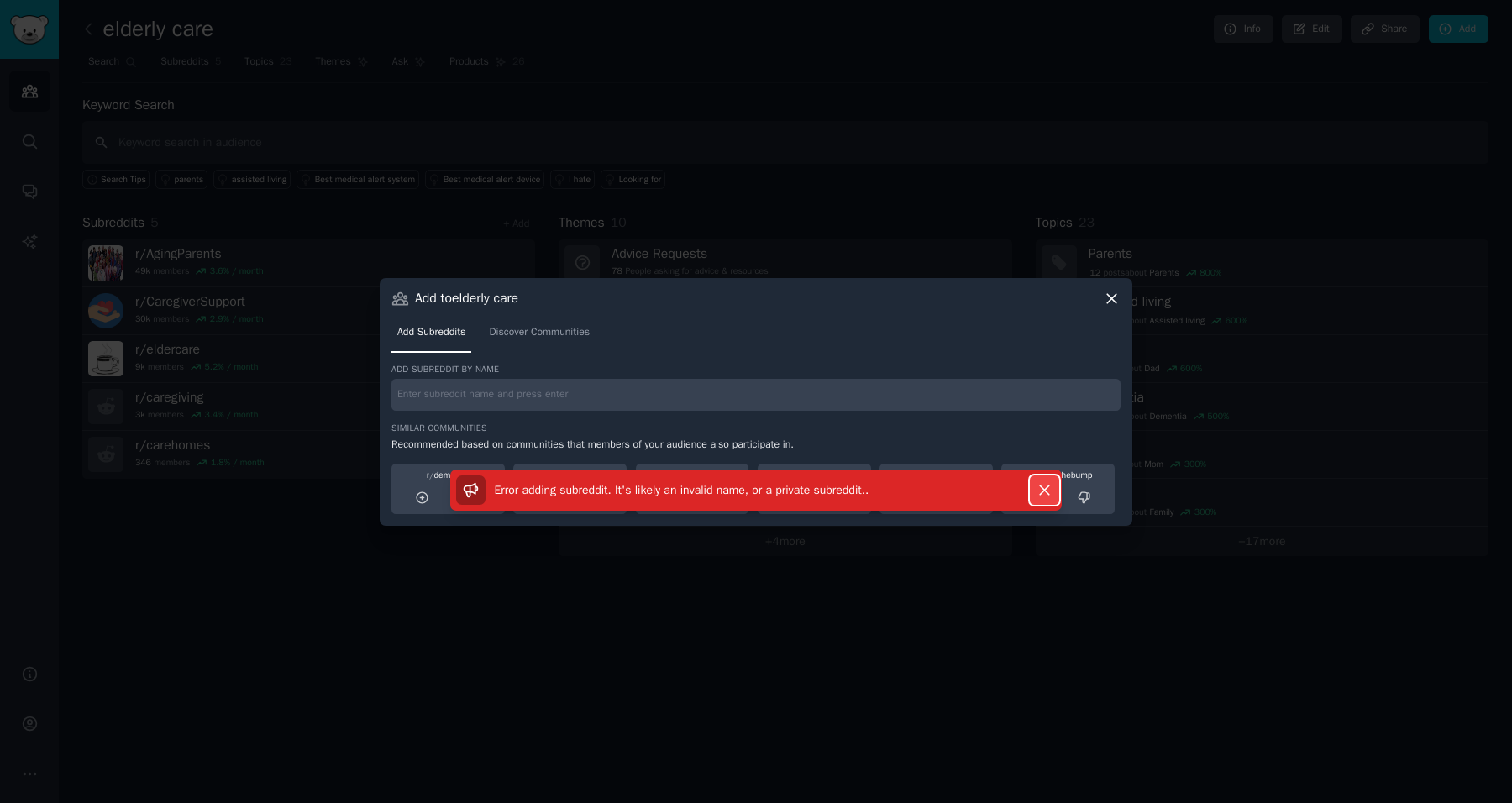 click 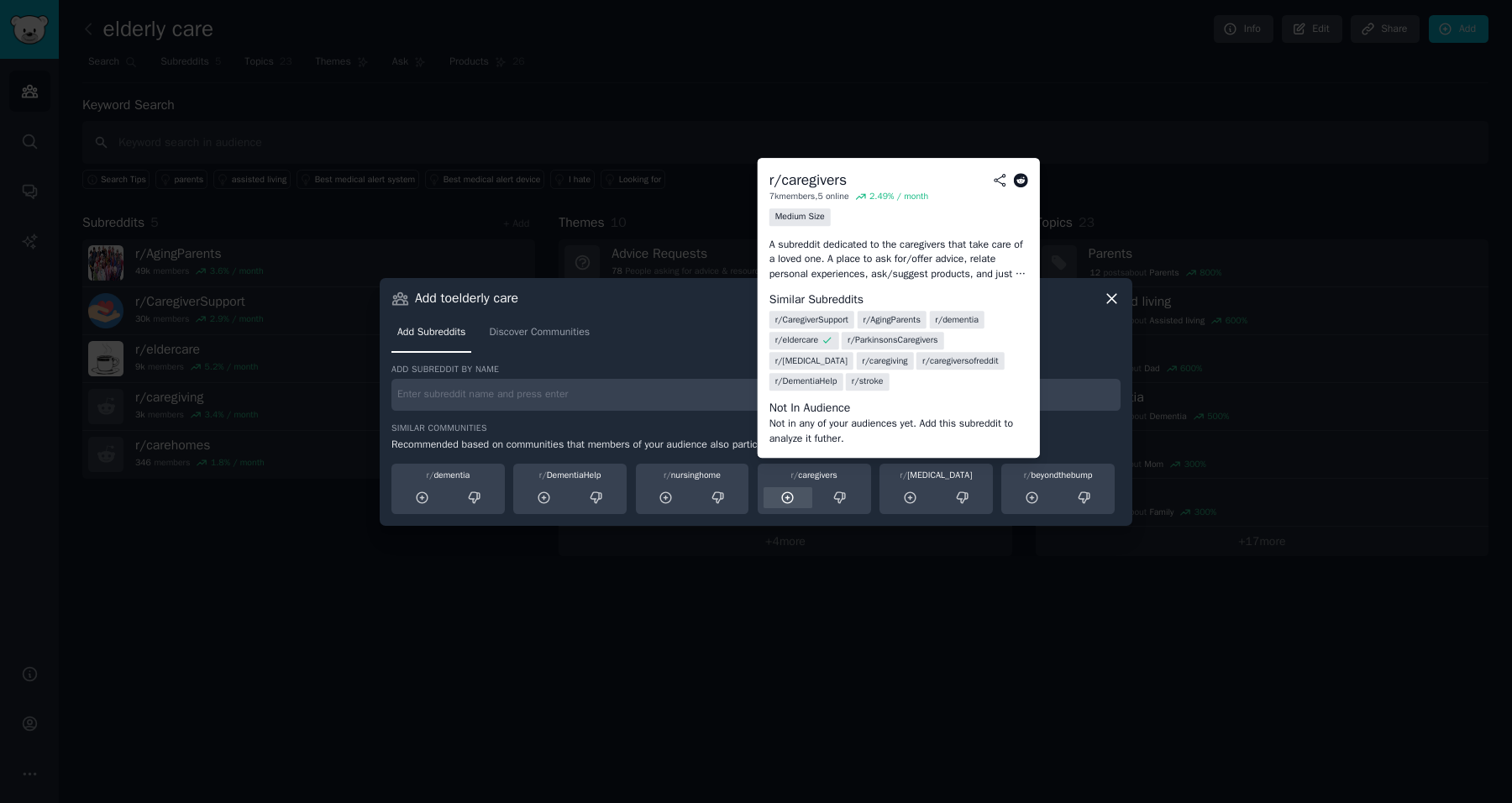 click 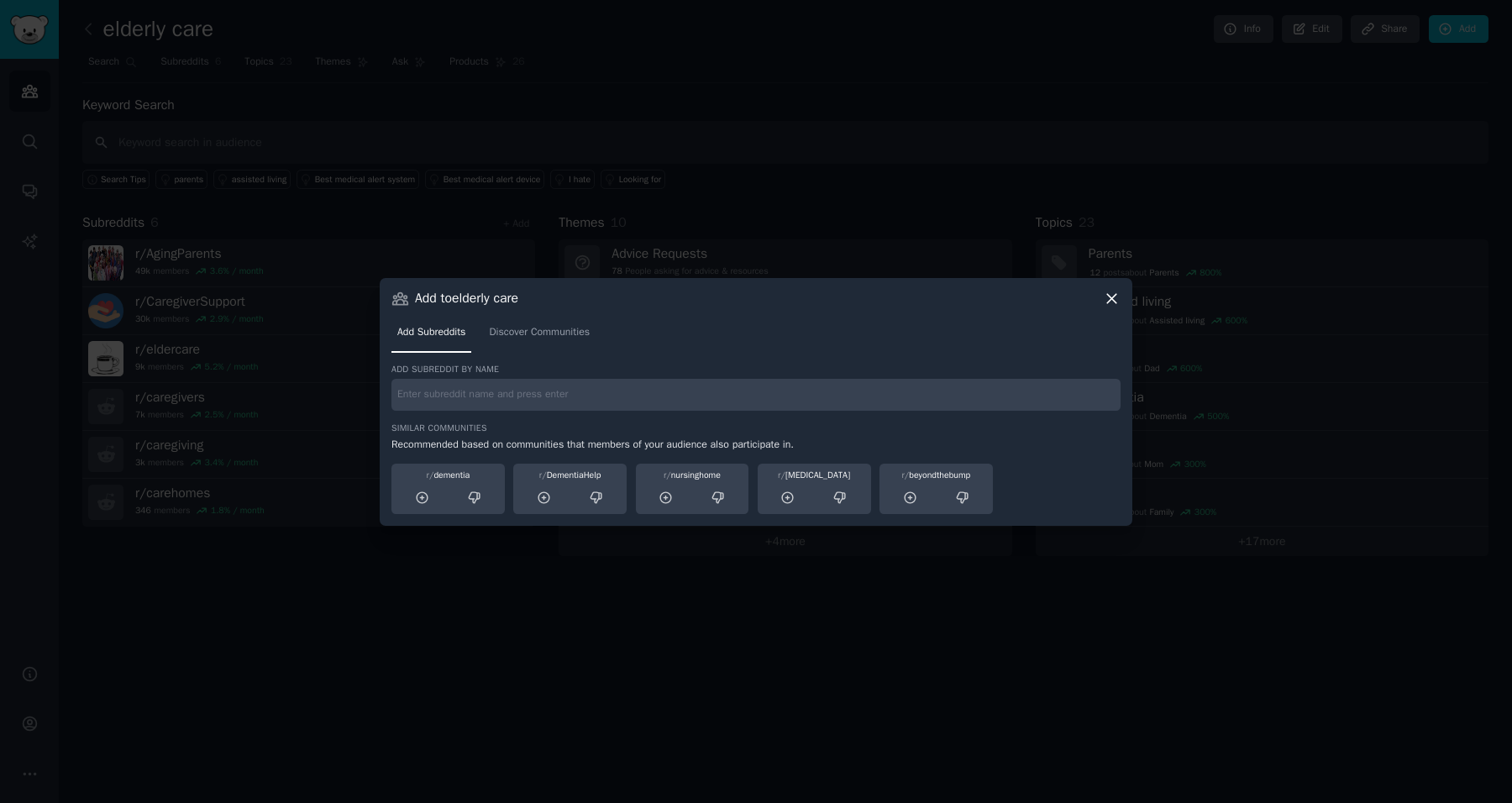 click at bounding box center [756, 402] 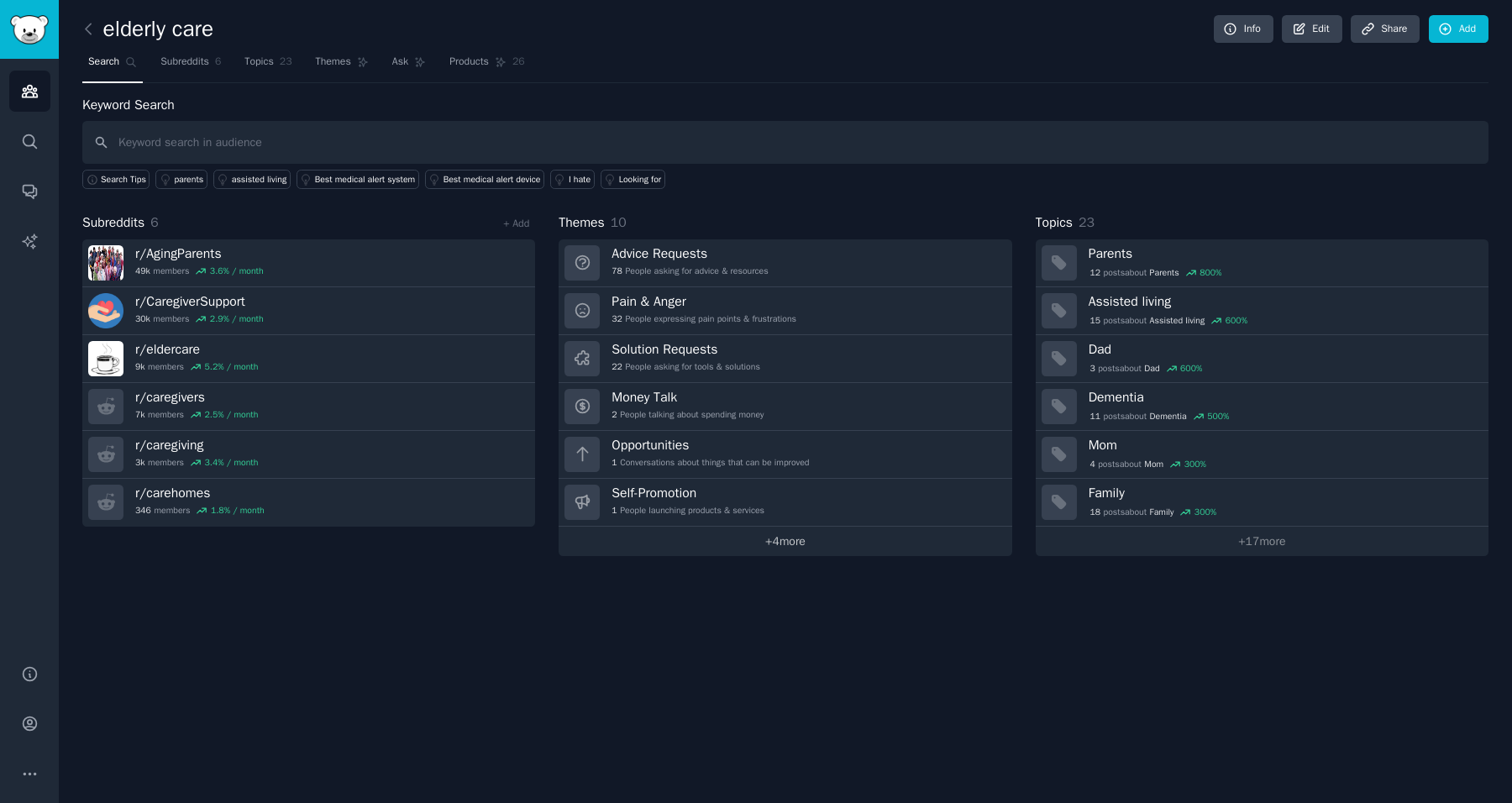 click on "+  4  more" at bounding box center [785, 541] 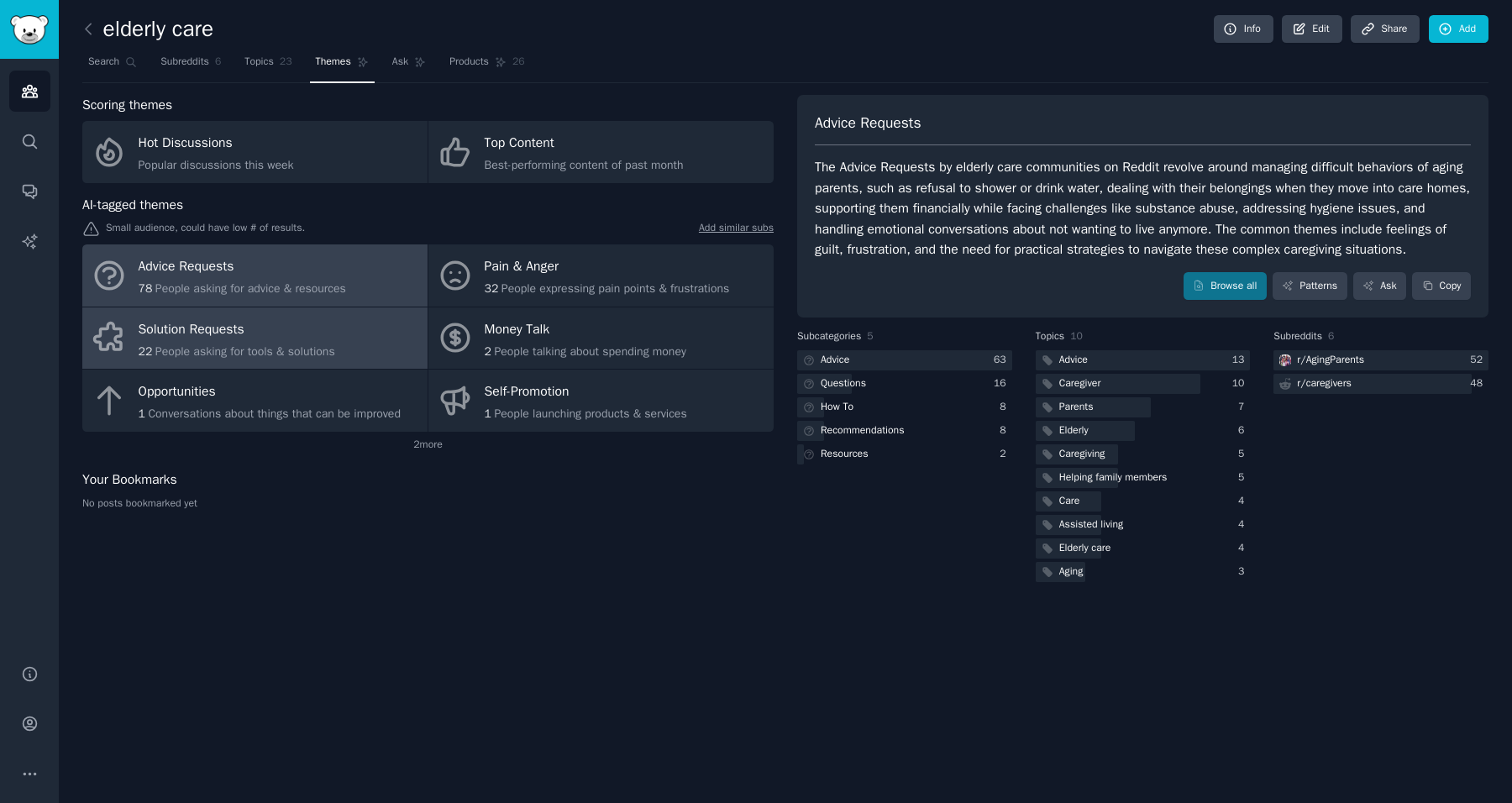 click on "Solution Requests" at bounding box center [237, 329] 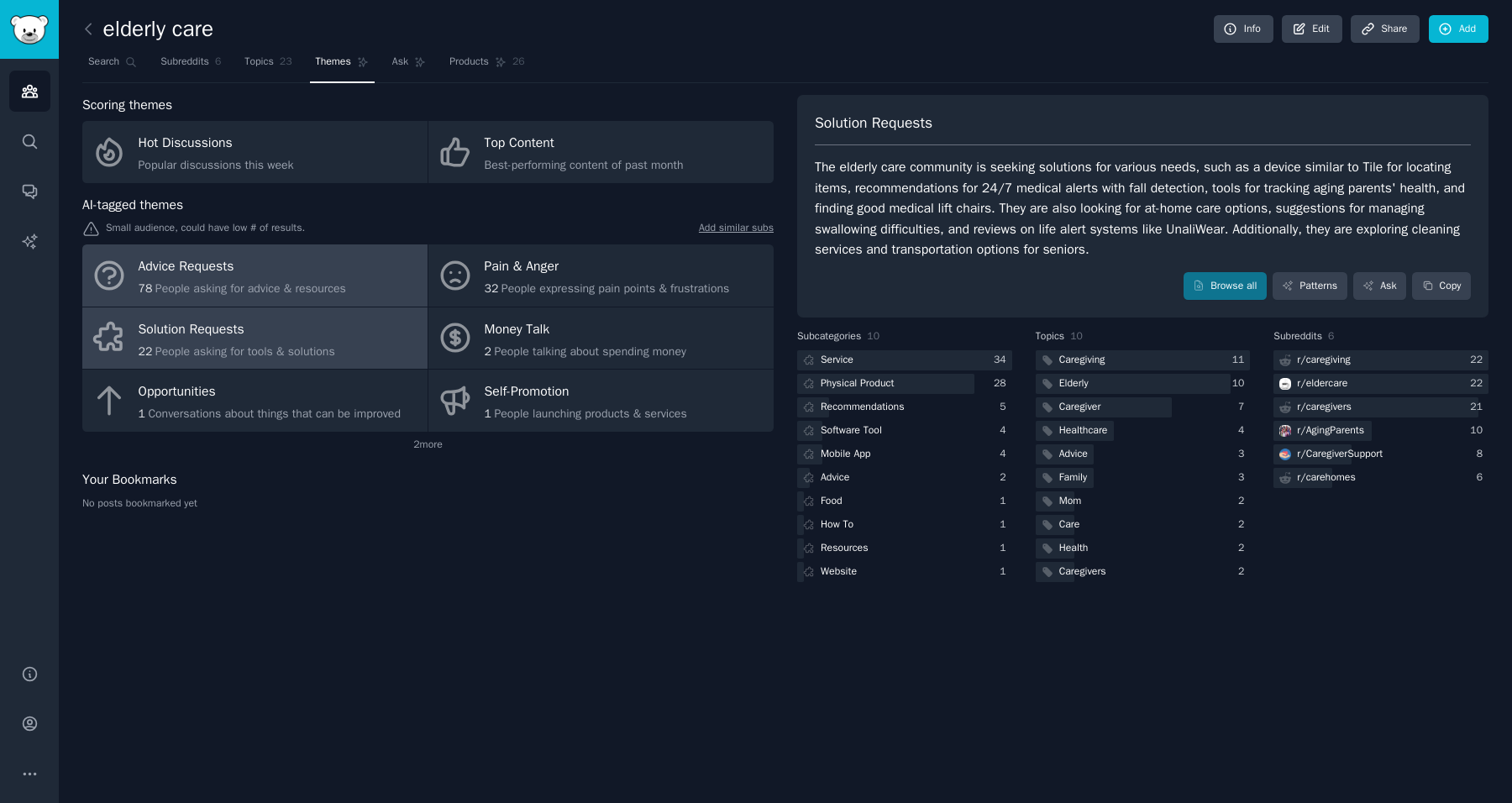 click on "People asking for advice & resources" at bounding box center [250, 288] 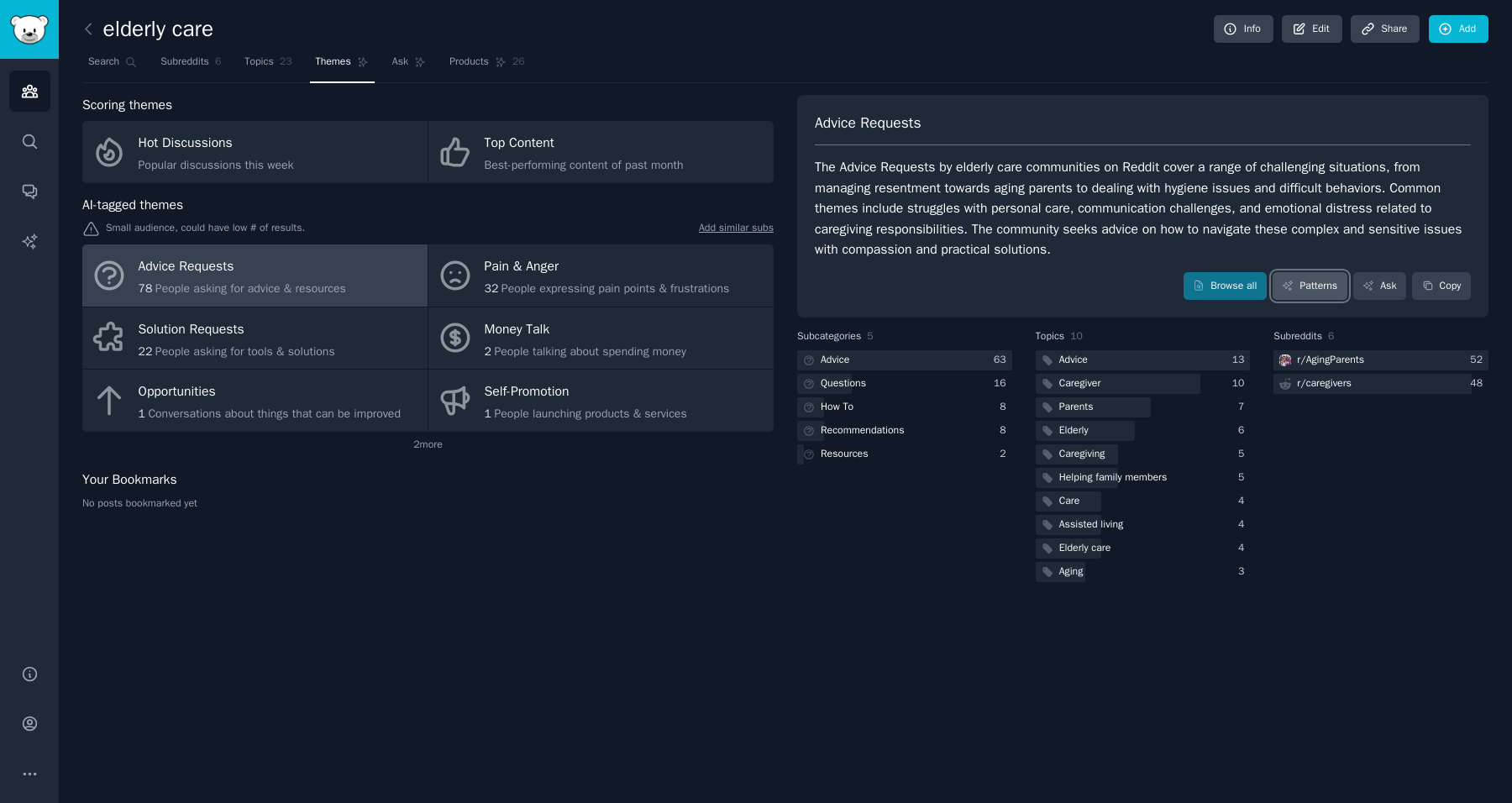 click on "Patterns" at bounding box center (1310, 286) 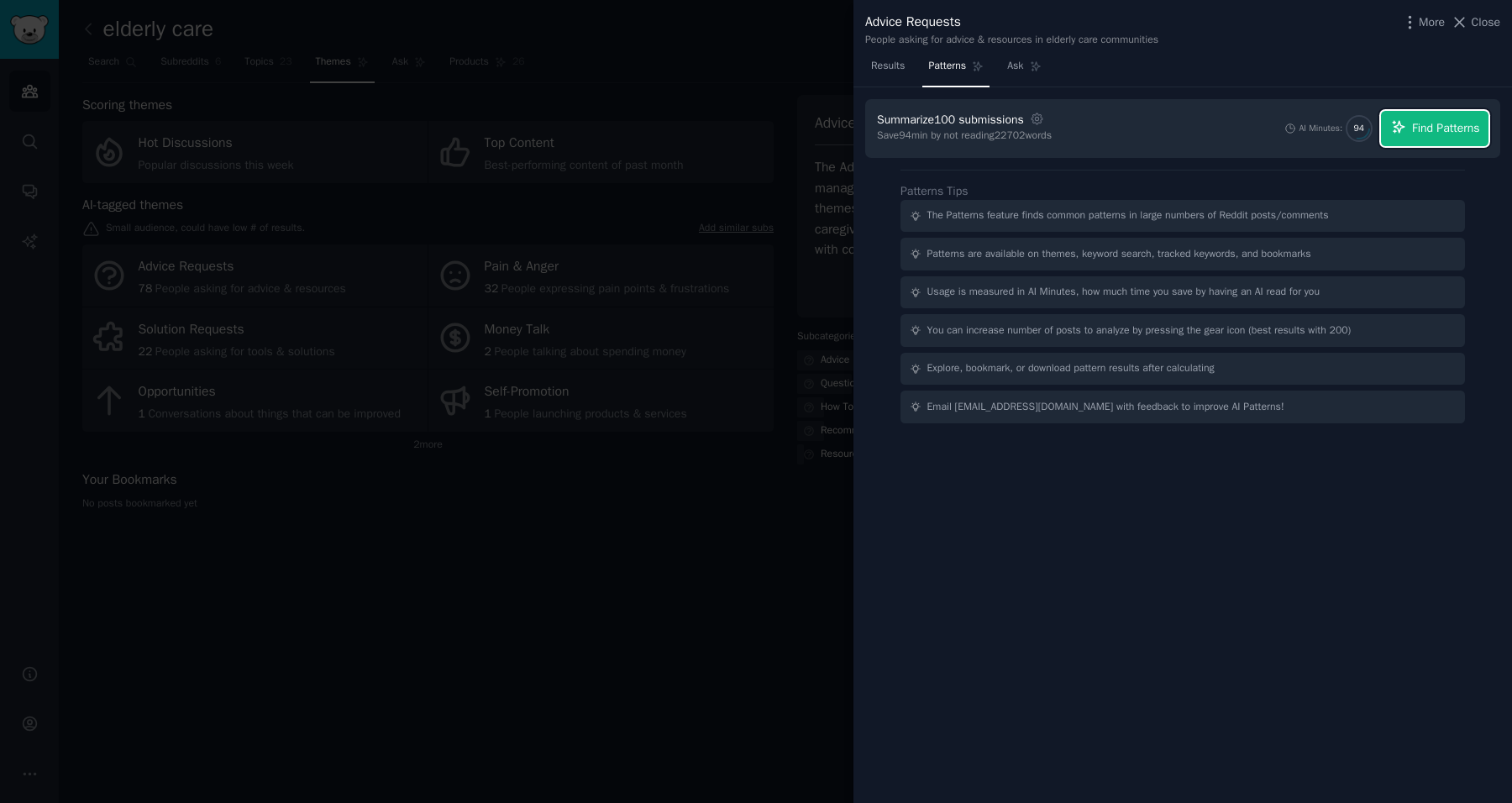 click on "Find Patterns" at bounding box center [1446, 128] 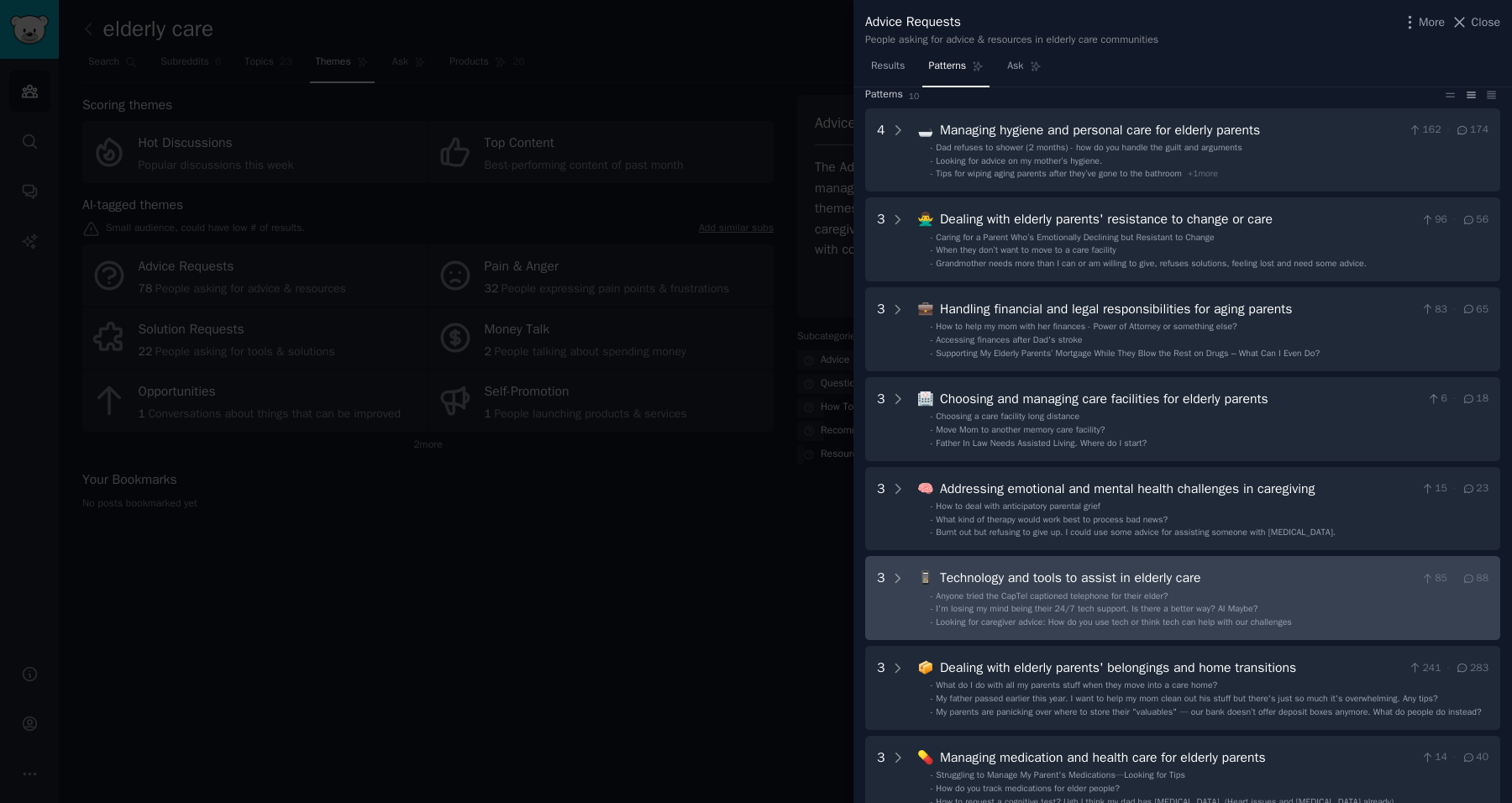scroll, scrollTop: 0, scrollLeft: 0, axis: both 